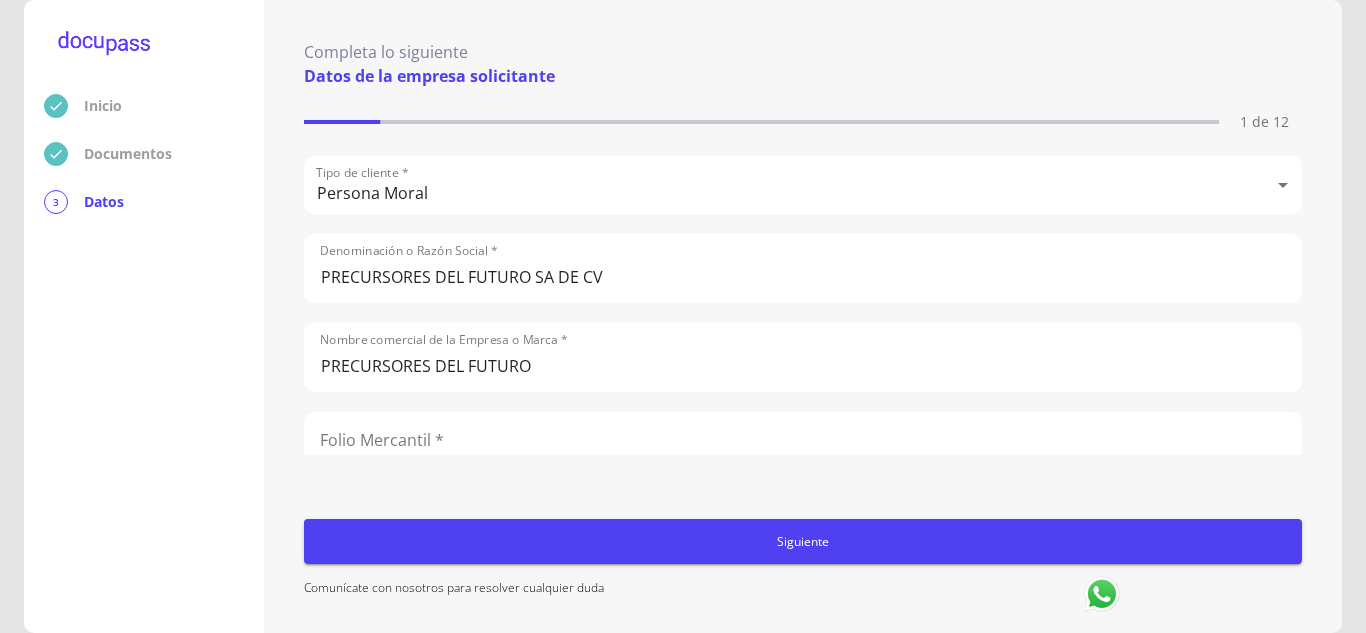 scroll, scrollTop: 0, scrollLeft: 0, axis: both 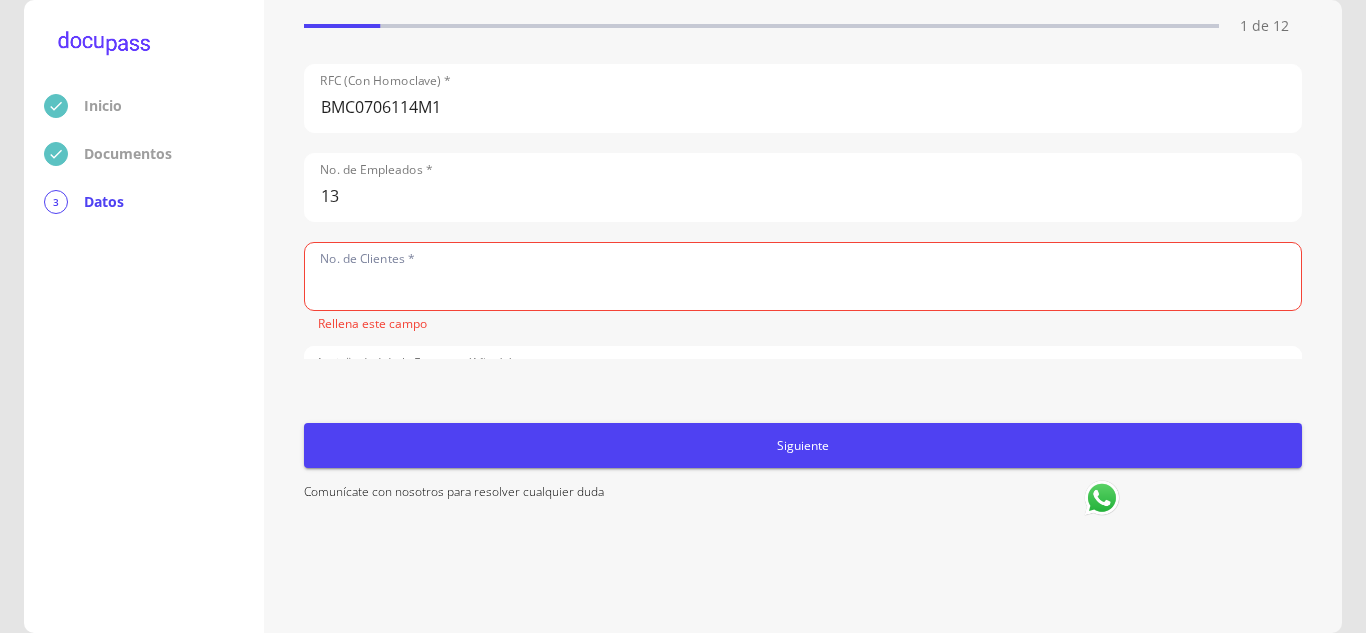 click 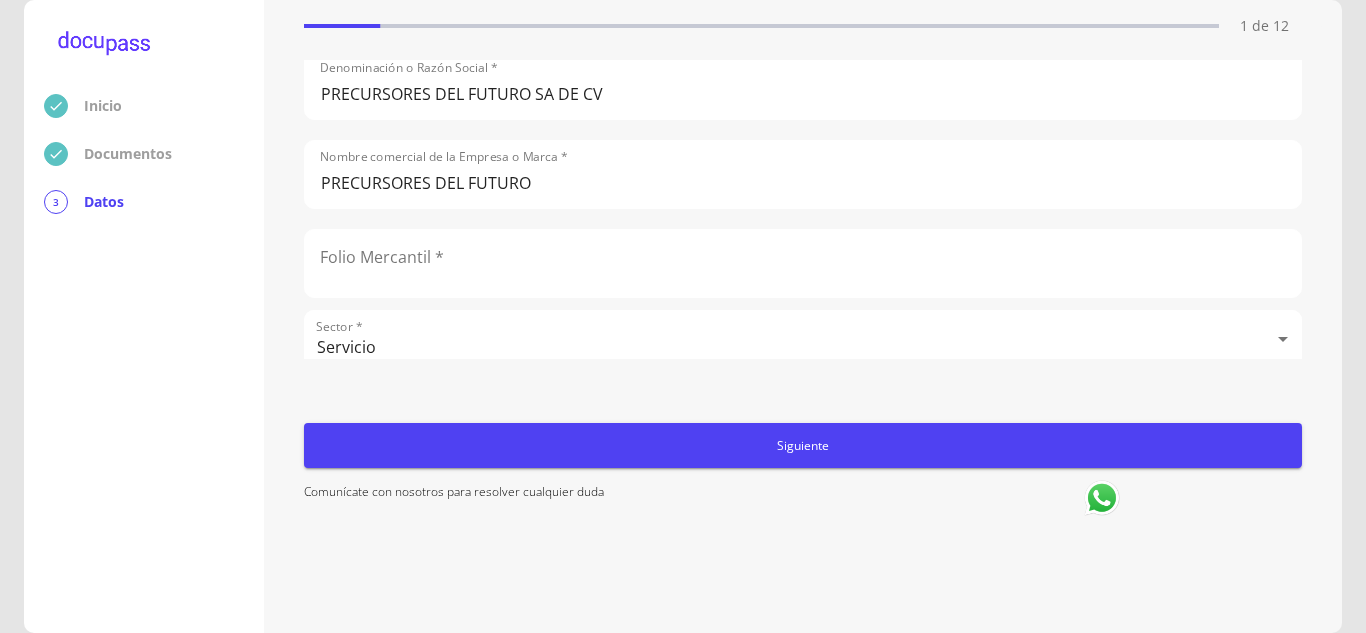 scroll, scrollTop: 74, scrollLeft: 0, axis: vertical 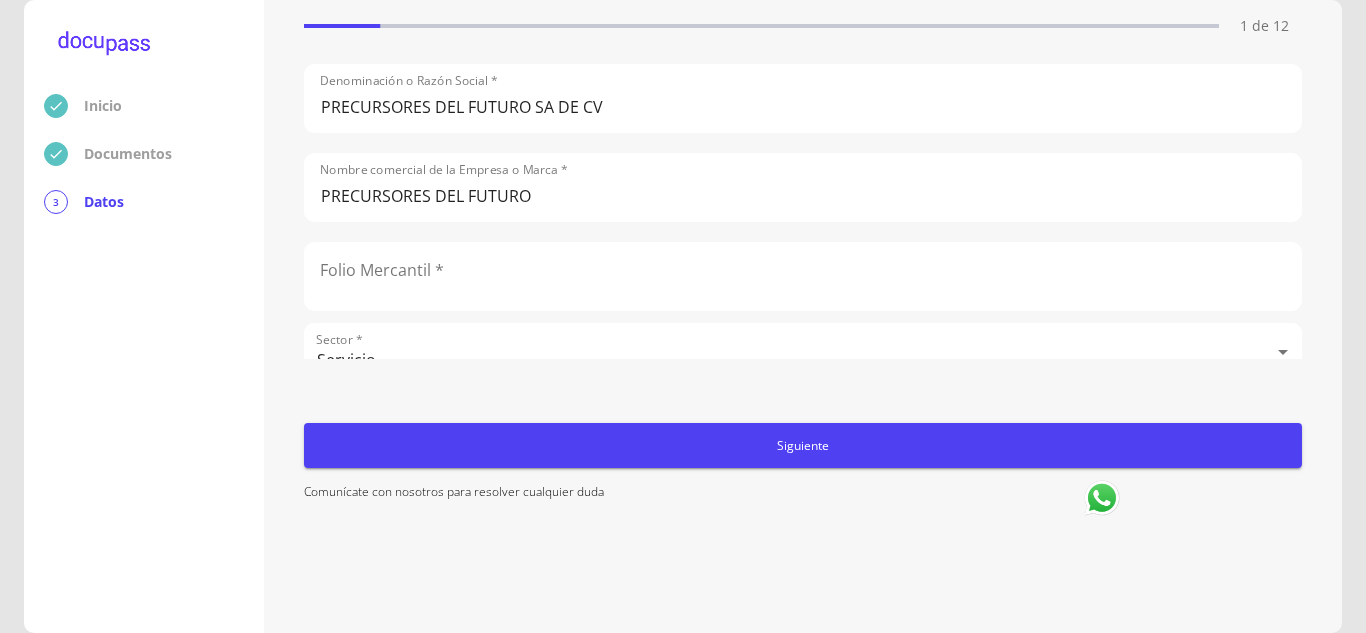 type on "50" 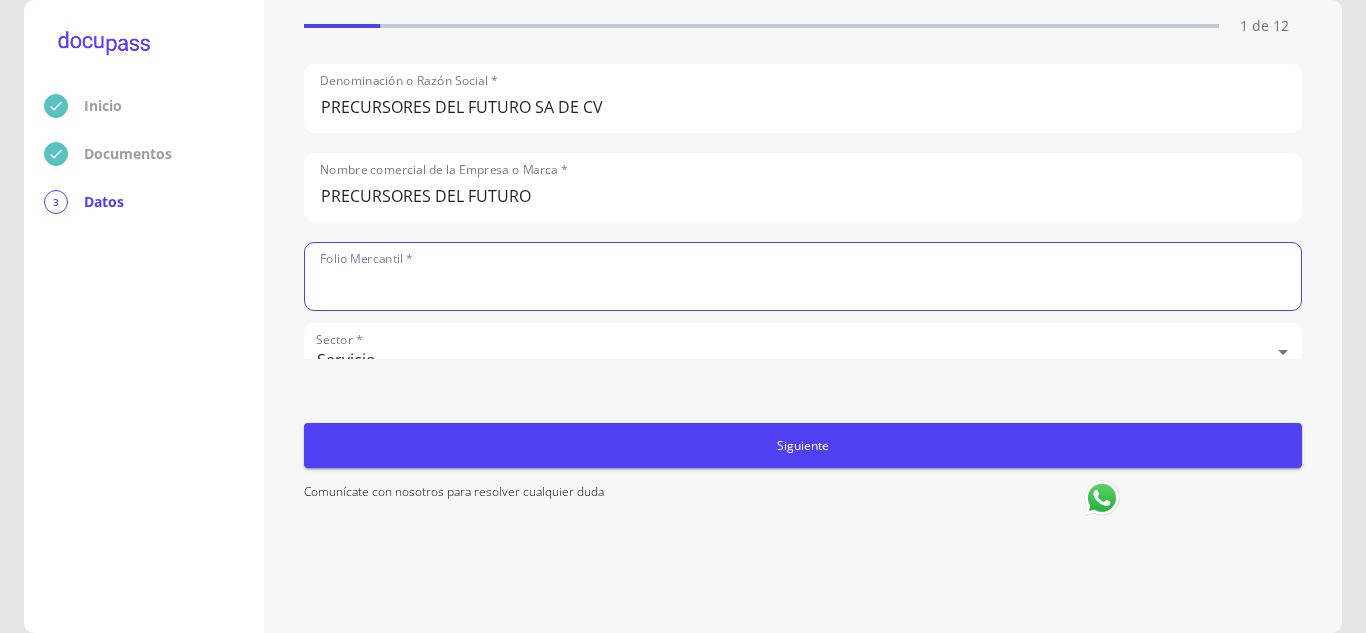 click 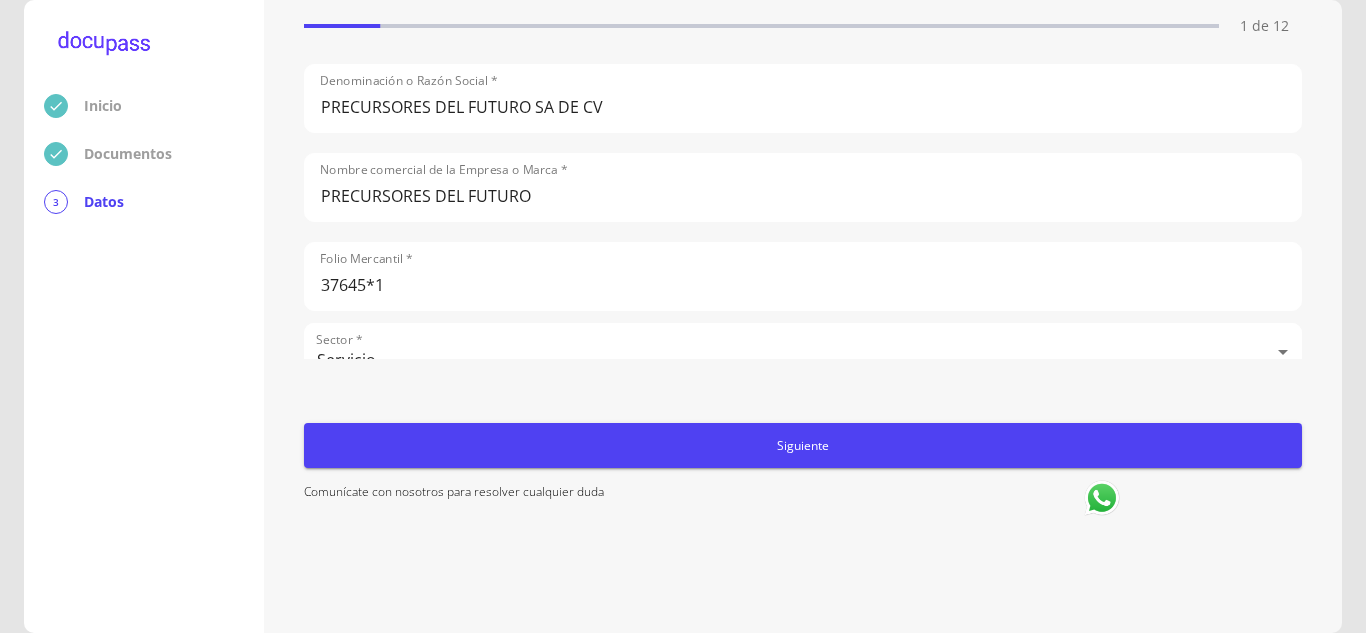 click on "Completa lo siguiente Datos de la empresa solicitante 1 de 12 Tipo de cliente * Persona Moral Persona Moral Denominación o Razón Social * PRECURSORES DEL FUTURO SA DE CV Nombre comercial de la Empresa o Marca * PRECURSORES DEL FUTURO Folio Mercantil * 37645*1 Sector * Servicio Servicio Actividad Específica de la Empresa * MARKETING, BRANDING Y ADVETISING Nacionalidad de la empresa * Mexicana Mexicana Teléfono (Con Lada) * [PHONE_NUMBER] Teléfono Alterno (Con Lada) * 3313512115 Email [EMAIL_ADDRESS][DOMAIN_NAME] País donde está establecida la Empresa * [GEOGRAPHIC_DATA] [GEOGRAPHIC_DATA] Fecha de Inscripción al RFC * [DATE] RFC (Con Homoclave) * BMC0706114M1 No. de Empleados * 13 No. de Clientes * 50 Antigüedad de la Empresa (Años) * 22 años 22 años Antigüedad de la Empresa (Meses) 1 mes 1 mes Siguiente Comunícate con nosotros para resolver cualquier duda" at bounding box center [803, 316] 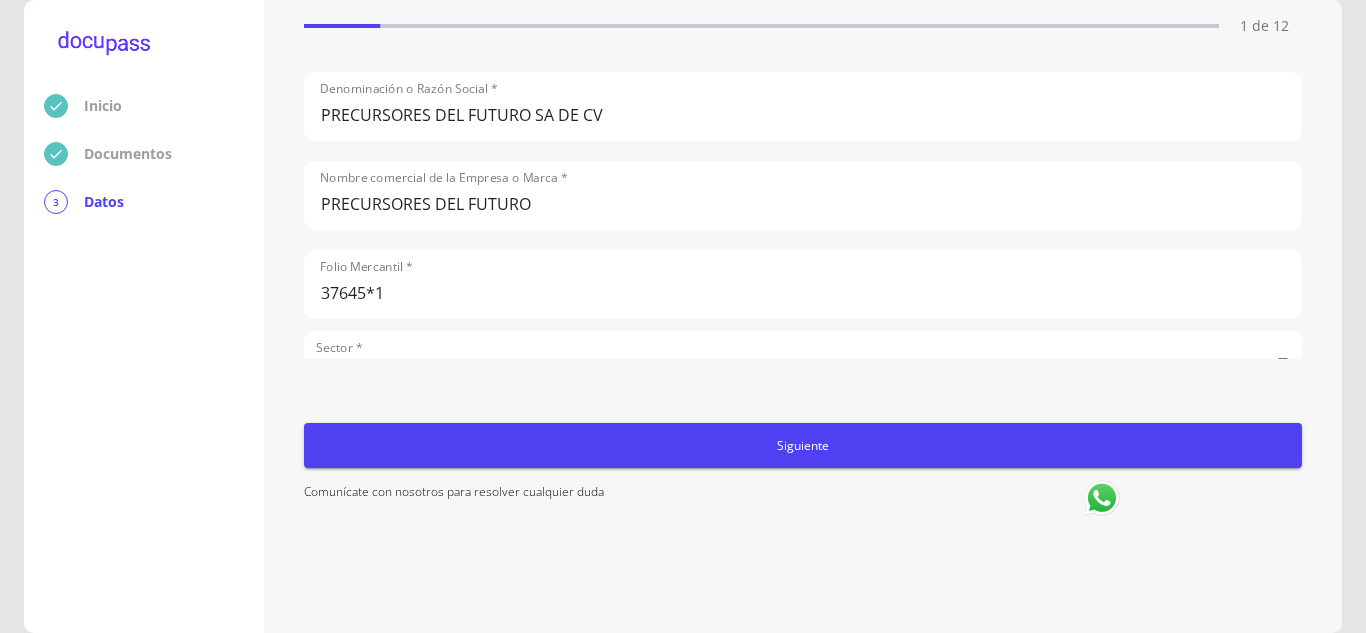 scroll, scrollTop: 65, scrollLeft: 0, axis: vertical 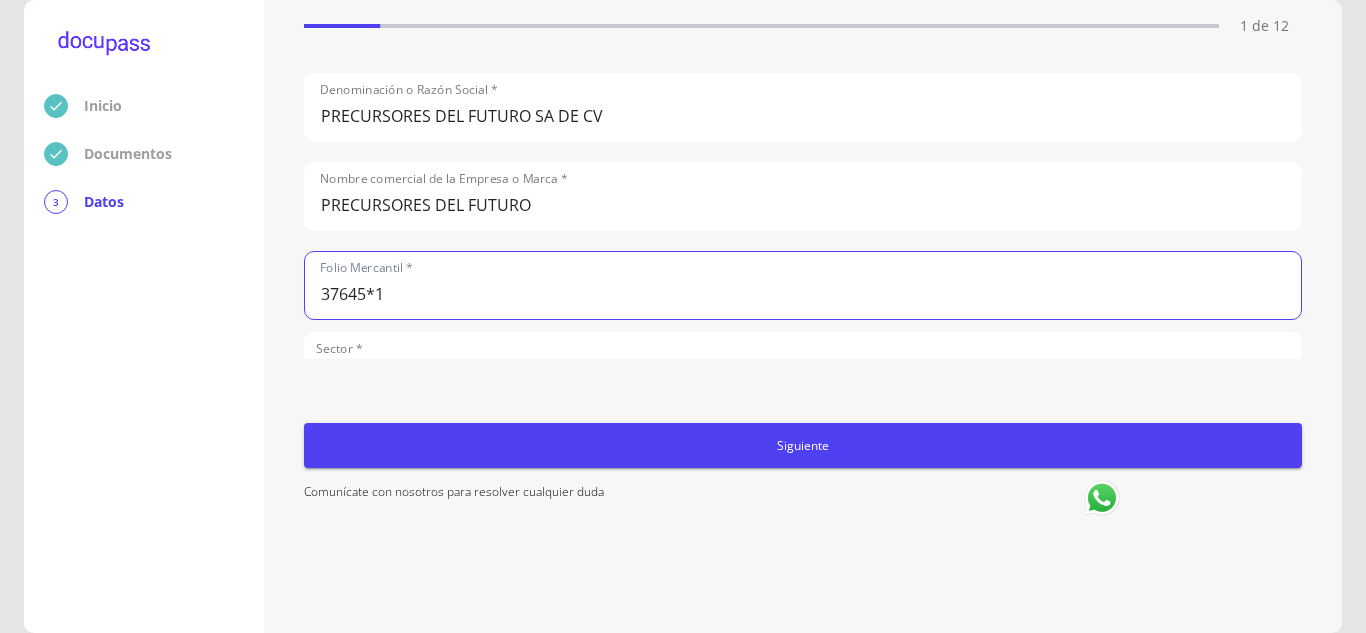 click on "37645*1" 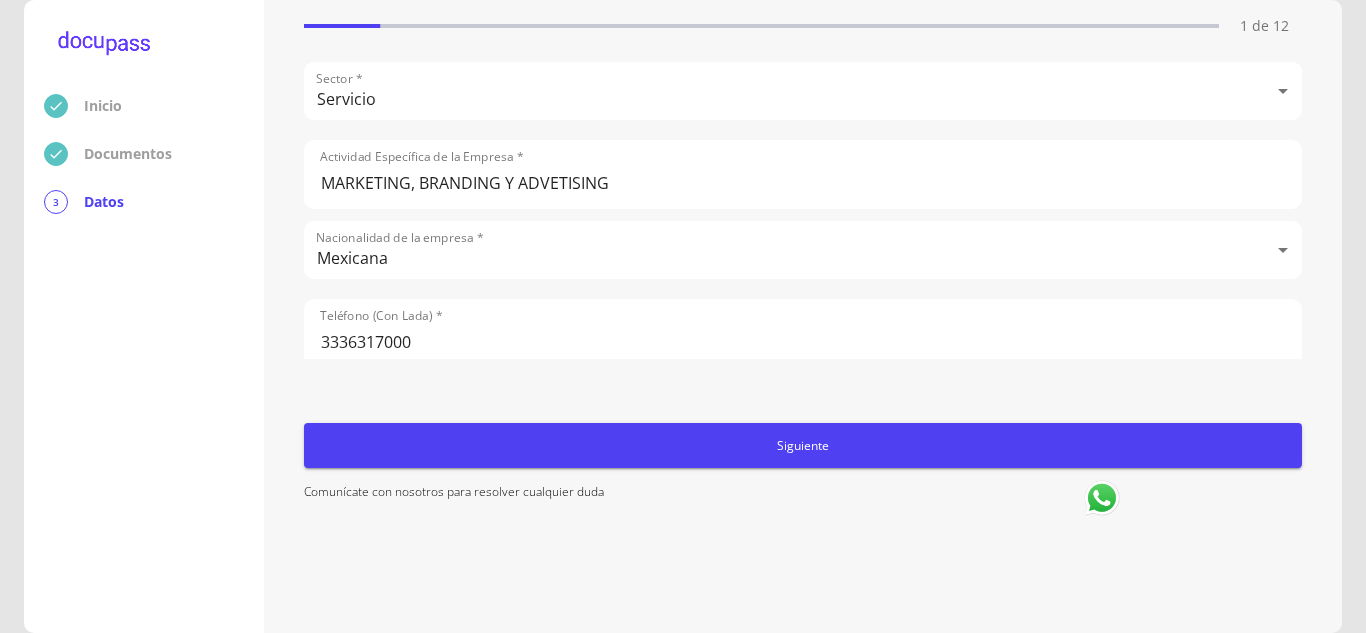 scroll, scrollTop: 336, scrollLeft: 0, axis: vertical 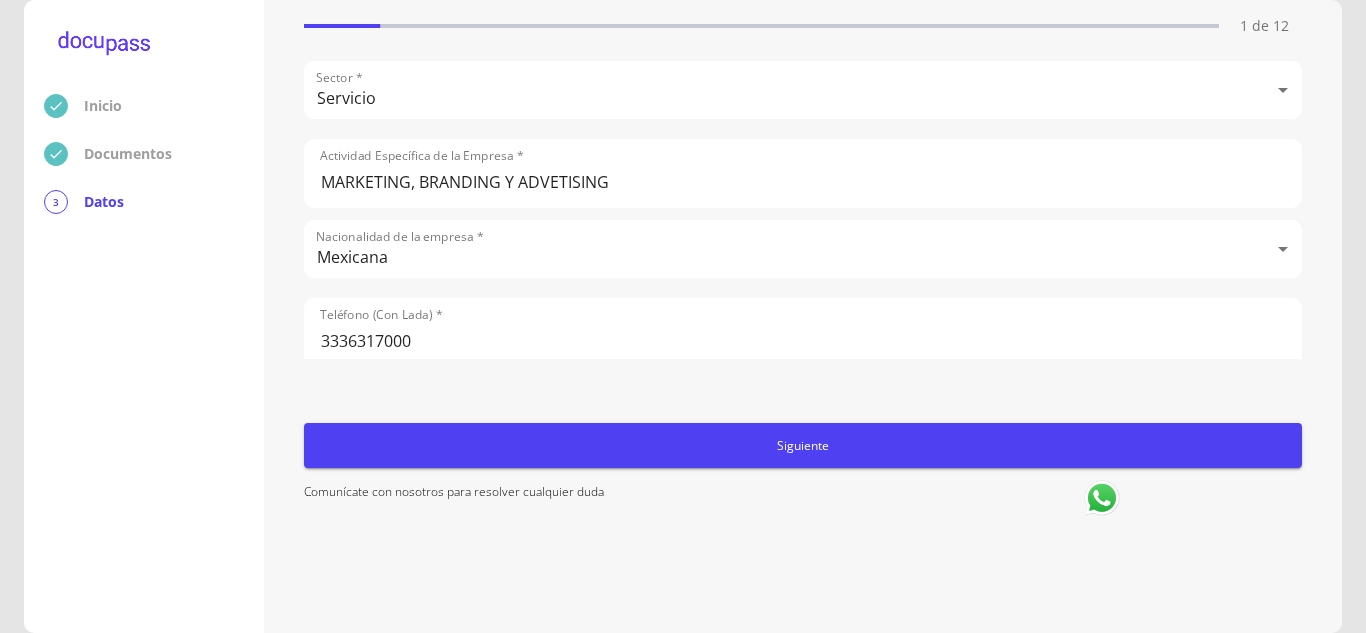 type on "37645" 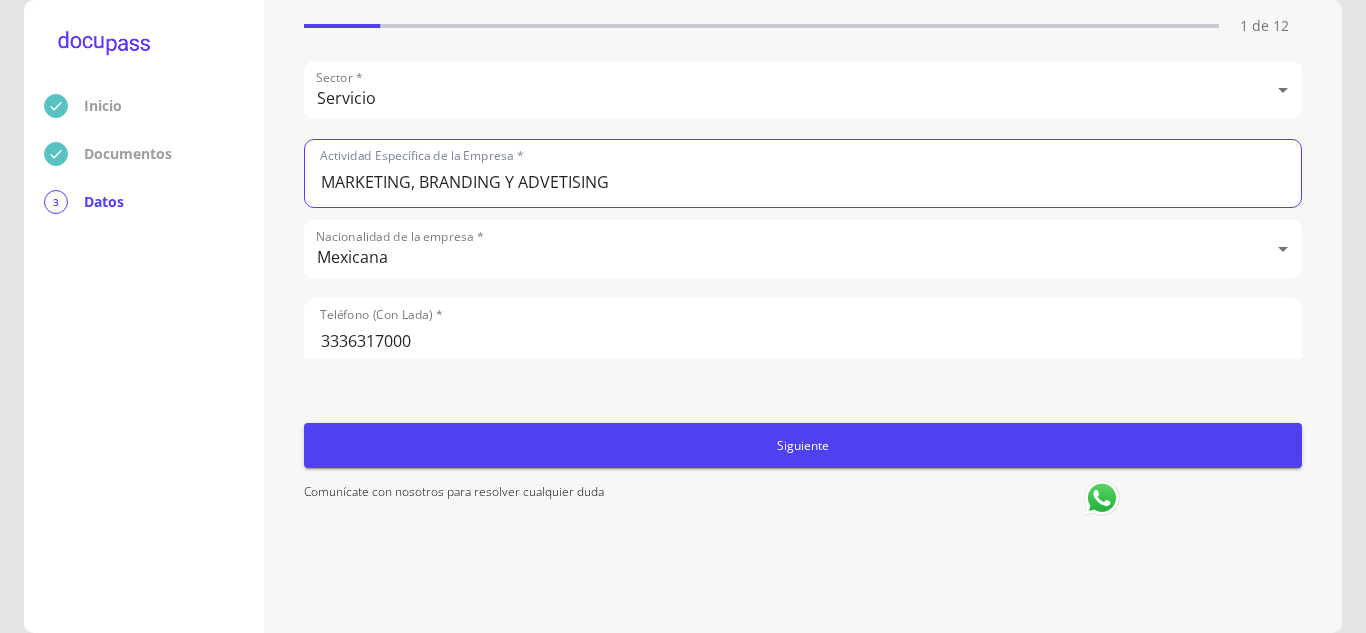 click on "MARKETING, BRANDING Y ADVETISING" 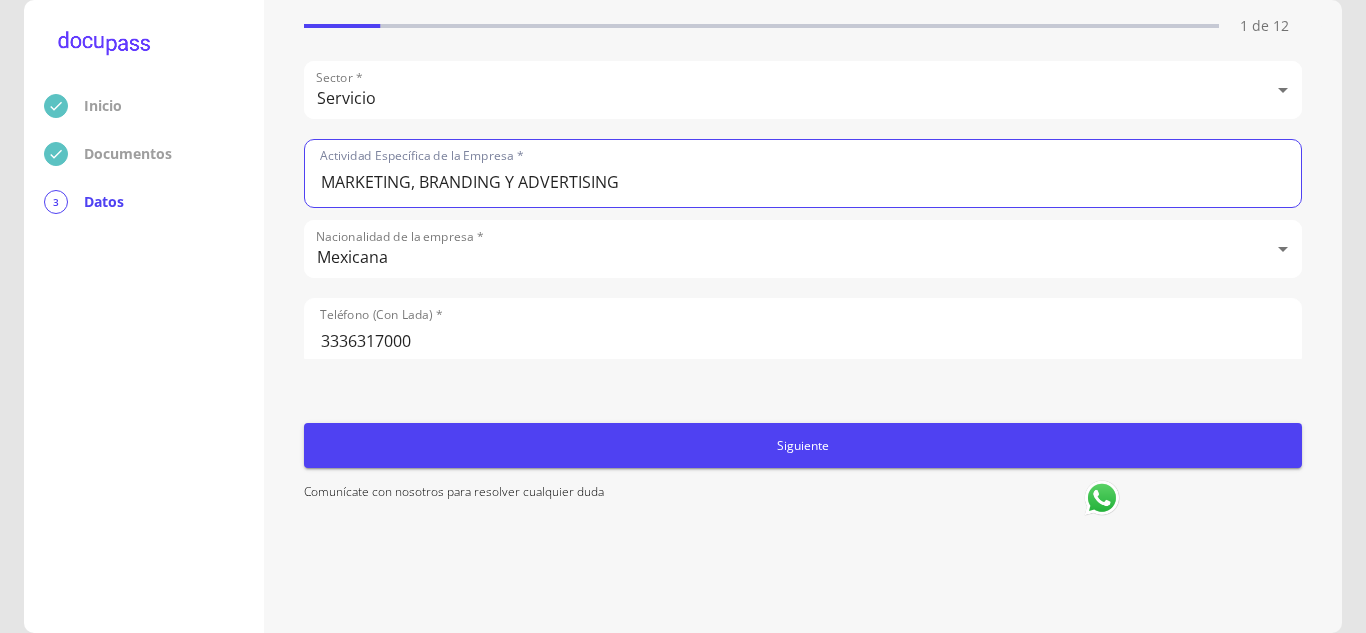 click on "MARKETING, BRANDING Y ADVERTISING" 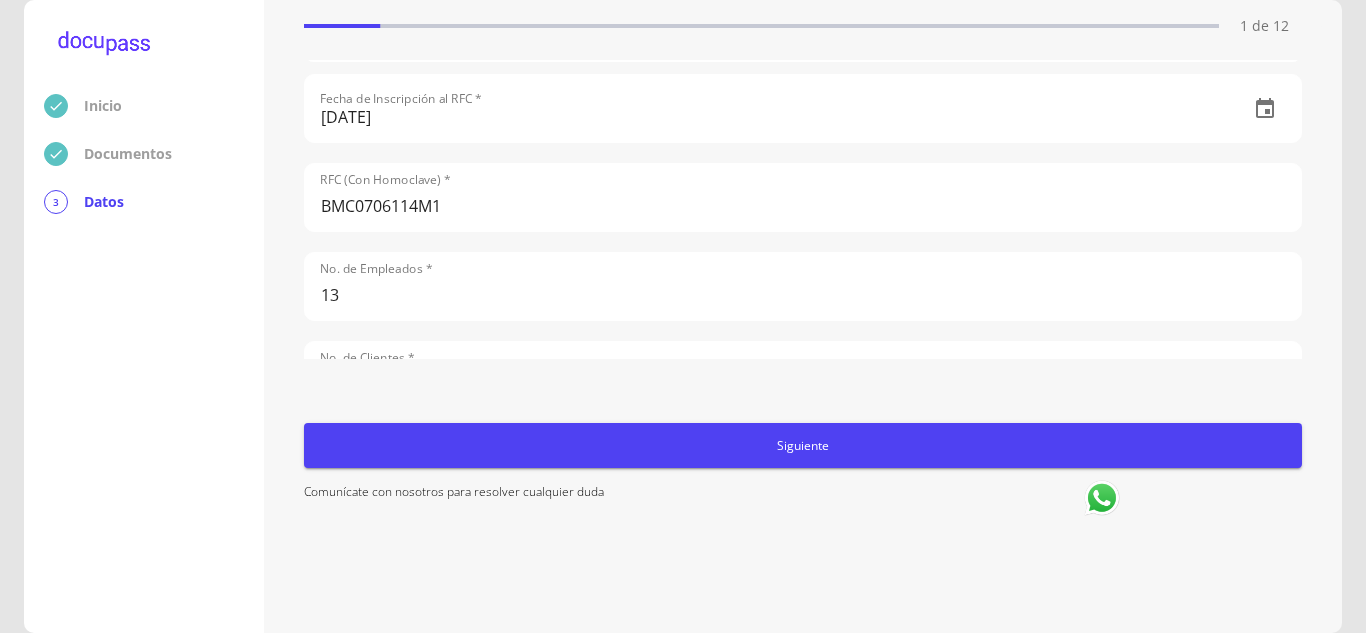 scroll, scrollTop: 853, scrollLeft: 0, axis: vertical 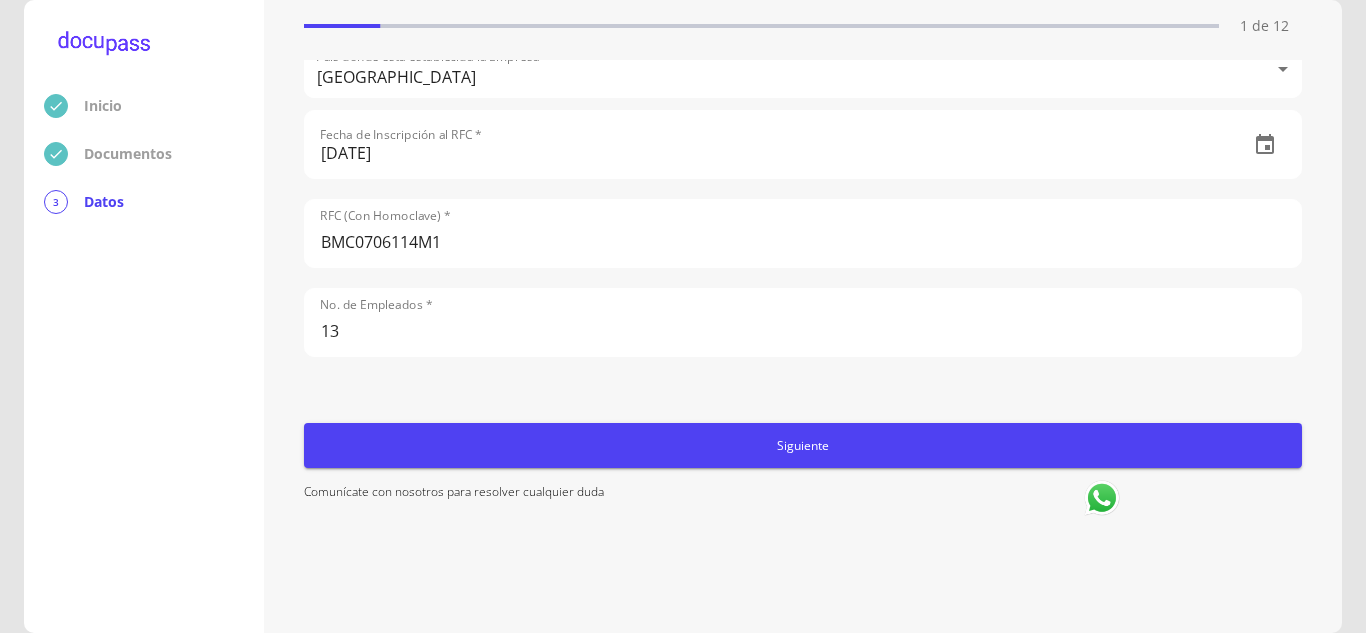 type on "MARKETING, BRANDING Y ADVERTISING" 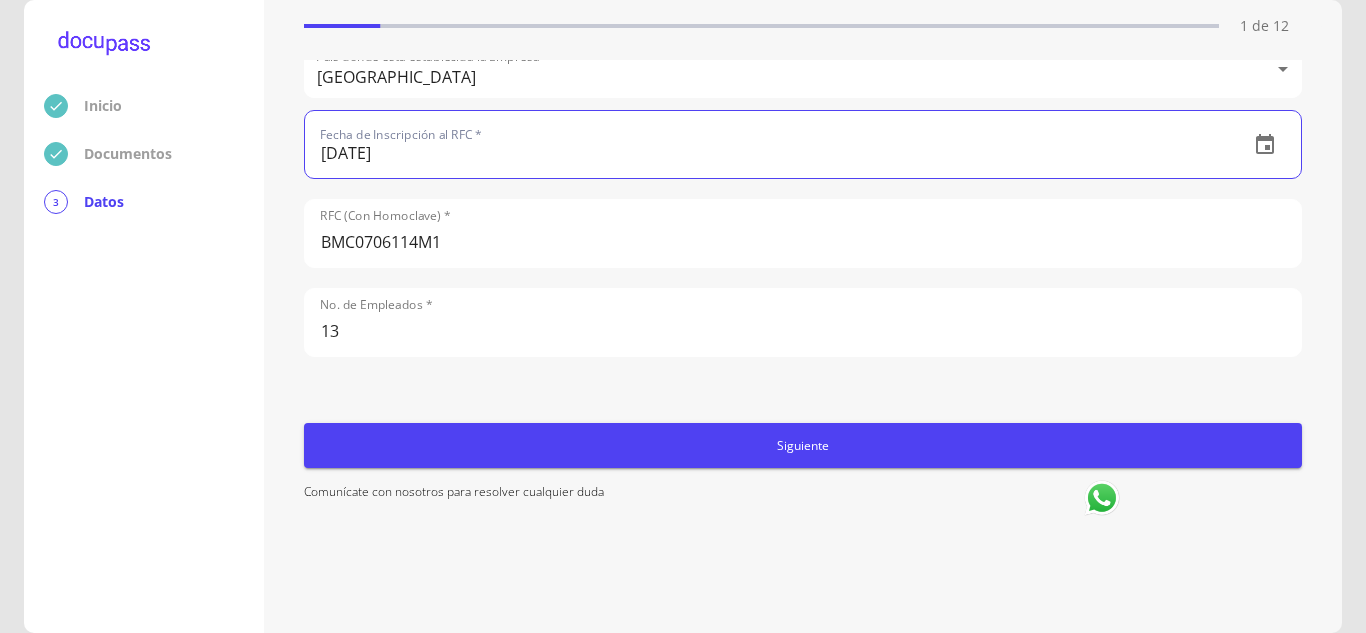 click on "[DATE]" at bounding box center (769, 144) 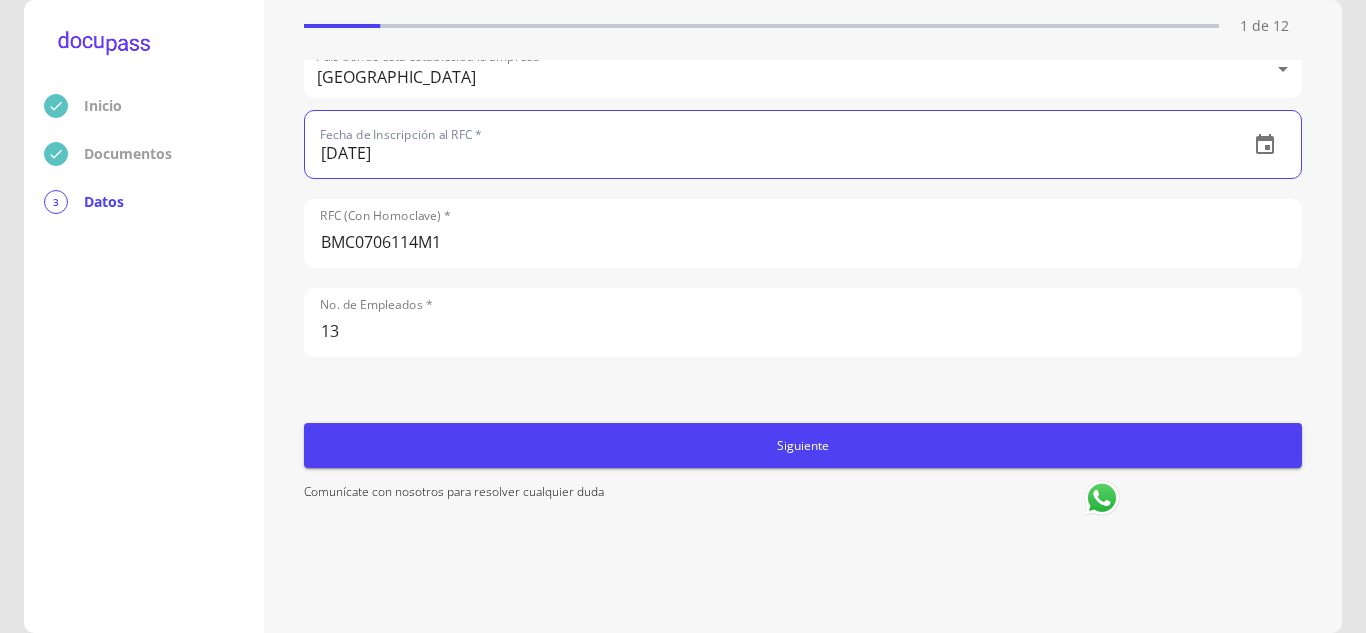click on "Completa lo siguiente Datos de la empresa solicitante 1 de 12 Tipo de cliente * Persona Moral Persona Moral Denominación o Razón Social * PRECURSORES DEL FUTURO SA DE CV Nombre comercial de la Empresa o Marca * PRECURSORES DEL FUTURO Folio Mercantil * 37645 Sector * Servicio Servicio Actividad Específica de la Empresa * MARKETING, BRANDING Y ADVERTISING Nacionalidad de la empresa * Mexicana Mexicana Teléfono (Con Lada) * [PHONE_NUMBER] Teléfono Alterno (Con Lada) * 3313512115 Email [EMAIL_ADDRESS][DOMAIN_NAME] País donde está establecida la Empresa * [GEOGRAPHIC_DATA] [GEOGRAPHIC_DATA] Fecha de Inscripción al RFC * [DATE] RFC (Con Homoclave) * BMC0706114M1 No. de Empleados * 13 No. de Clientes * 50 Antigüedad de la Empresa (Años) * 22 años 22 años Antigüedad de la Empresa (Meses) 1 mes 1 mes Siguiente Comunícate con nosotros para resolver cualquier duda" at bounding box center [803, 316] 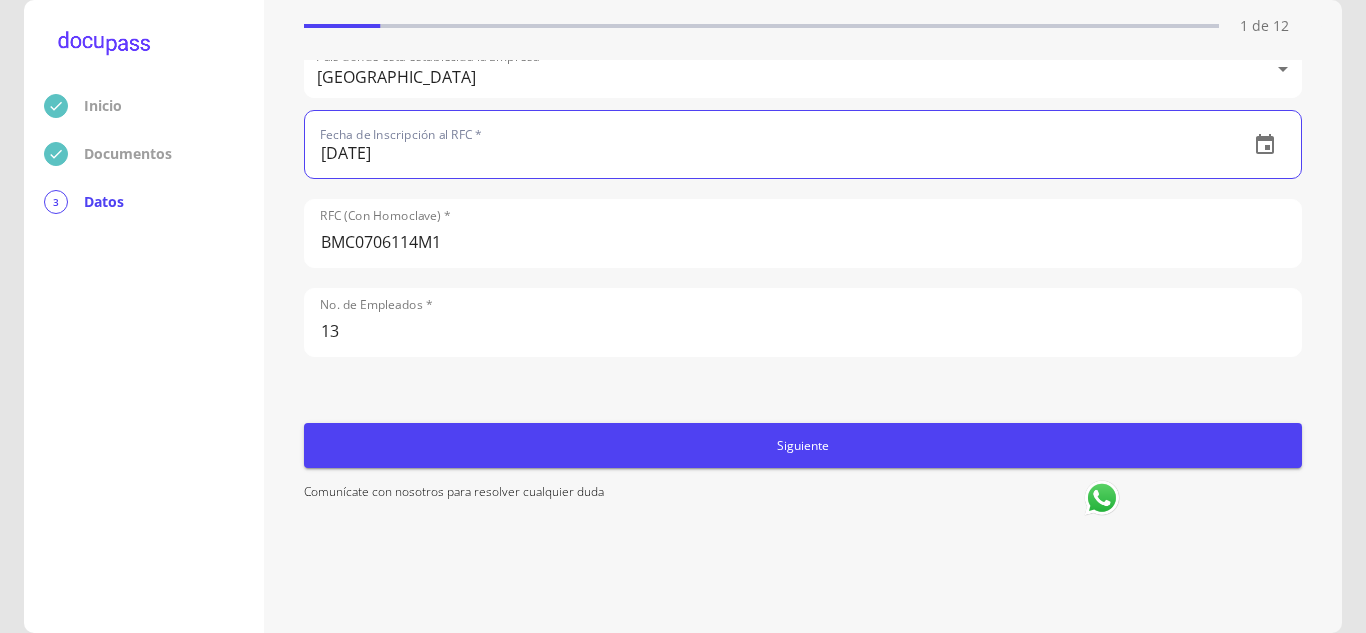 click on "[DATE]" at bounding box center [769, 144] 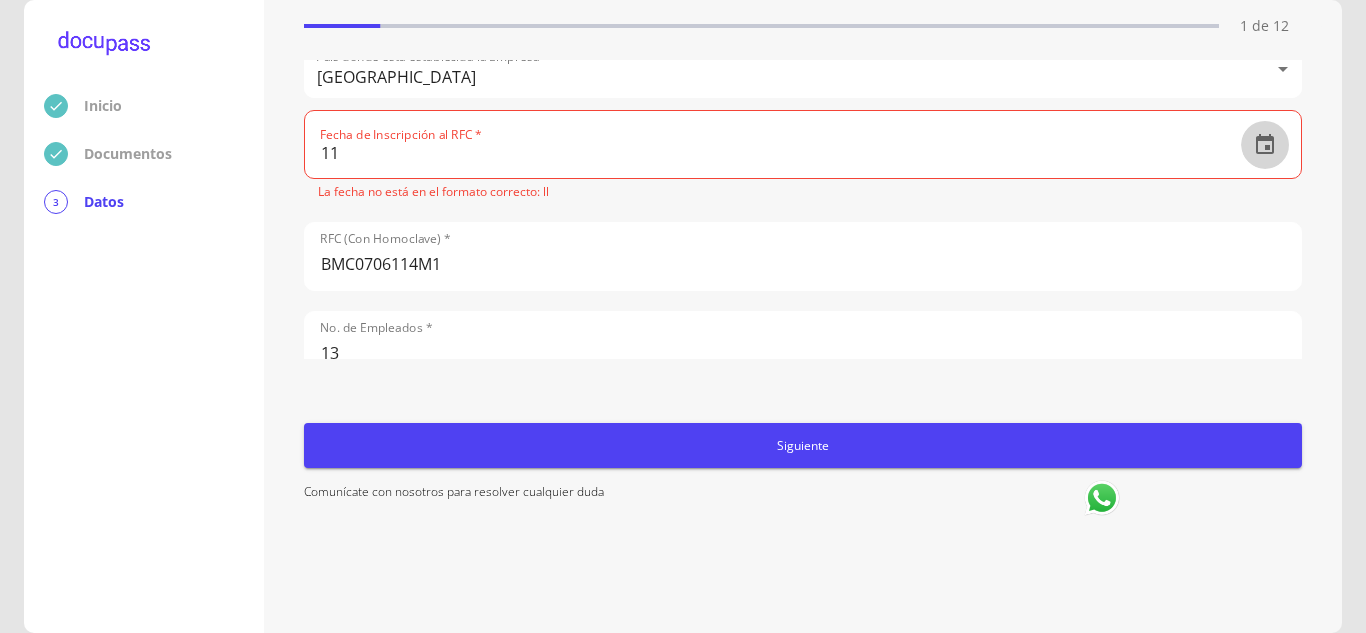 click at bounding box center [1265, 145] 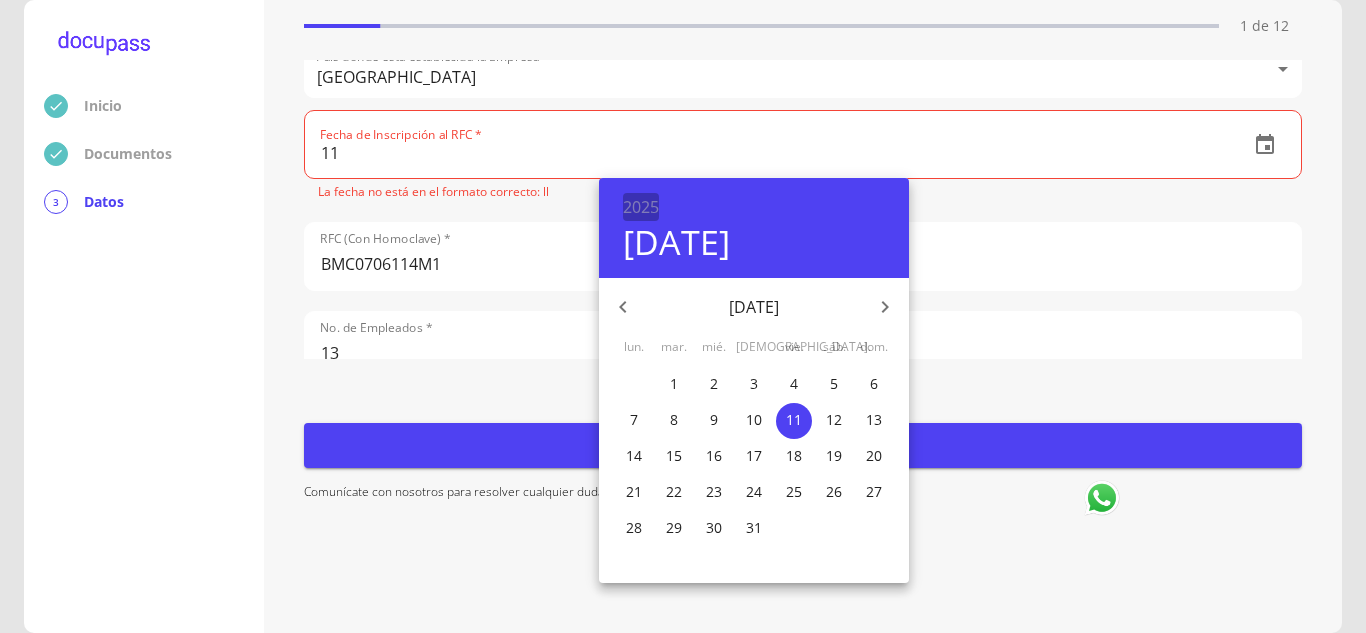 click on "2025" at bounding box center [641, 207] 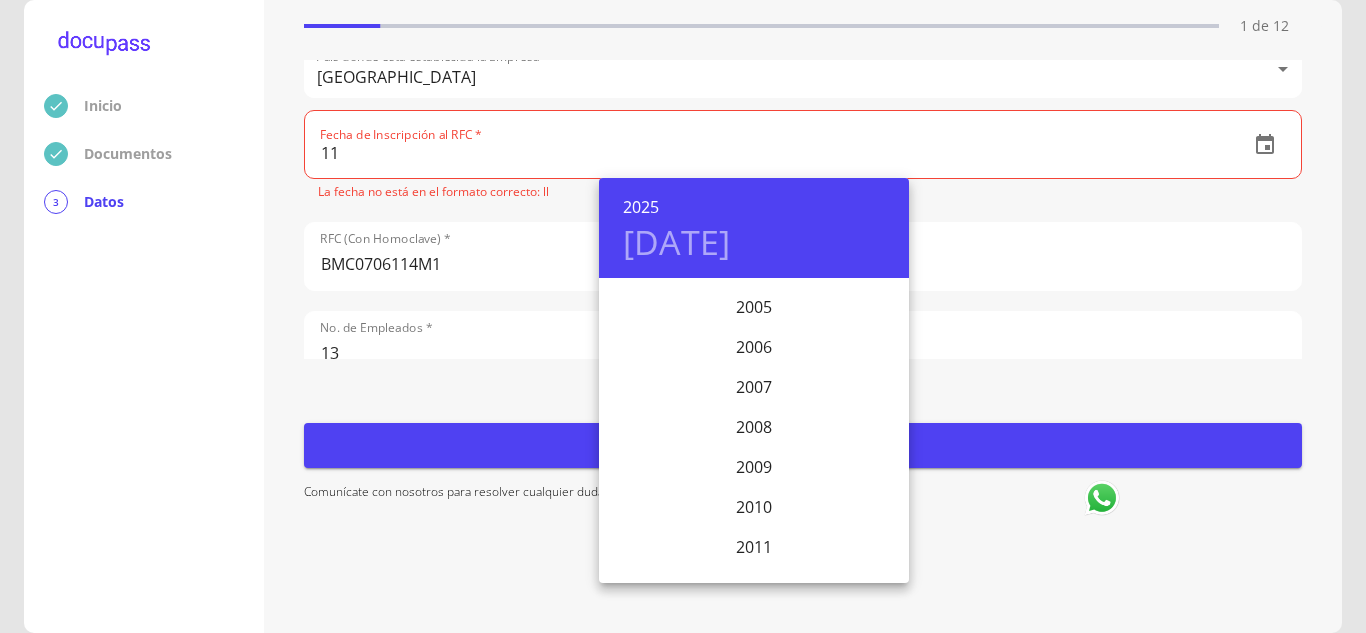 scroll, scrollTop: 4239, scrollLeft: 0, axis: vertical 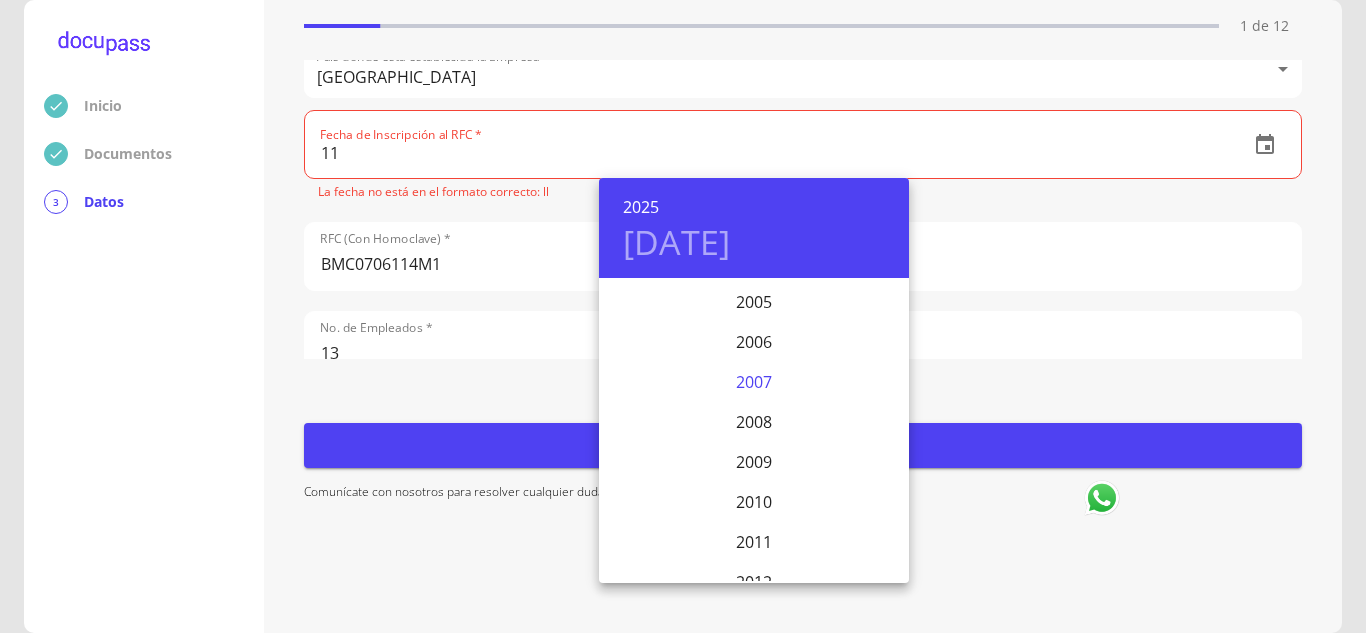 click on "2007" at bounding box center (754, 382) 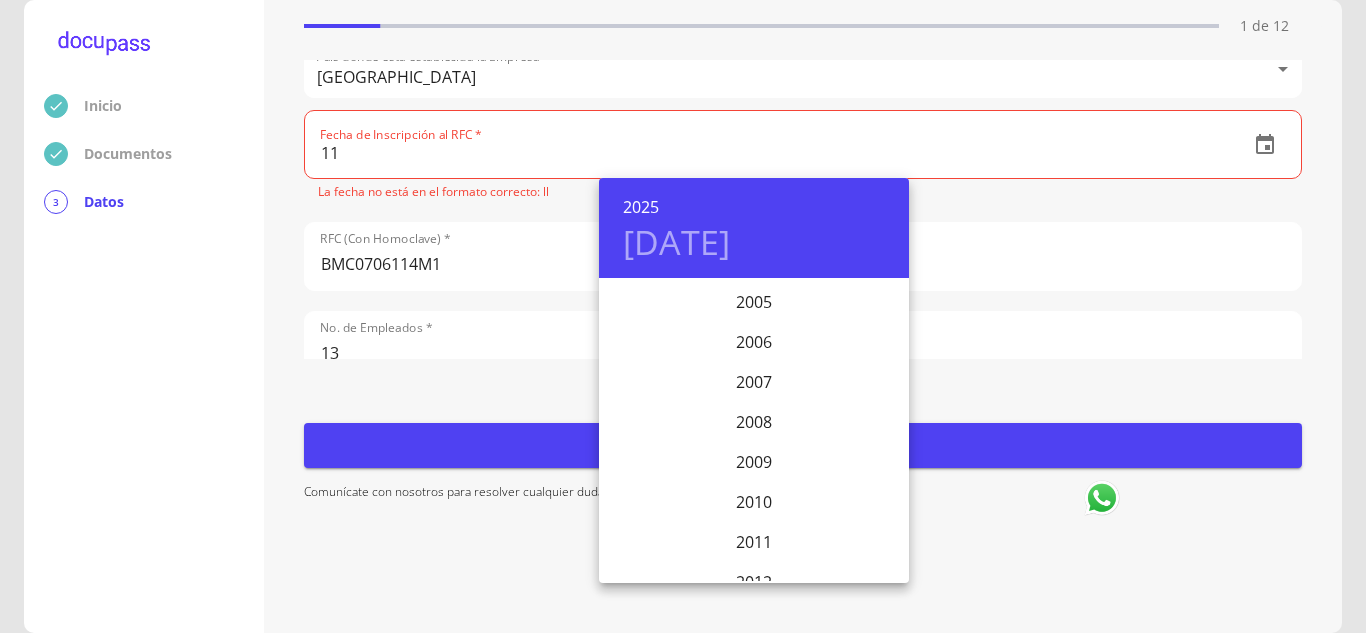 type on "[DATE]" 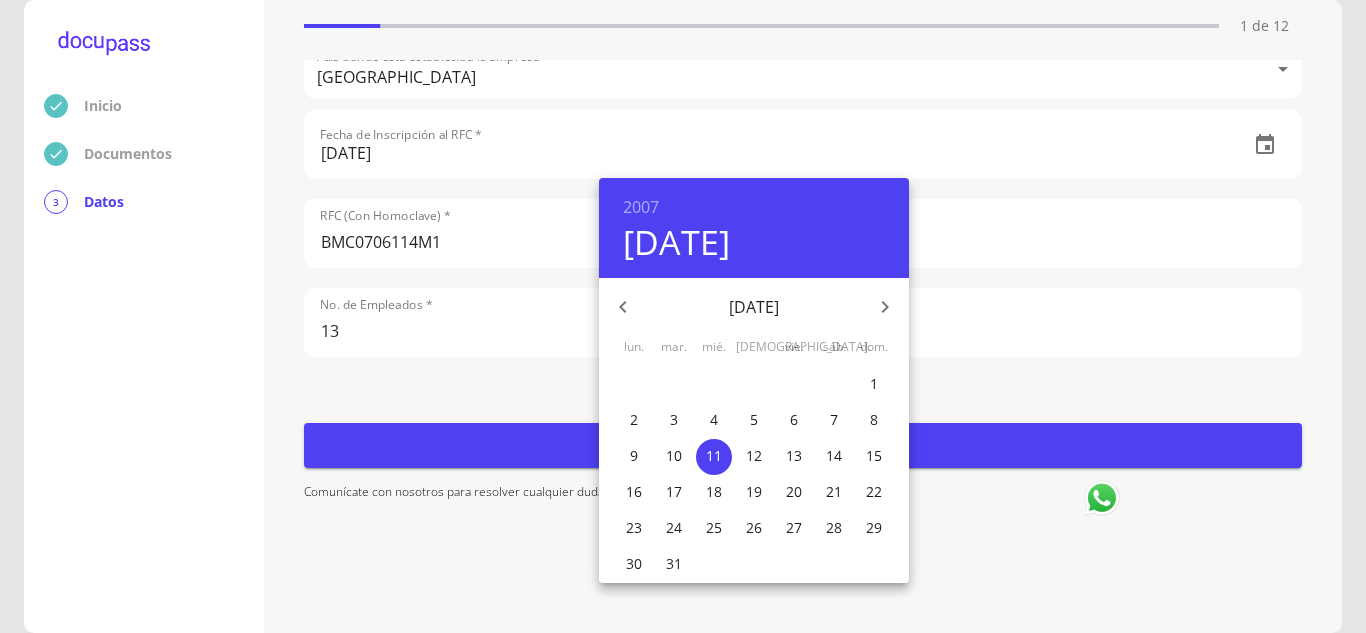 click at bounding box center (683, 316) 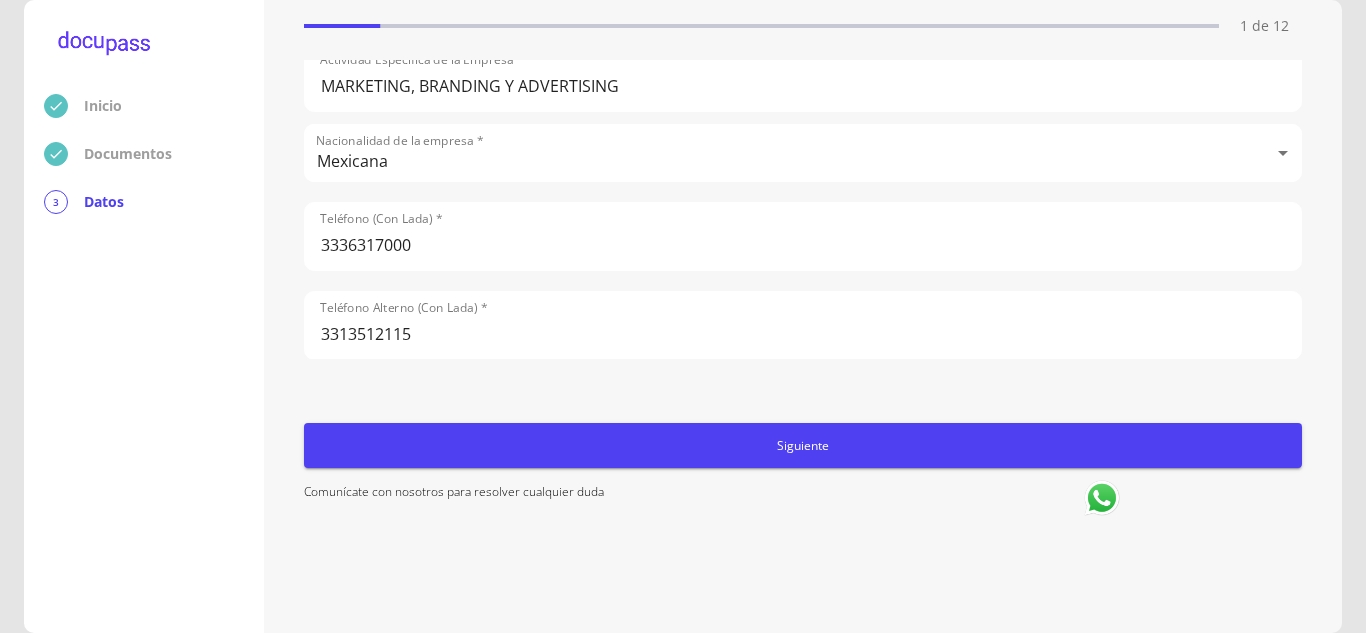 scroll, scrollTop: 0, scrollLeft: 0, axis: both 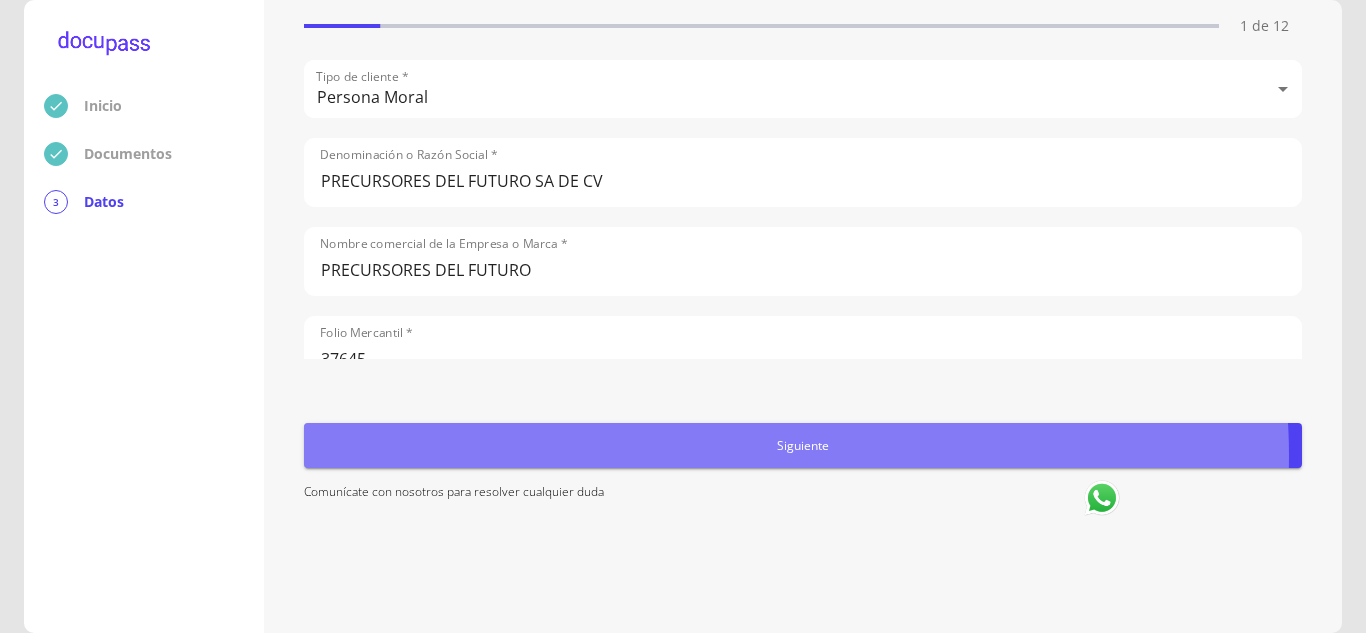 click on "Siguiente" at bounding box center [803, 445] 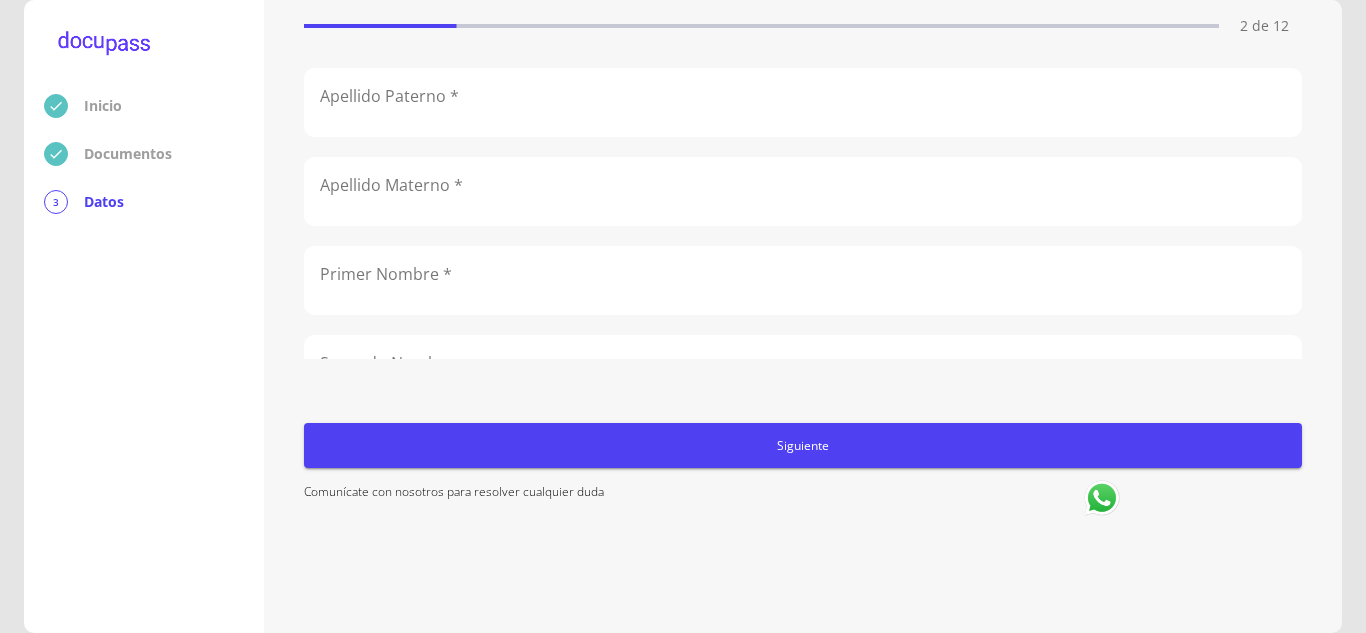 scroll, scrollTop: 0, scrollLeft: 0, axis: both 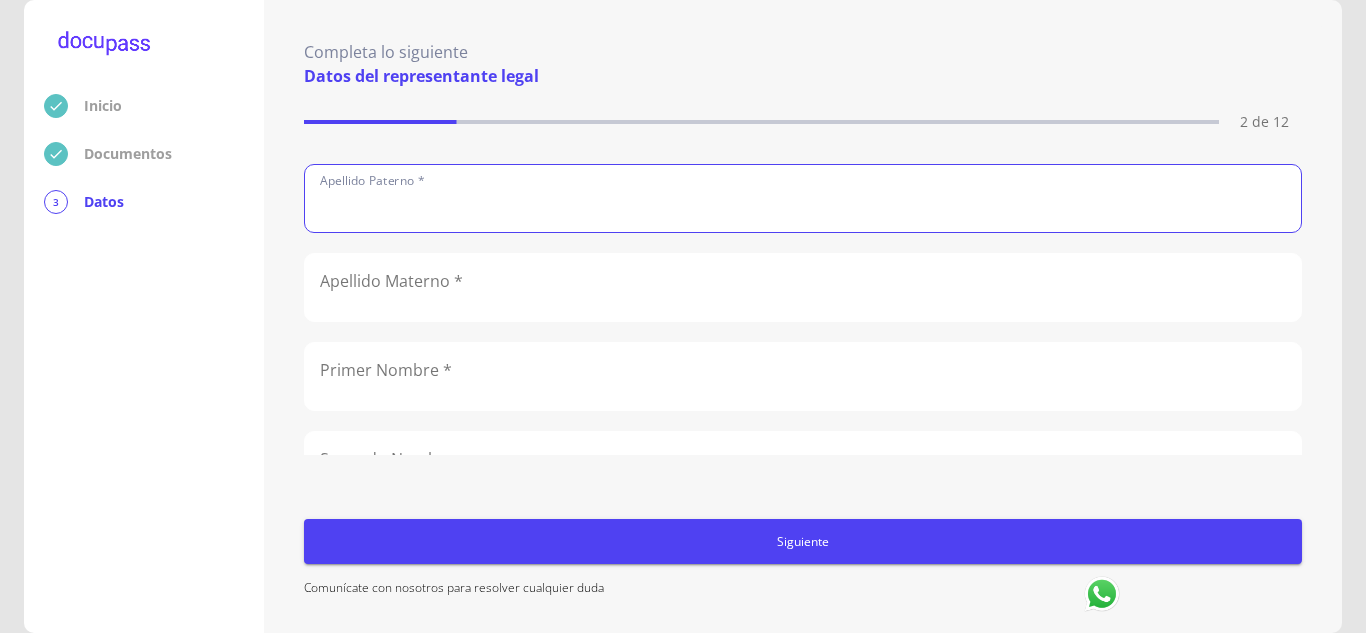 click 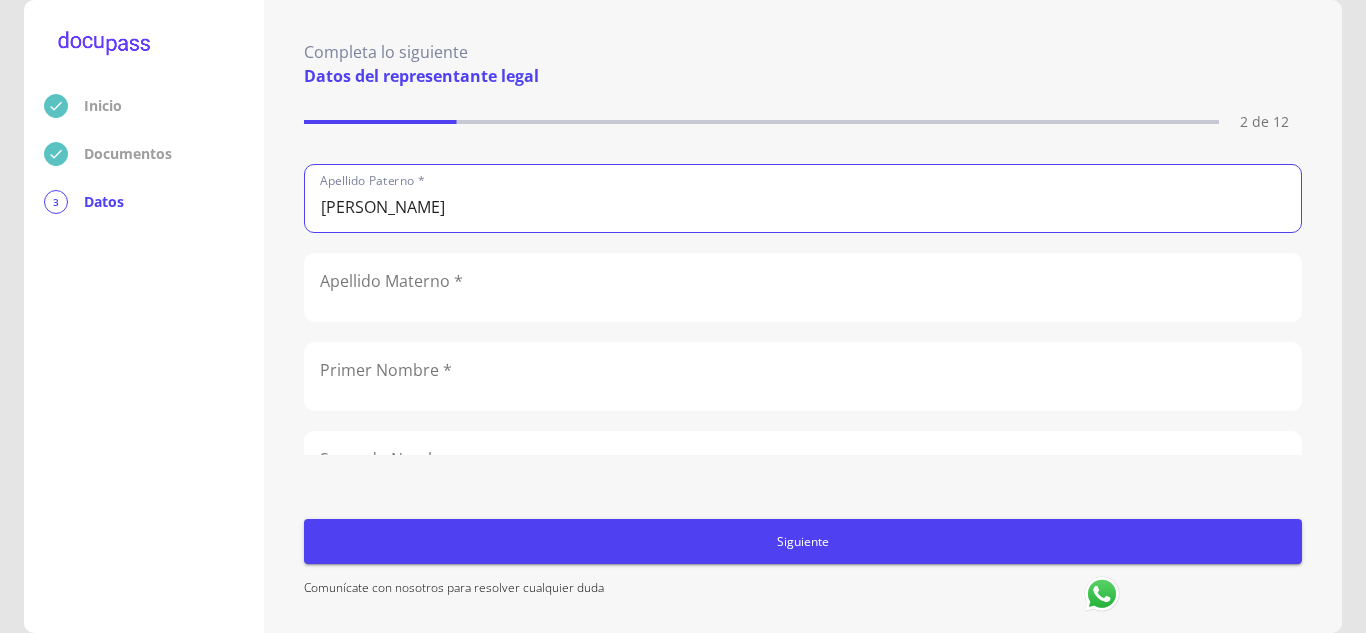 type on "[PERSON_NAME]" 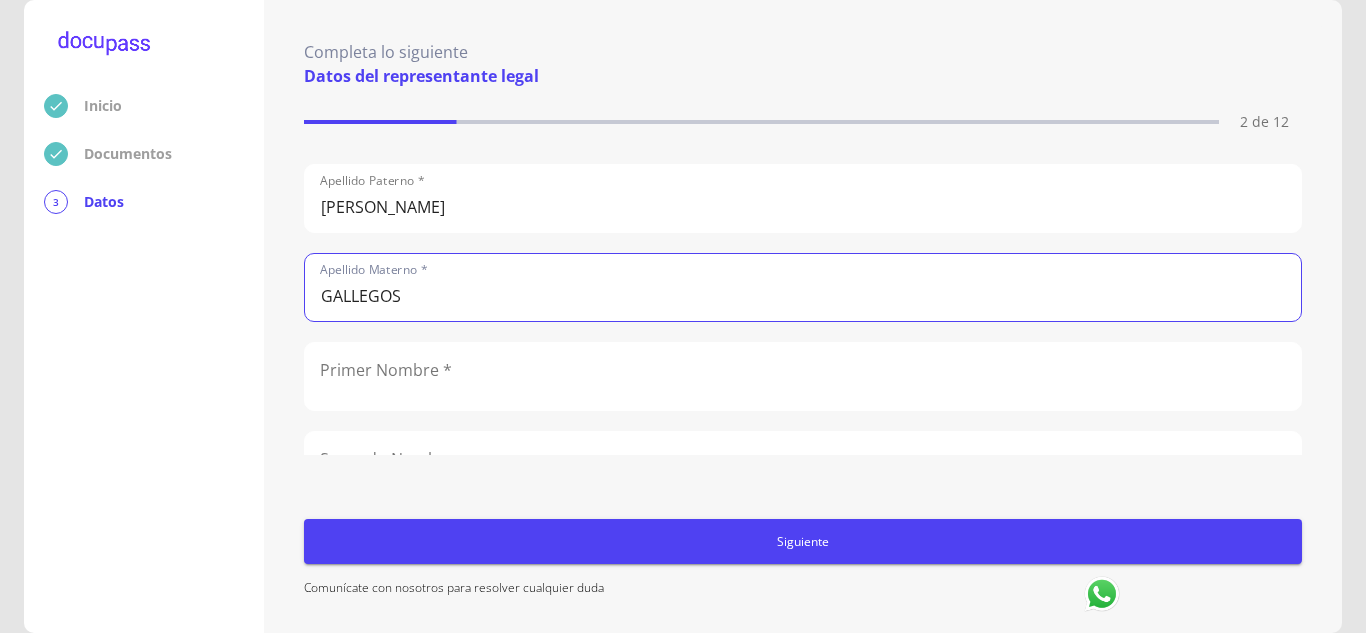 type on "GALLEGOS" 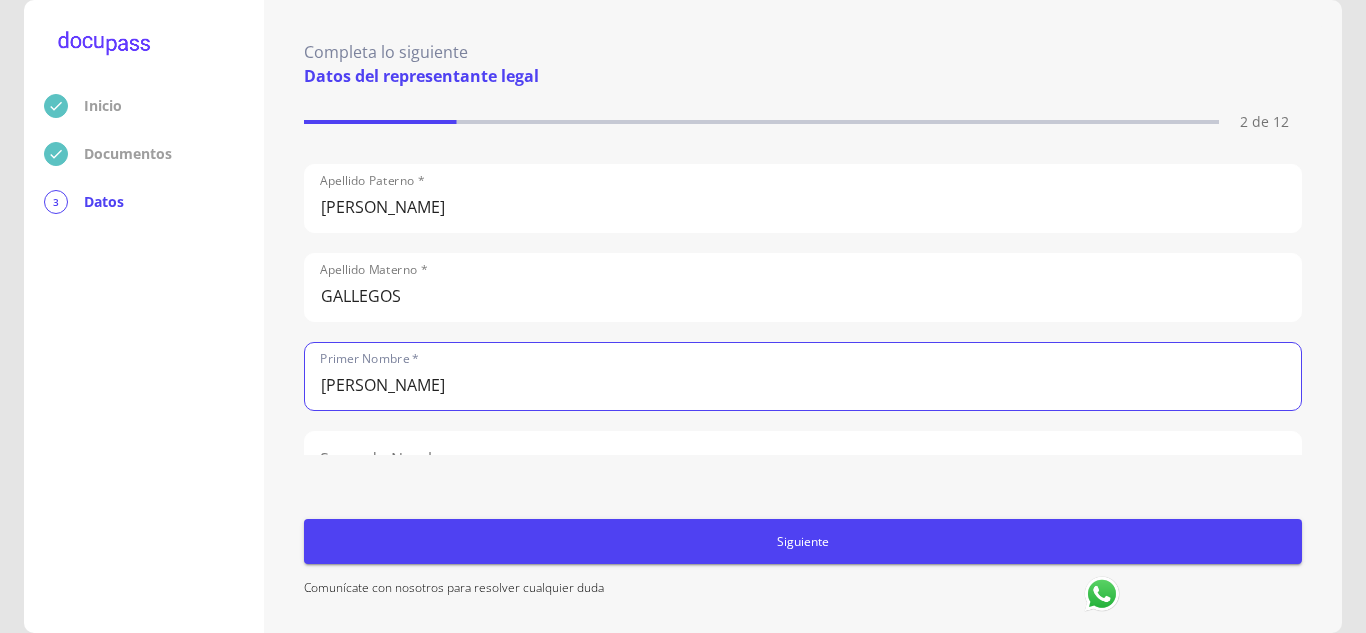 type on "[PERSON_NAME]" 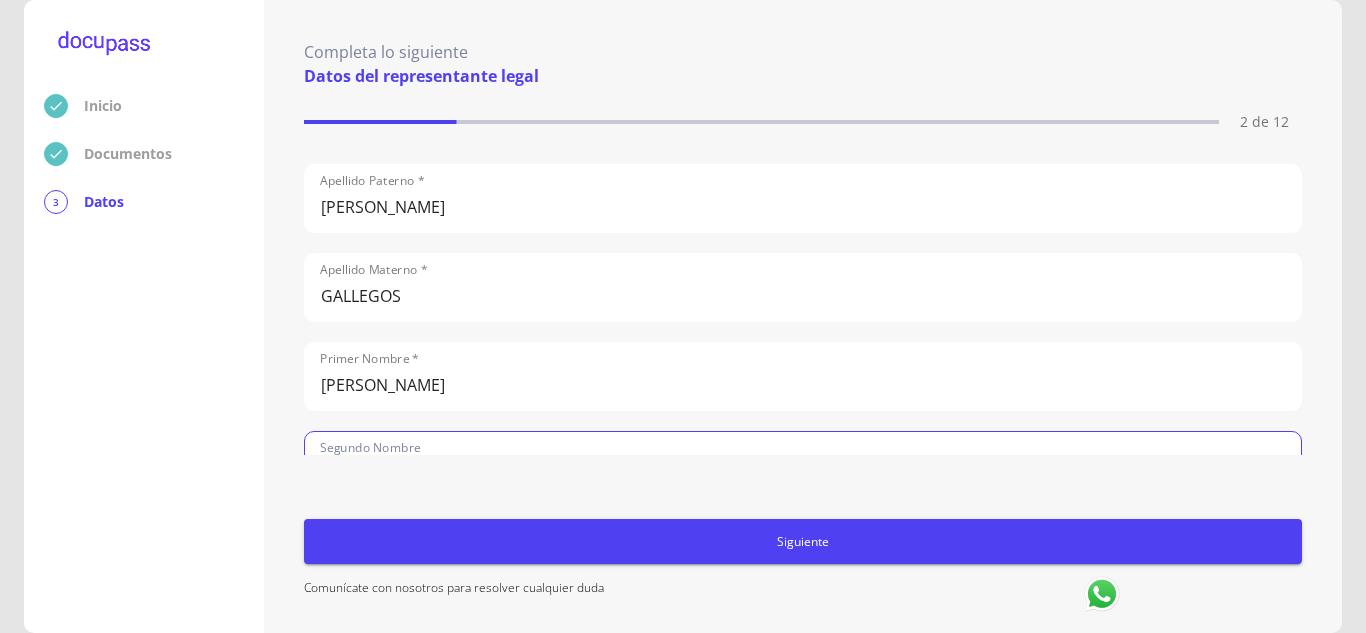 scroll, scrollTop: 59, scrollLeft: 0, axis: vertical 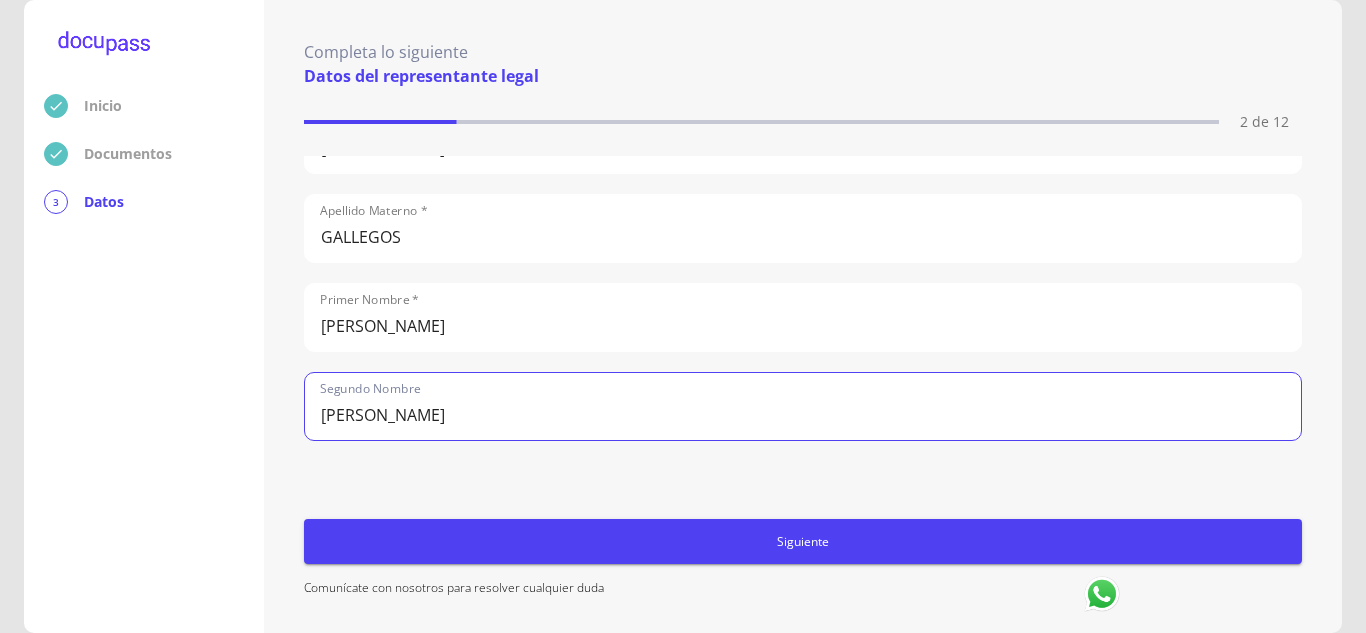 type on "[PERSON_NAME]" 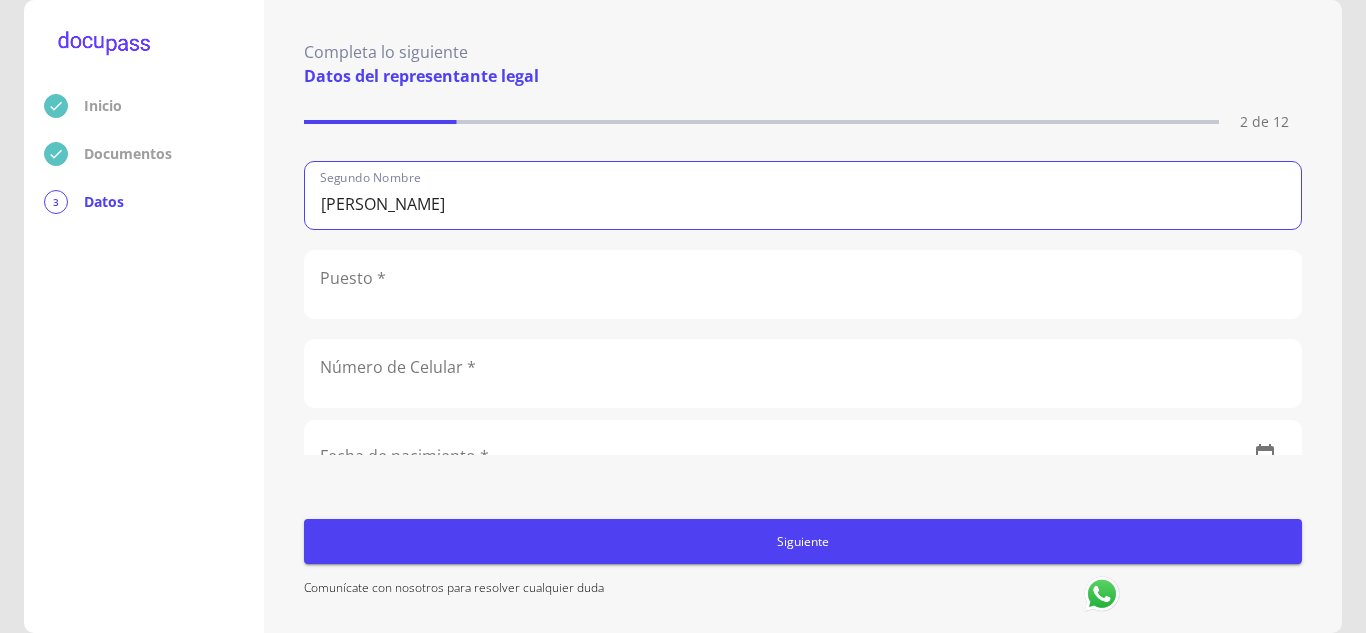 scroll, scrollTop: 247, scrollLeft: 0, axis: vertical 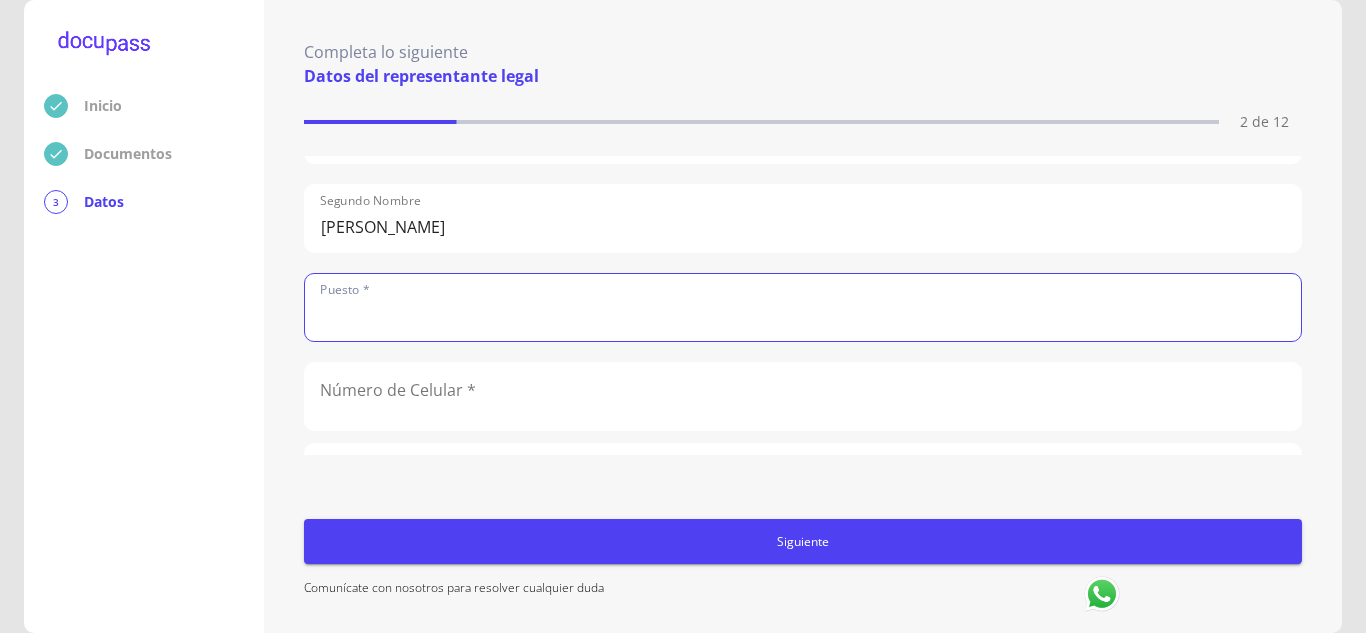 click 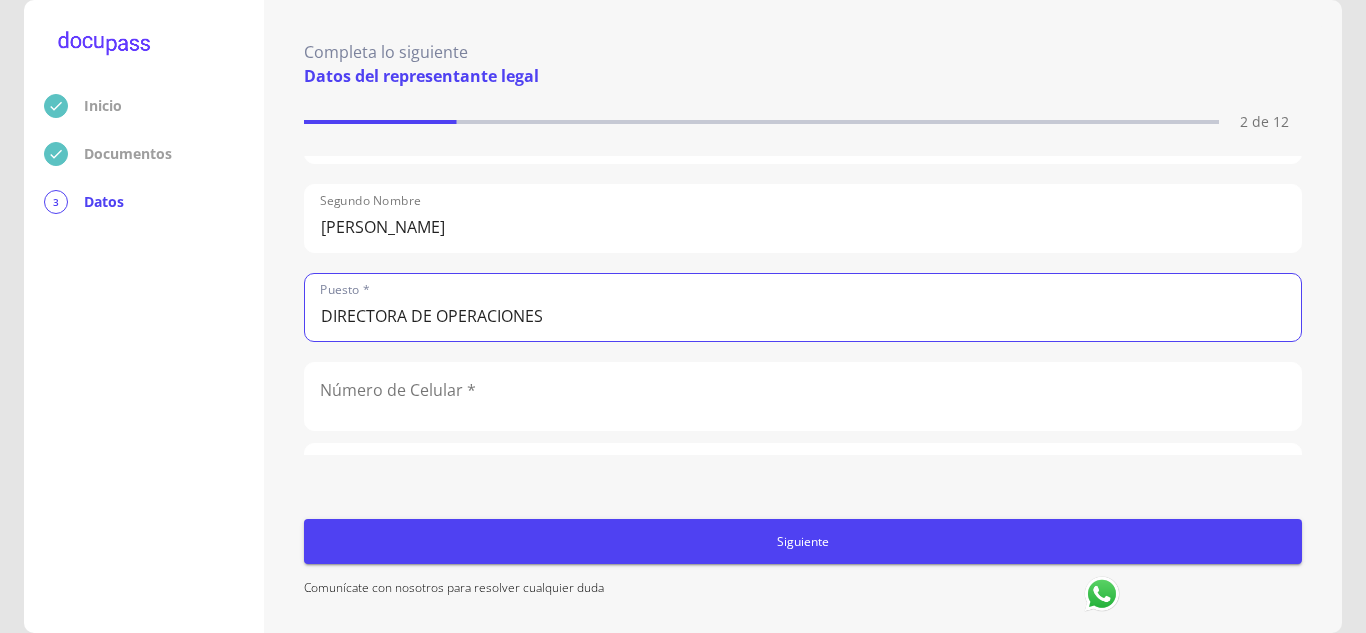 type on "DIRECTORA DE OPERACIONES" 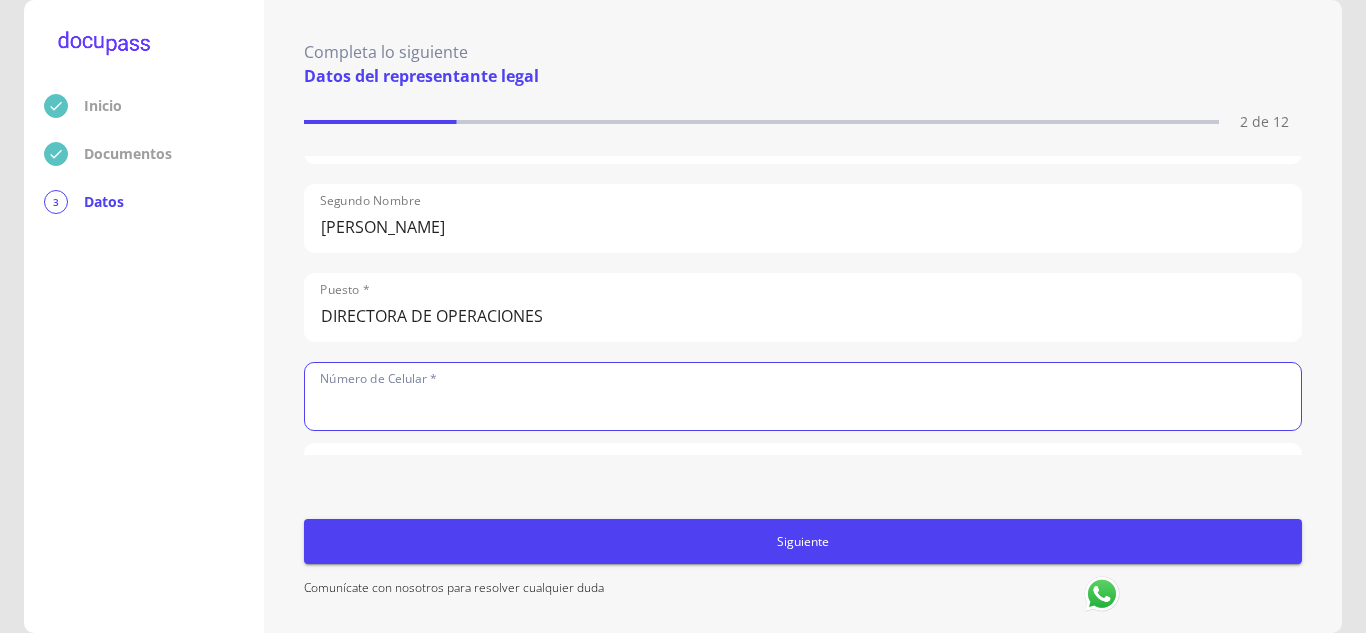 click 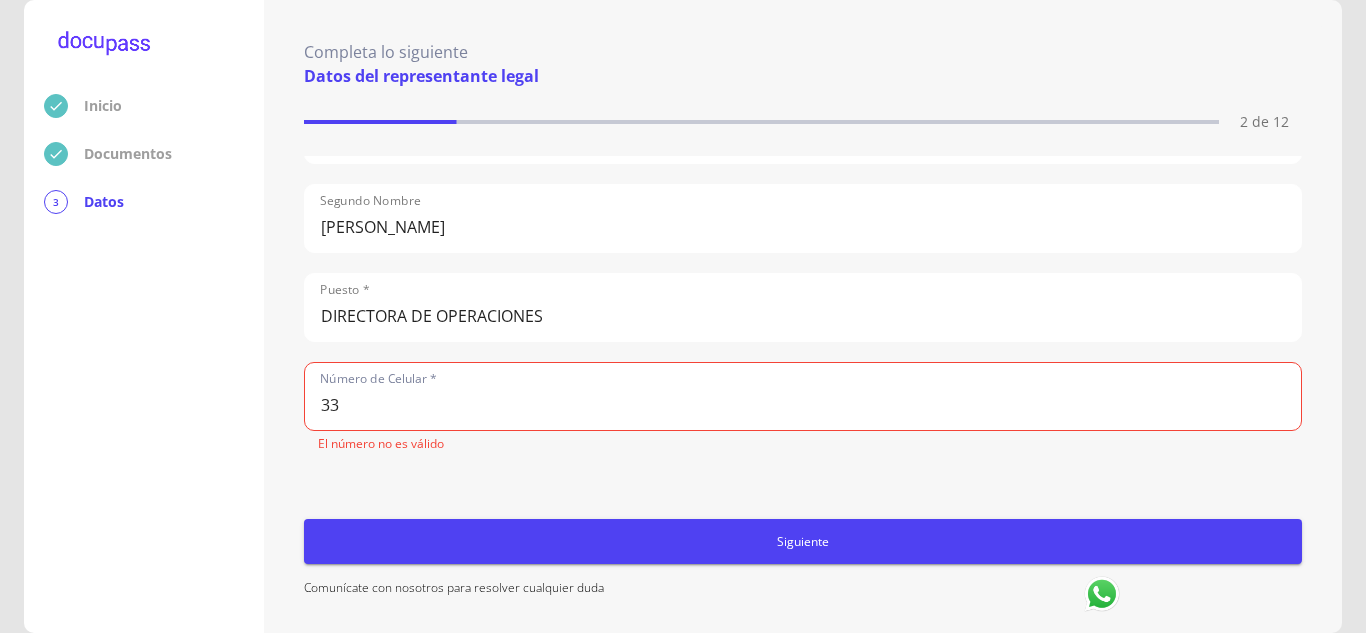 paste on "13512115" 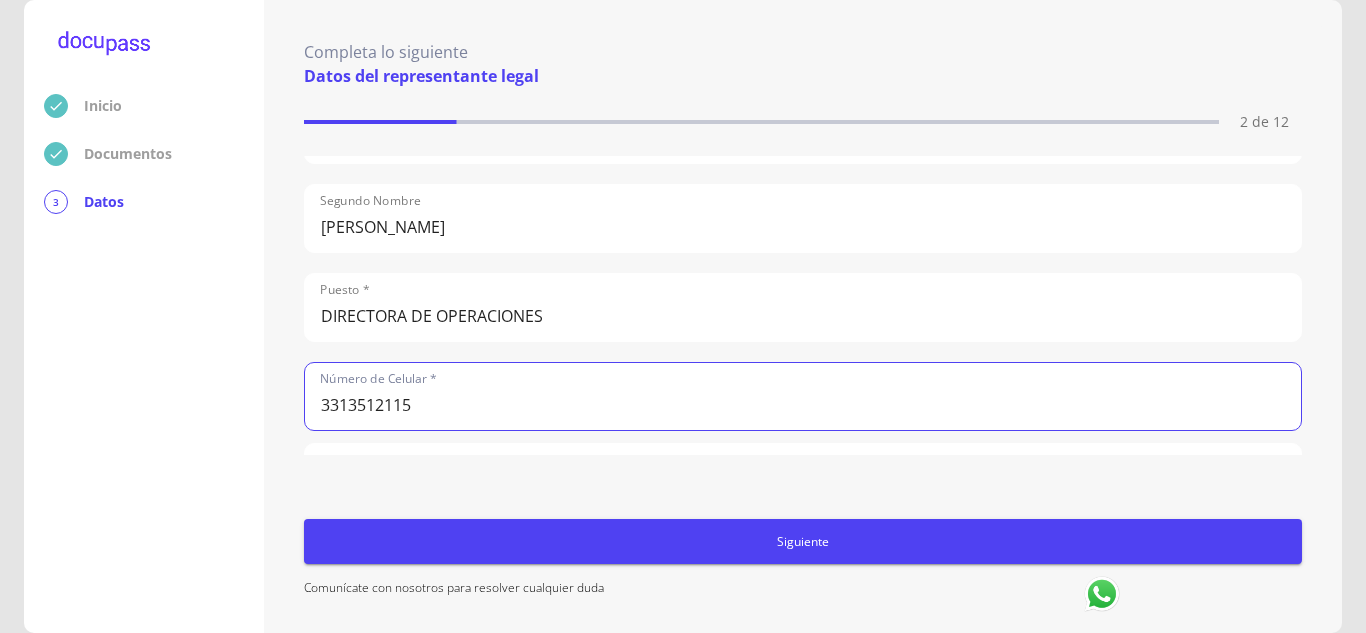 type on "3313512115" 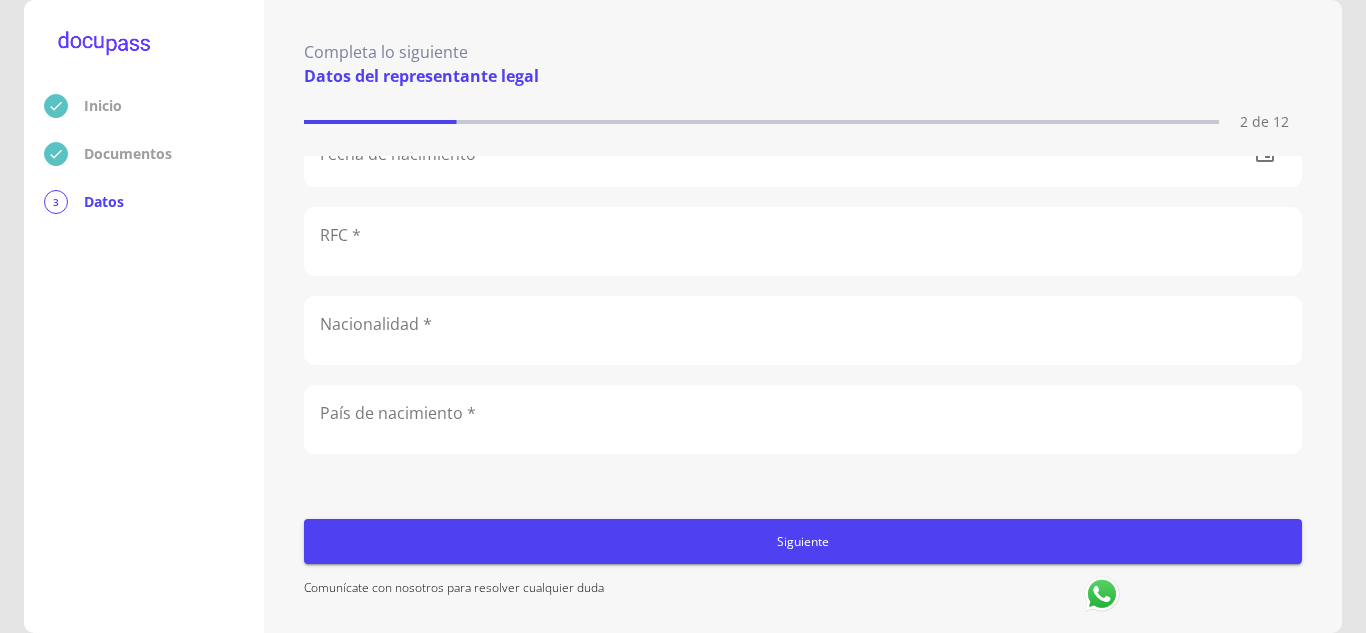 scroll, scrollTop: 452, scrollLeft: 0, axis: vertical 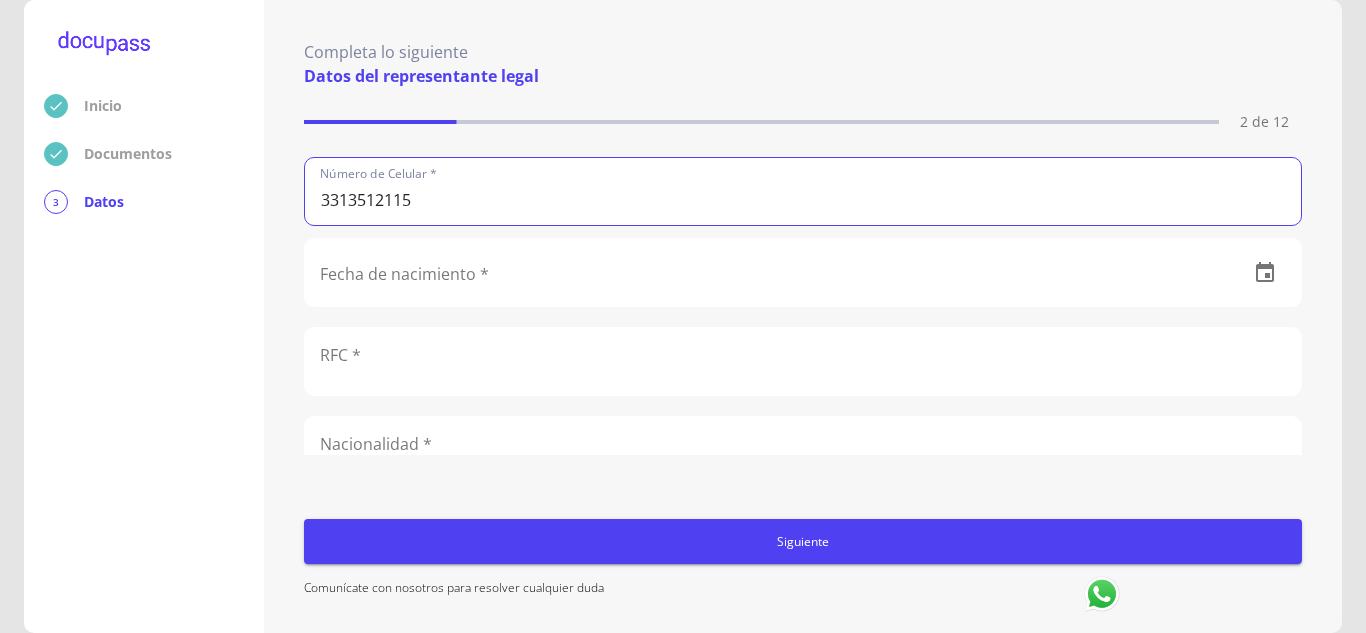 click at bounding box center [769, 272] 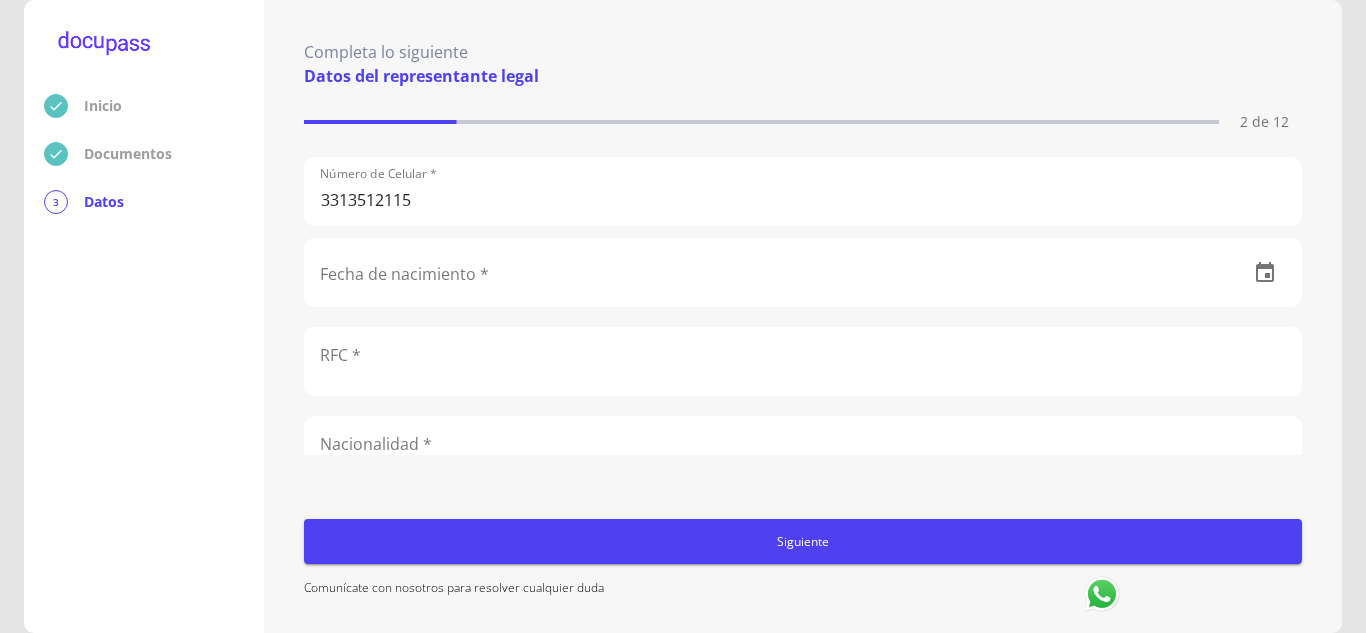 click on "3313512115" 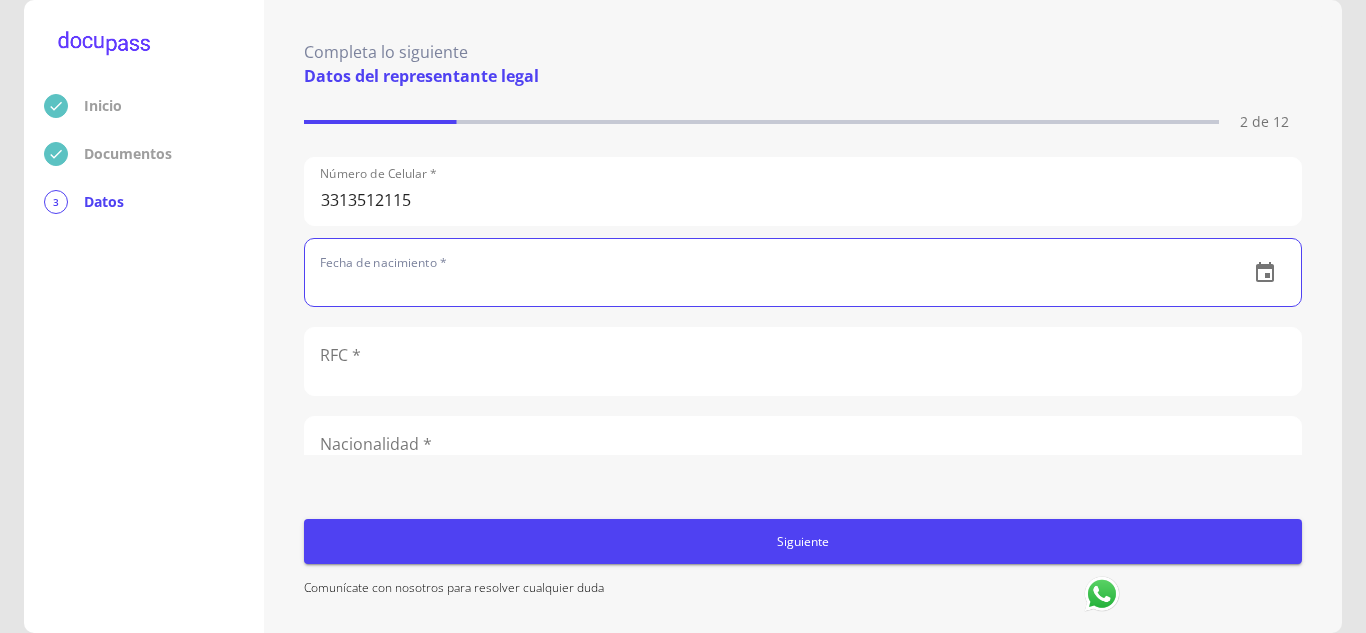 click at bounding box center [769, 272] 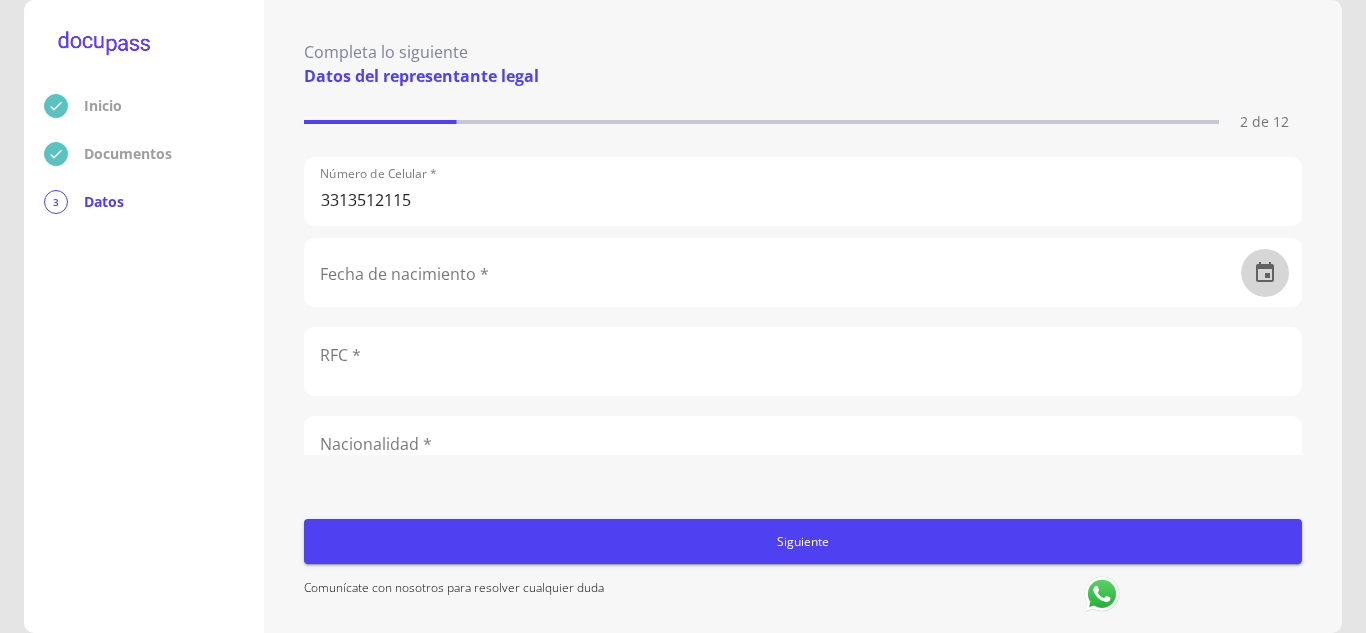 click 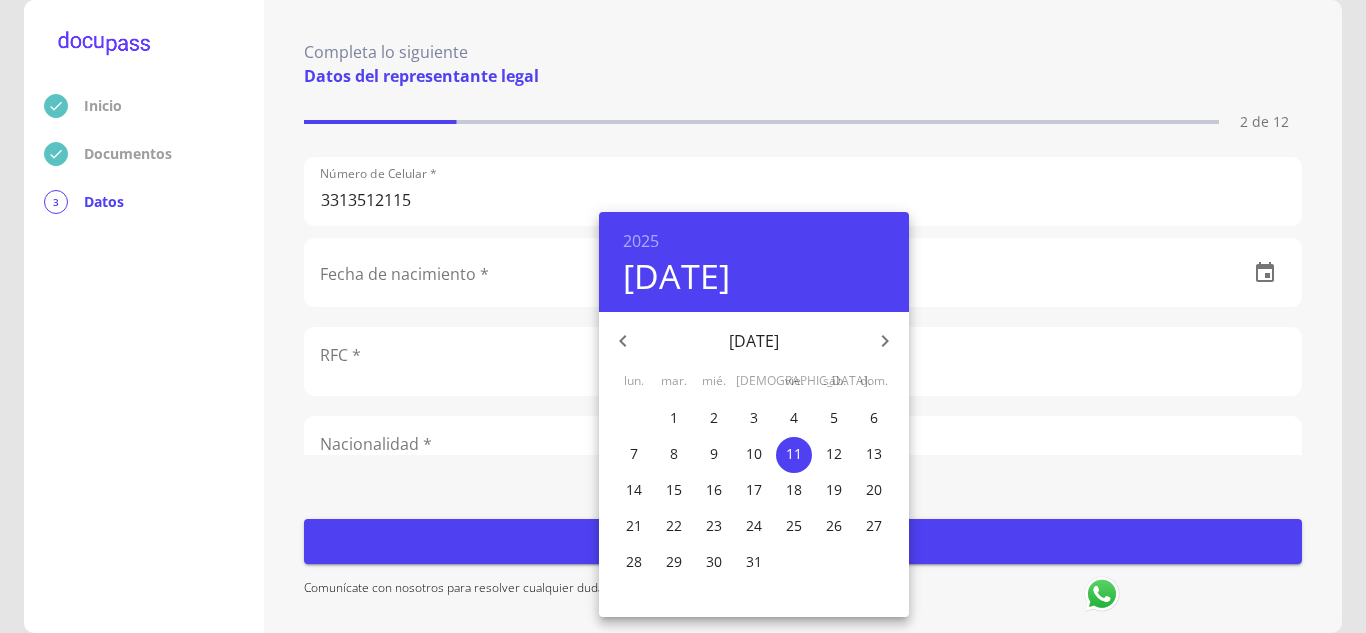 click on "2025 [DATE]" at bounding box center (754, 262) 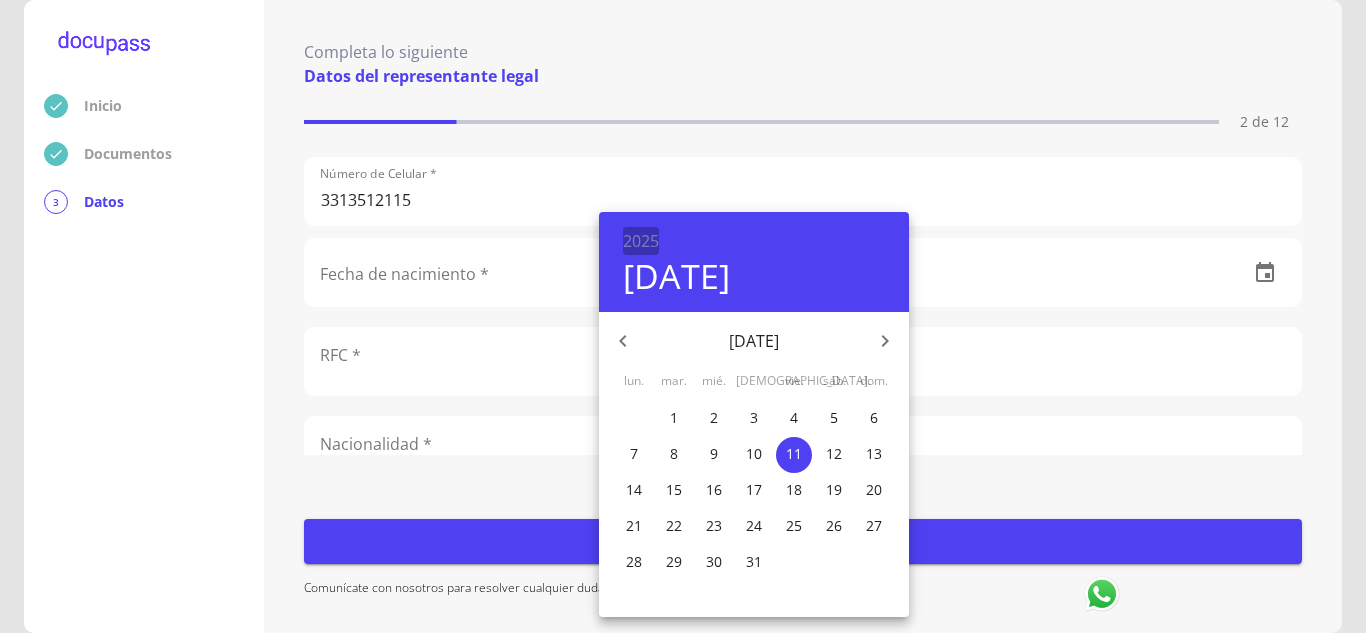 click on "2025" at bounding box center (641, 241) 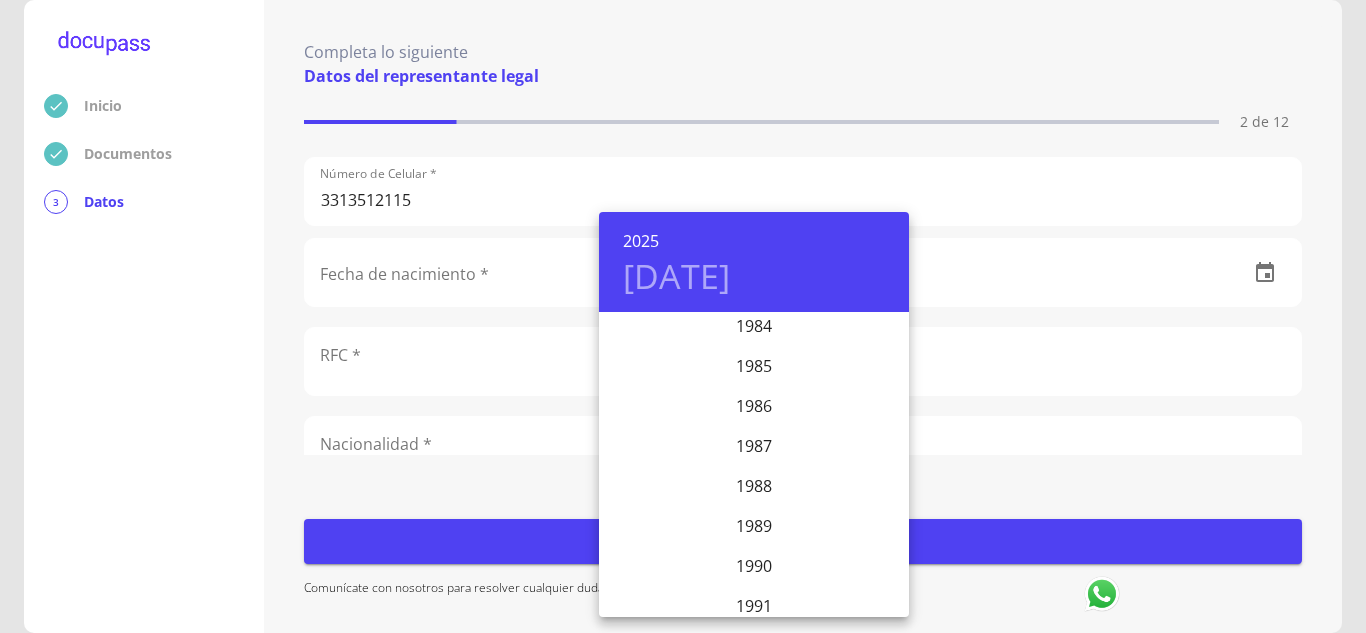 scroll, scrollTop: 3408, scrollLeft: 0, axis: vertical 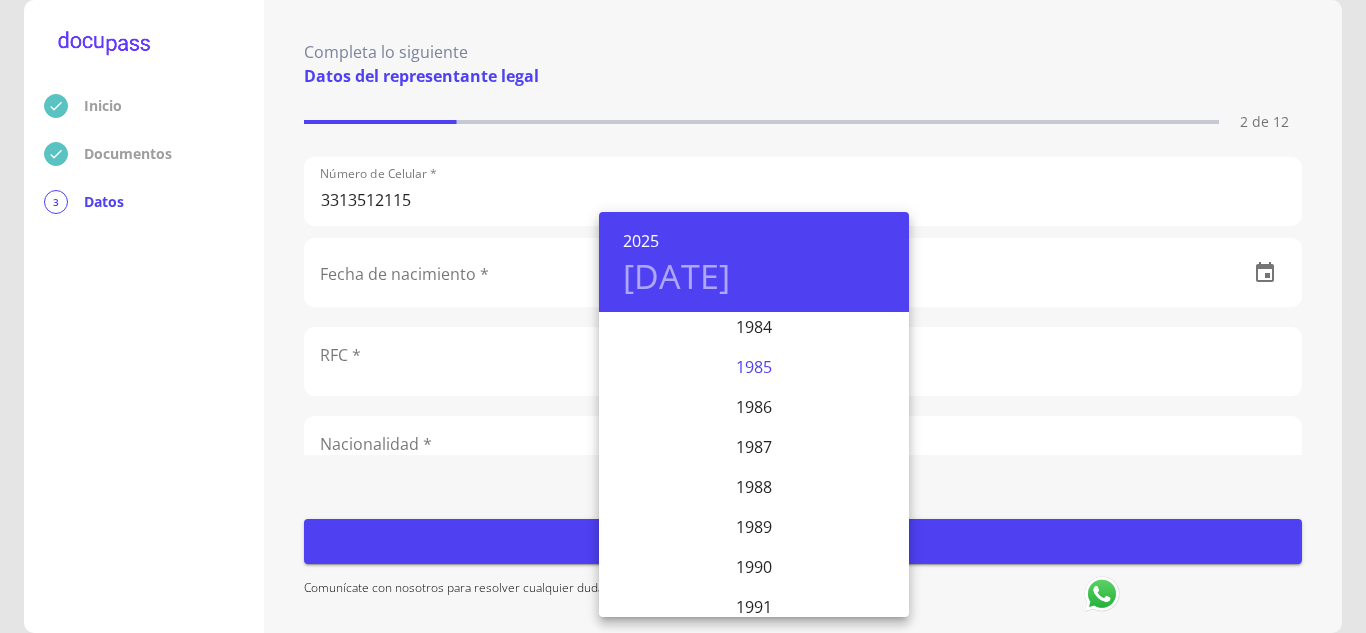 click on "1985" at bounding box center (754, 367) 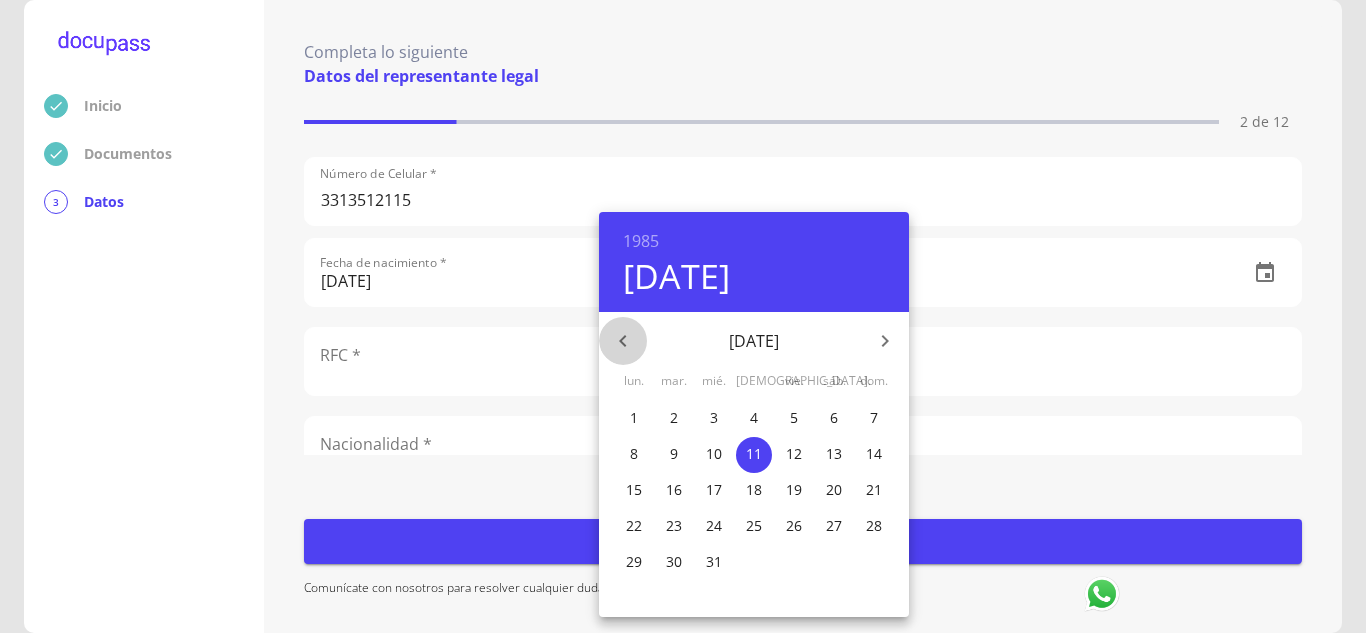 click 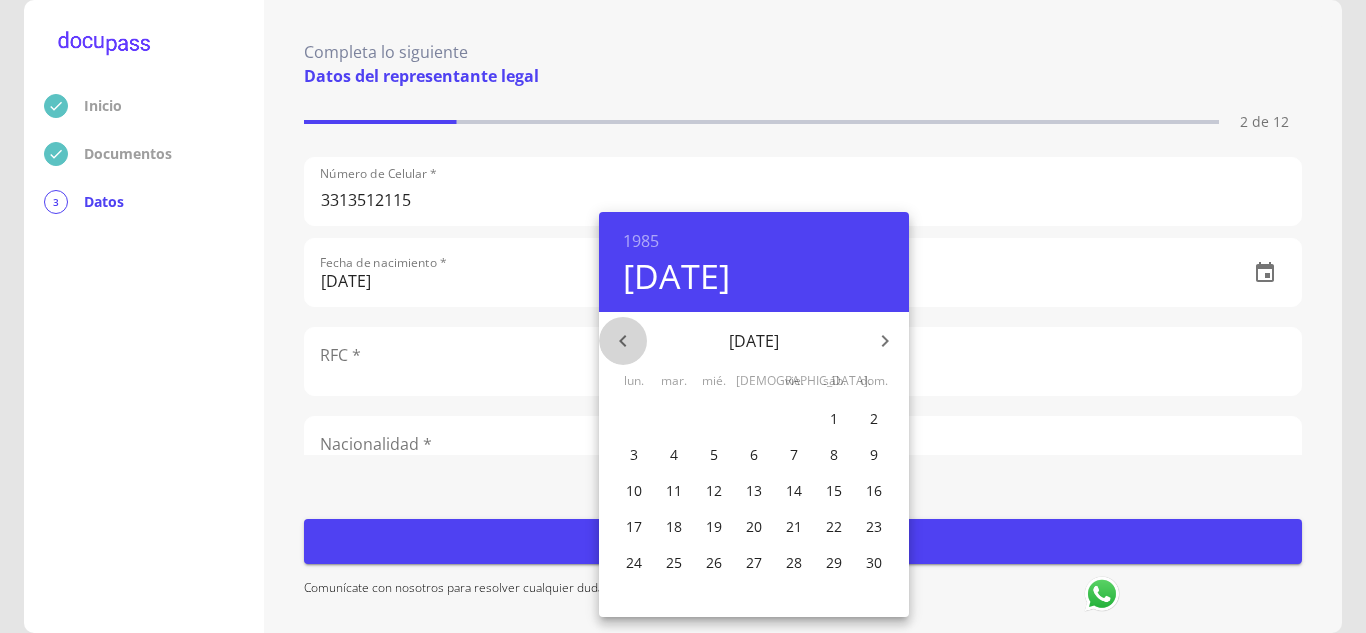 click 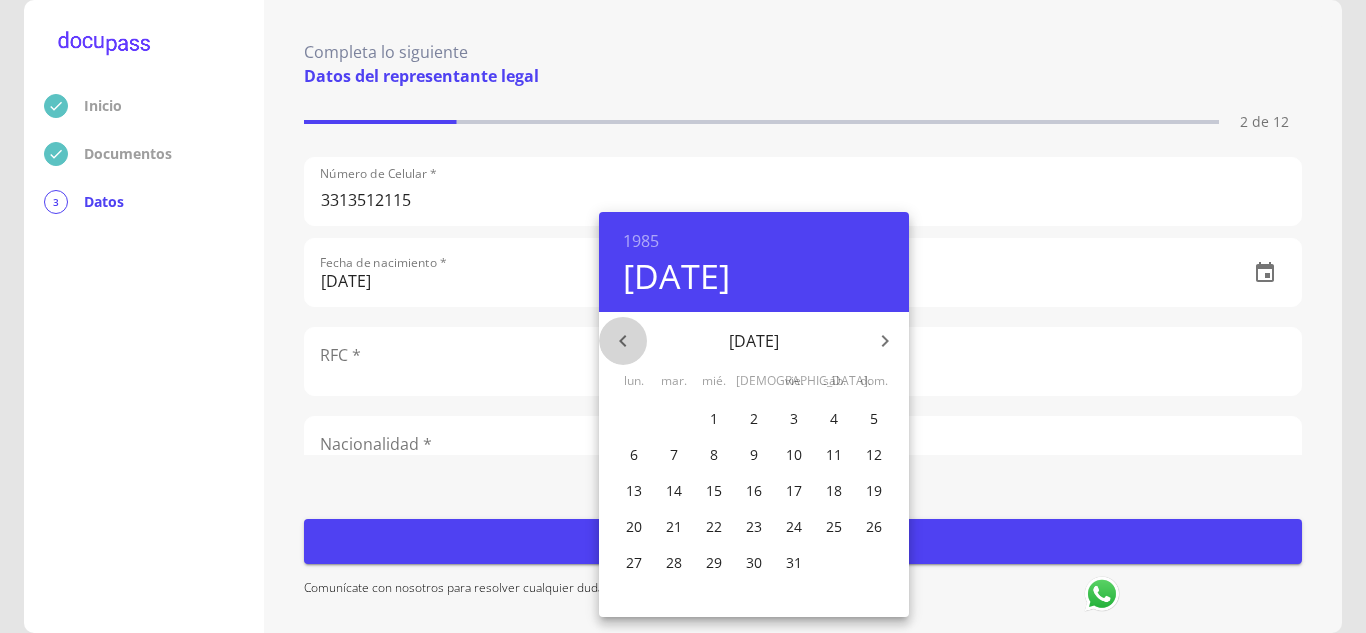 click 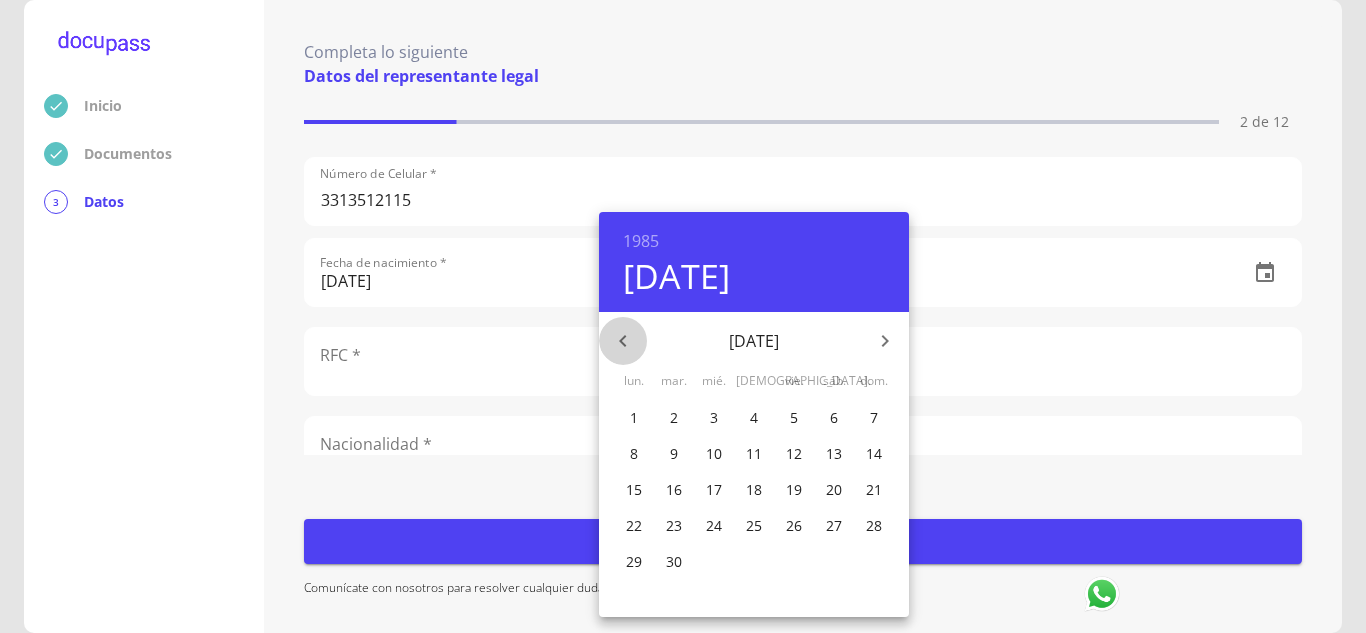 click 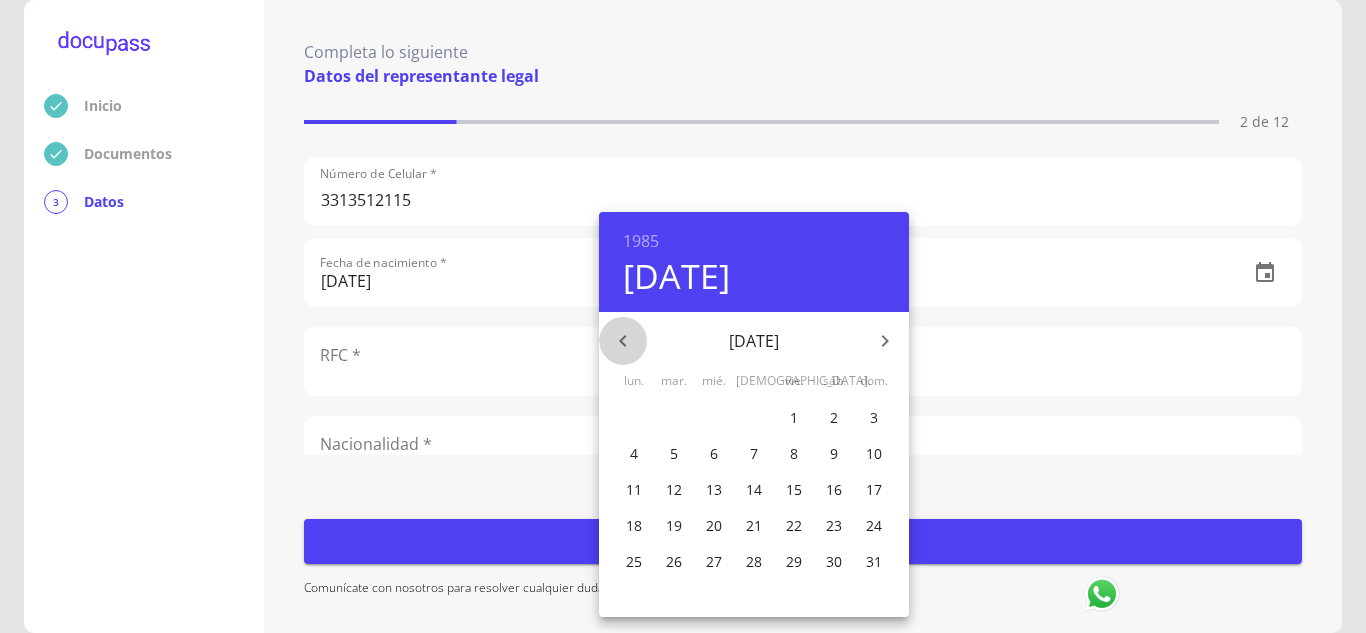 click 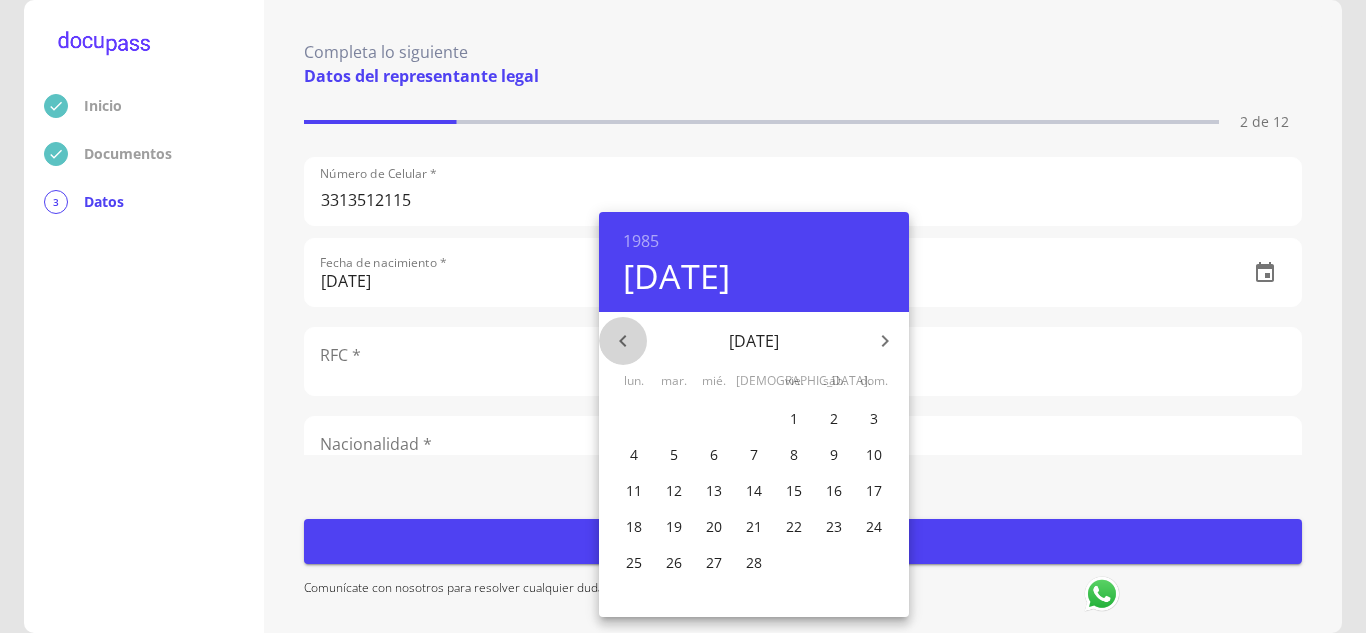 click 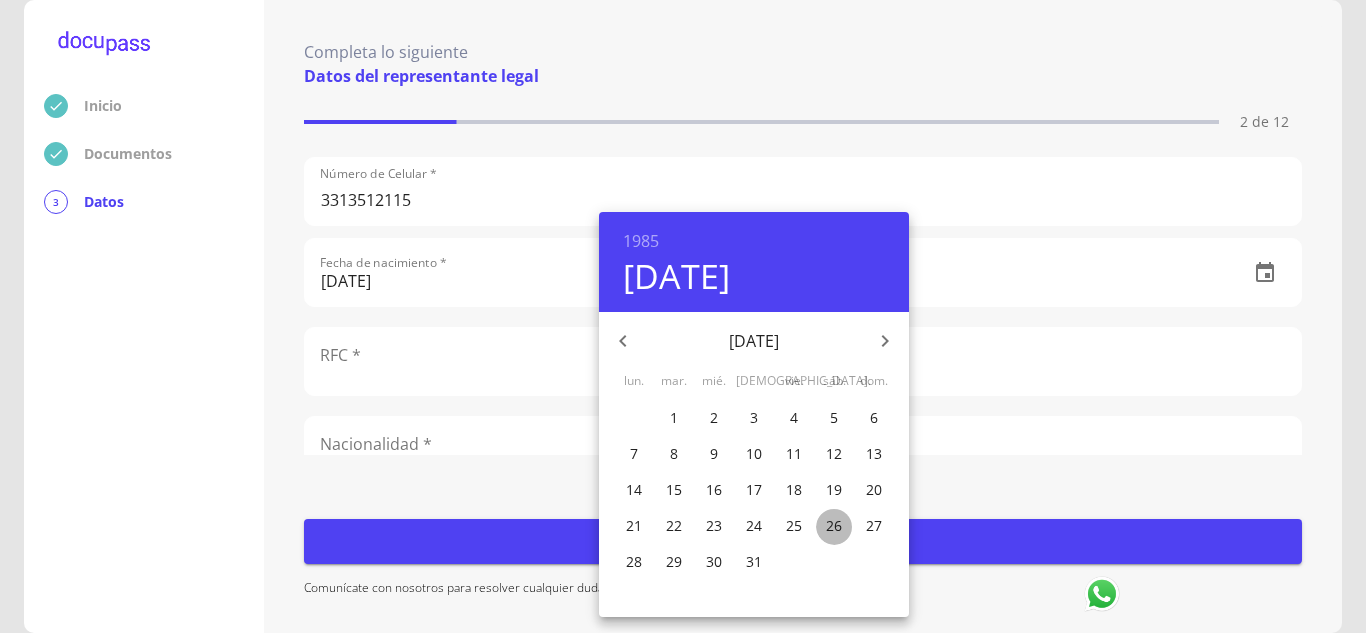 click on "26" at bounding box center (834, 526) 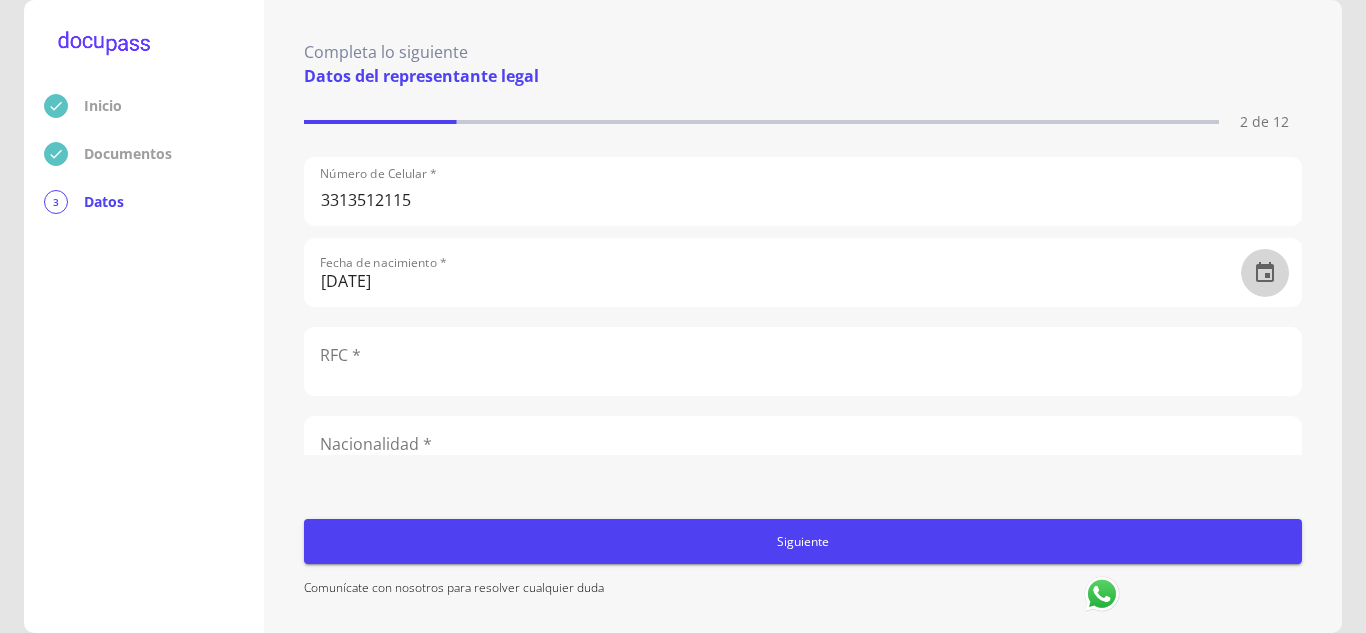 click 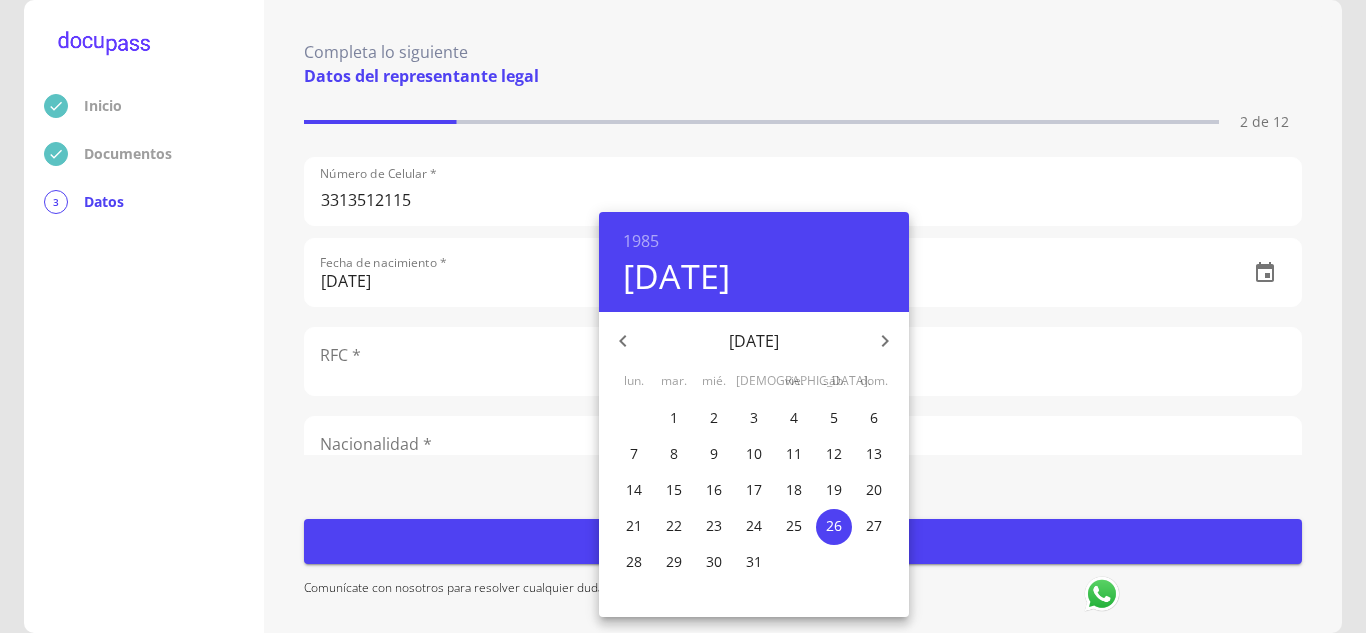 click at bounding box center [683, 316] 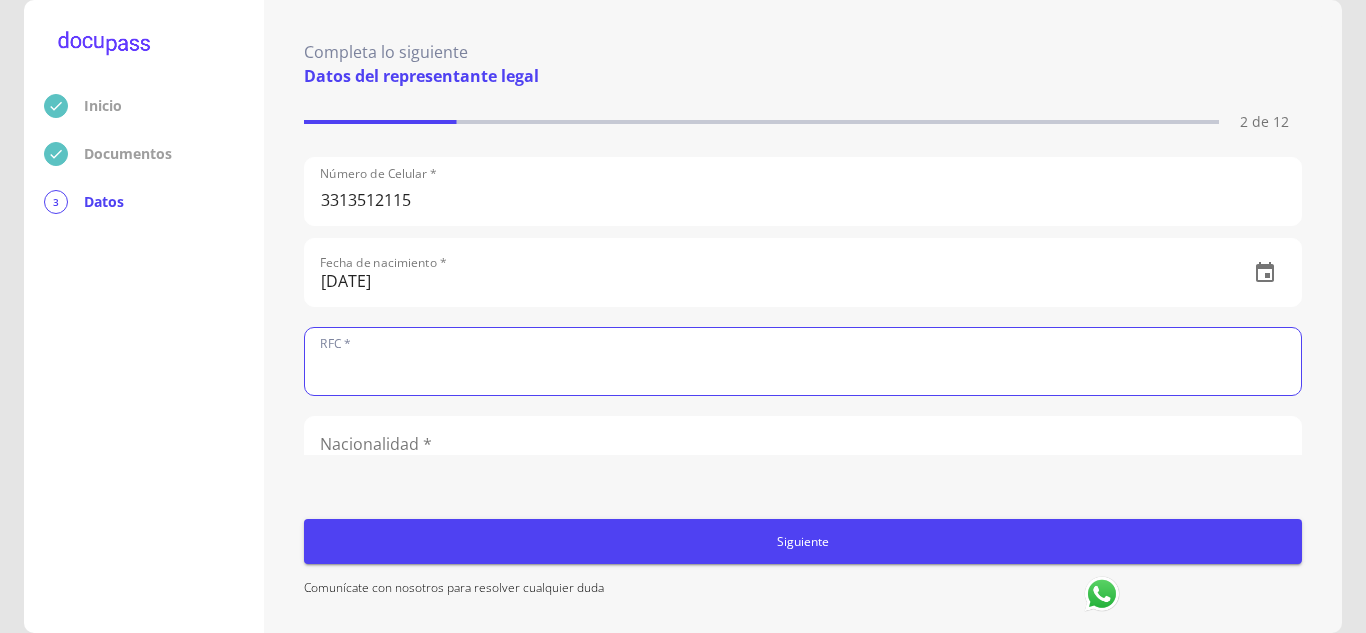 click 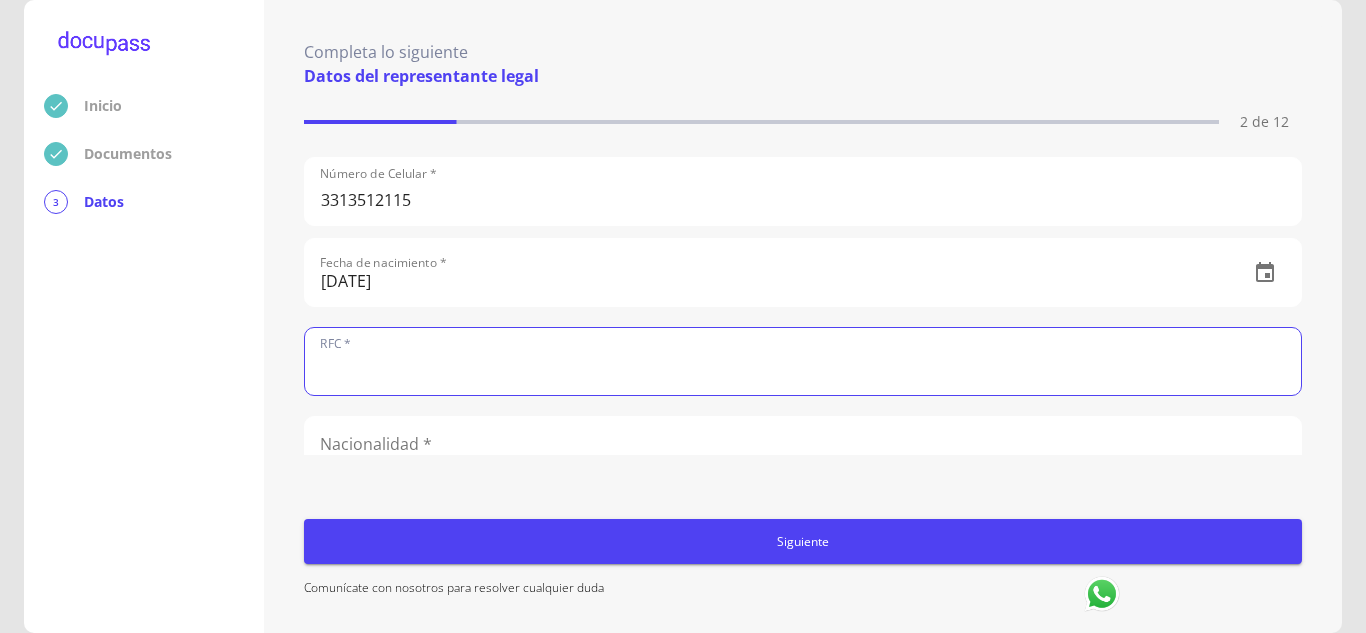 paste on "VIGD8501269P8" 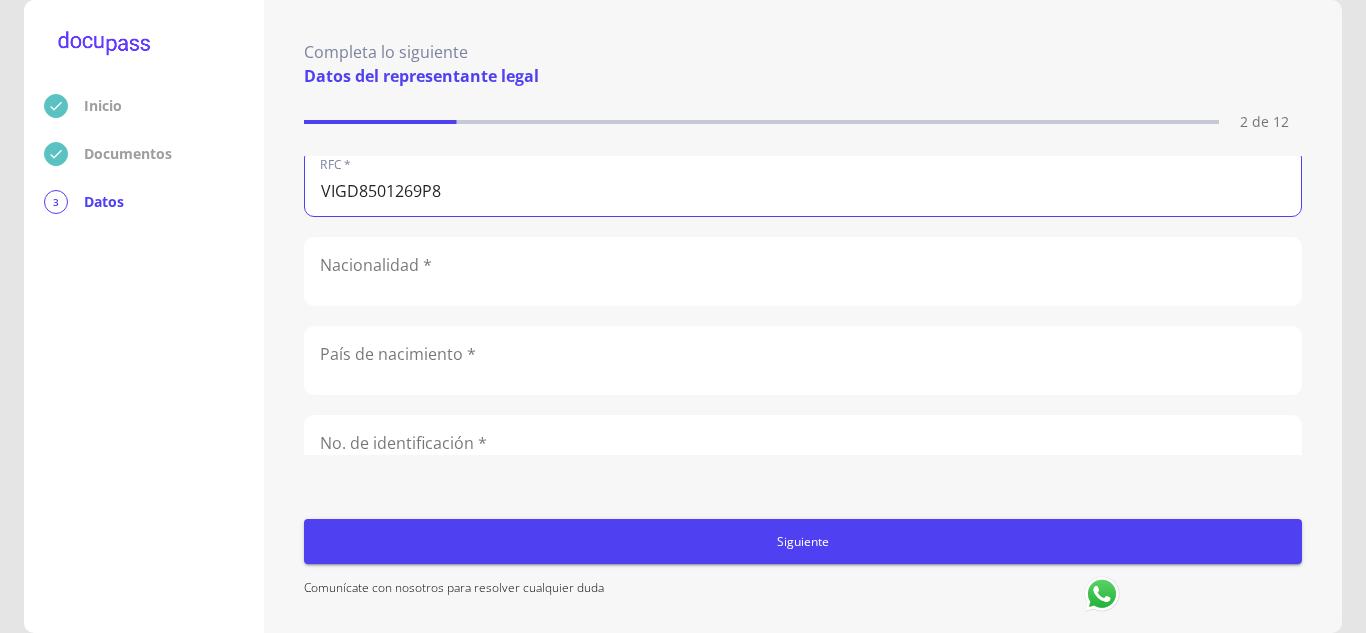 scroll, scrollTop: 668, scrollLeft: 0, axis: vertical 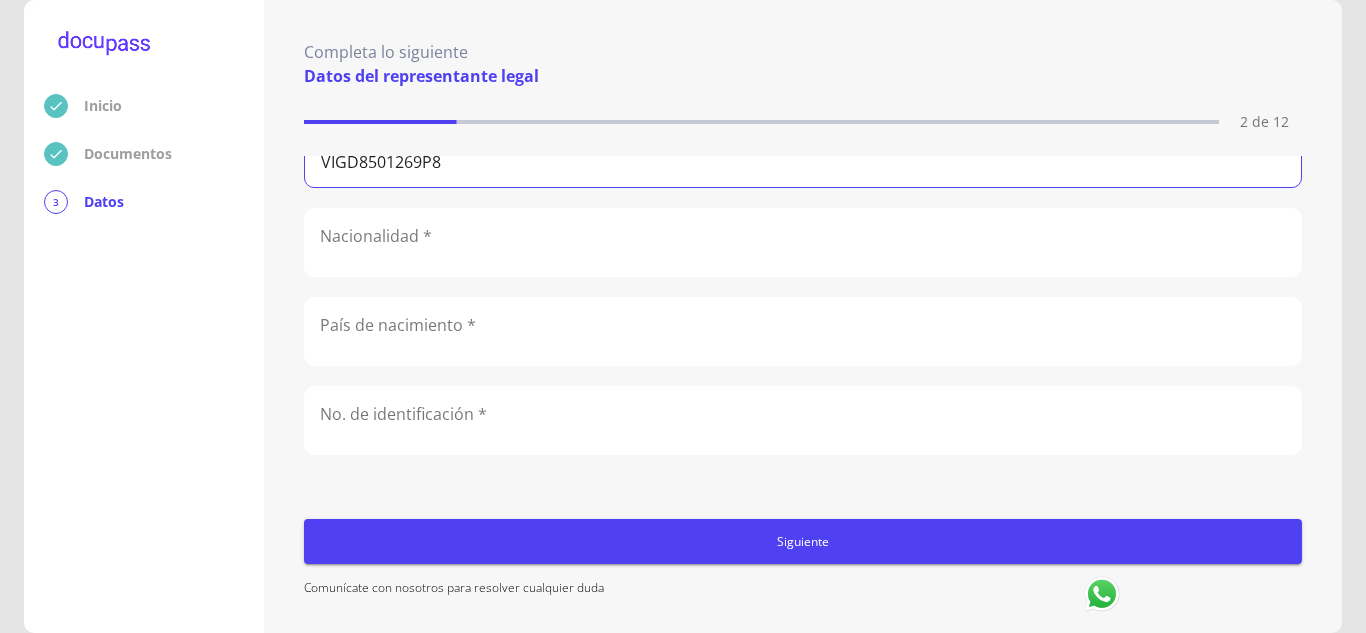 type on "VIGD8501269P8" 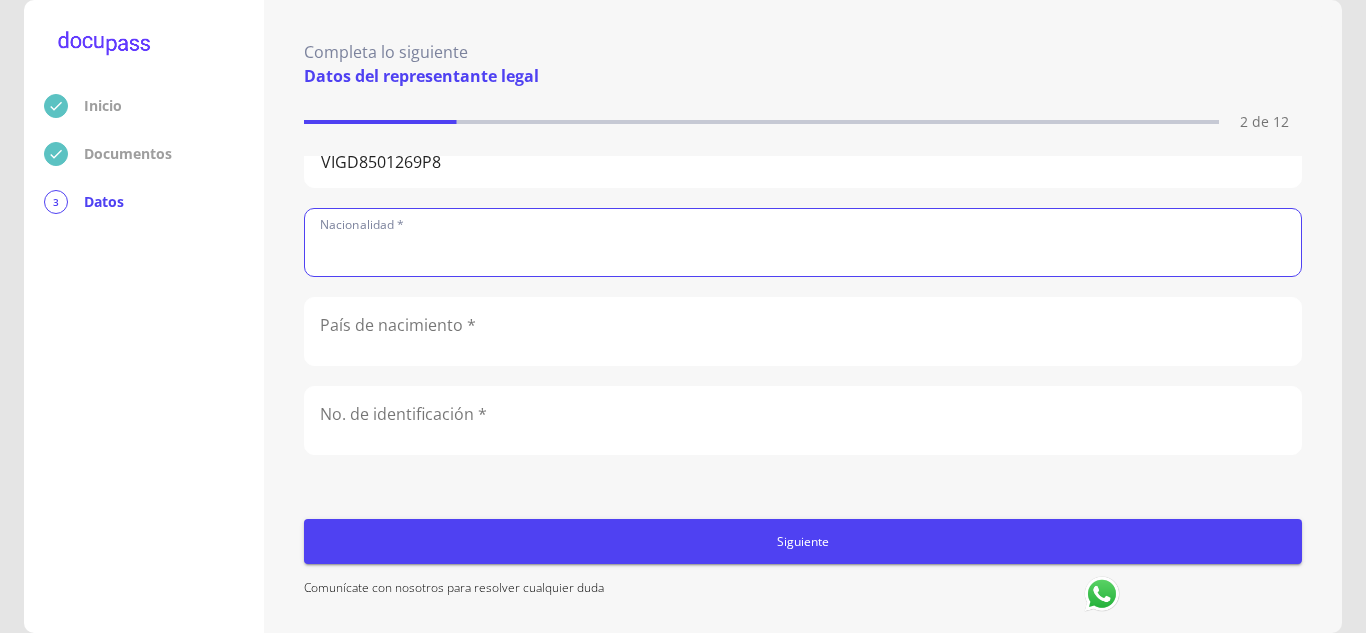 click 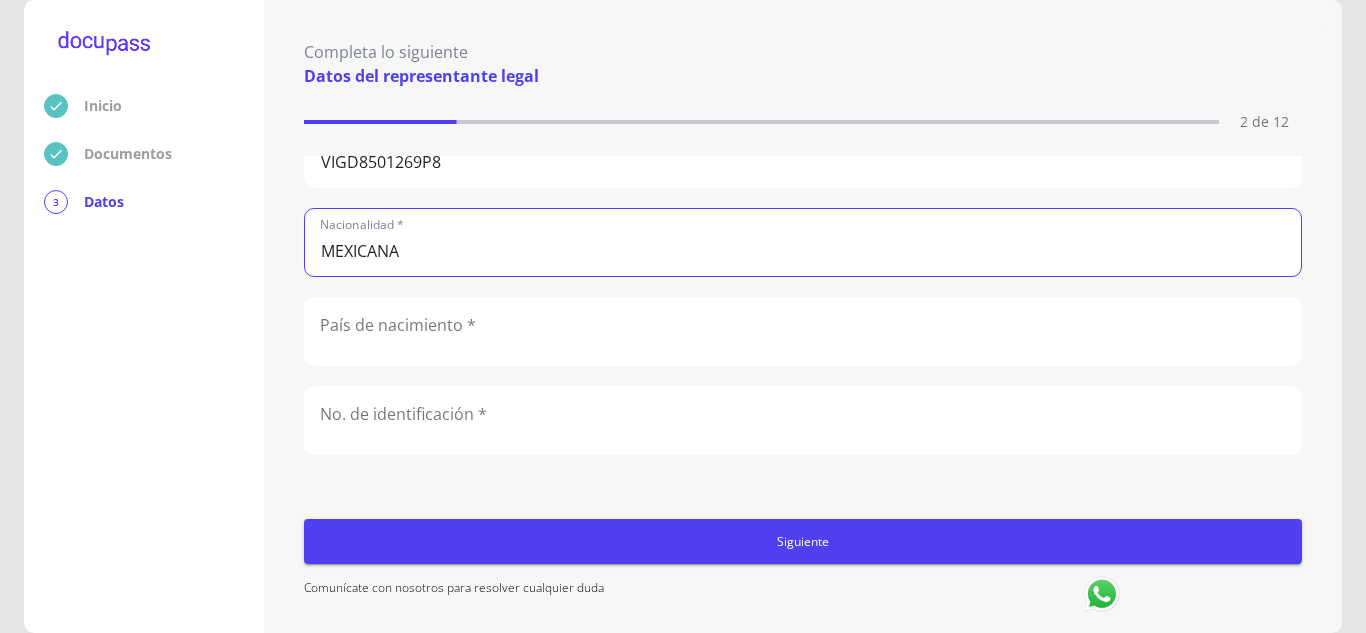 type on "MEXICANA" 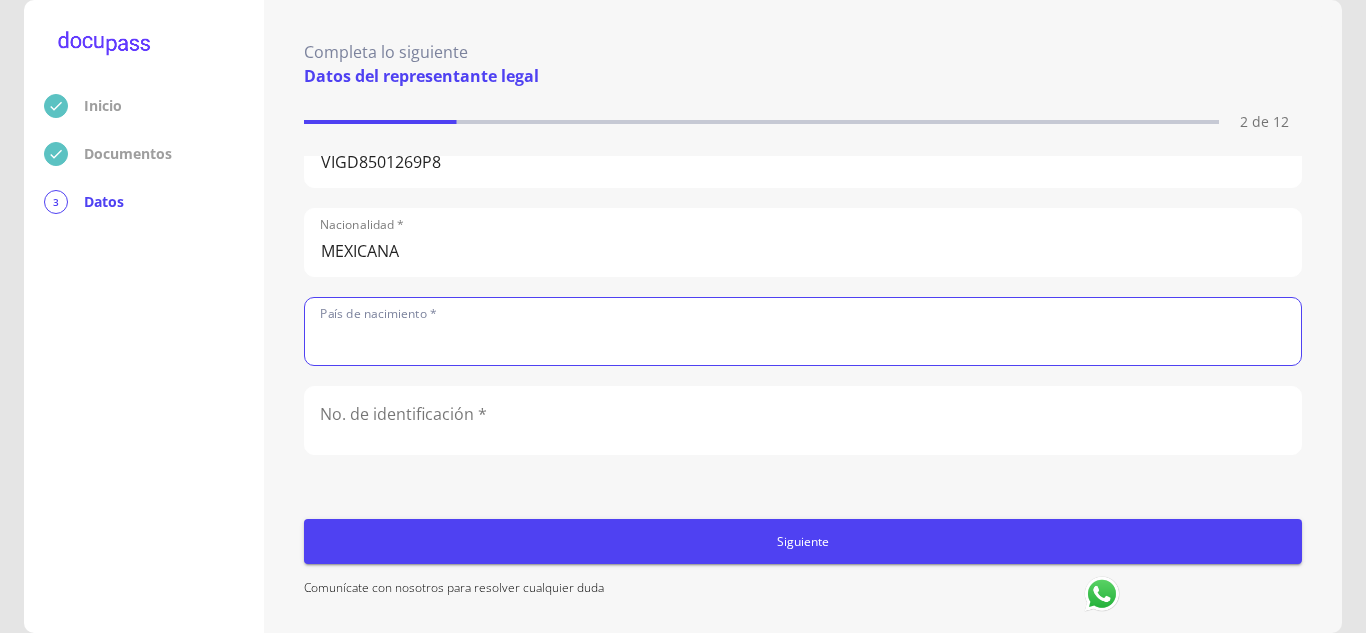 click 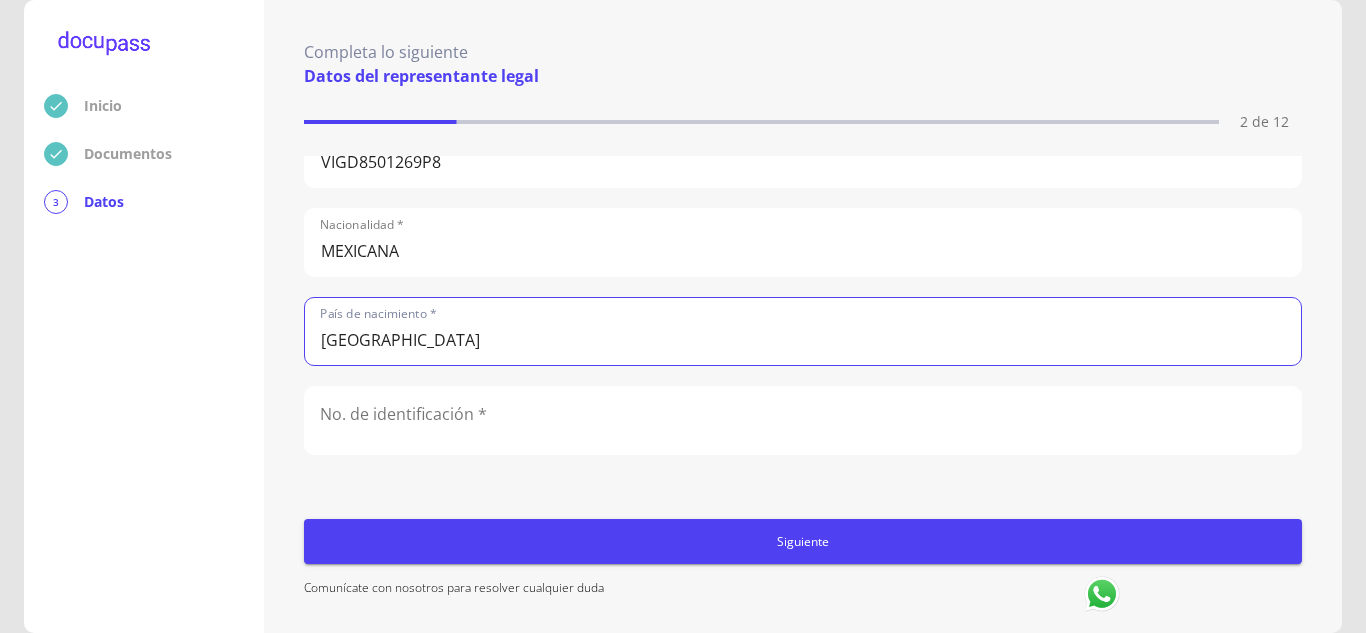 type on "[GEOGRAPHIC_DATA]" 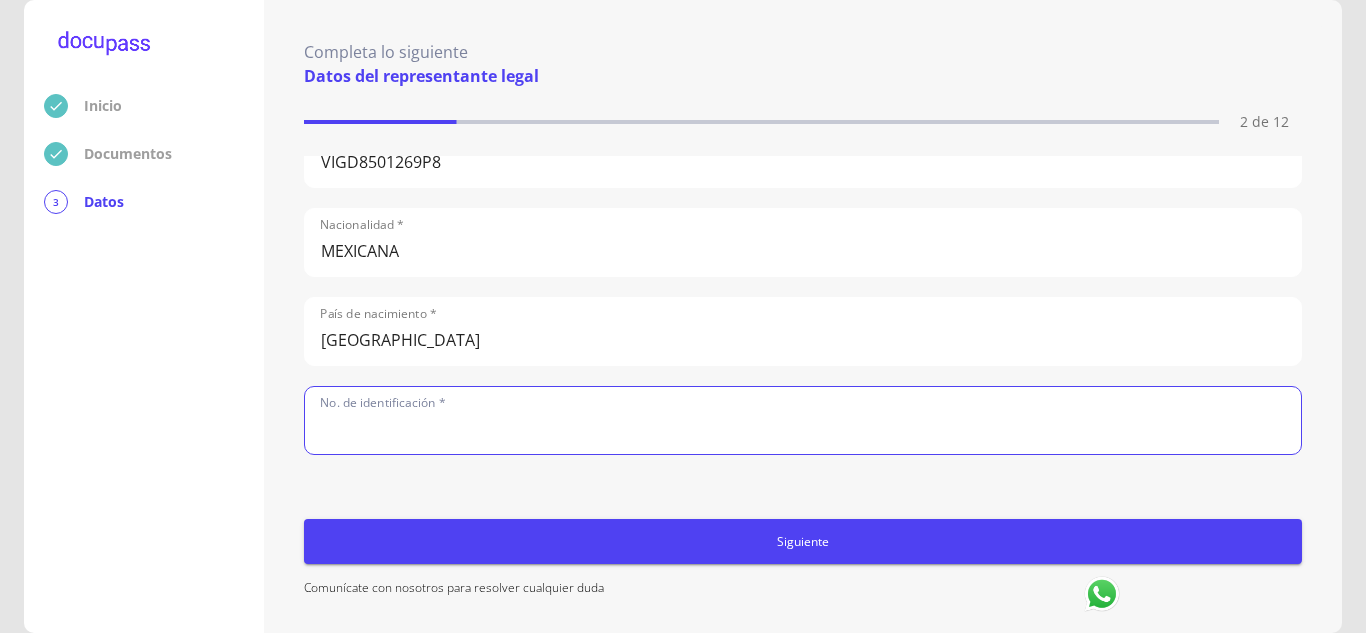 scroll, scrollTop: 660, scrollLeft: 0, axis: vertical 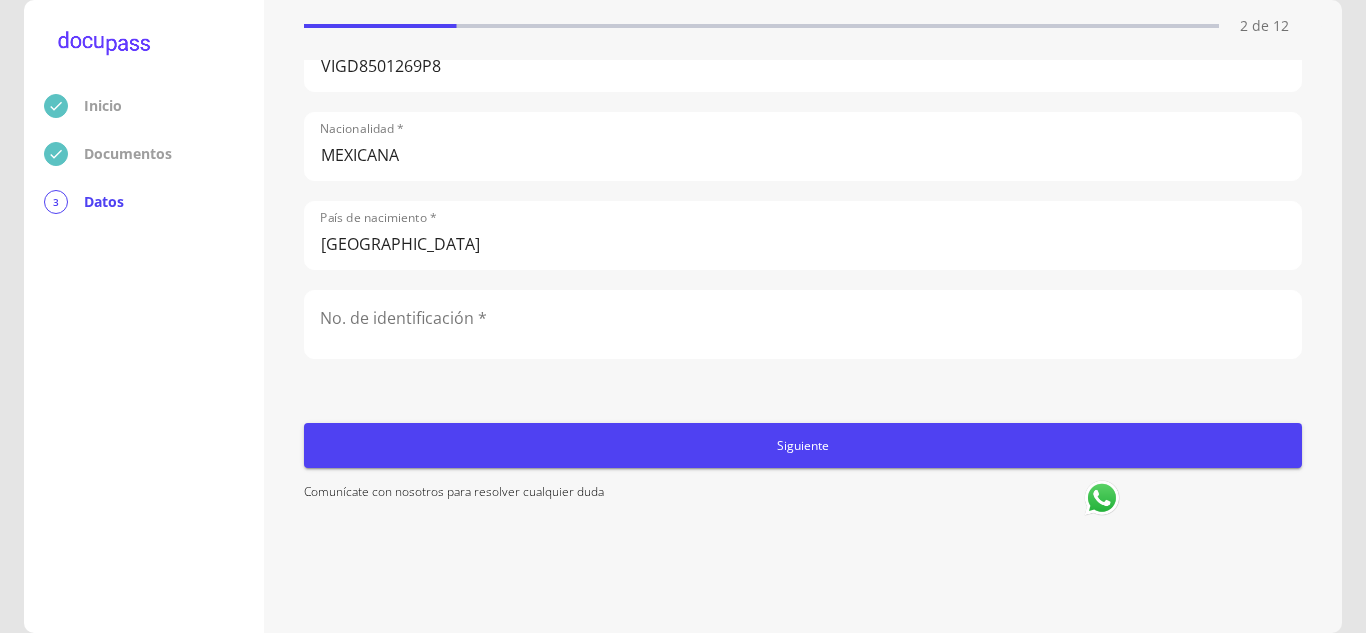 click on "Apellido Paterno * [PERSON_NAME] Apellido Materno * [PERSON_NAME] Primer Nombre * [PERSON_NAME] Nombre [PERSON_NAME] * DIRECTORA DE OPERACIONES Número de Celular * [PHONE_NUMBER] Fecha de nacimiento * [DEMOGRAPHIC_DATA] RFC * VIGD8501269P8 Nacionalidad * MEXICANA País de nacimiento * [DEMOGRAPHIC_DATA] No. de identificación * Siguiente Comunícate con nosotros para resolver cualquier duda" at bounding box center (803, 336) 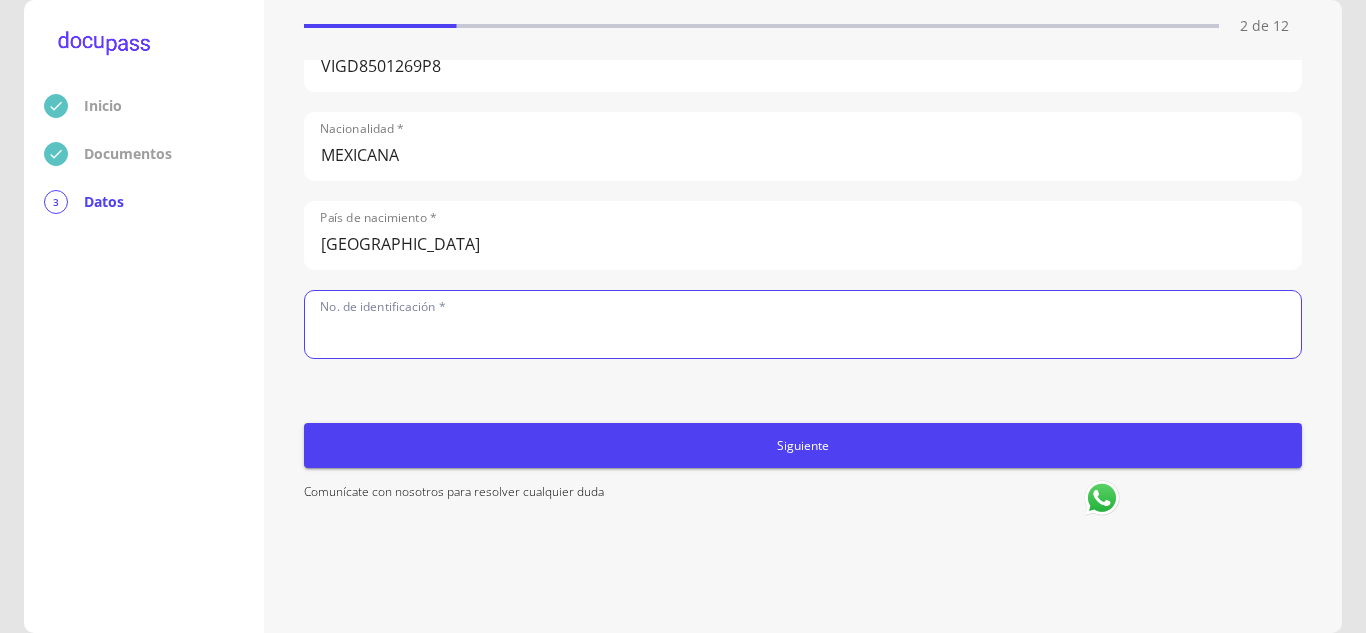 scroll, scrollTop: 660, scrollLeft: 0, axis: vertical 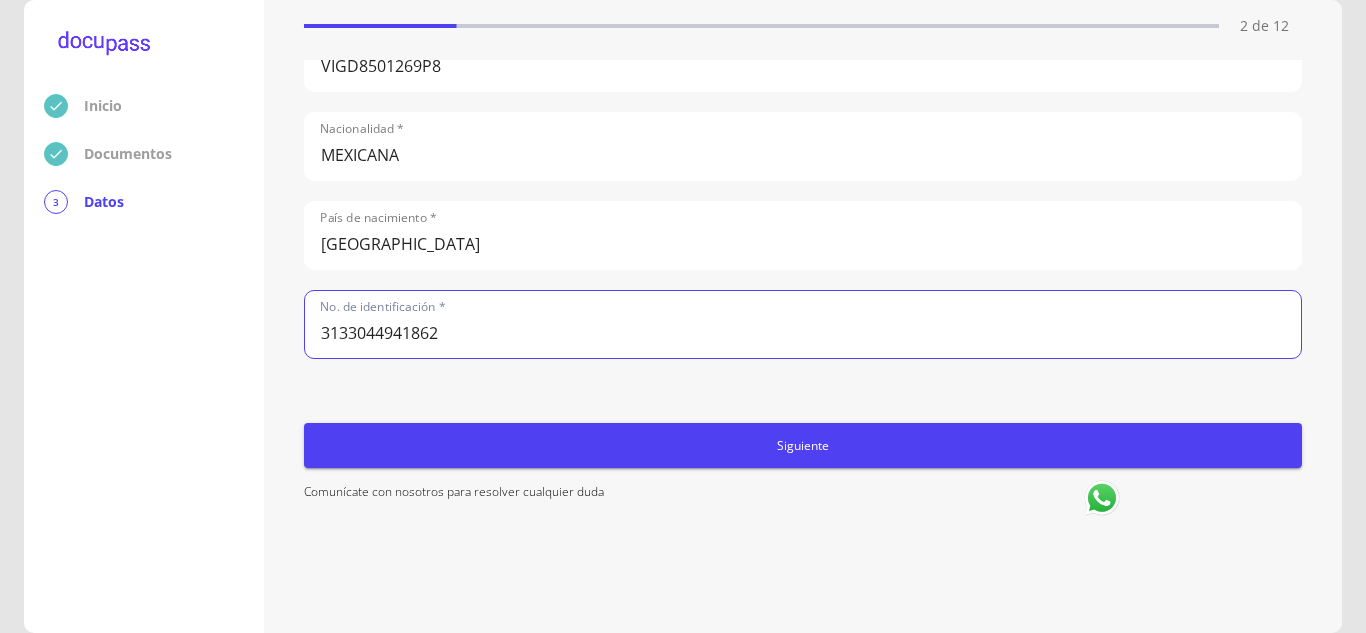 type on "3133044941862" 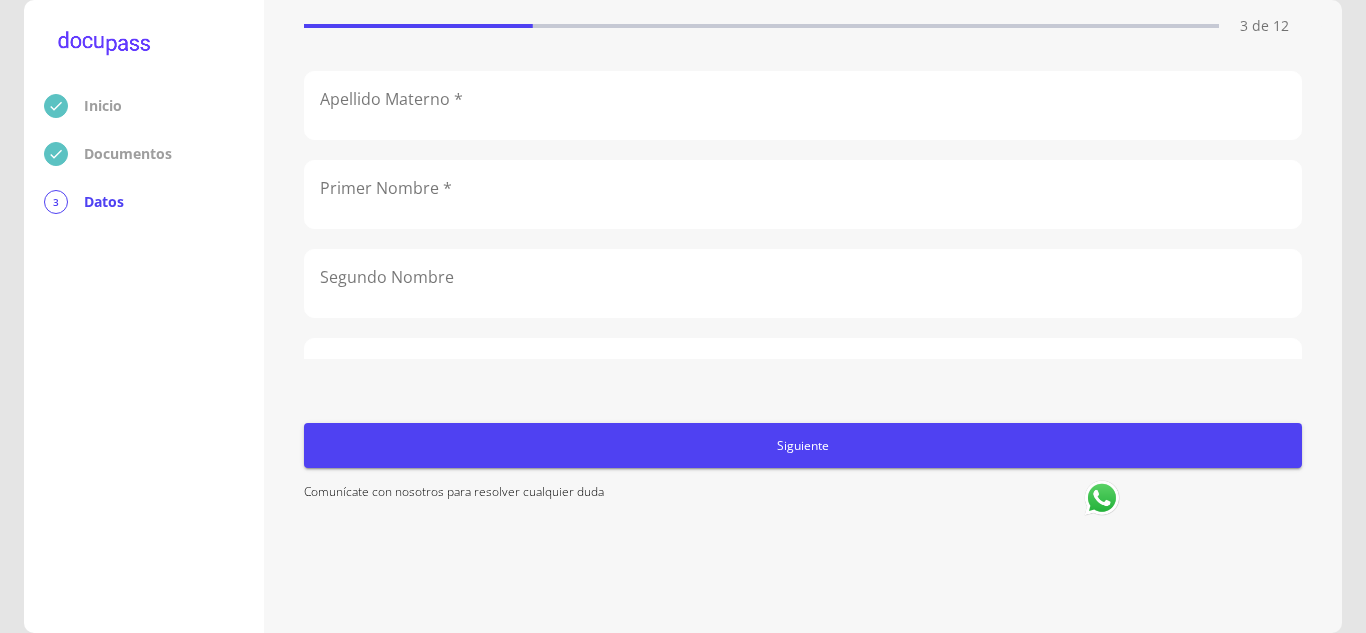 scroll, scrollTop: 0, scrollLeft: 0, axis: both 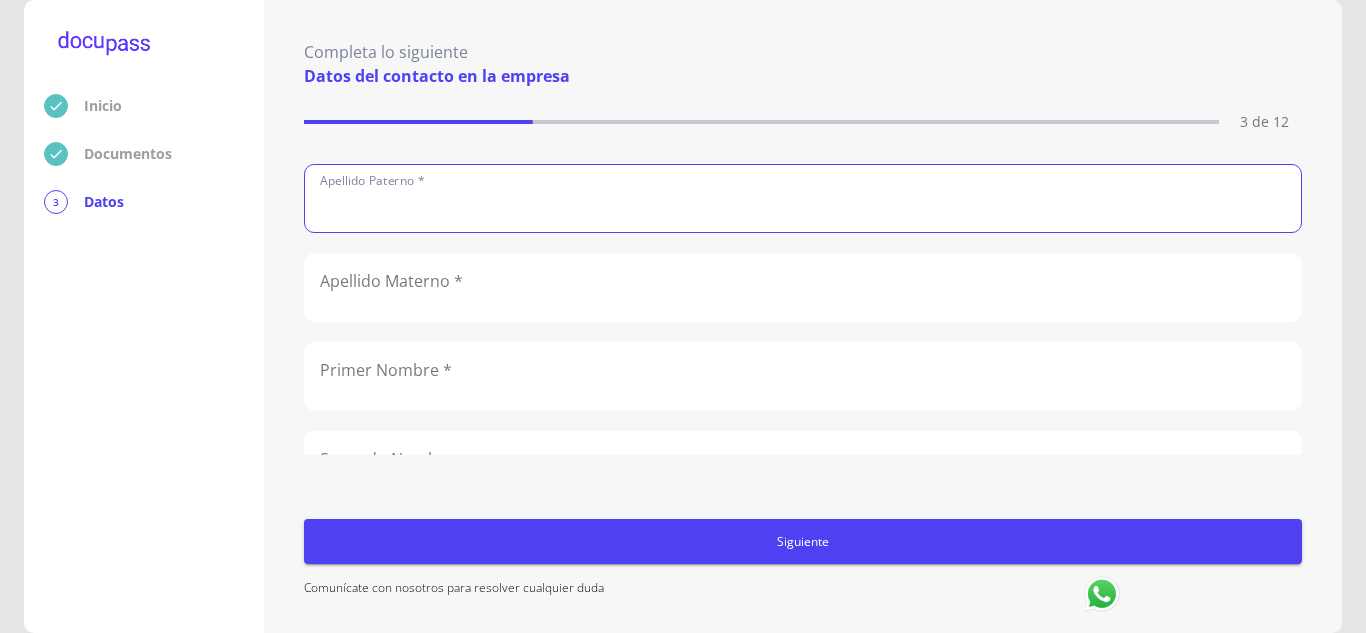 click 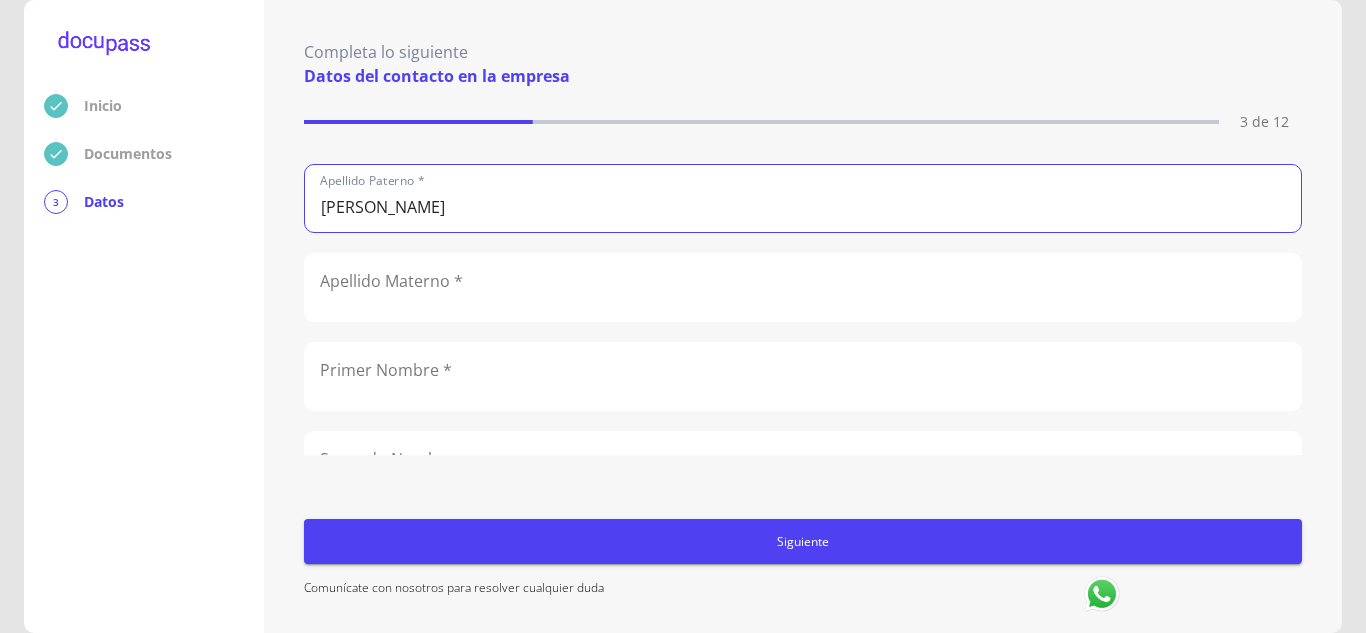 type on "[PERSON_NAME]" 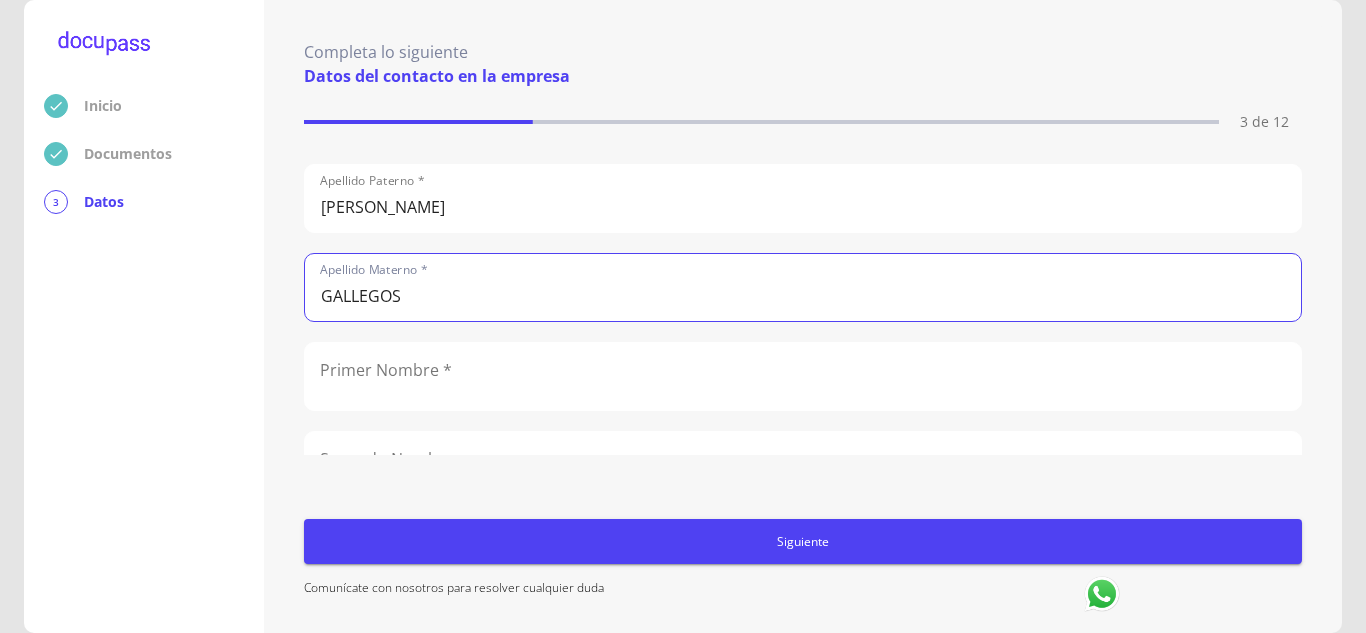 type on "GALLEGOS" 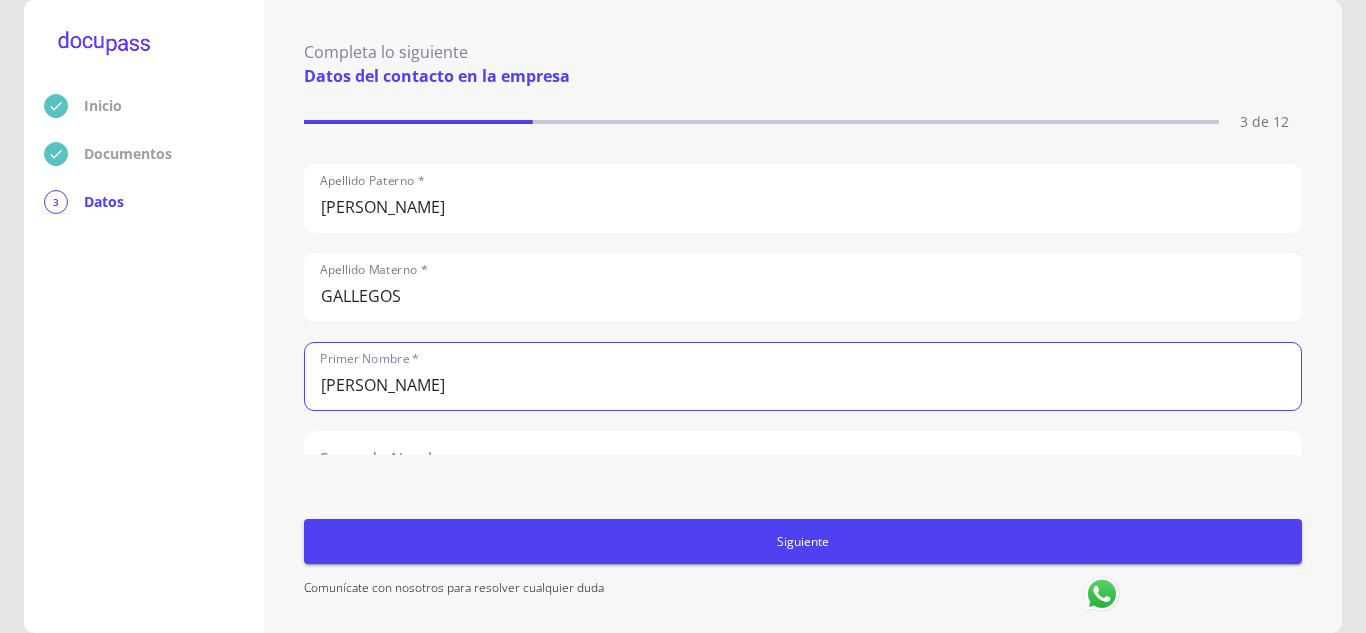 type on "[PERSON_NAME]" 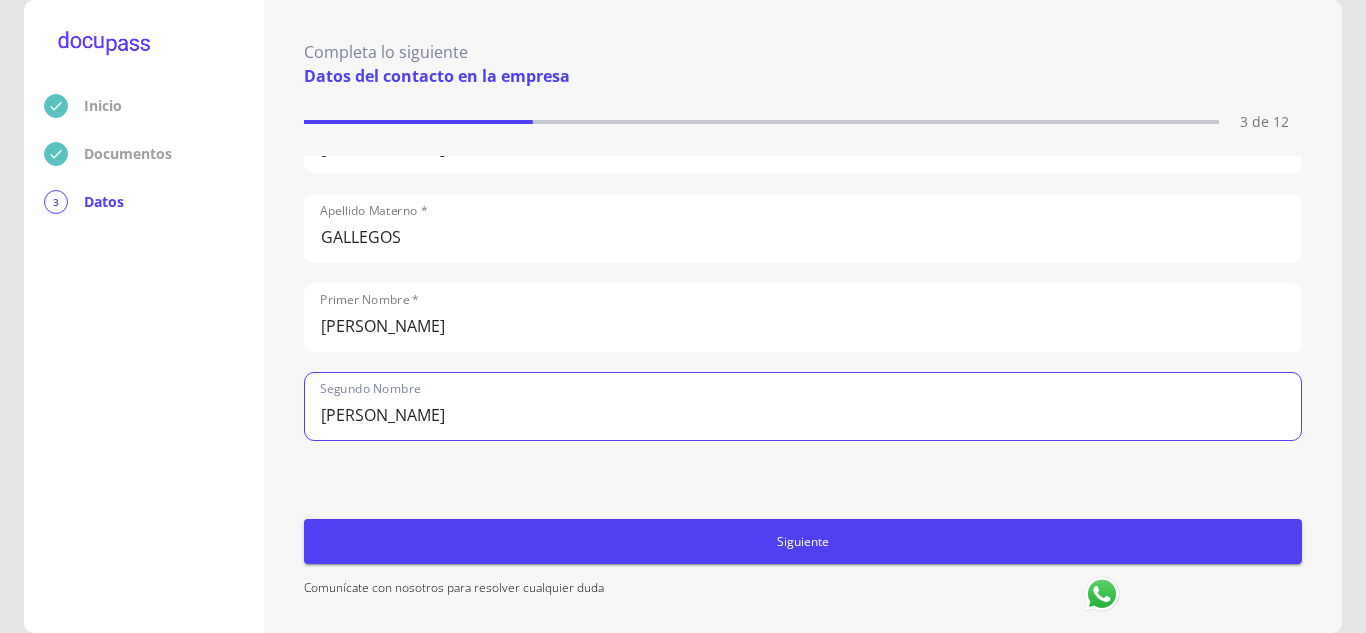 type on "[PERSON_NAME]" 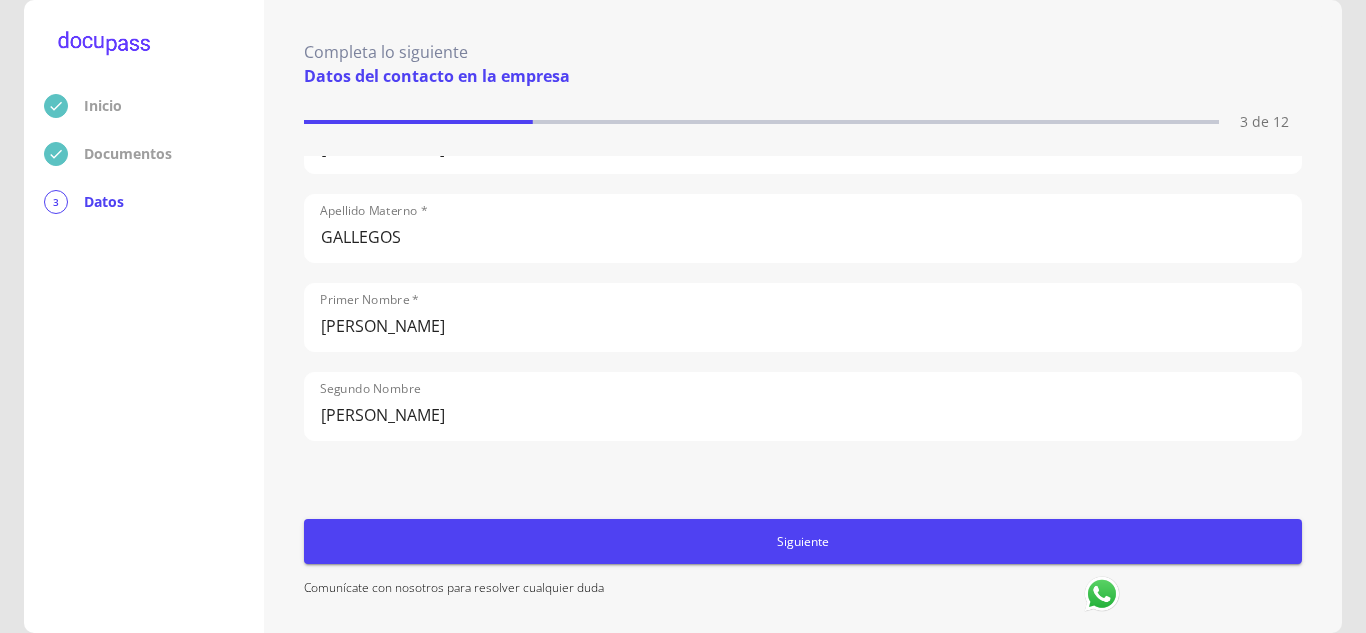 scroll, scrollTop: 223, scrollLeft: 0, axis: vertical 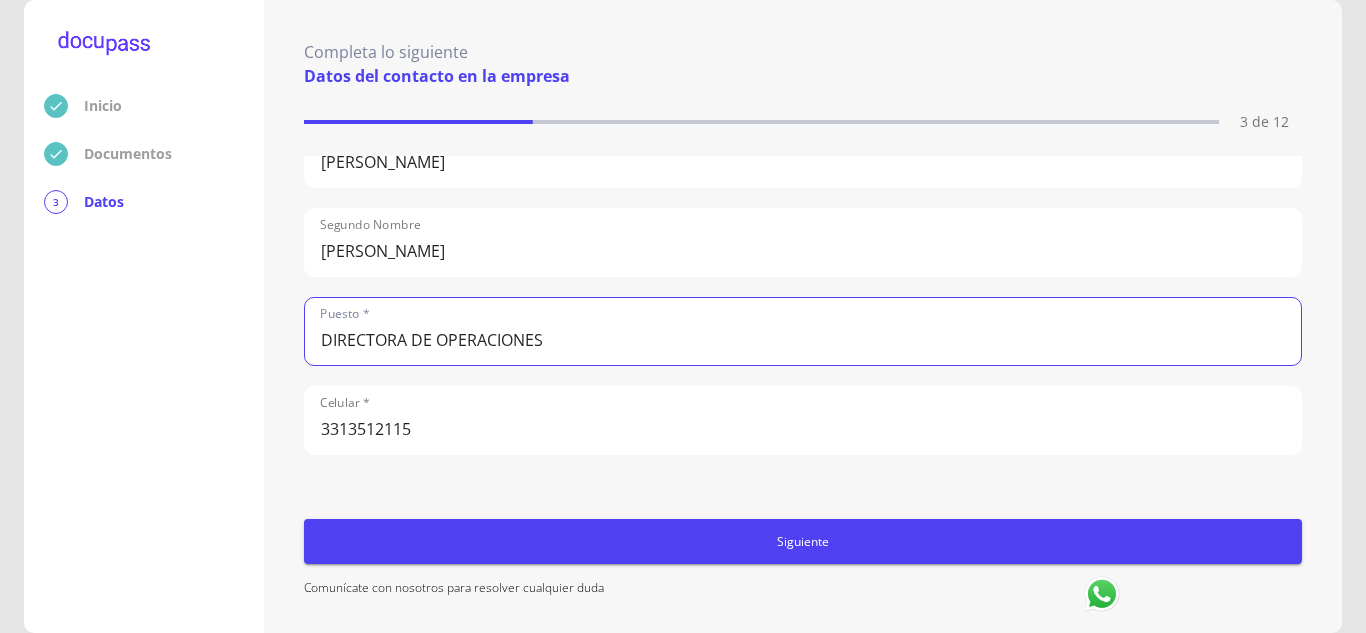 type on "DIRECTORA DE OPERACIONES" 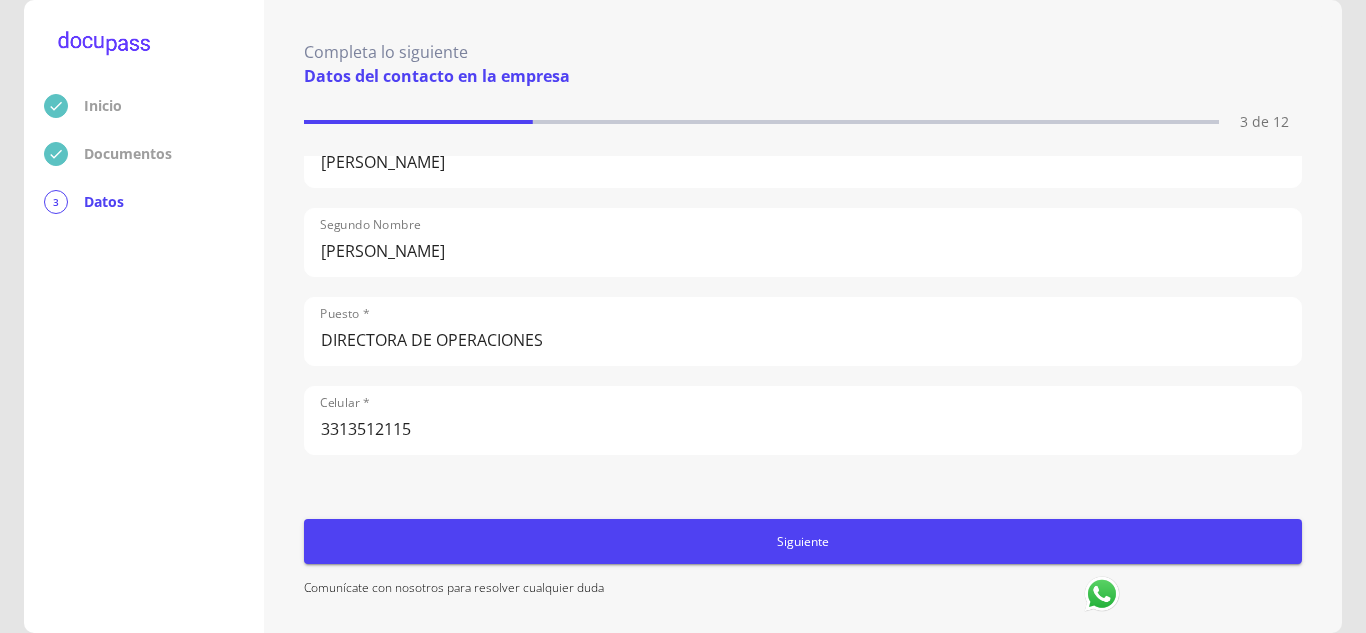 scroll, scrollTop: 96, scrollLeft: 0, axis: vertical 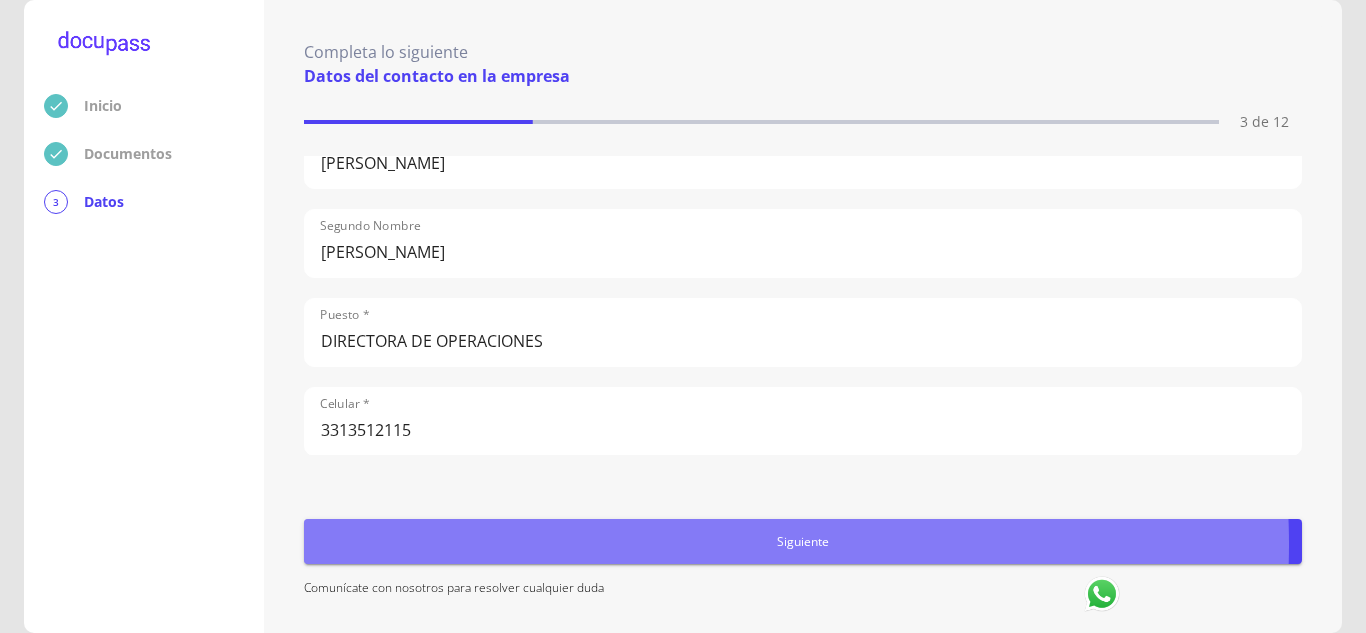 click on "Siguiente" at bounding box center [803, 541] 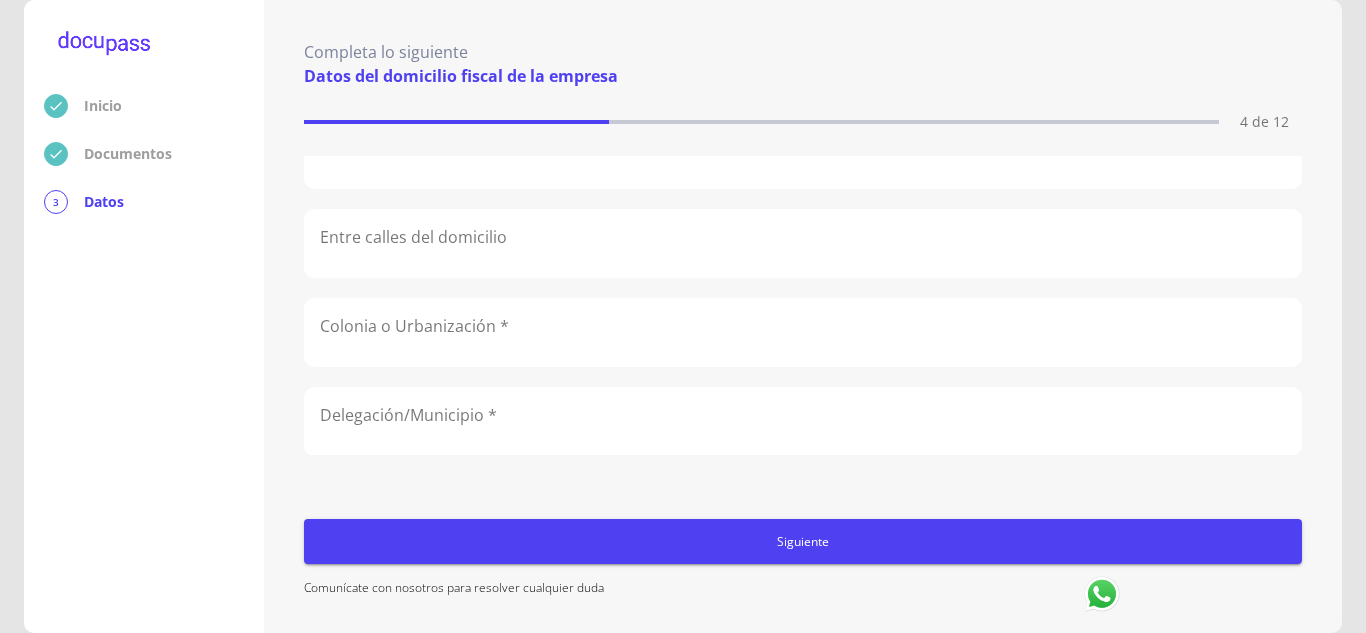 scroll, scrollTop: 0, scrollLeft: 0, axis: both 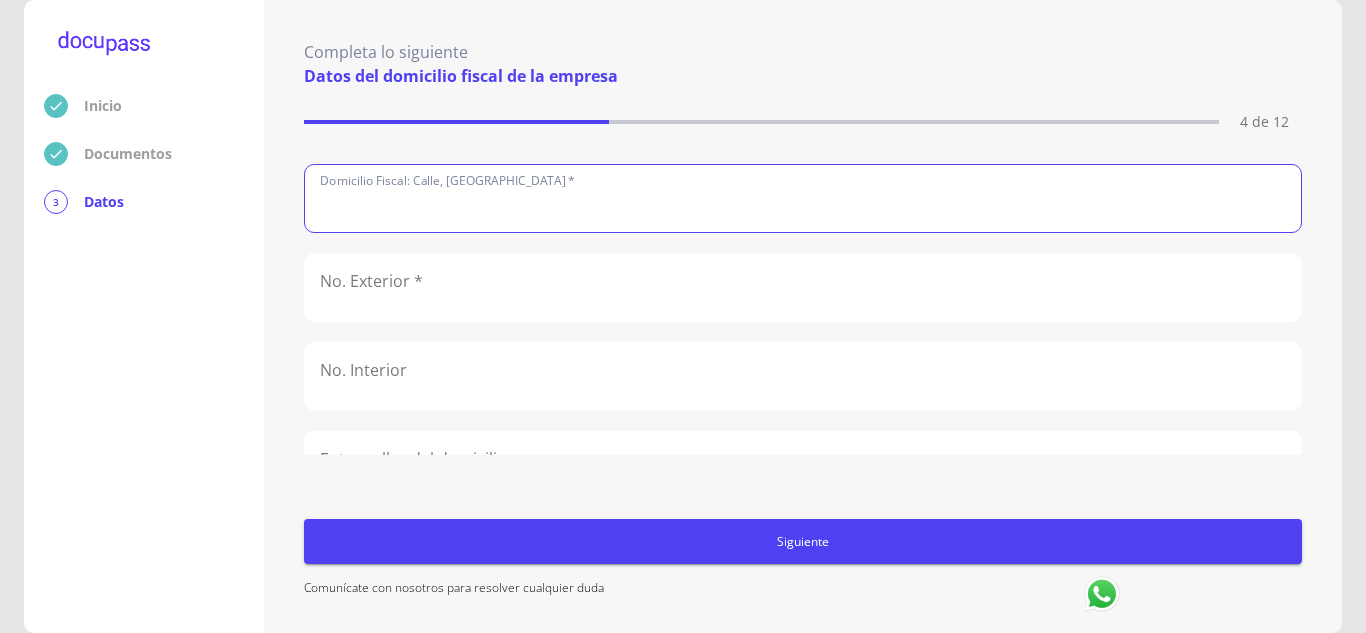click 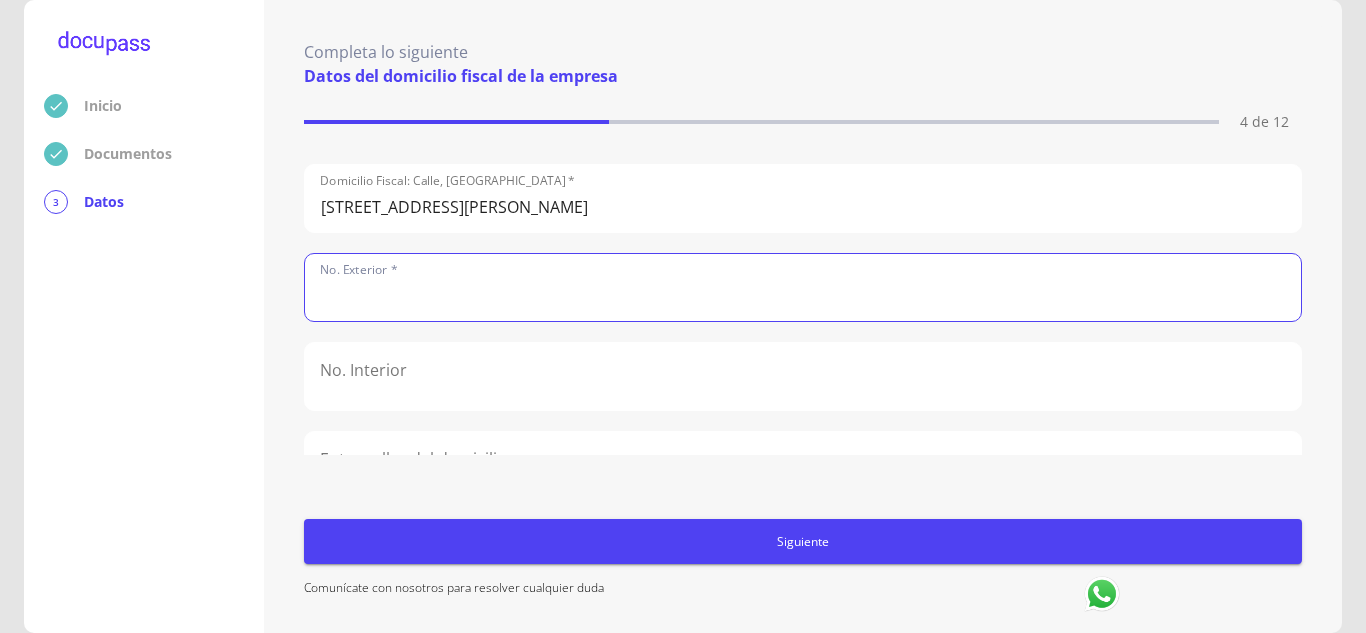 click 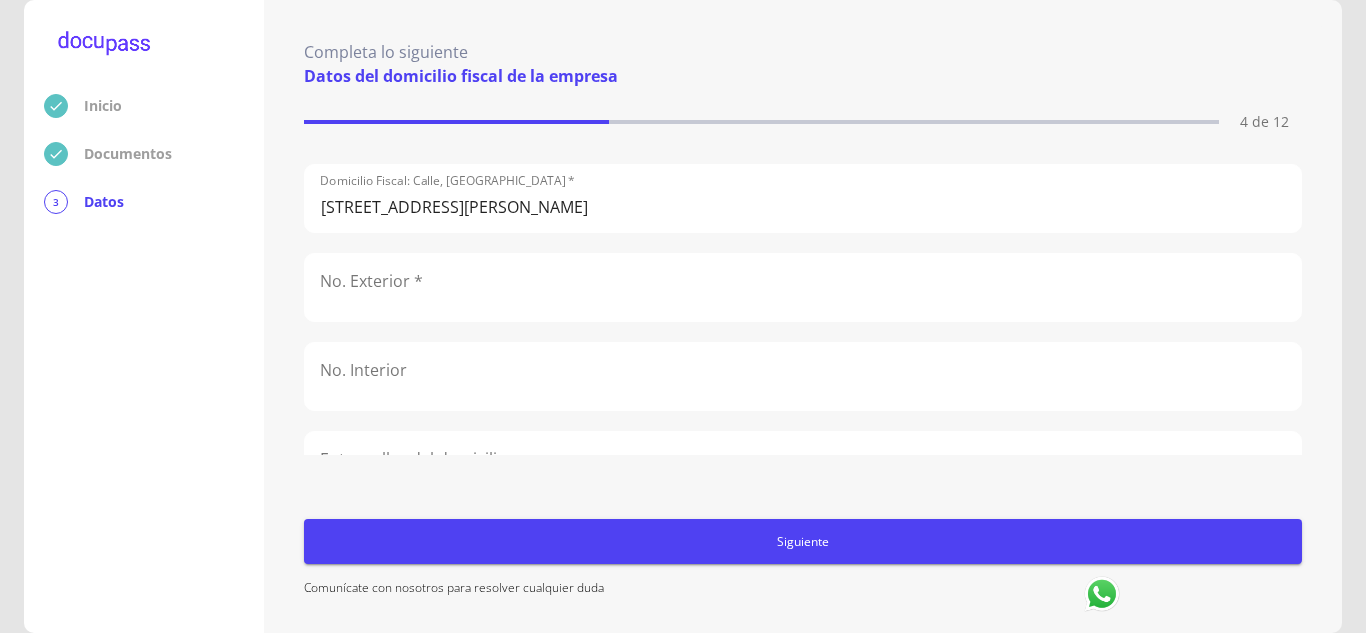 drag, startPoint x: 556, startPoint y: 234, endPoint x: 568, endPoint y: 205, distance: 31.38471 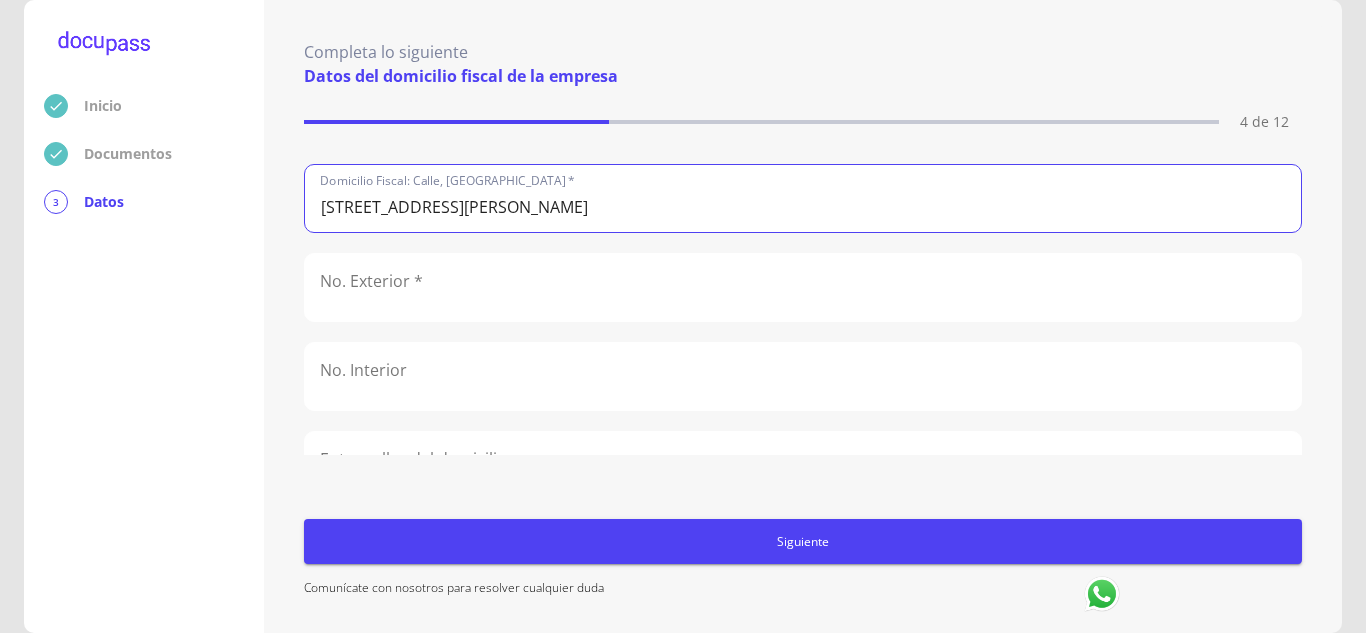 drag, startPoint x: 568, startPoint y: 205, endPoint x: 494, endPoint y: 209, distance: 74.10803 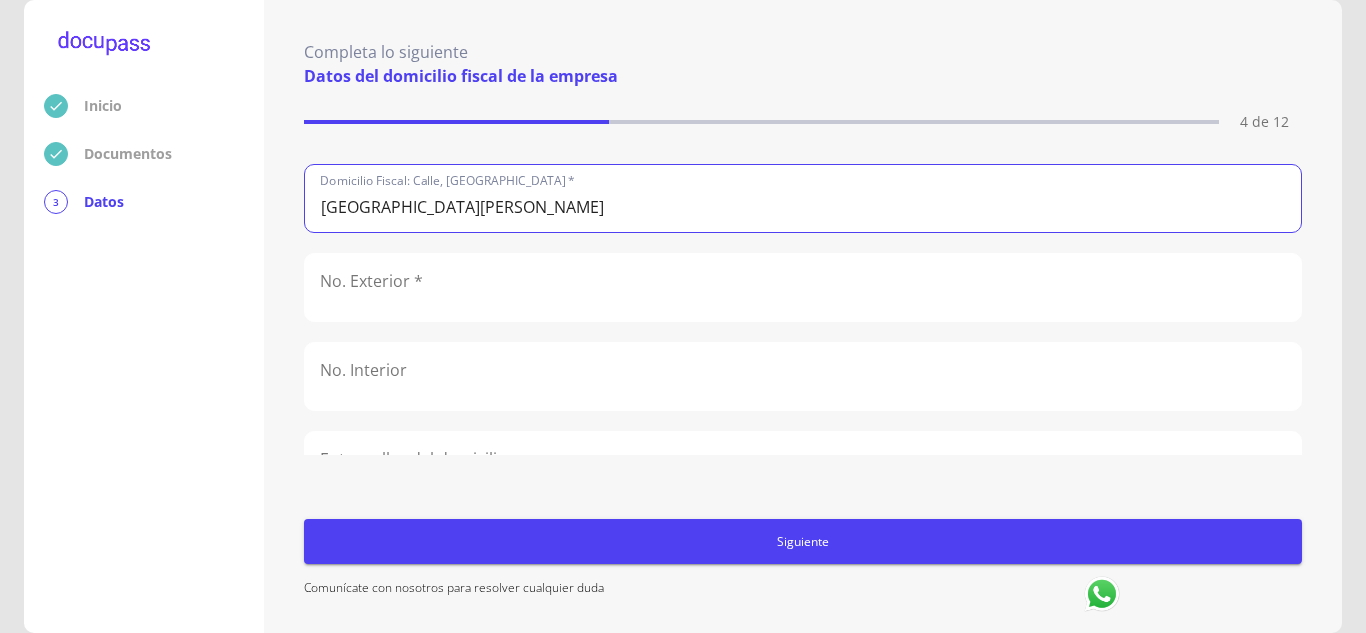 type on "[GEOGRAPHIC_DATA][PERSON_NAME]" 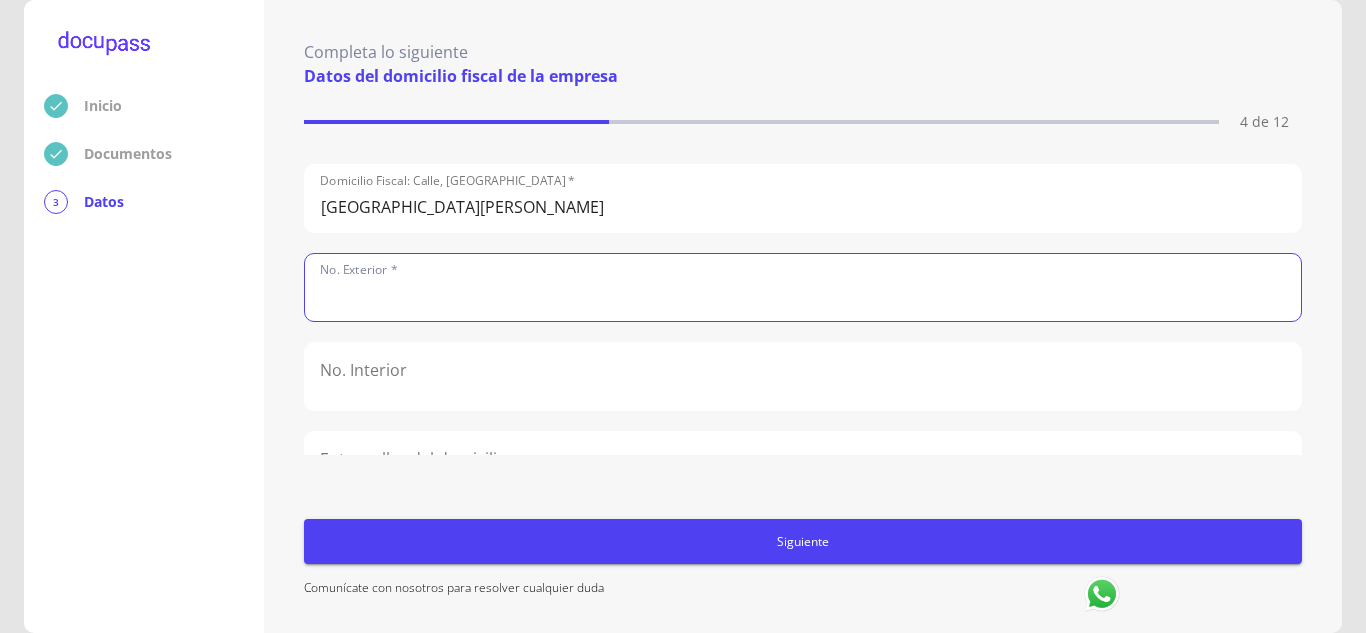 click 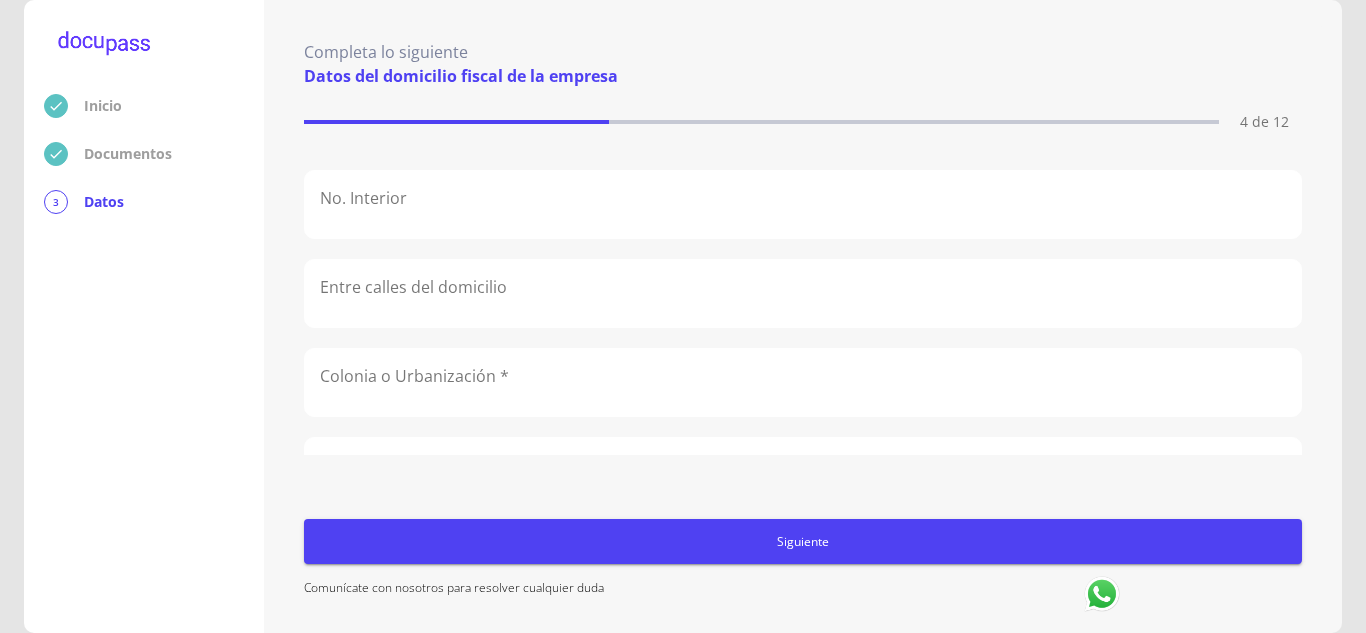 scroll, scrollTop: 170, scrollLeft: 0, axis: vertical 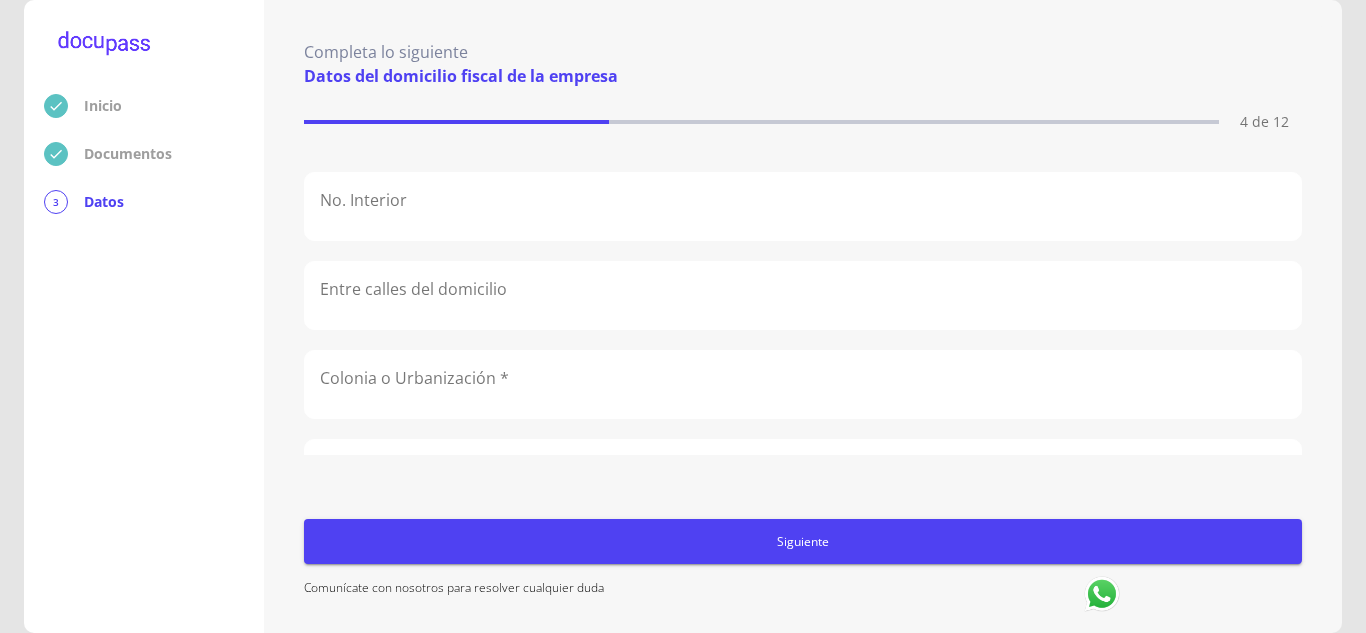 type on "4876" 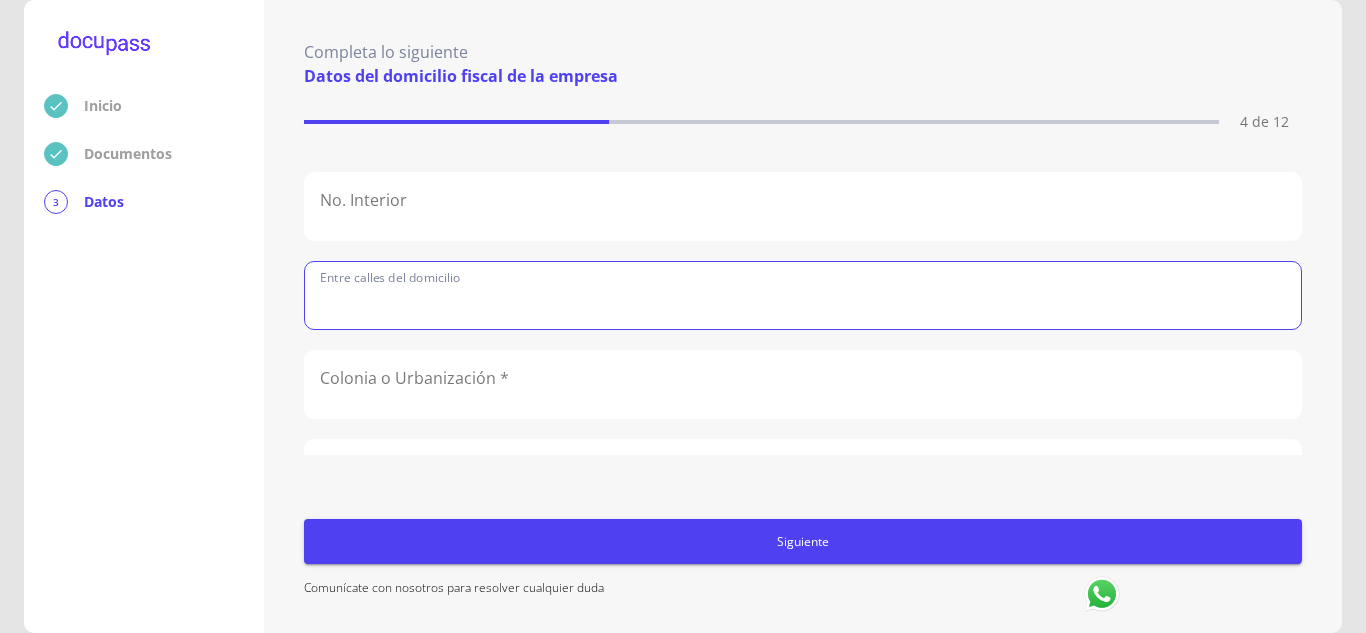 click 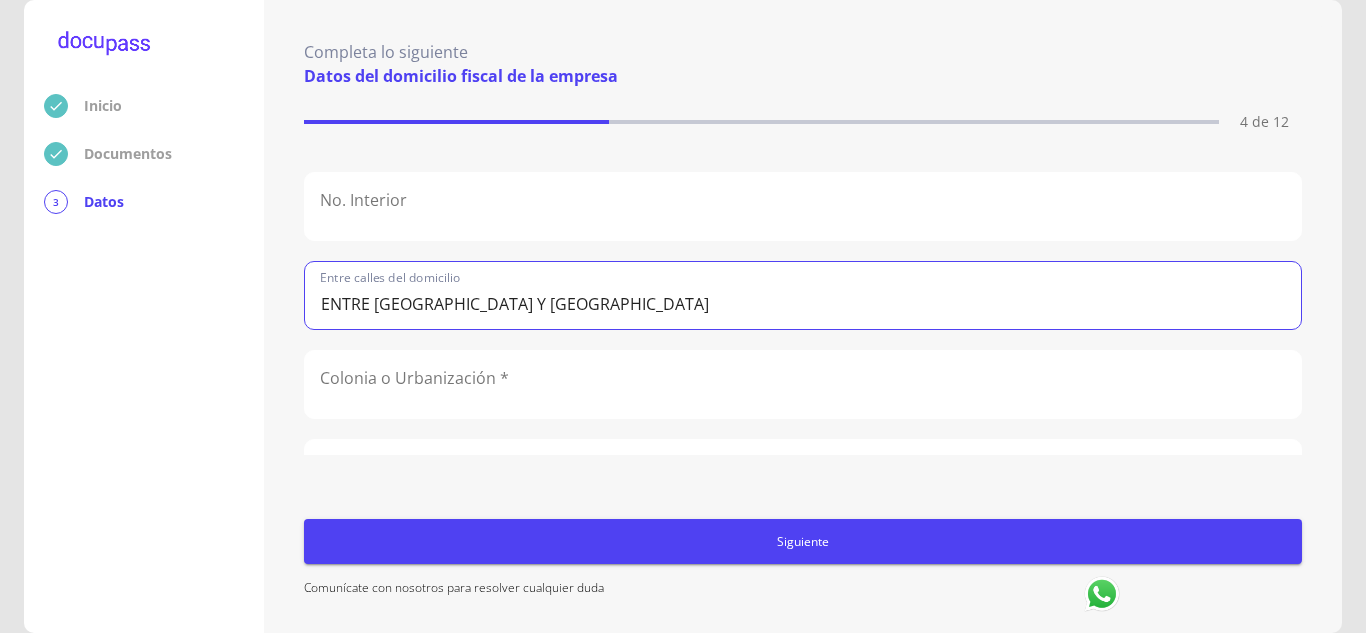 type on "ENTRE [GEOGRAPHIC_DATA] Y [GEOGRAPHIC_DATA]" 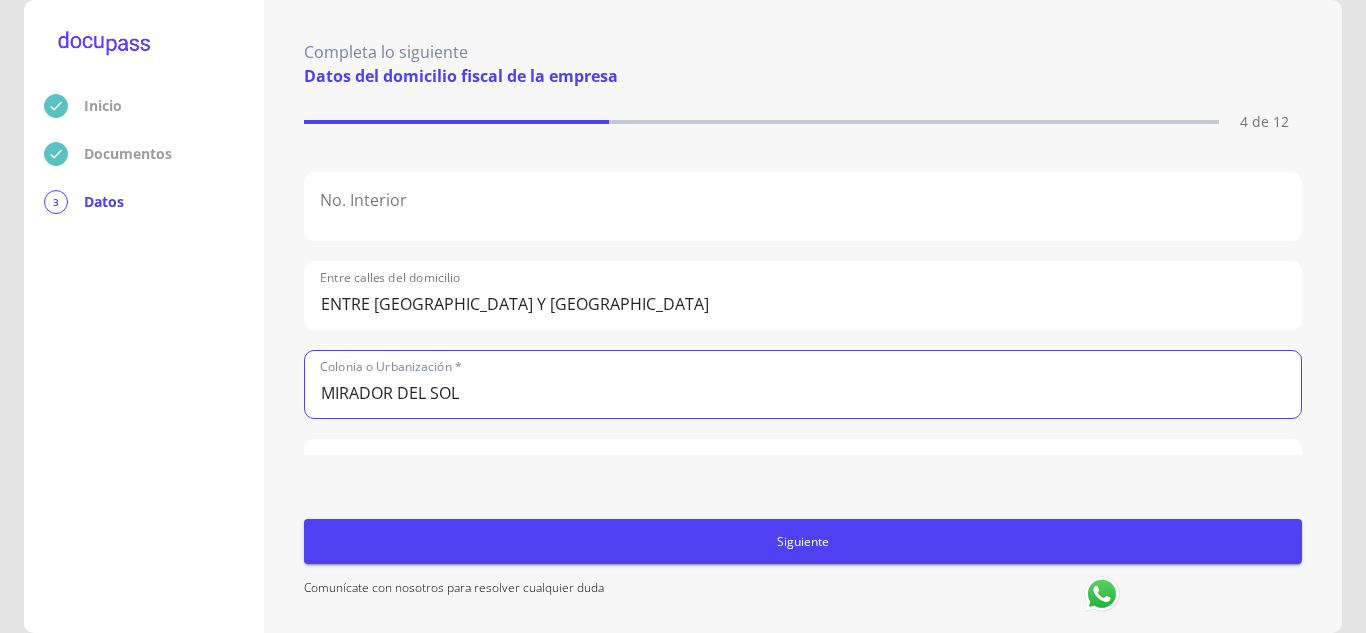 type on "MIRADOR DEL SOL" 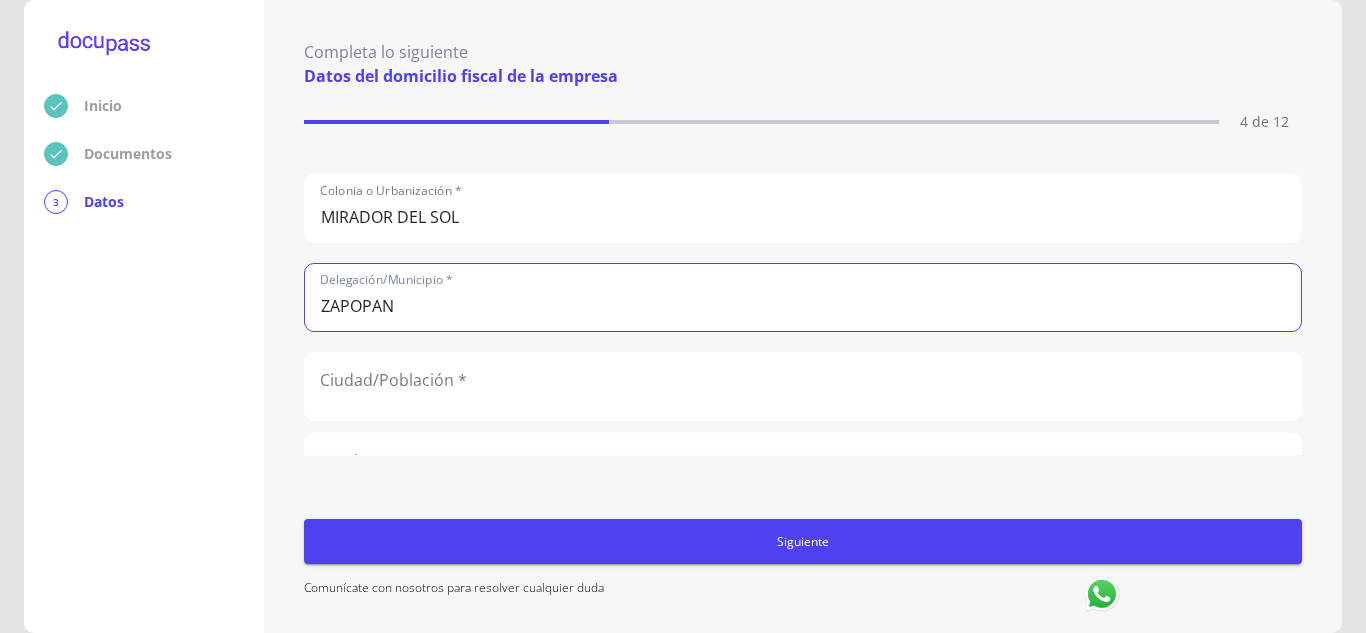 type on "ZAPOPAN" 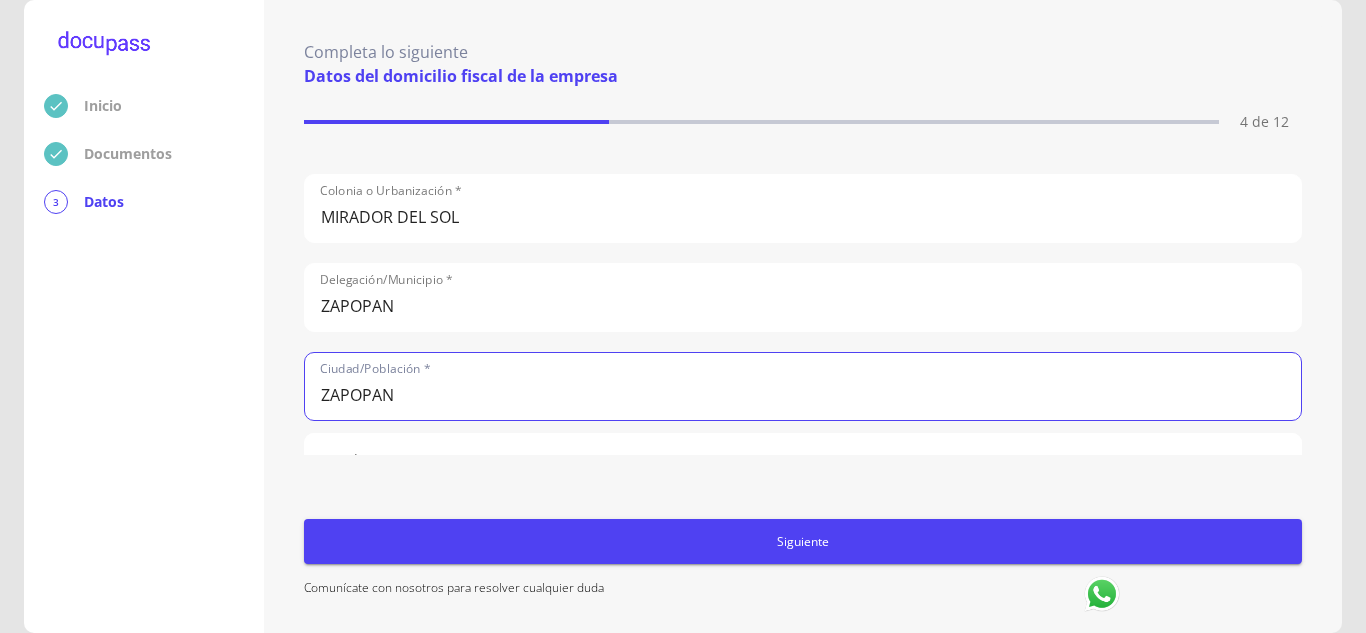 type on "ZAPOPAN" 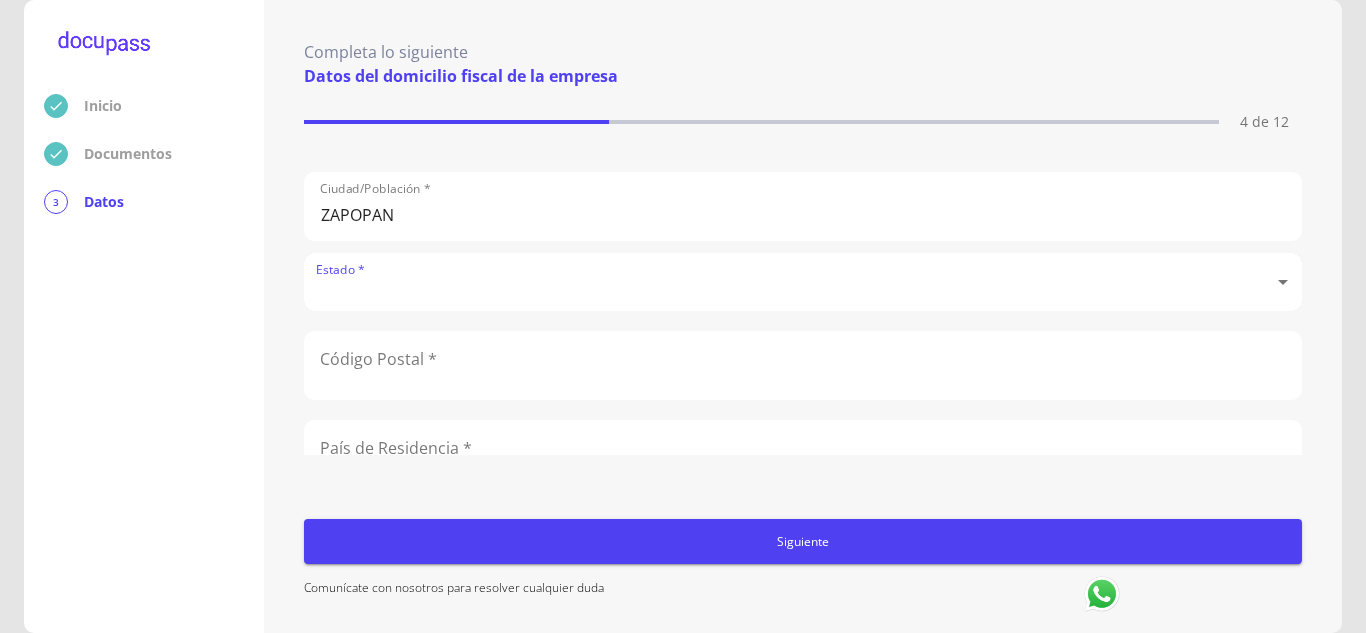 scroll, scrollTop: 527, scrollLeft: 0, axis: vertical 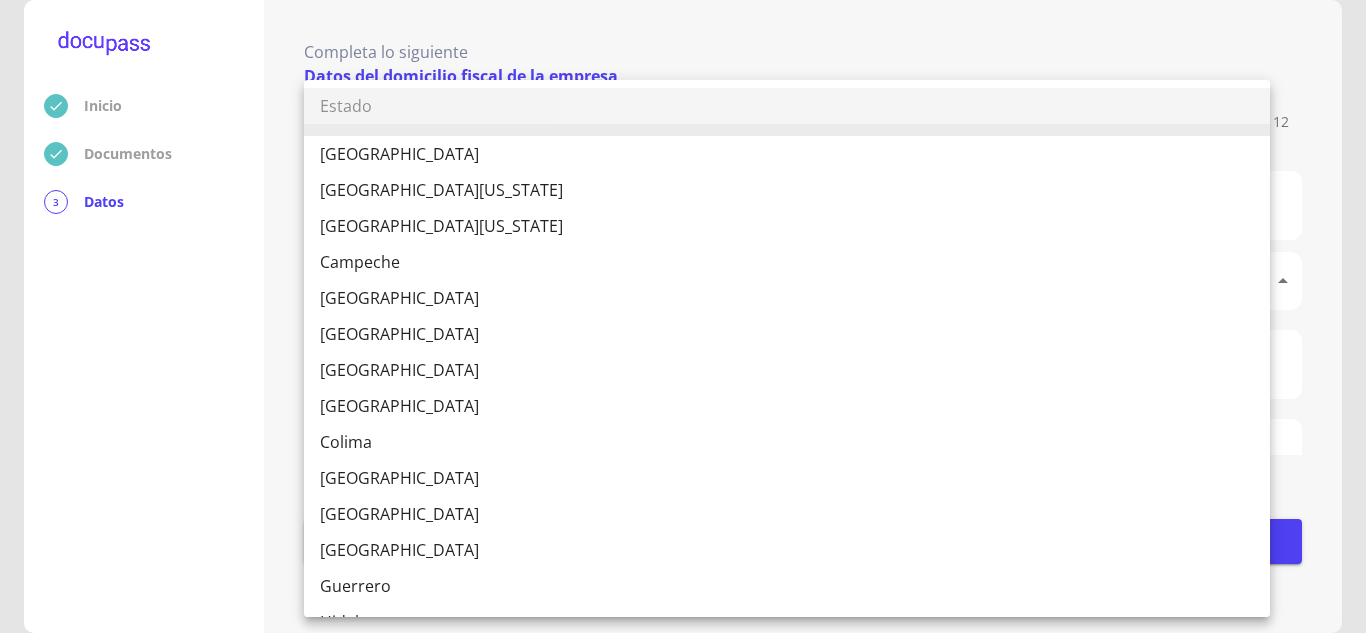 click on "Inicio Documentos 3 Datos   Completa lo siguiente Datos del domicilio fiscal de la empresa 4 de 12 Domicilio Fiscal: Calle, [GEOGRAPHIC_DATA] * [STREET_ADDRESS][PERSON_NAME] Exterior * 4876 No. Interior Entre calles del domicilio ENTRE [GEOGRAPHIC_DATA] Y [GEOGRAPHIC_DATA] [GEOGRAPHIC_DATA] * [GEOGRAPHIC_DATA]/Municipio * [GEOGRAPHIC_DATA]/Población * ZAPOPAN Estado * ​ Código Postal * [GEOGRAPHIC_DATA] * Siguiente Comunícate con nosotros para resolver cualquier duda   Estado [GEOGRAPHIC_DATA] [GEOGRAPHIC_DATA][US_STATE] [GEOGRAPHIC_DATA][US_STATE] [GEOGRAPHIC_DATA] [GEOGRAPHIC_DATA] [GEOGRAPHIC_DATA] [GEOGRAPHIC_DATA] [GEOGRAPHIC_DATA] [GEOGRAPHIC_DATA] [GEOGRAPHIC_DATA] [GEOGRAPHIC_DATA] [GEOGRAPHIC_DATA] [GEOGRAPHIC_DATA] [GEOGRAPHIC_DATA] [GEOGRAPHIC_DATA] [GEOGRAPHIC_DATA] [GEOGRAPHIC_DATA] [GEOGRAPHIC_DATA] [GEOGRAPHIC_DATA] [GEOGRAPHIC_DATA] [GEOGRAPHIC_DATA] [GEOGRAPHIC_DATA] [GEOGRAPHIC_DATA] [PERSON_NAME][GEOGRAPHIC_DATA] [GEOGRAPHIC_DATA][PERSON_NAME] [GEOGRAPHIC_DATA] [GEOGRAPHIC_DATA] [GEOGRAPHIC_DATA] [GEOGRAPHIC_DATA] [GEOGRAPHIC_DATA] [GEOGRAPHIC_DATA] [GEOGRAPHIC_DATA] [GEOGRAPHIC_DATA]" at bounding box center [683, 316] 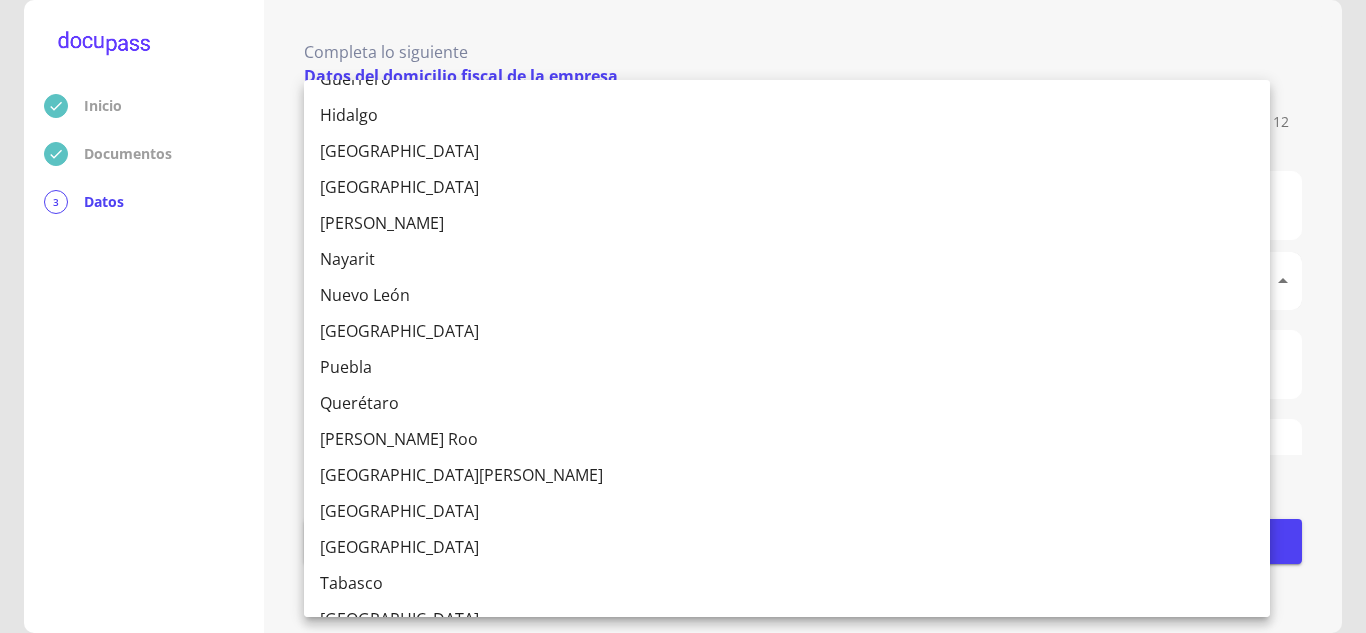 scroll, scrollTop: 508, scrollLeft: 0, axis: vertical 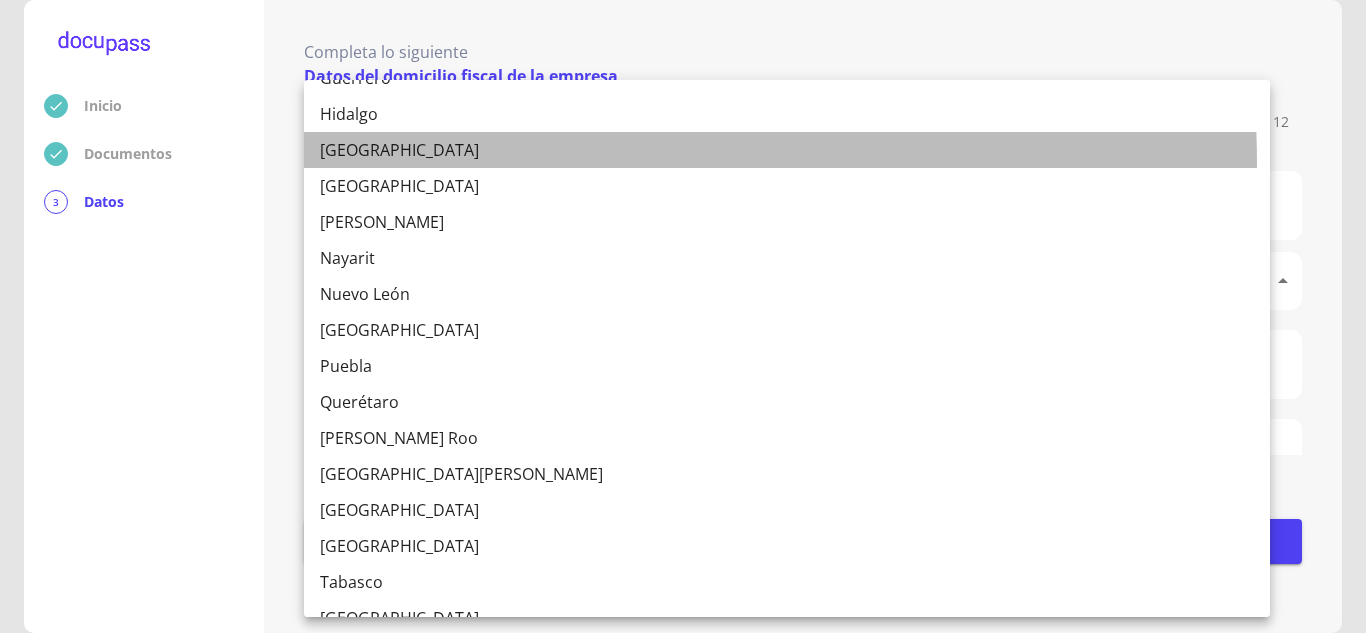 click on "[GEOGRAPHIC_DATA]" at bounding box center (787, 150) 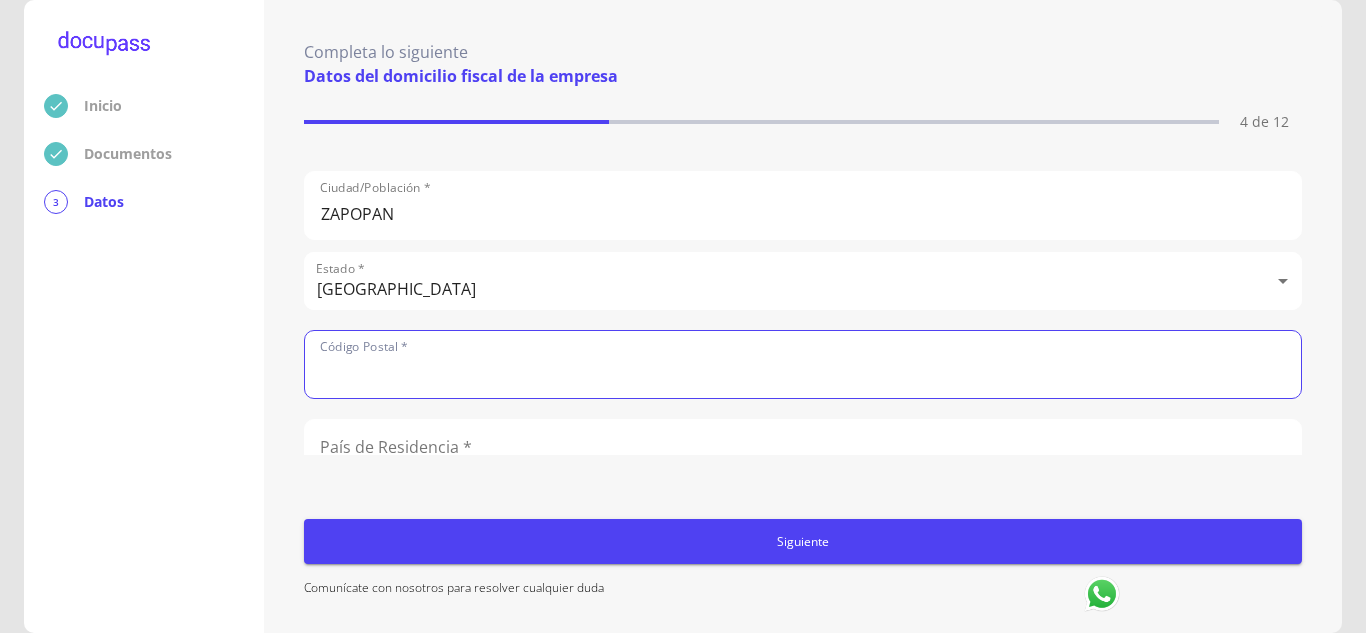 click 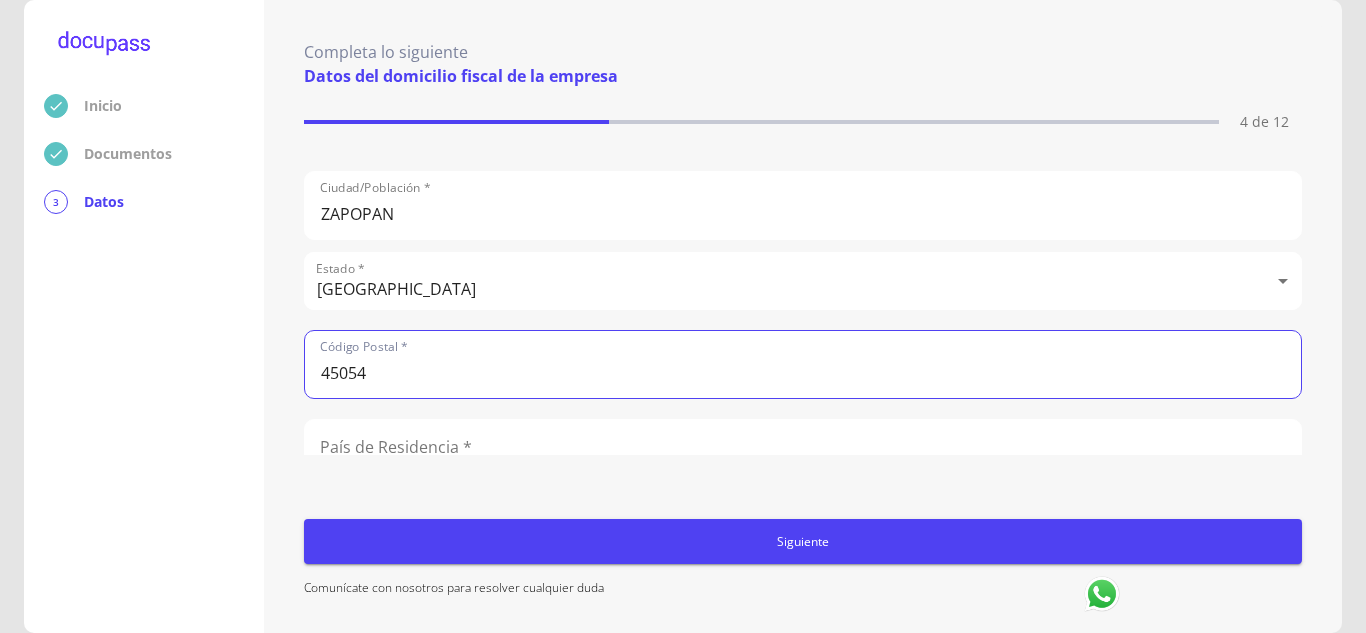 scroll, scrollTop: 575, scrollLeft: 0, axis: vertical 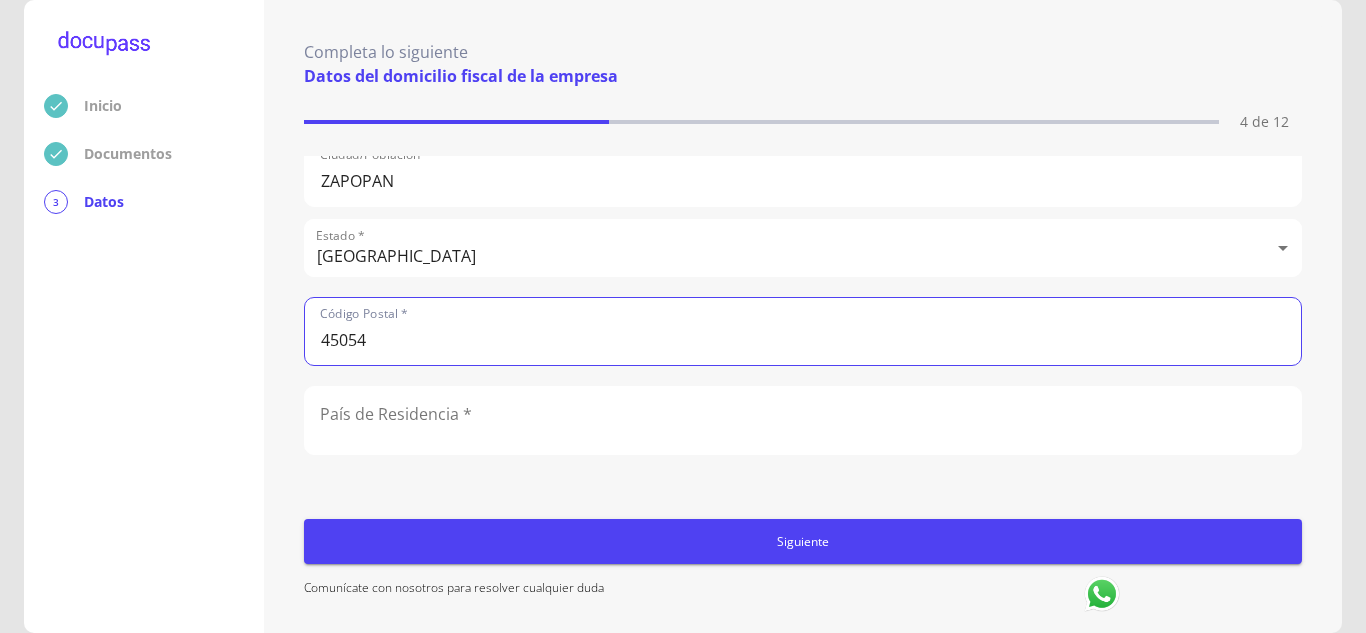type on "45054" 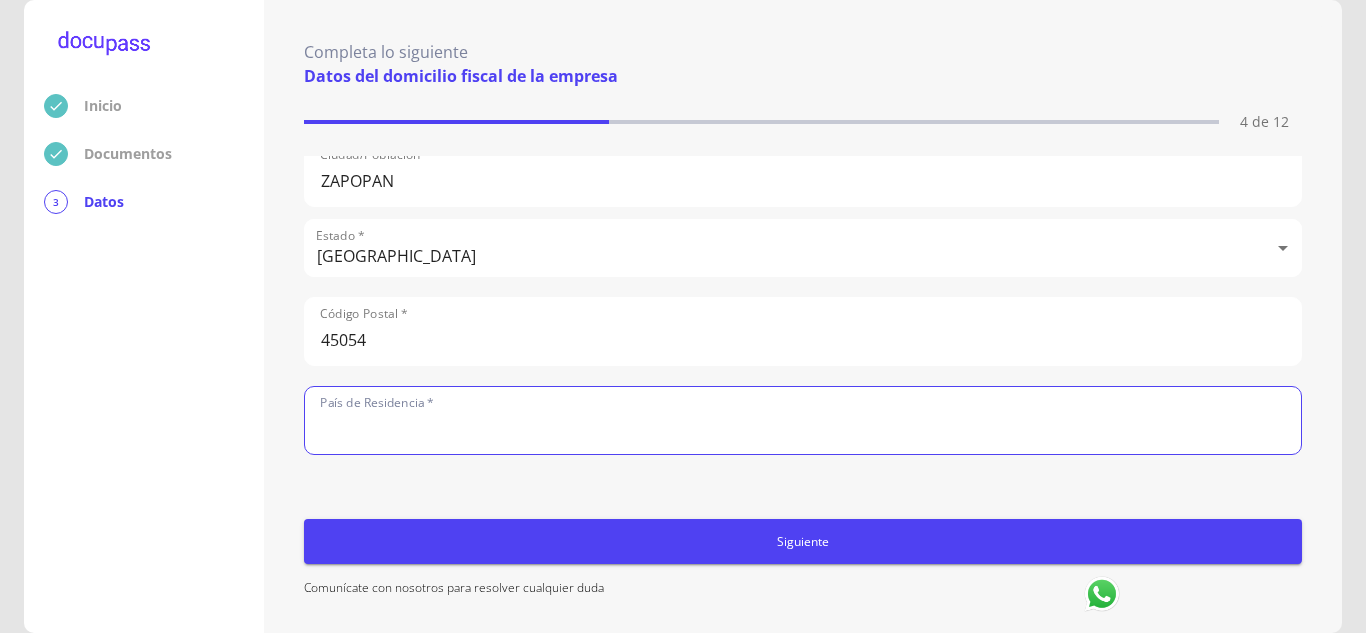 click 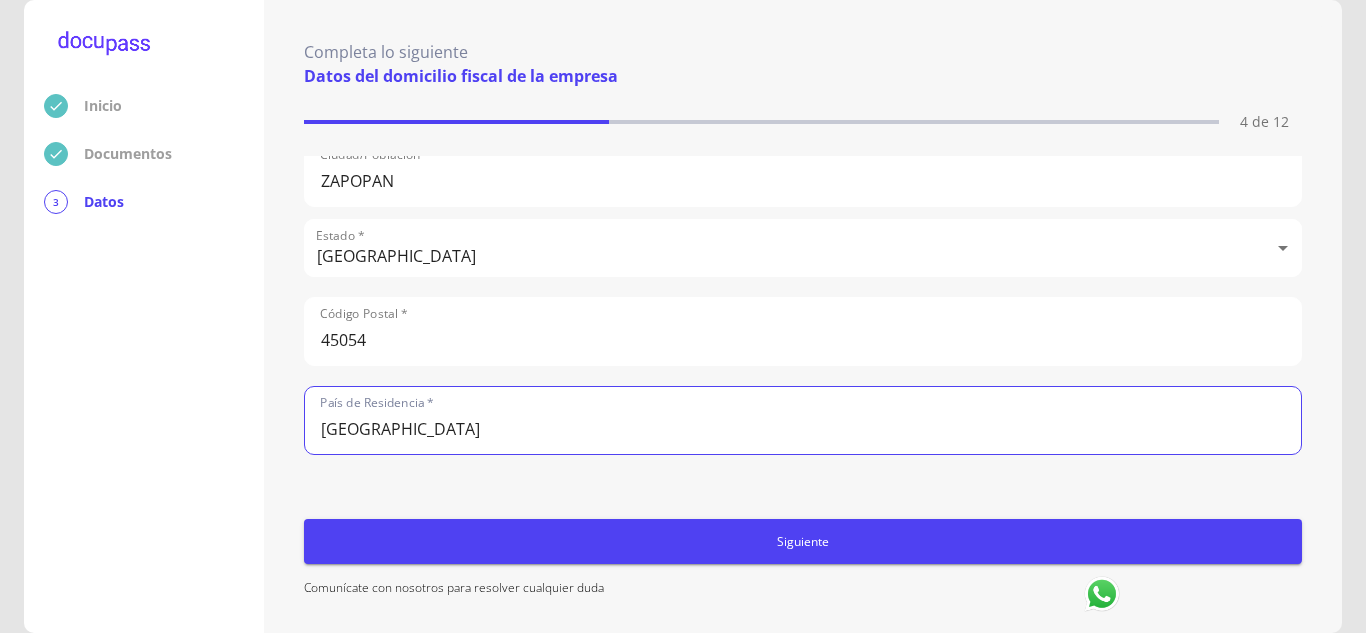 type on "[GEOGRAPHIC_DATA]" 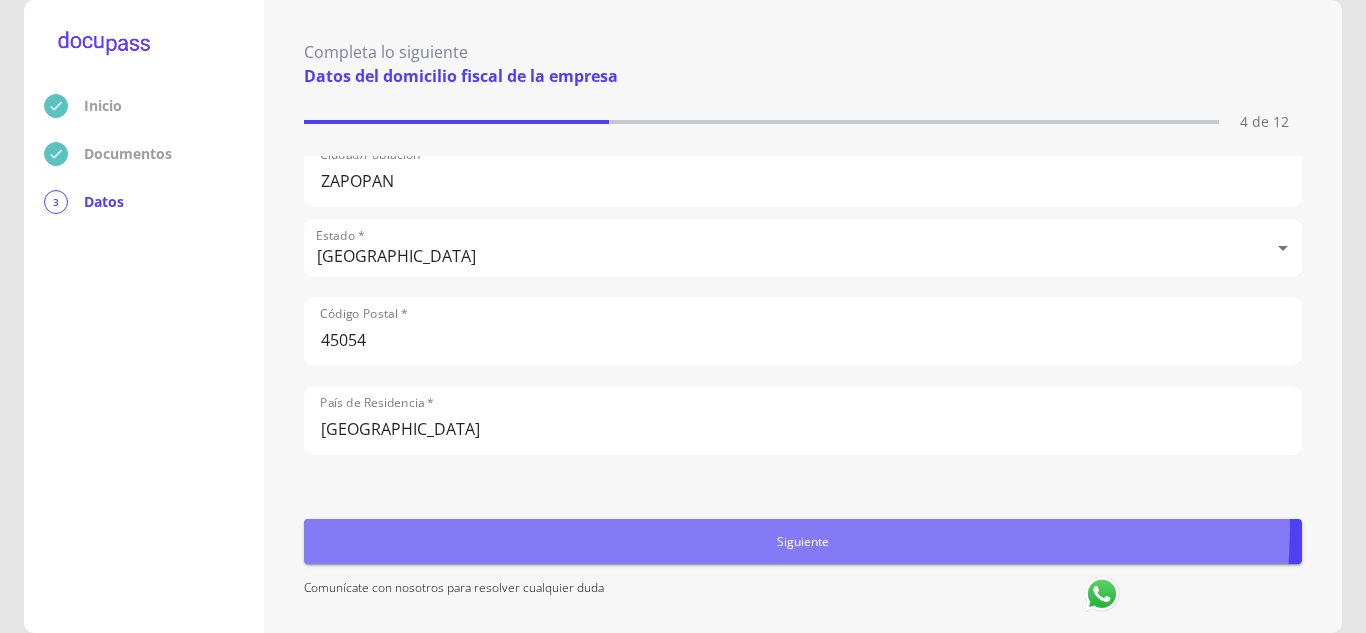 click on "Siguiente" at bounding box center (803, 541) 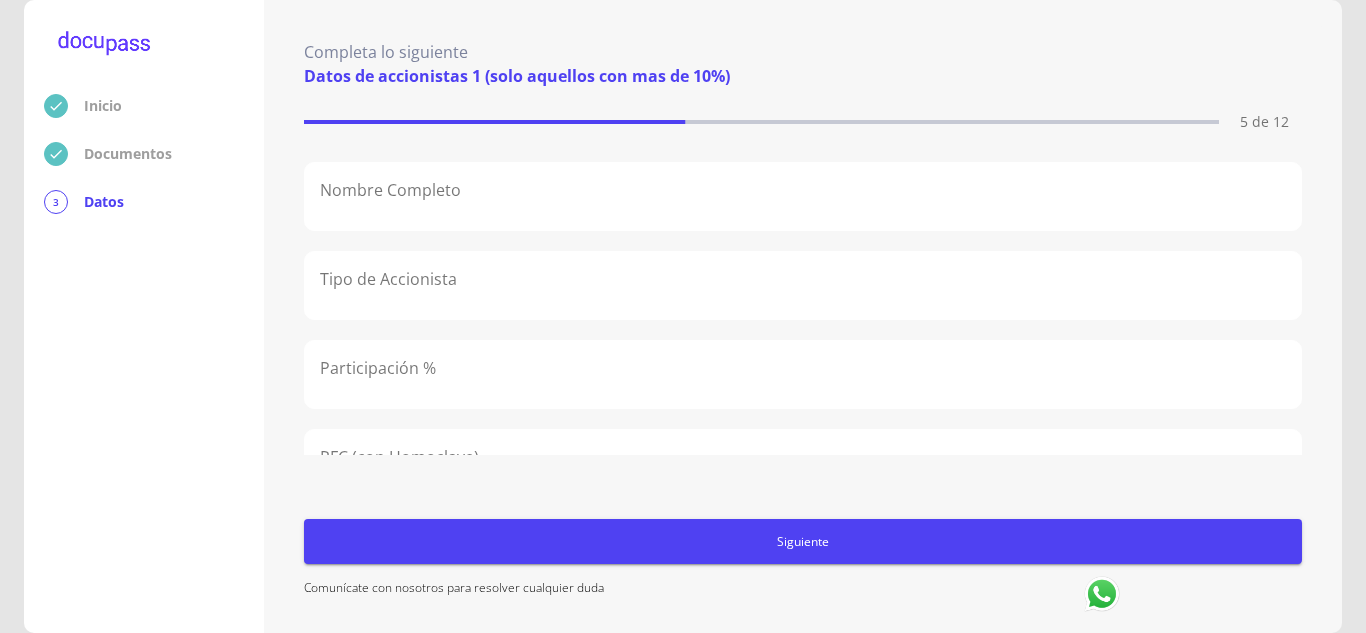 scroll, scrollTop: 0, scrollLeft: 0, axis: both 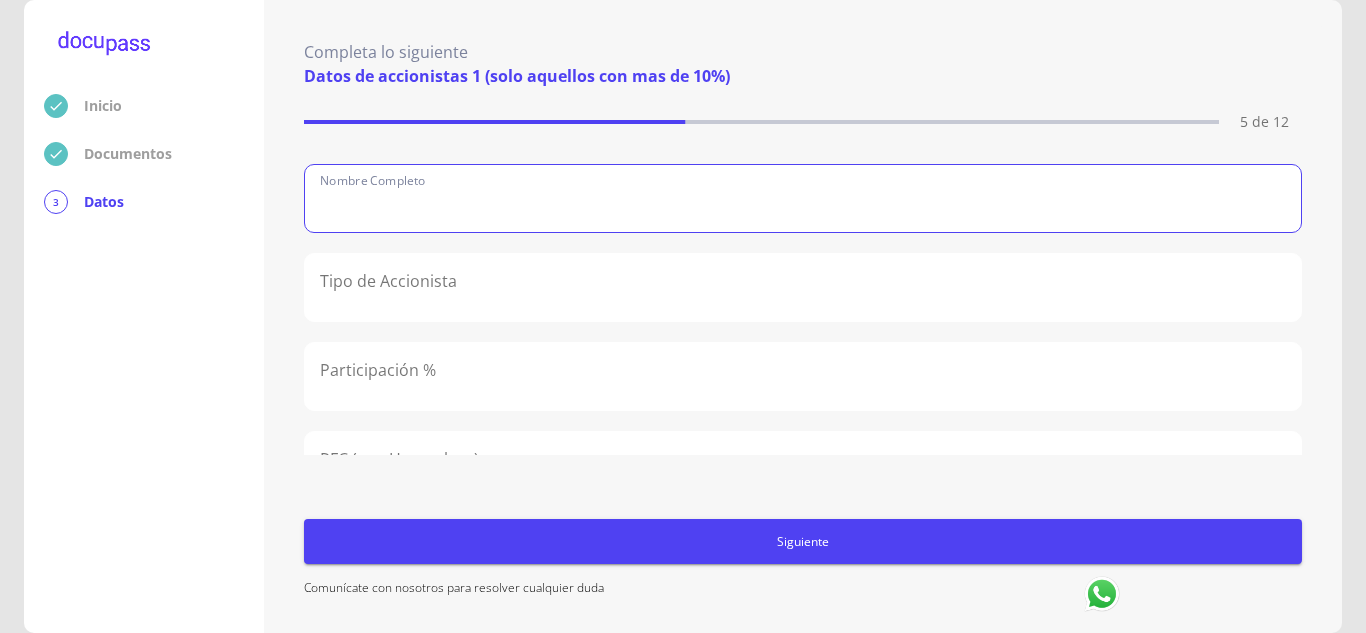 click 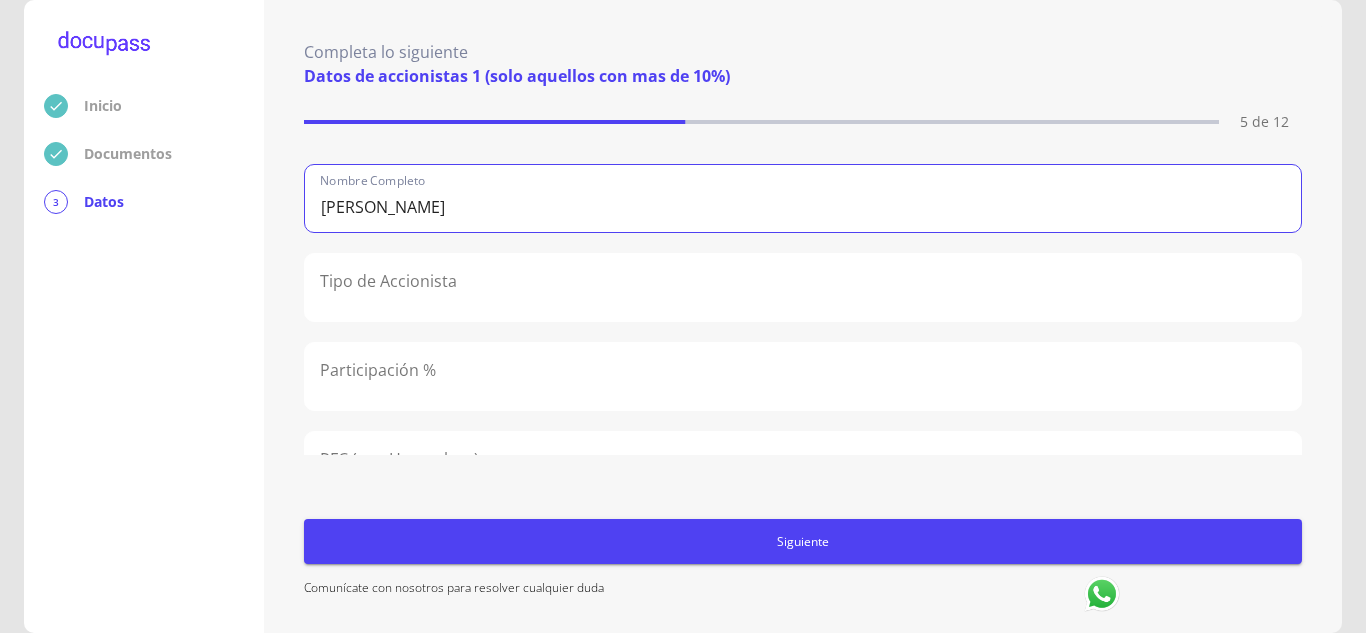 type on "[PERSON_NAME]" 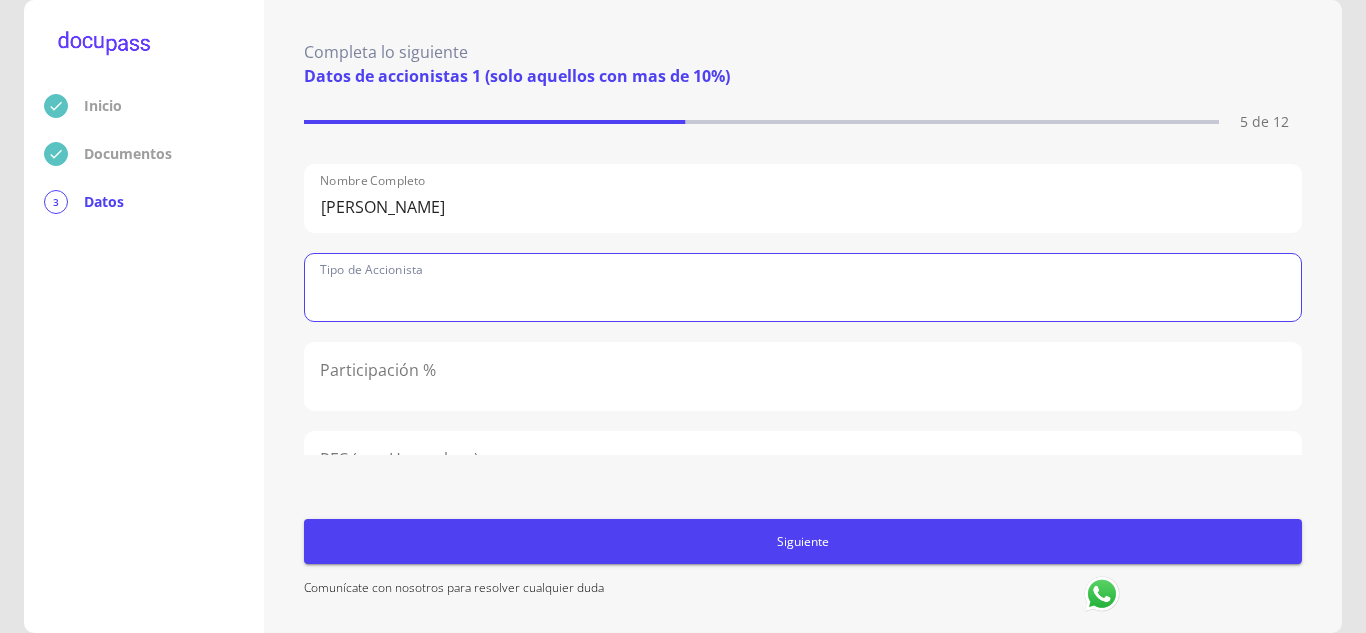 click 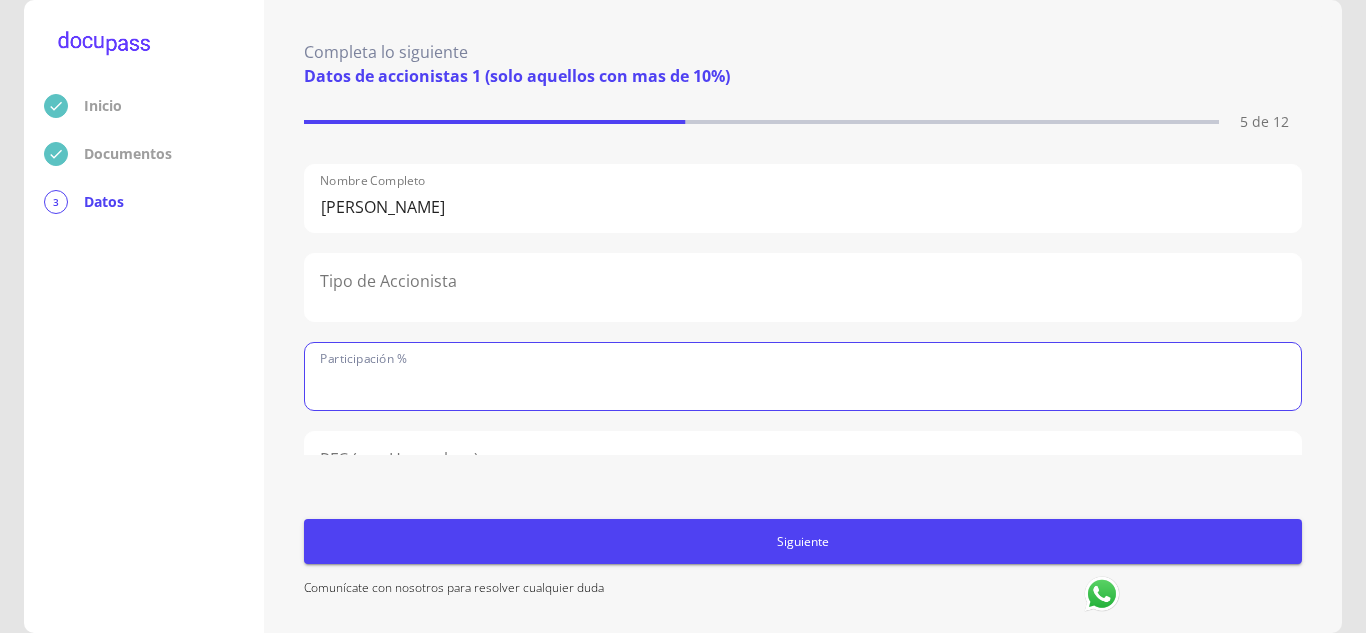 click 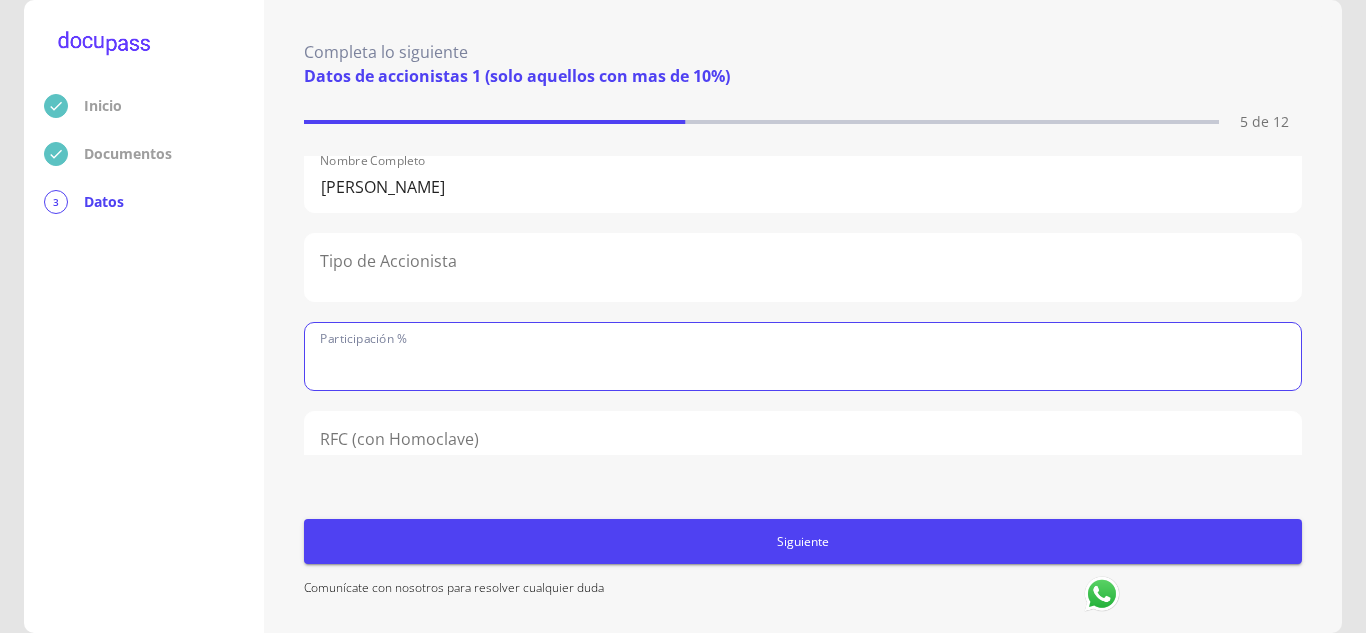 scroll, scrollTop: 0, scrollLeft: 0, axis: both 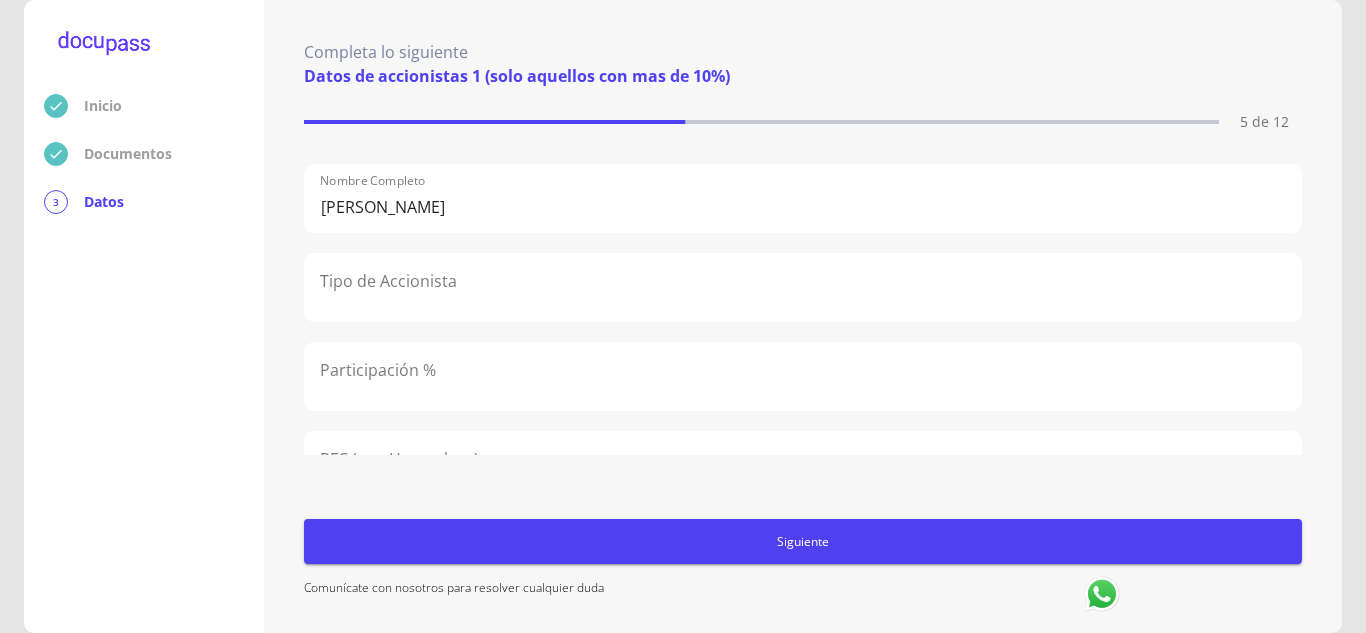 click on "Inicio Documentos 3 Datos   Completa lo siguiente Datos de accionistas 1 (solo aquellos con  mas de 10%) 5 de 12 Nombre Completo [PERSON_NAME] Tipo de Accionista Participación % RFC (con Homoclave) Fecha de nacimiento Calle No. Exterior No. Interior Colonia o [GEOGRAPHIC_DATA]/[GEOGRAPHIC_DATA]/Población Estado ​ País de Residencia Código Postal Siguiente Comunícate con nosotros para resolver cualquier duda" at bounding box center (683, 316) 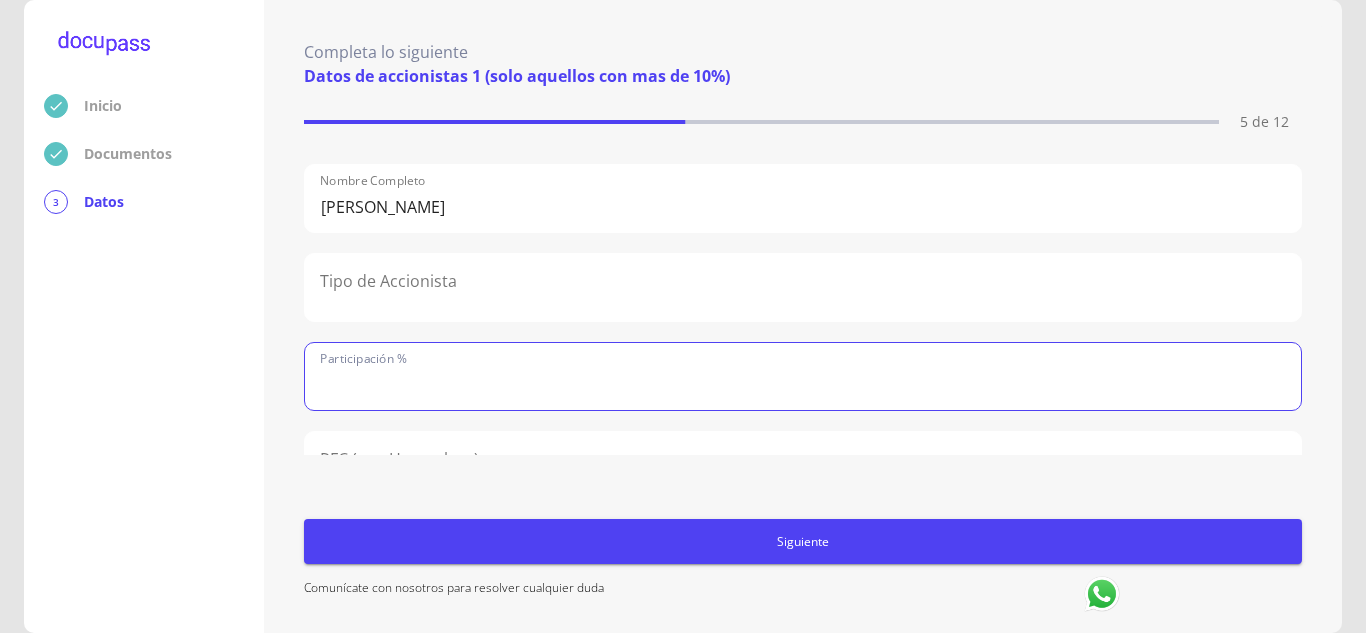 click 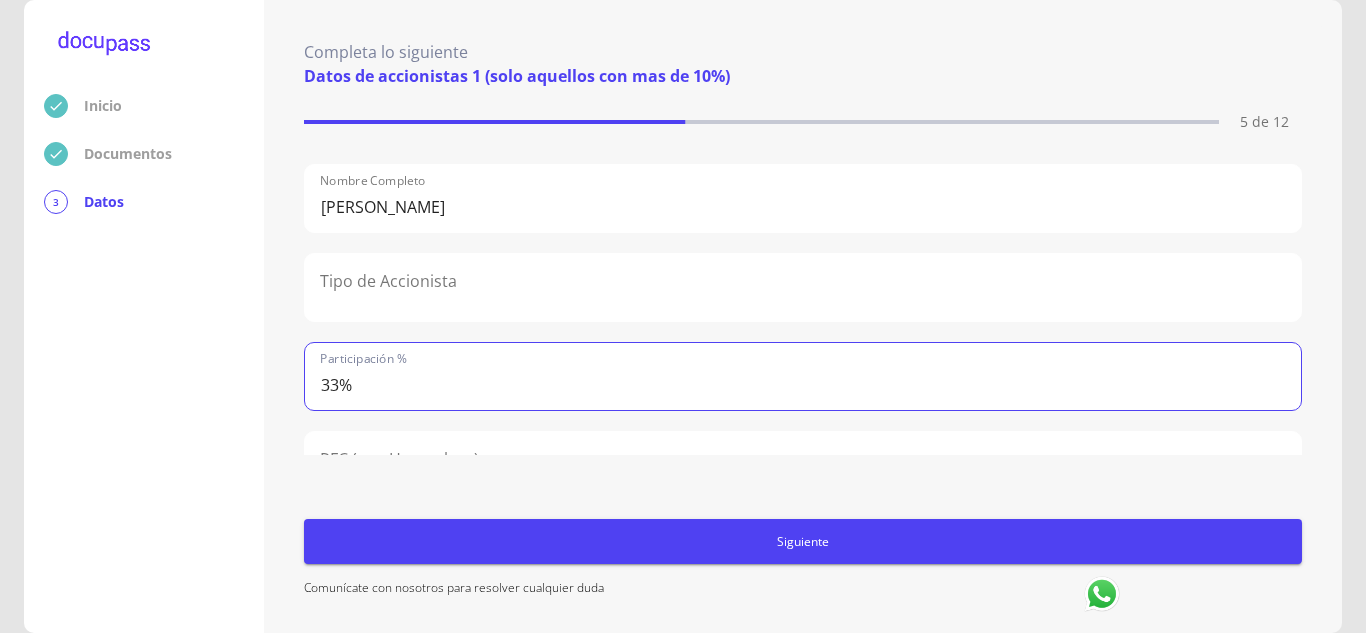 type on "33%" 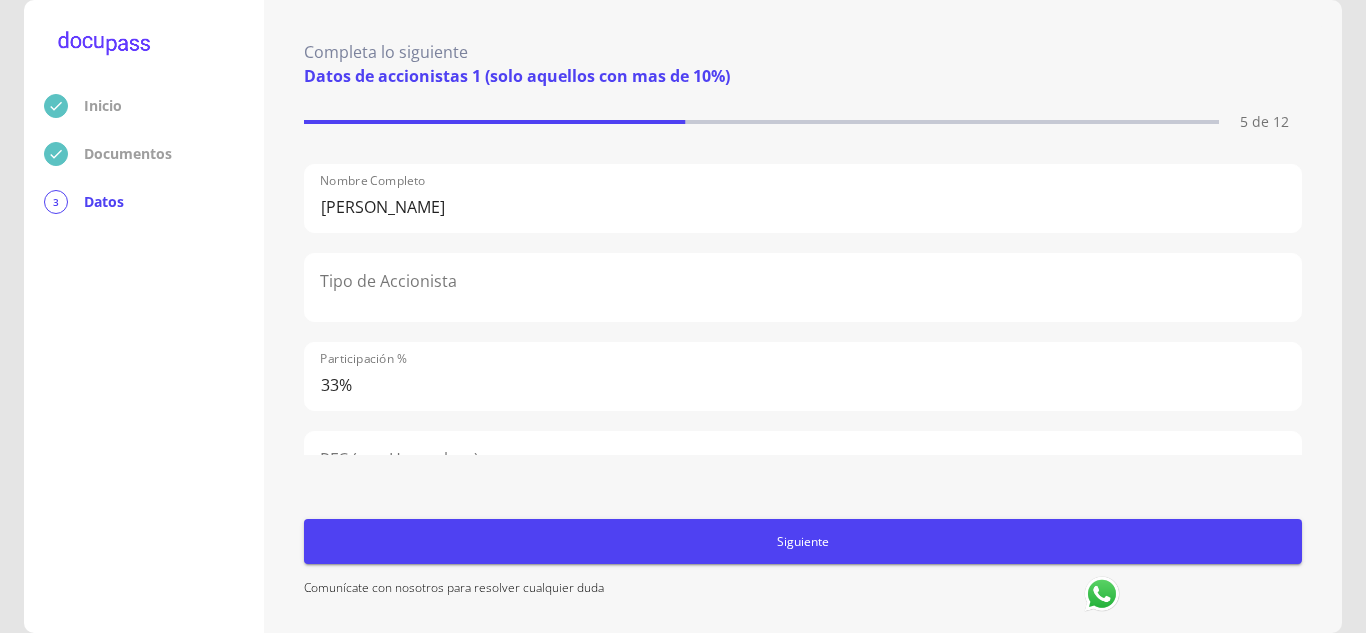 click on "Completa lo siguiente Datos de accionistas 1 (solo aquellos con  mas de 10%) 5 de 12 Nombre Completo [PERSON_NAME] Tipo de Accionista Participación % 33% RFC (con Homoclave) Fecha de nacimiento Calle No. Exterior No. Interior Colonia o [GEOGRAPHIC_DATA]/[GEOGRAPHIC_DATA]/Población Estado ​ País de Residencia Código Postal Siguiente Comunícate con nosotros para resolver cualquier duda" at bounding box center (803, 316) 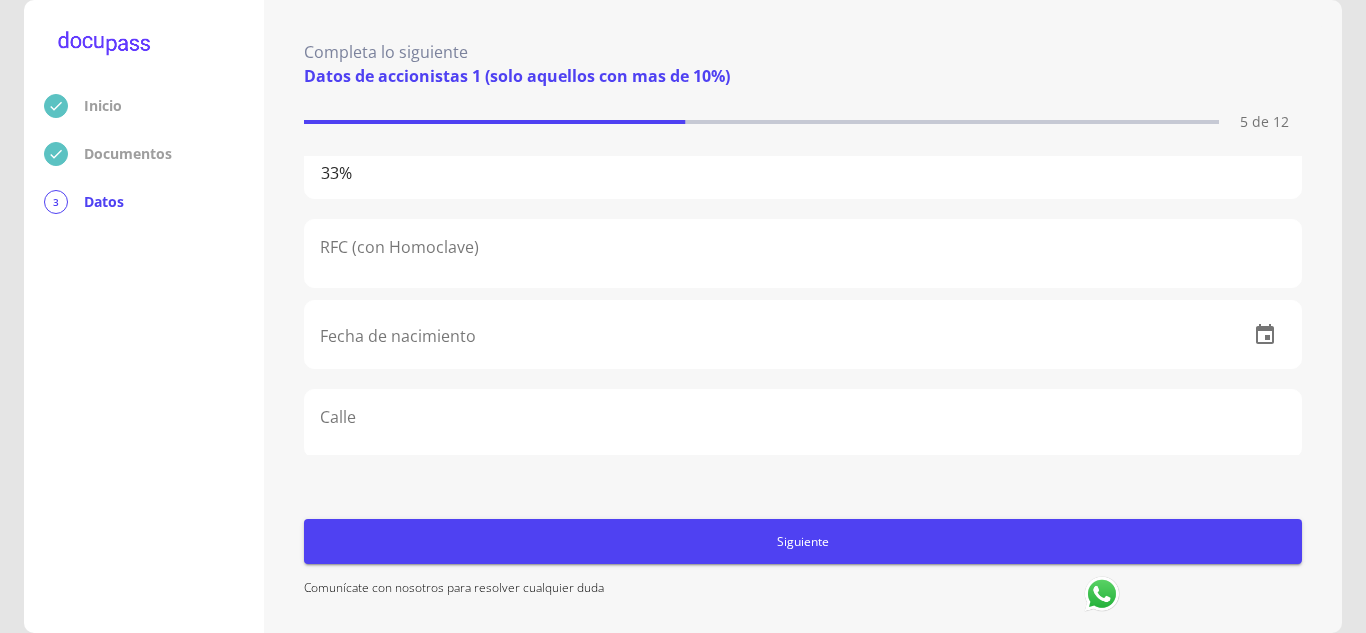 scroll, scrollTop: 255, scrollLeft: 0, axis: vertical 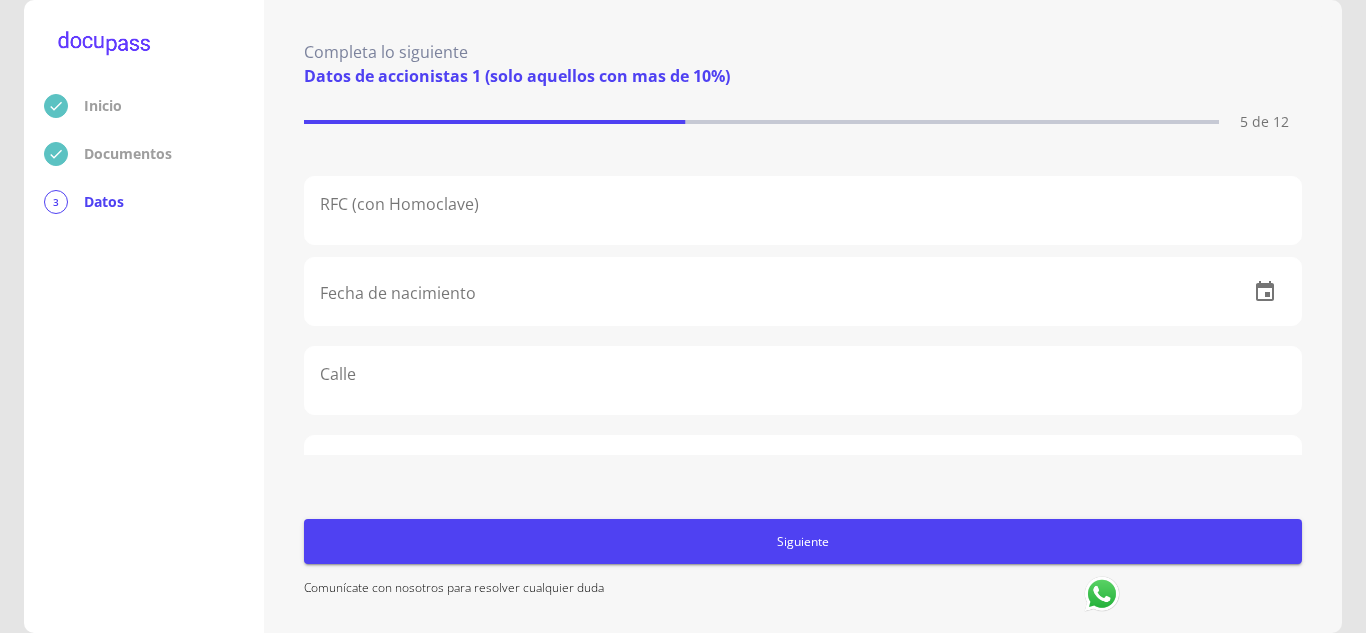 click 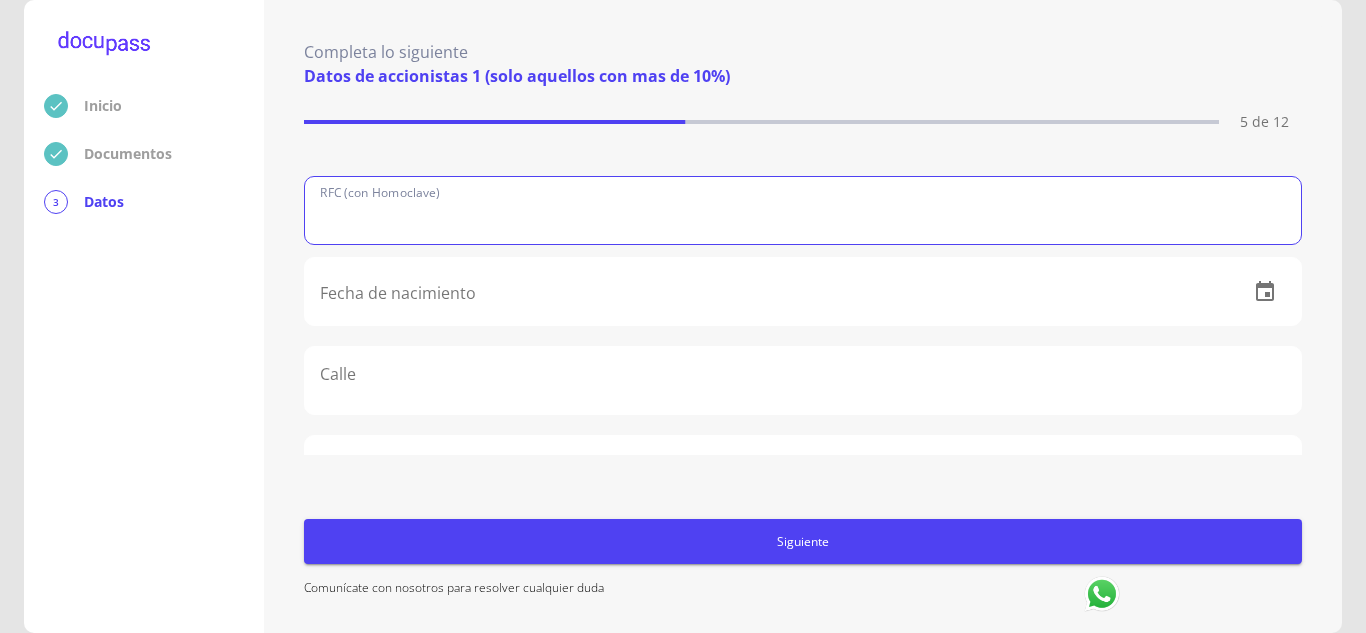 paste on "VIGD8501269P8" 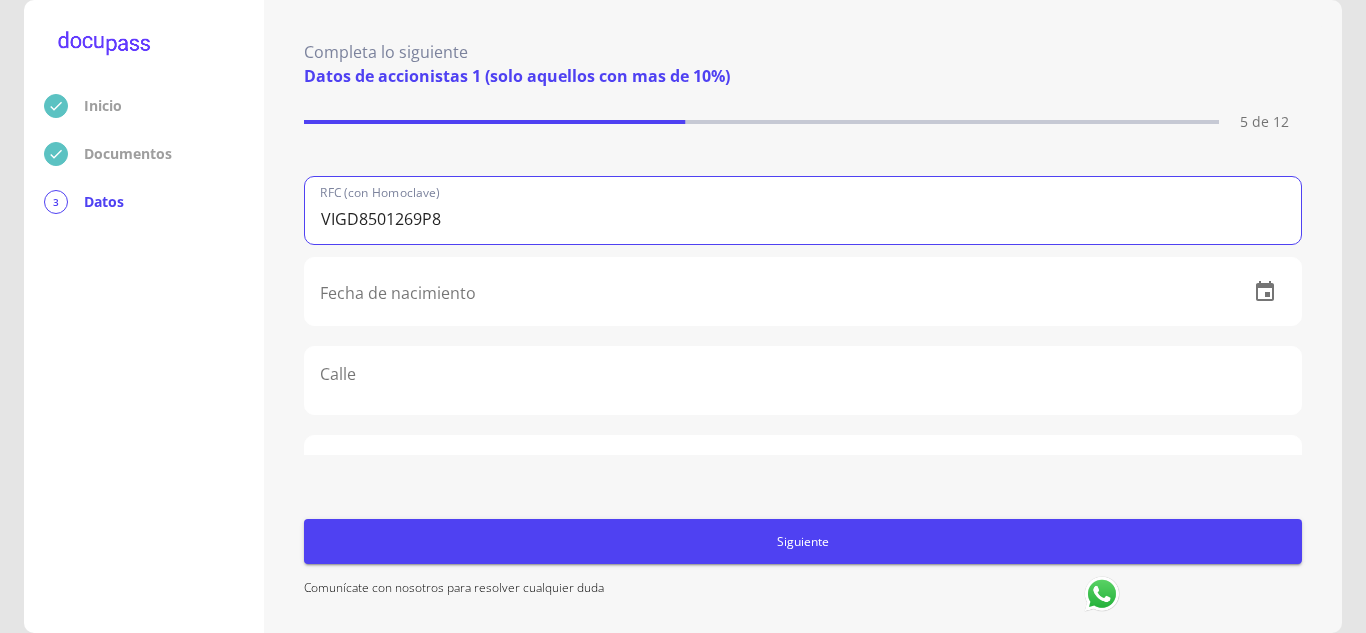 type on "VIGD8501269P8" 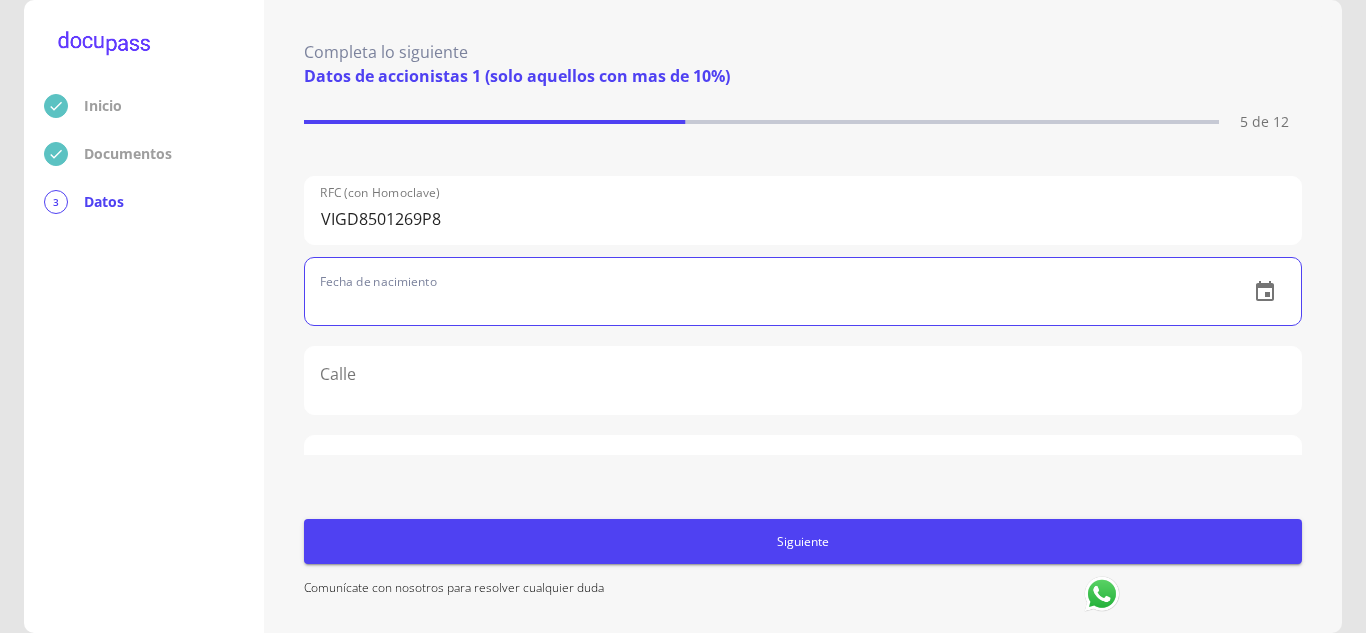 click at bounding box center [769, 291] 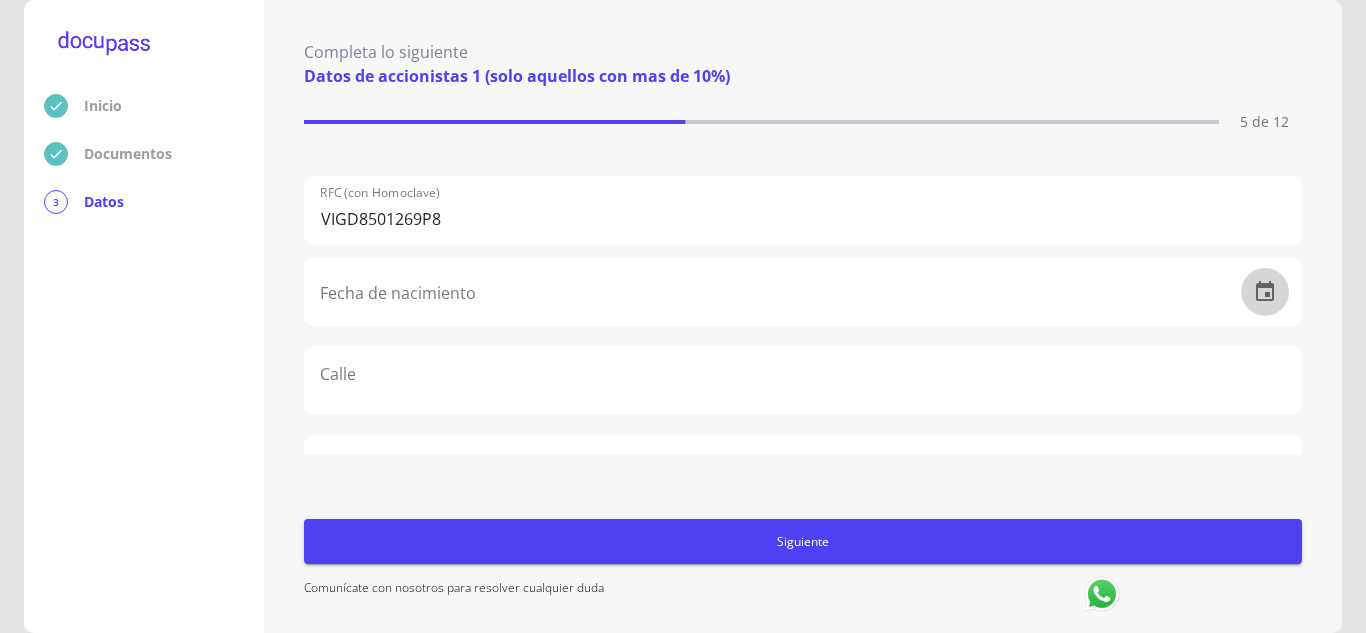 click at bounding box center (1265, 292) 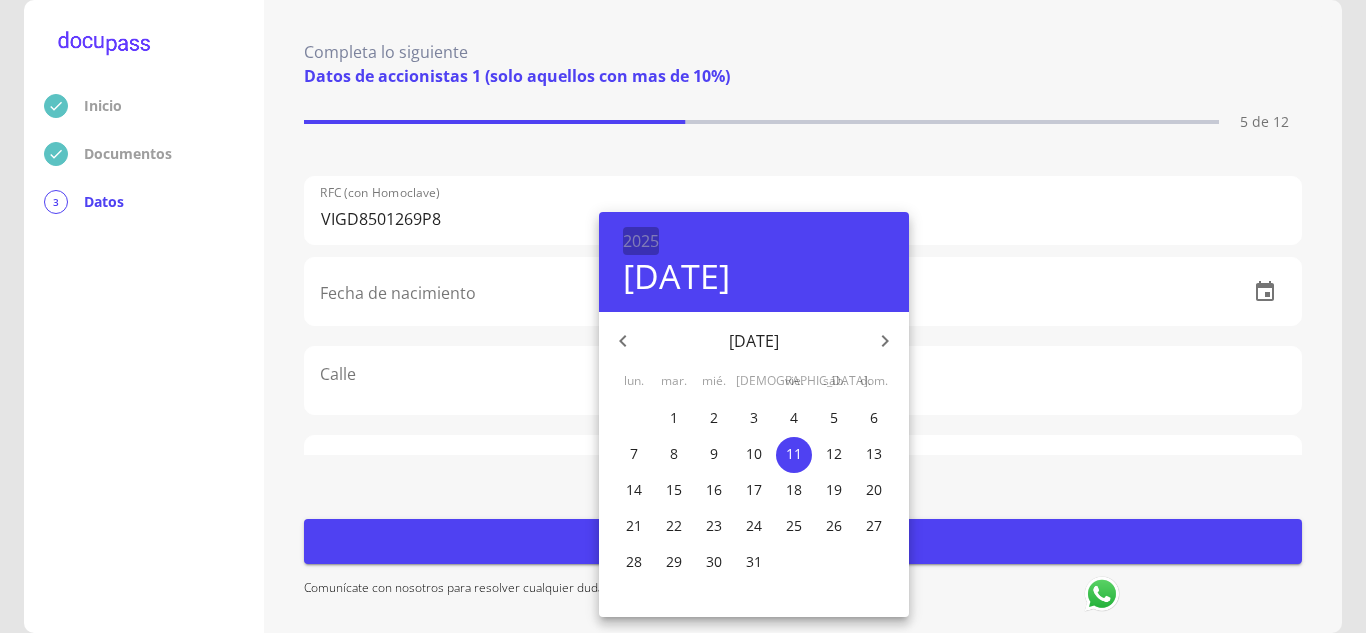 click on "2025" at bounding box center (641, 241) 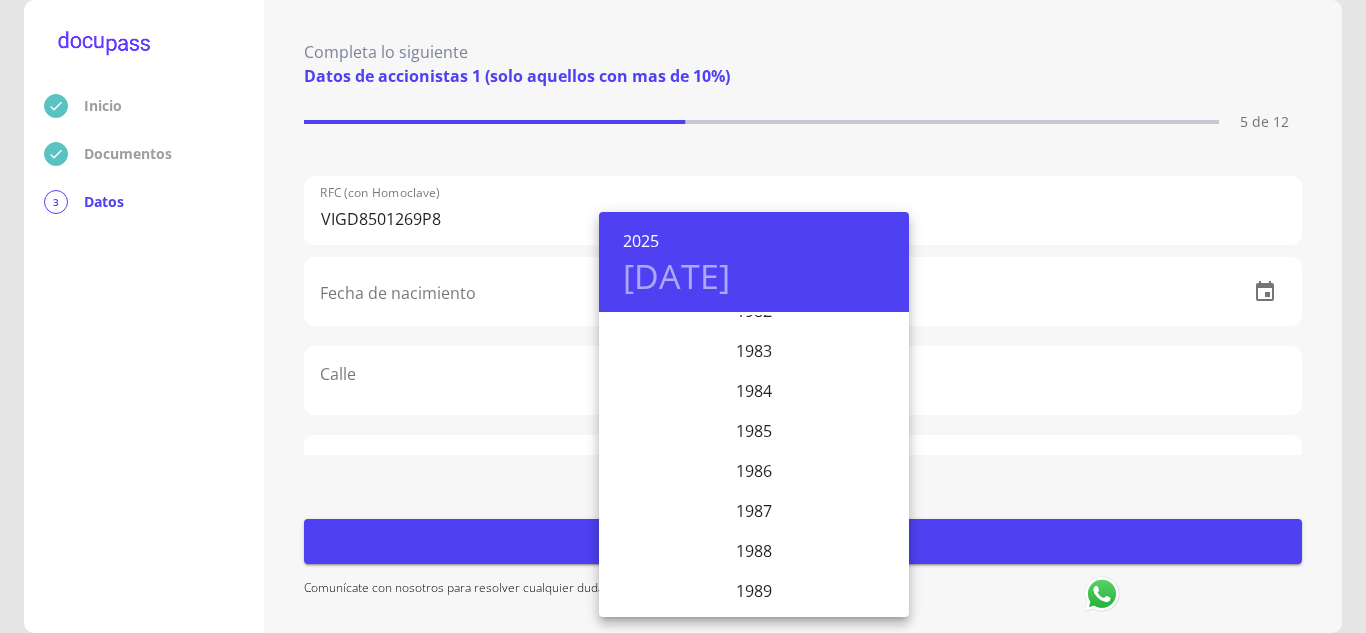 scroll, scrollTop: 3345, scrollLeft: 0, axis: vertical 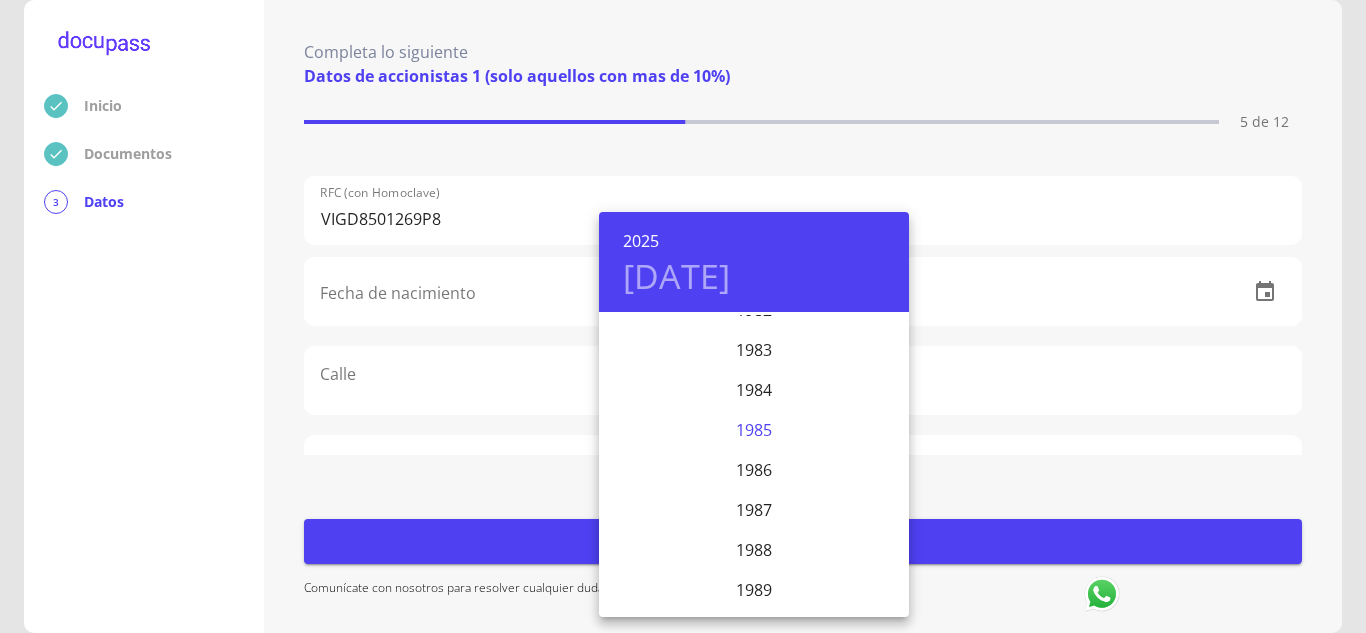 click on "1985" at bounding box center (754, 430) 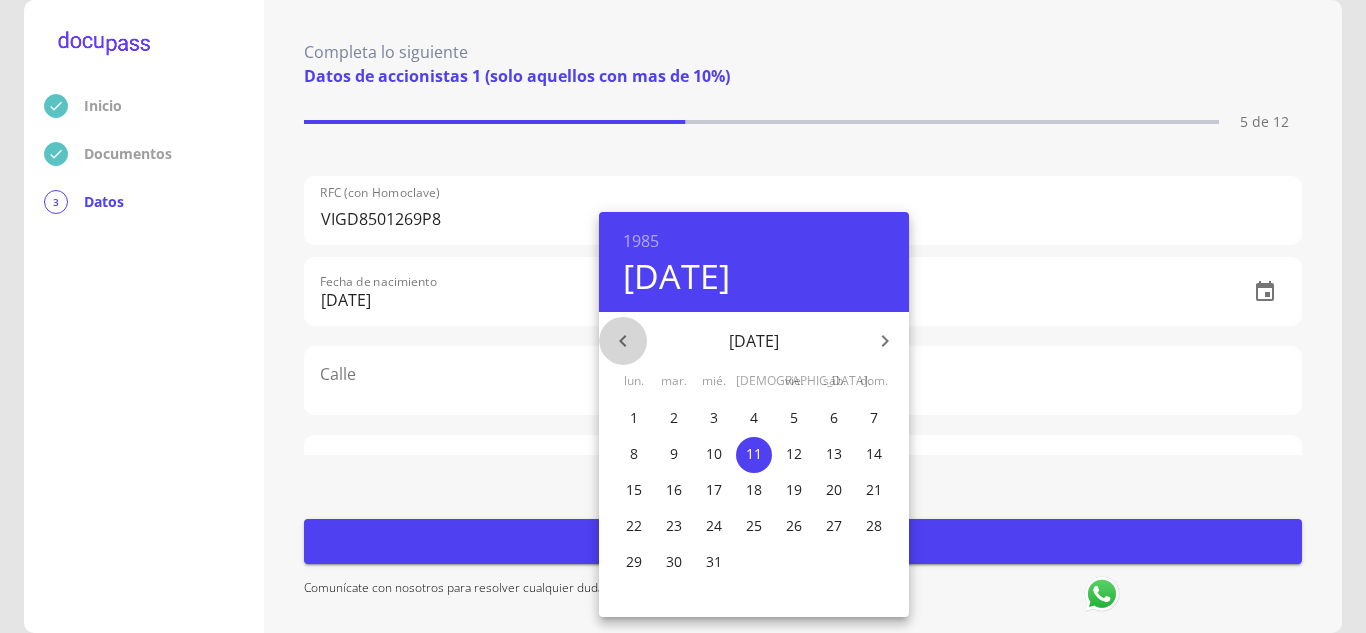 click at bounding box center [623, 341] 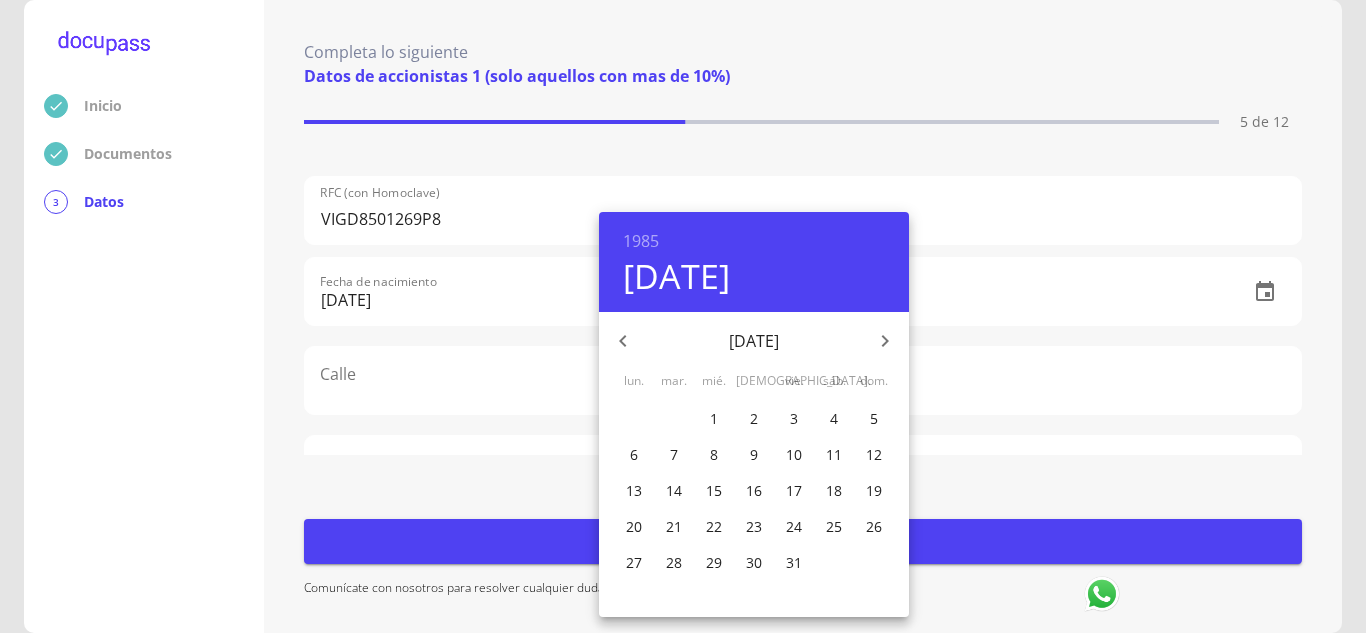 click at bounding box center [623, 341] 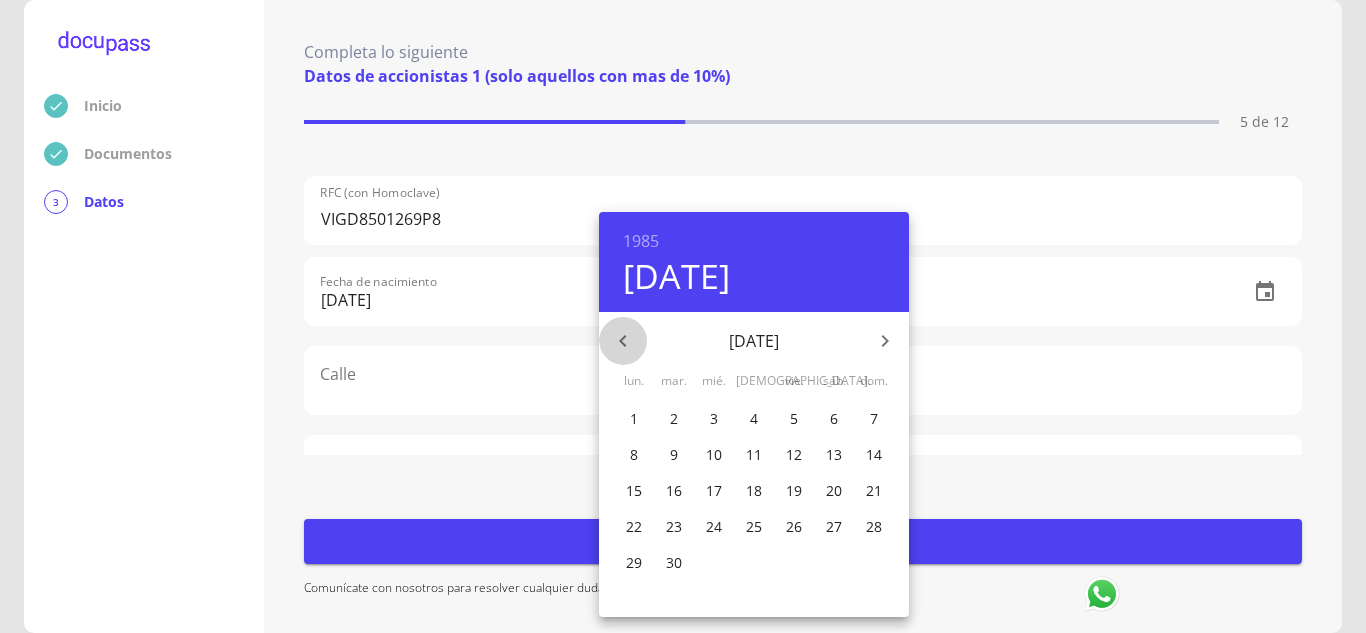 click at bounding box center [623, 341] 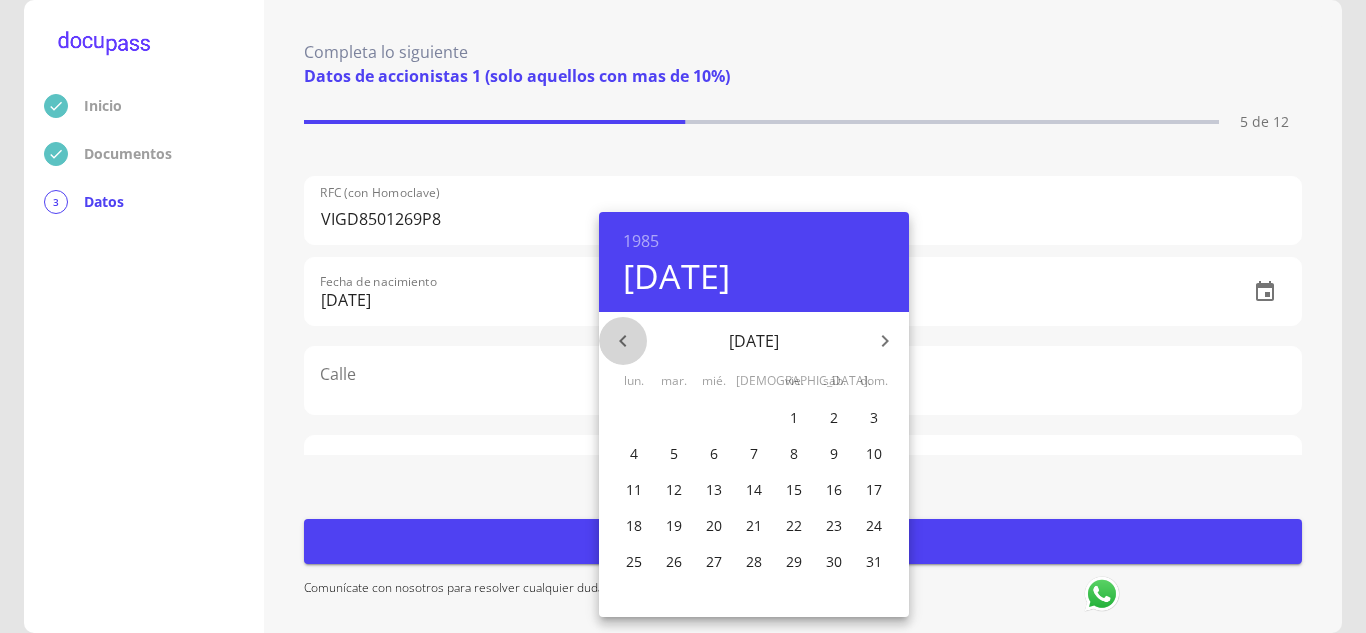 click at bounding box center [623, 341] 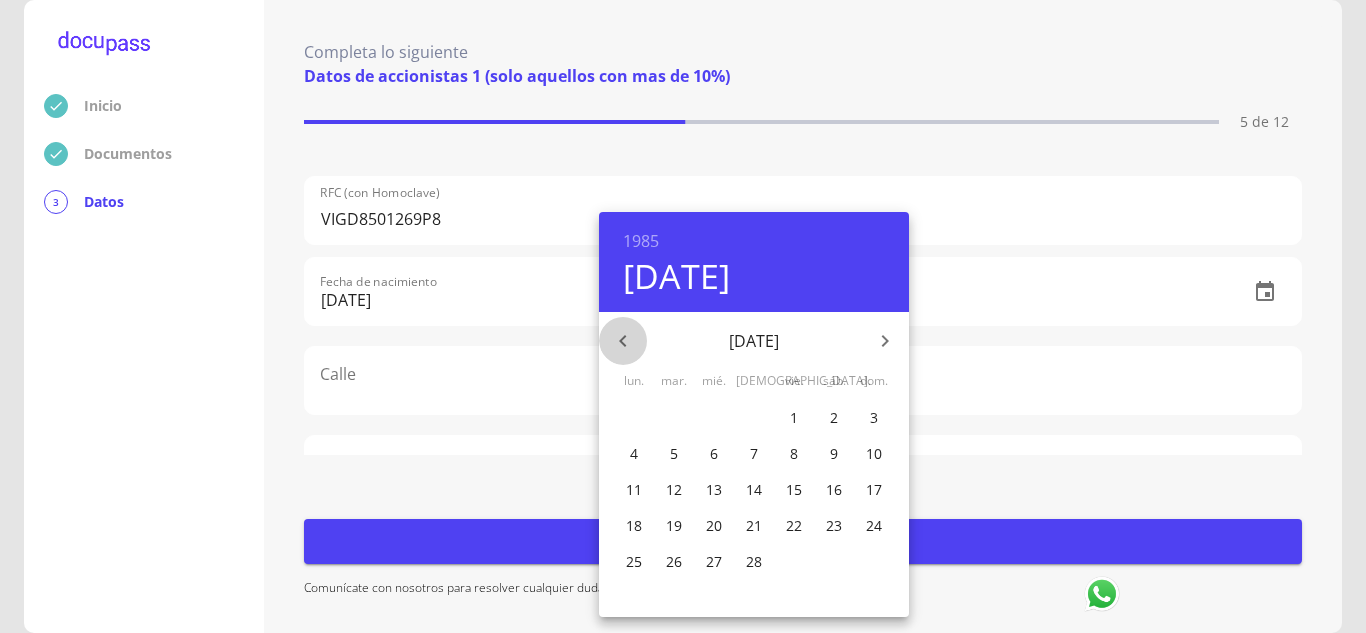click at bounding box center [623, 341] 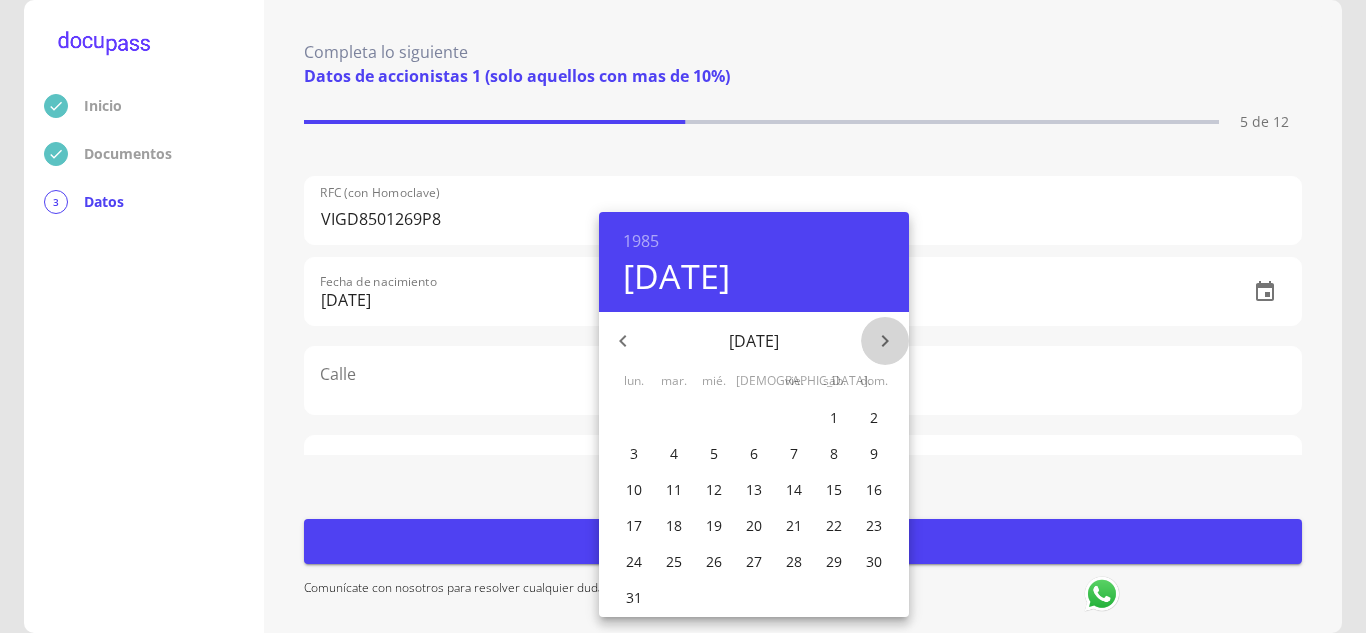 click at bounding box center (885, 341) 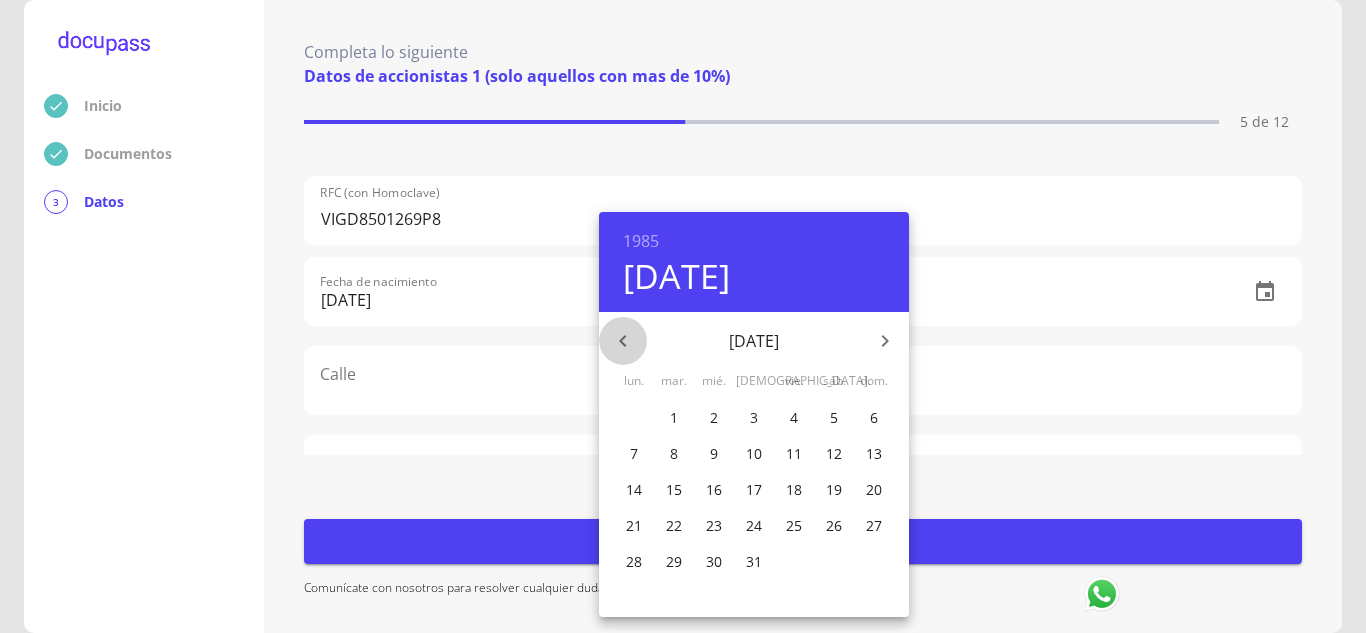 click at bounding box center (623, 341) 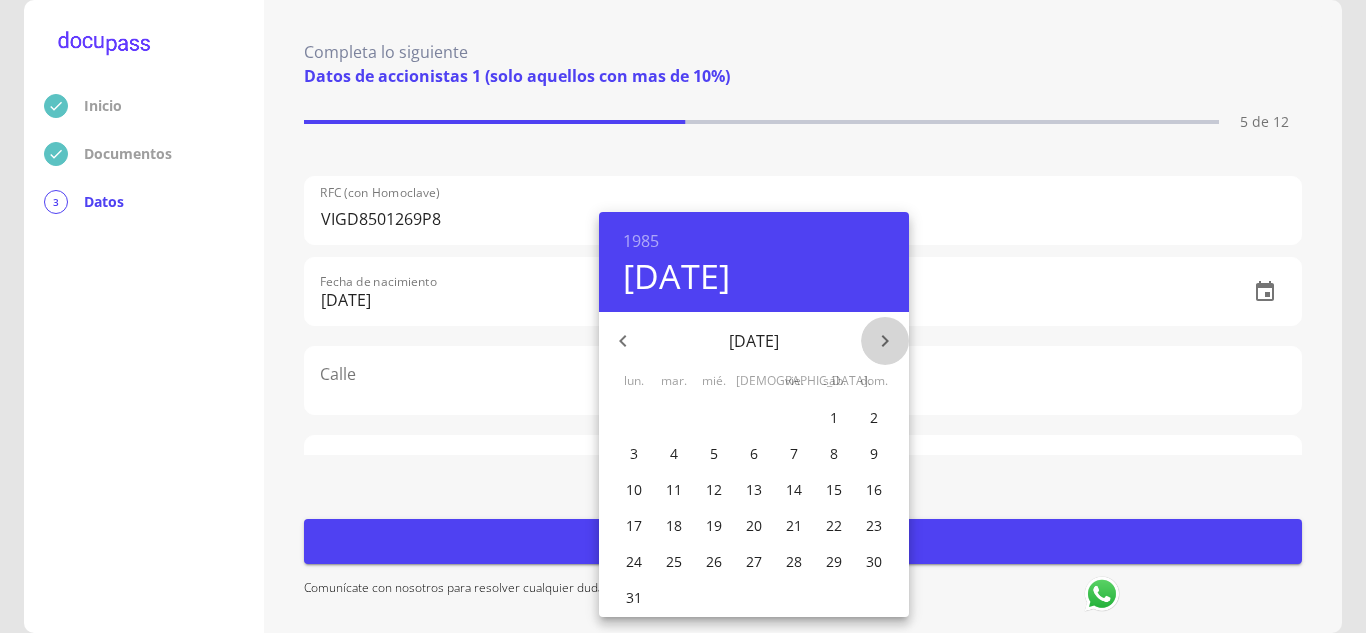 click 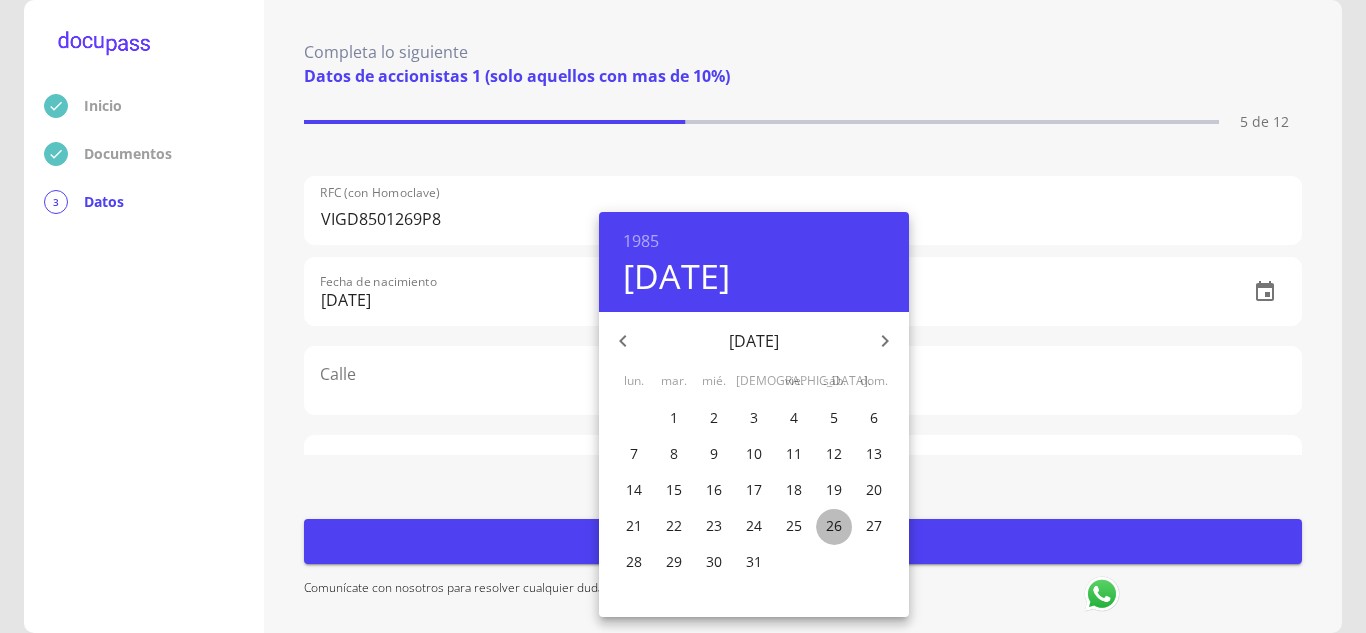 click on "26" at bounding box center [834, 526] 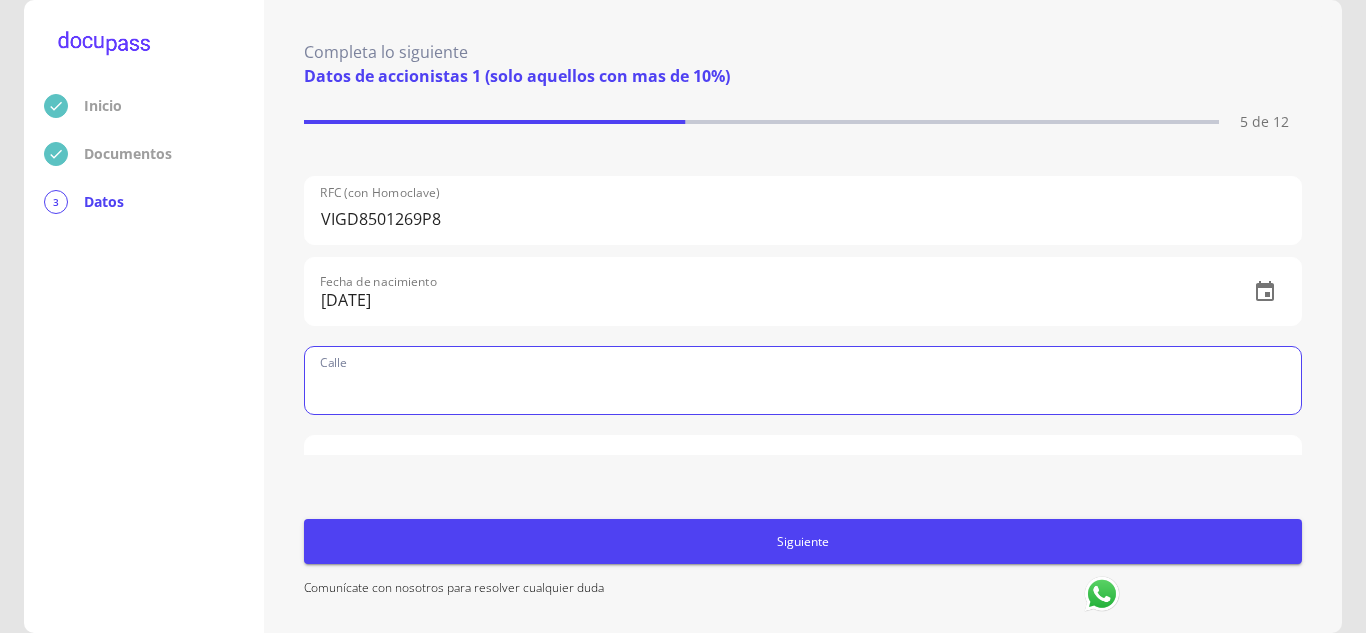 click 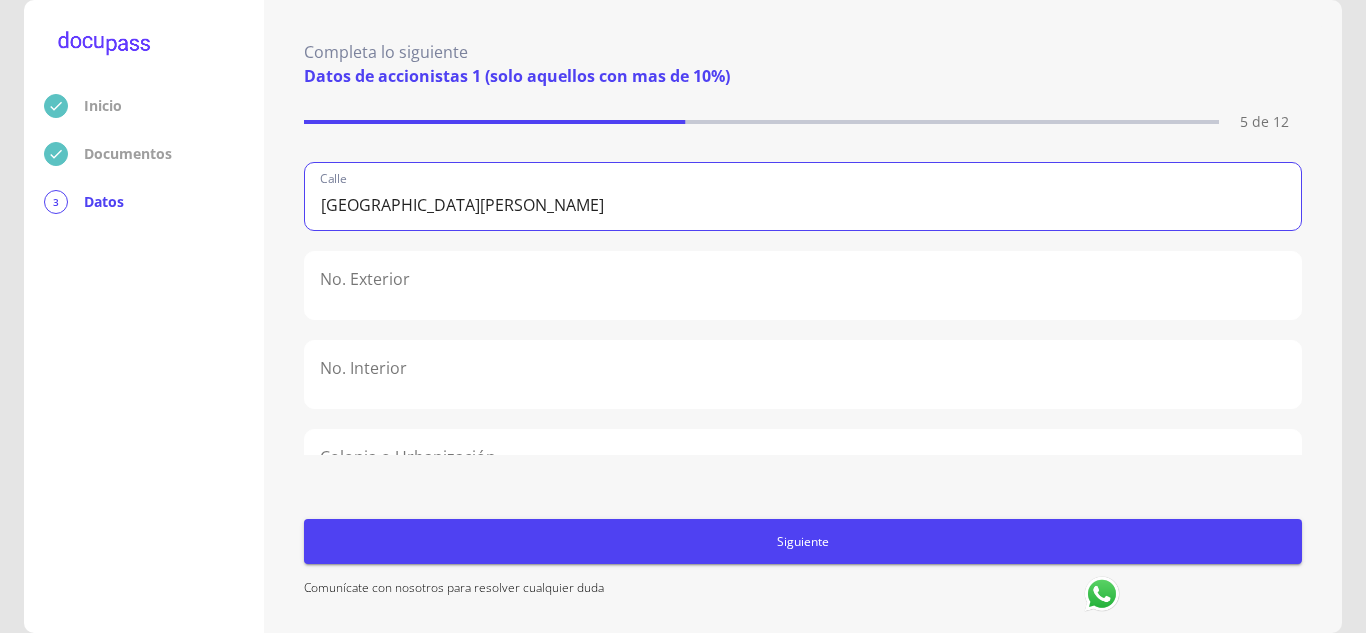 scroll, scrollTop: 449, scrollLeft: 0, axis: vertical 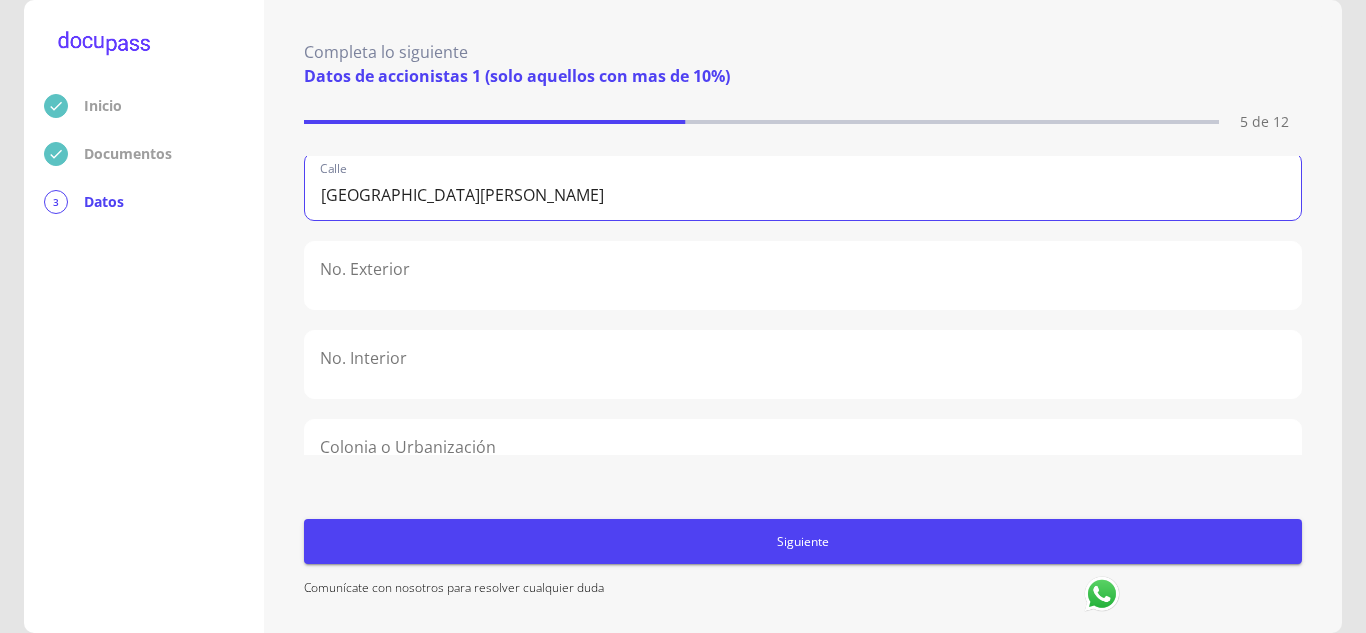 type on "[GEOGRAPHIC_DATA][PERSON_NAME]" 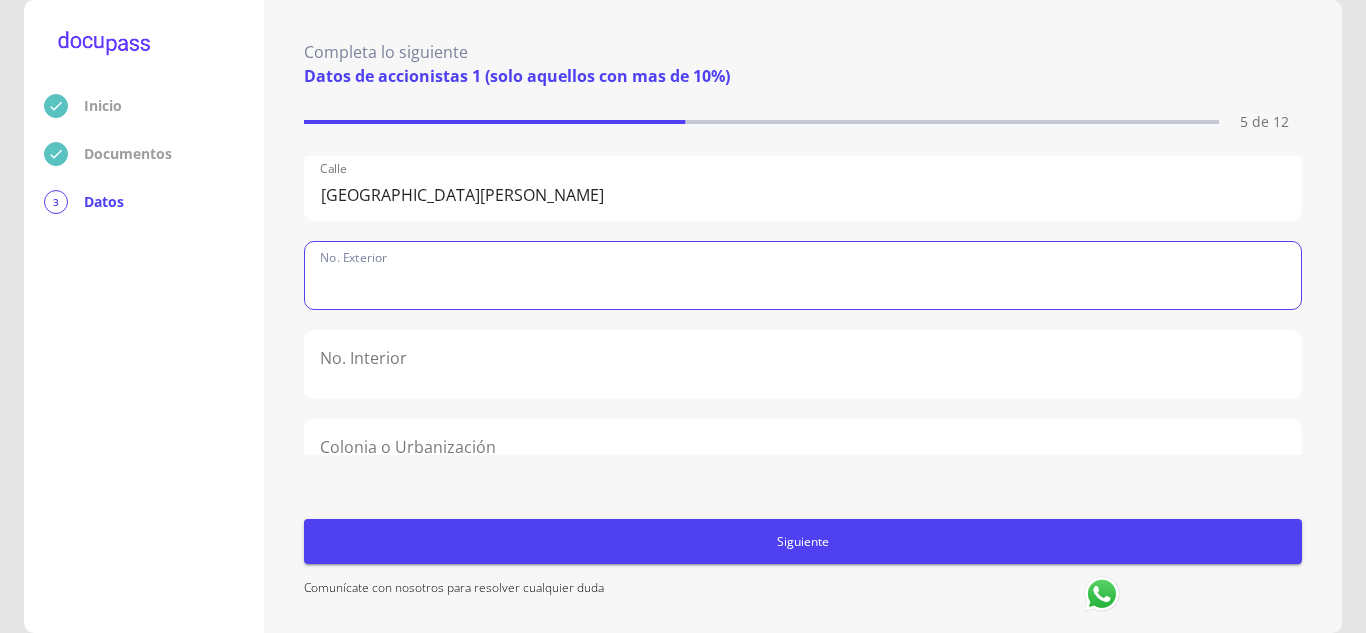click 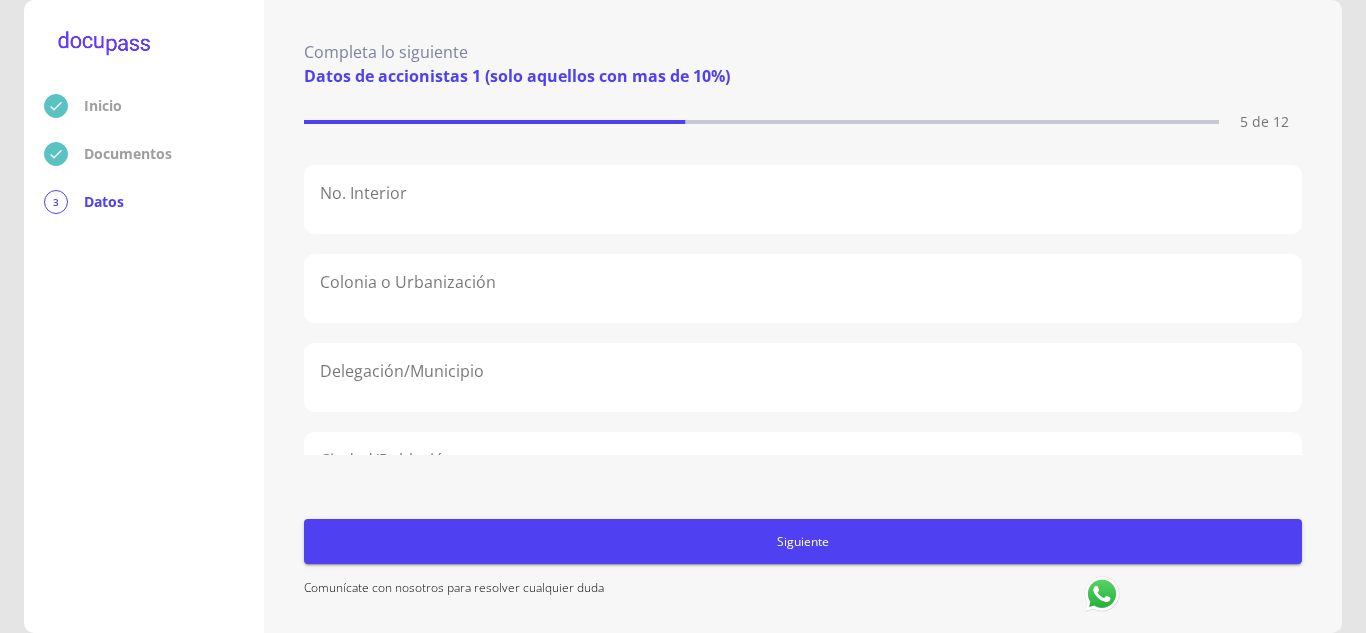 scroll, scrollTop: 621, scrollLeft: 0, axis: vertical 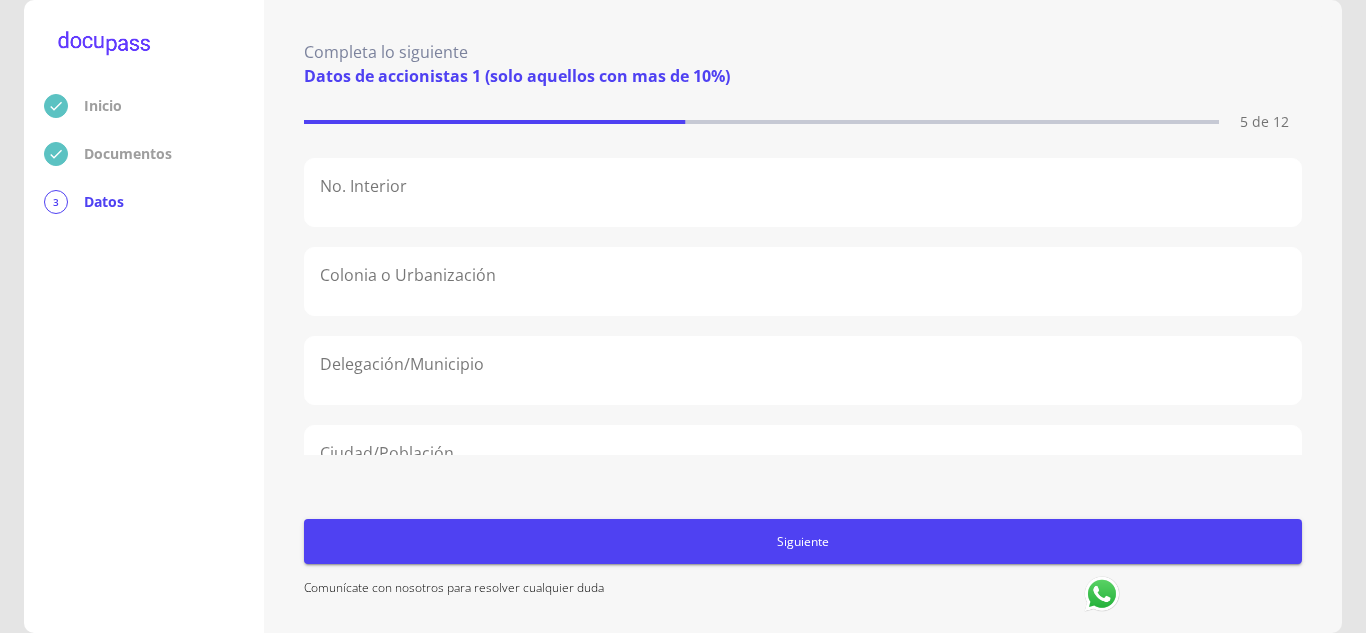 type on "4876" 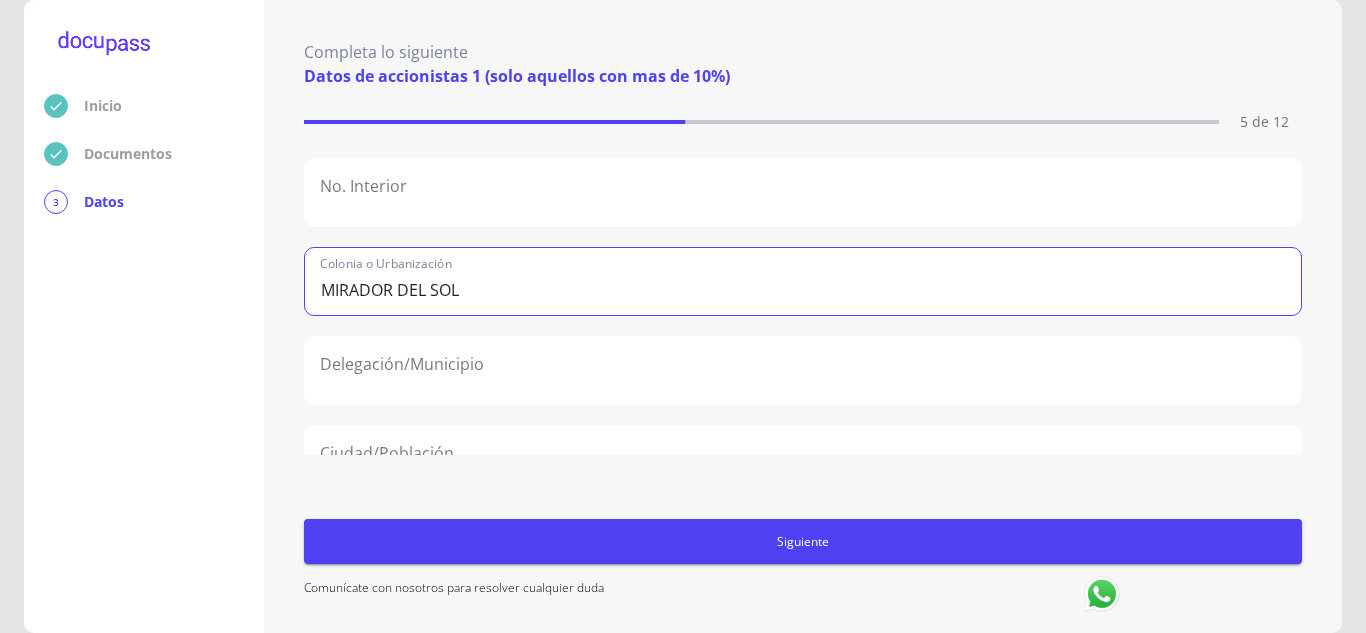 scroll, scrollTop: 662, scrollLeft: 0, axis: vertical 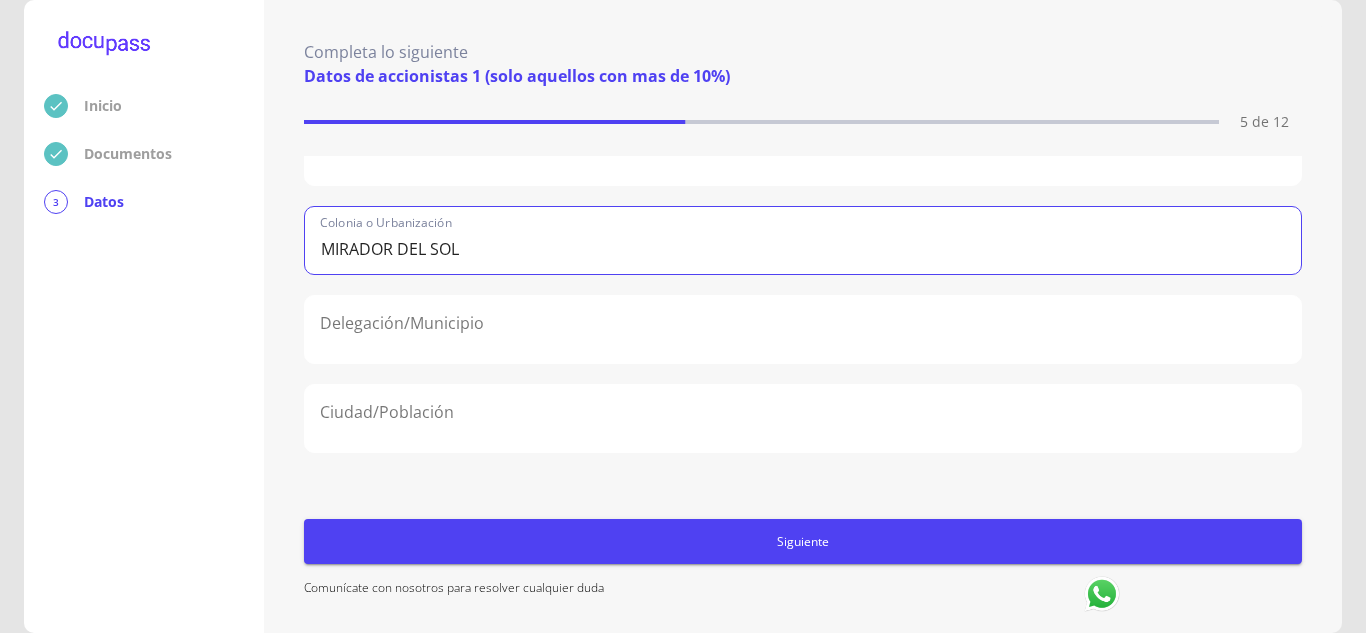 type on "MIRADOR DEL SOL" 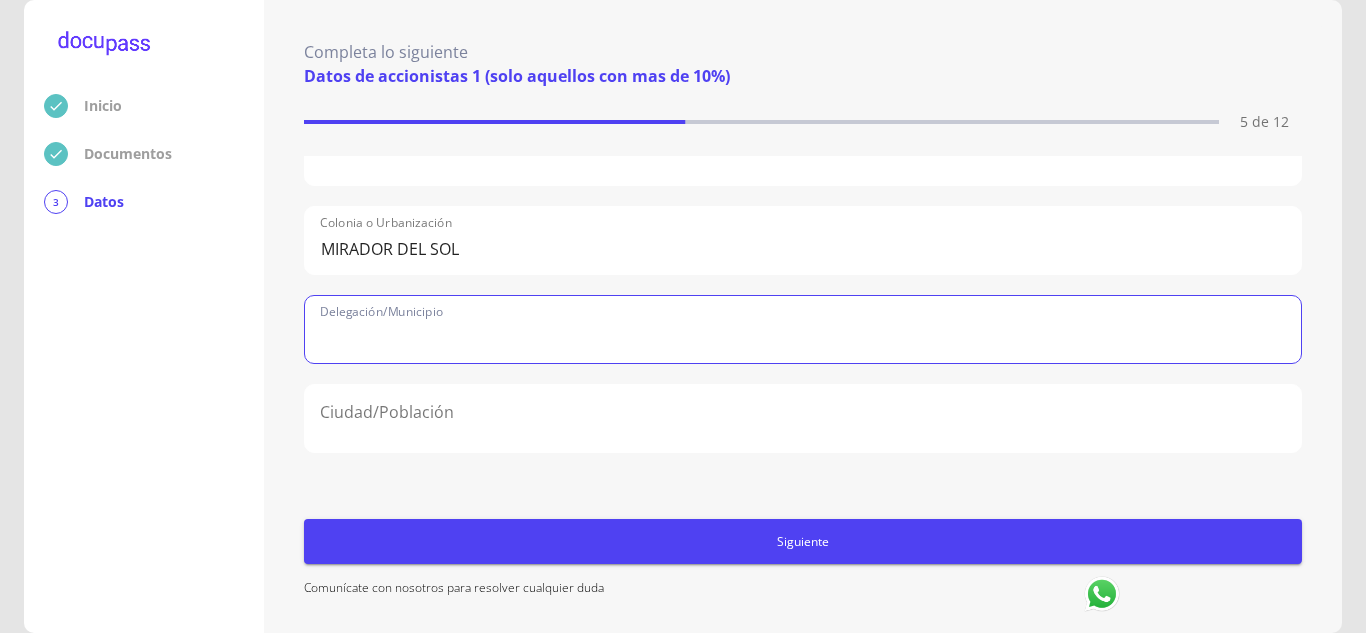 click 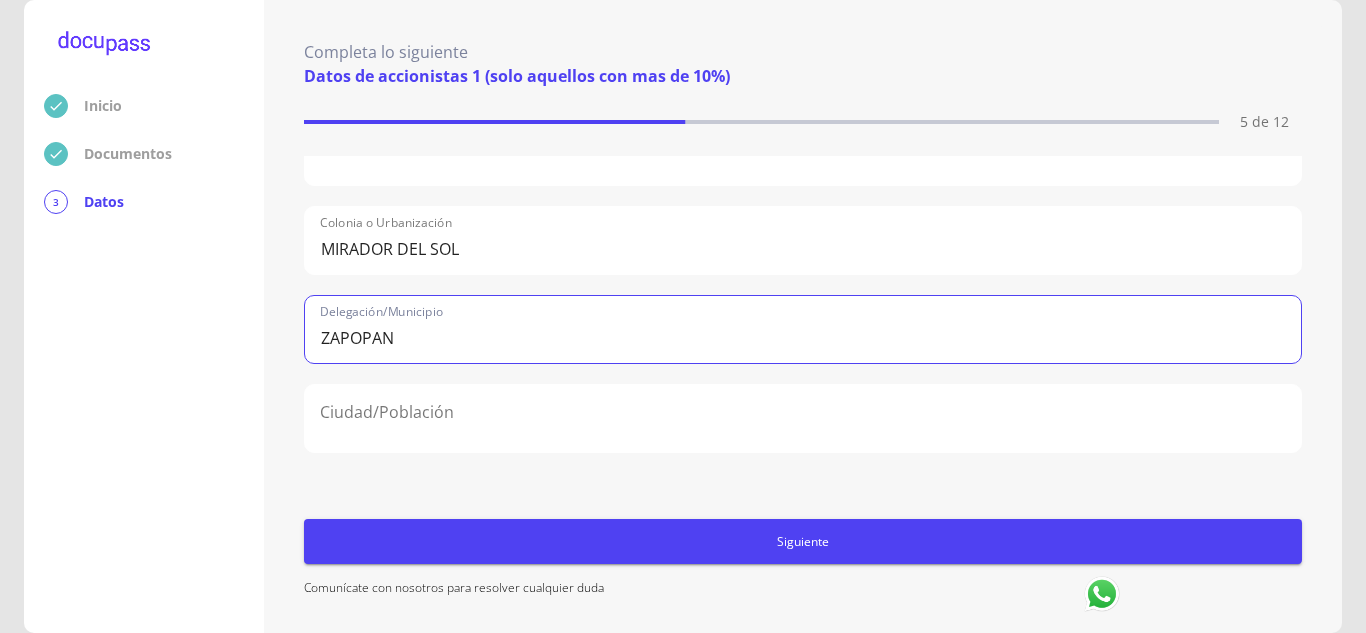 type on "ZAPOPAN" 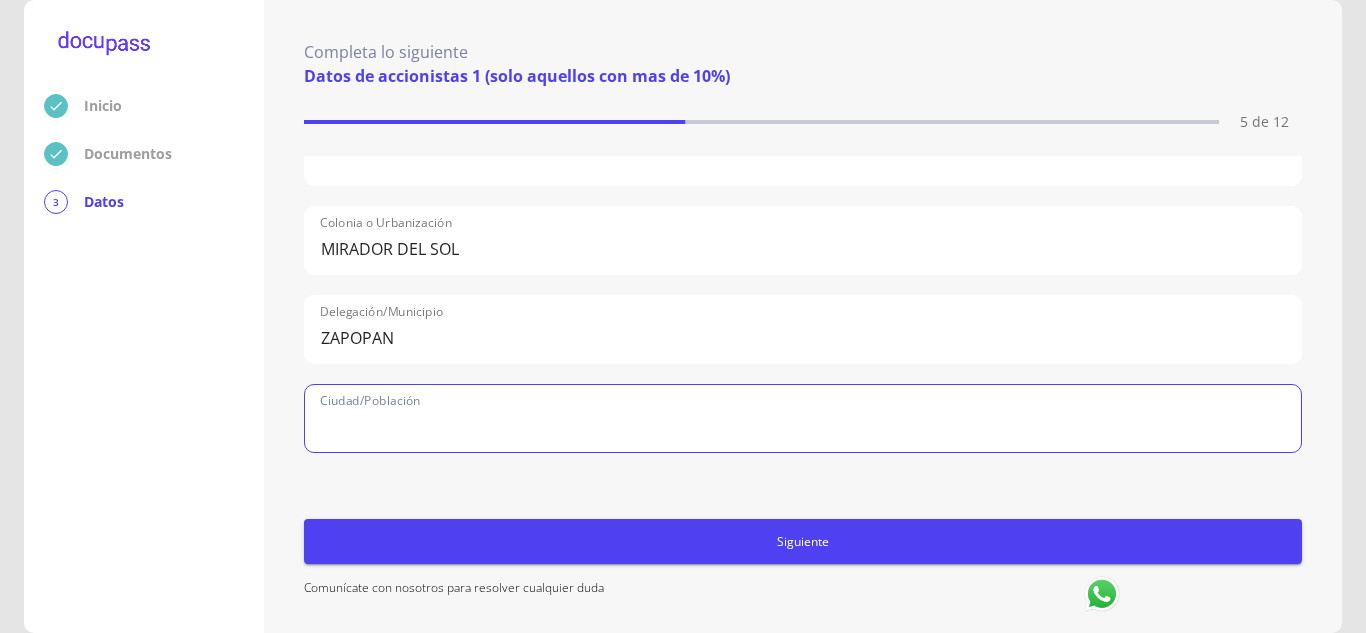 click 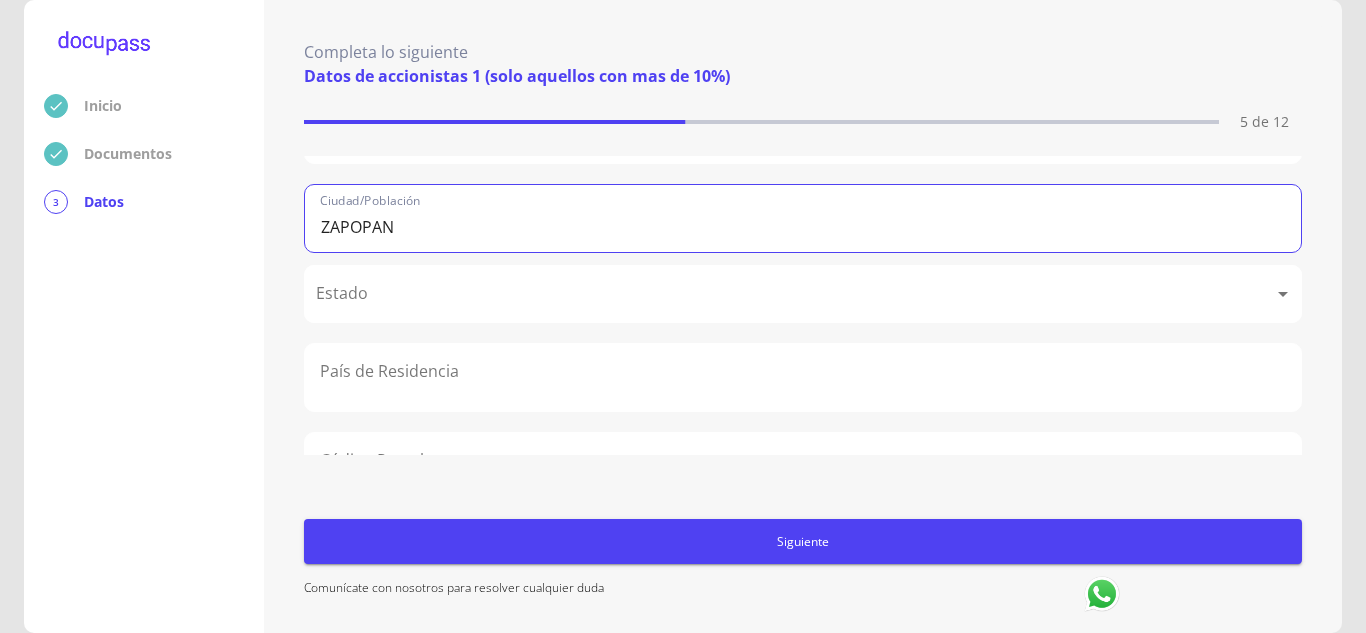 scroll, scrollTop: 923, scrollLeft: 0, axis: vertical 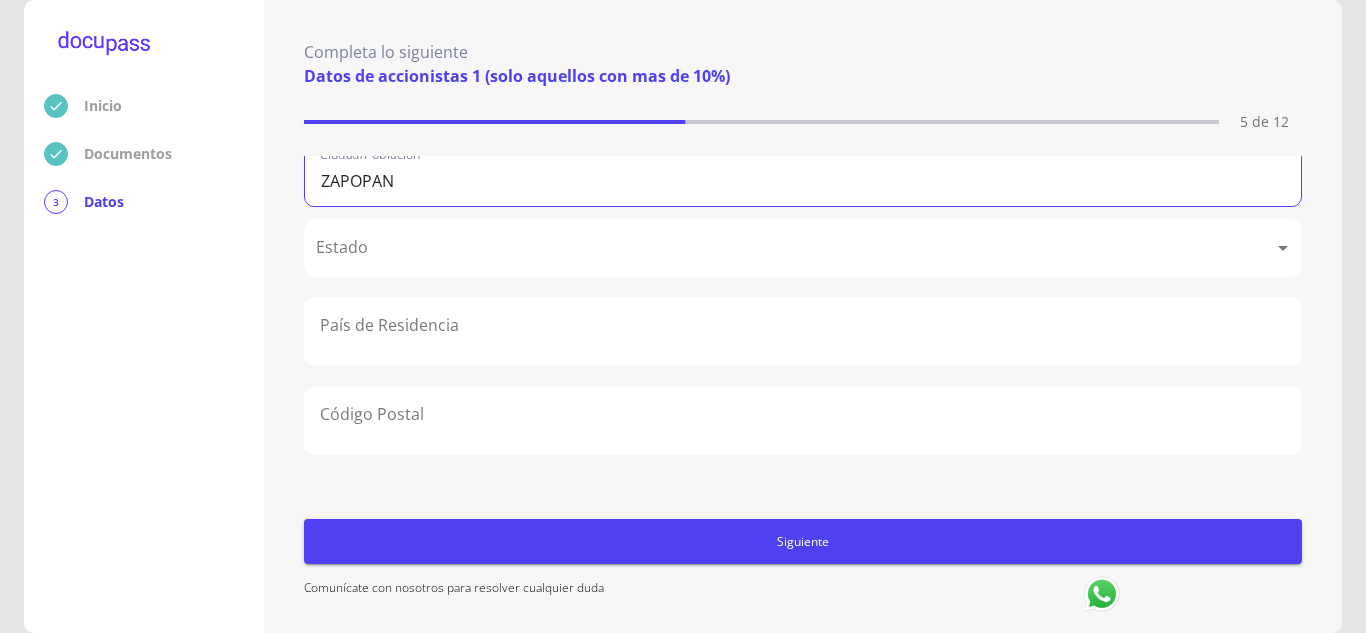 type on "ZAPOPAN" 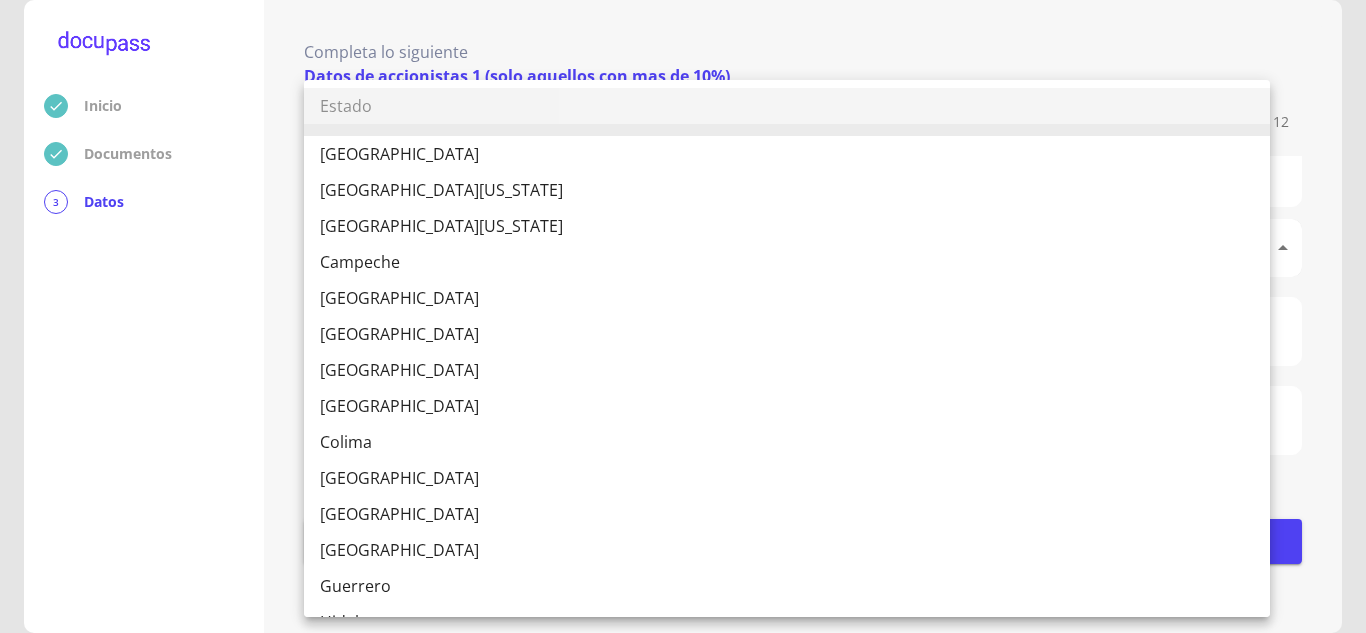 click on "Inicio Documentos 3 Datos   Completa lo siguiente Datos de accionistas 1 (solo aquellos con  mas de 10%) 5 de 12 Nombre Completo [PERSON_NAME] Tipo de Accionista Participación % 33% RFC (con Homoclave) VIGD8501269P8 Fecha de nacimiento [DEMOGRAPHIC_DATA] [GEOGRAPHIC_DATA][STREET_ADDRESS][PERSON_NAME] Exterior 4876 No. Interior [GEOGRAPHIC_DATA] o Urbanización MIRADOR DEL SOL Delegación/Municipio [GEOGRAPHIC_DATA]/Población ZAPOPAN Estado ​ [GEOGRAPHIC_DATA] Código Postal Siguiente Comunícate con nosotros para resolver cualquier duda   Estado [GEOGRAPHIC_DATA] [GEOGRAPHIC_DATA][US_STATE] [GEOGRAPHIC_DATA][US_STATE] [GEOGRAPHIC_DATA] [GEOGRAPHIC_DATA] [GEOGRAPHIC_DATA] [GEOGRAPHIC_DATA] [GEOGRAPHIC_DATA] [GEOGRAPHIC_DATA] [GEOGRAPHIC_DATA] [GEOGRAPHIC_DATA] [GEOGRAPHIC_DATA] [GEOGRAPHIC_DATA] [GEOGRAPHIC_DATA] [GEOGRAPHIC_DATA] [GEOGRAPHIC_DATA] [GEOGRAPHIC_DATA] [GEOGRAPHIC_DATA] [GEOGRAPHIC_DATA] [GEOGRAPHIC_DATA] [GEOGRAPHIC_DATA] [GEOGRAPHIC_DATA] [GEOGRAPHIC_DATA] [PERSON_NAME][GEOGRAPHIC_DATA] [GEOGRAPHIC_DATA][PERSON_NAME] [GEOGRAPHIC_DATA] [GEOGRAPHIC_DATA] [GEOGRAPHIC_DATA] [GEOGRAPHIC_DATA] [GEOGRAPHIC_DATA] [GEOGRAPHIC_DATA] [GEOGRAPHIC_DATA] [GEOGRAPHIC_DATA]" at bounding box center (683, 316) 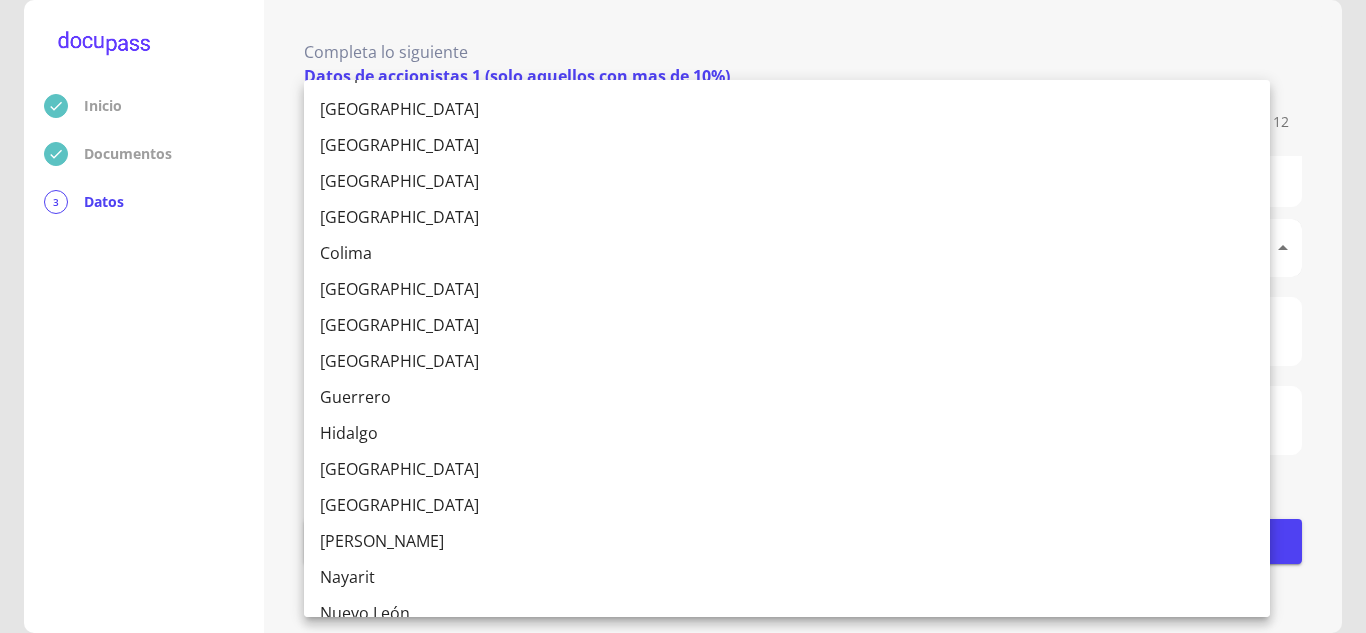 scroll, scrollTop: 218, scrollLeft: 0, axis: vertical 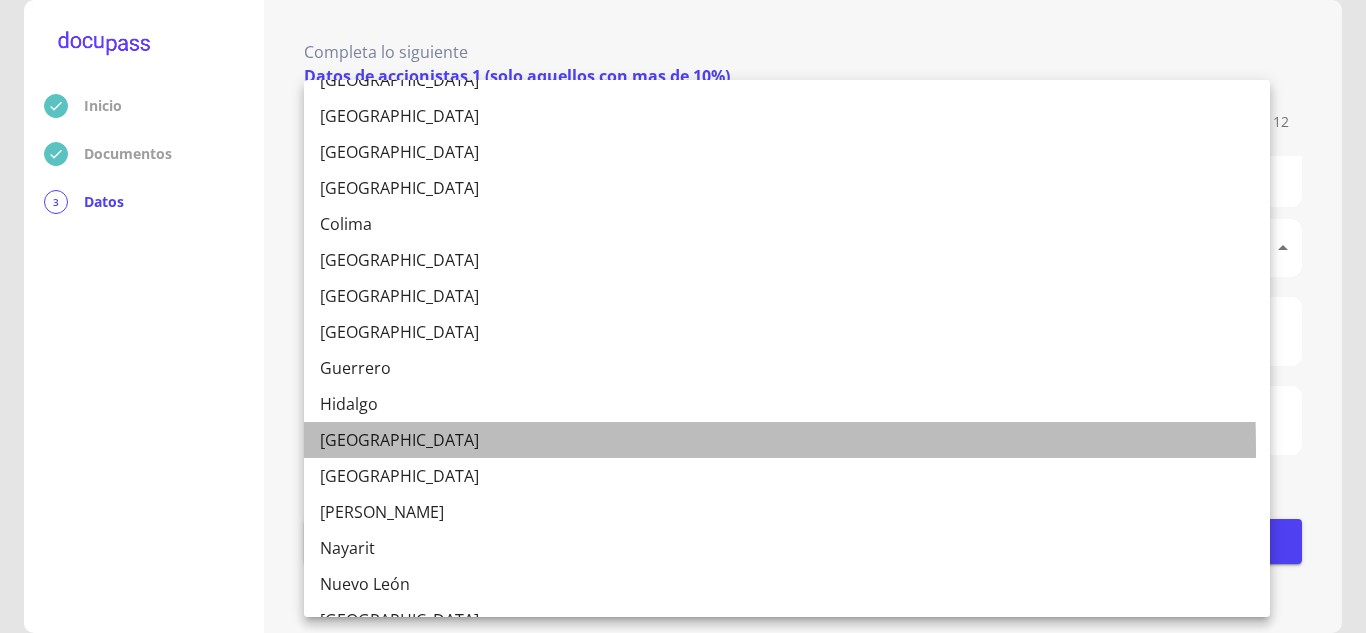 click on "[GEOGRAPHIC_DATA]" at bounding box center [787, 440] 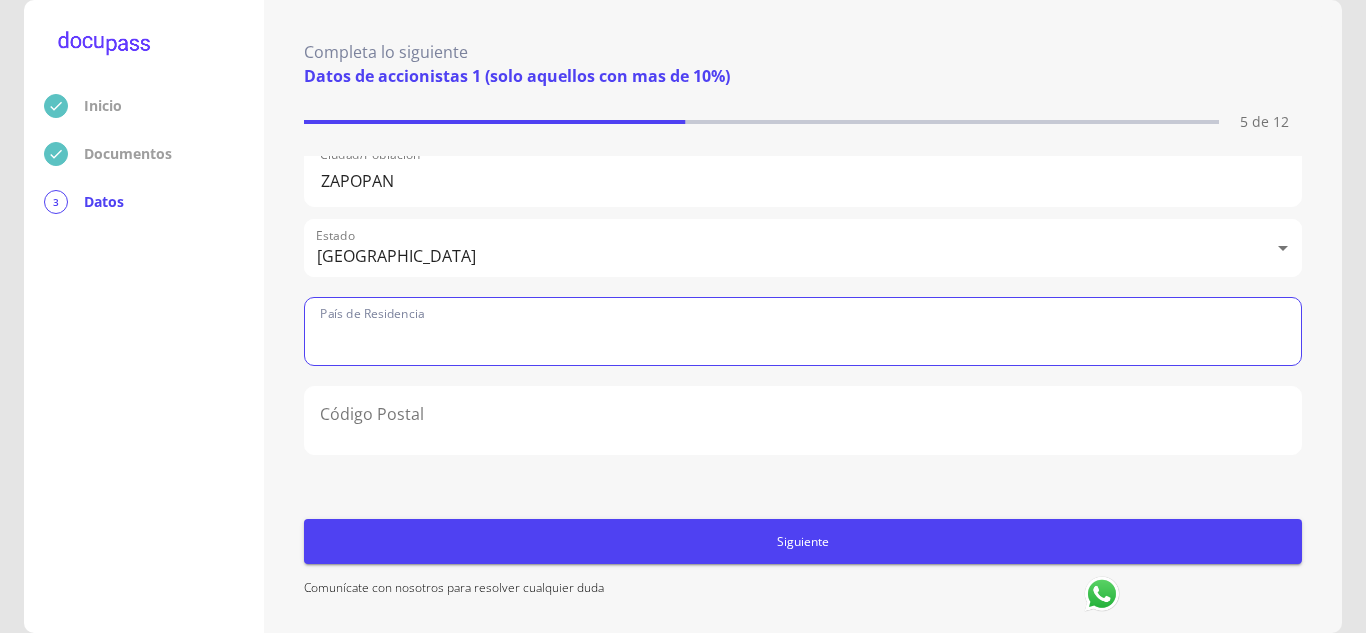 click 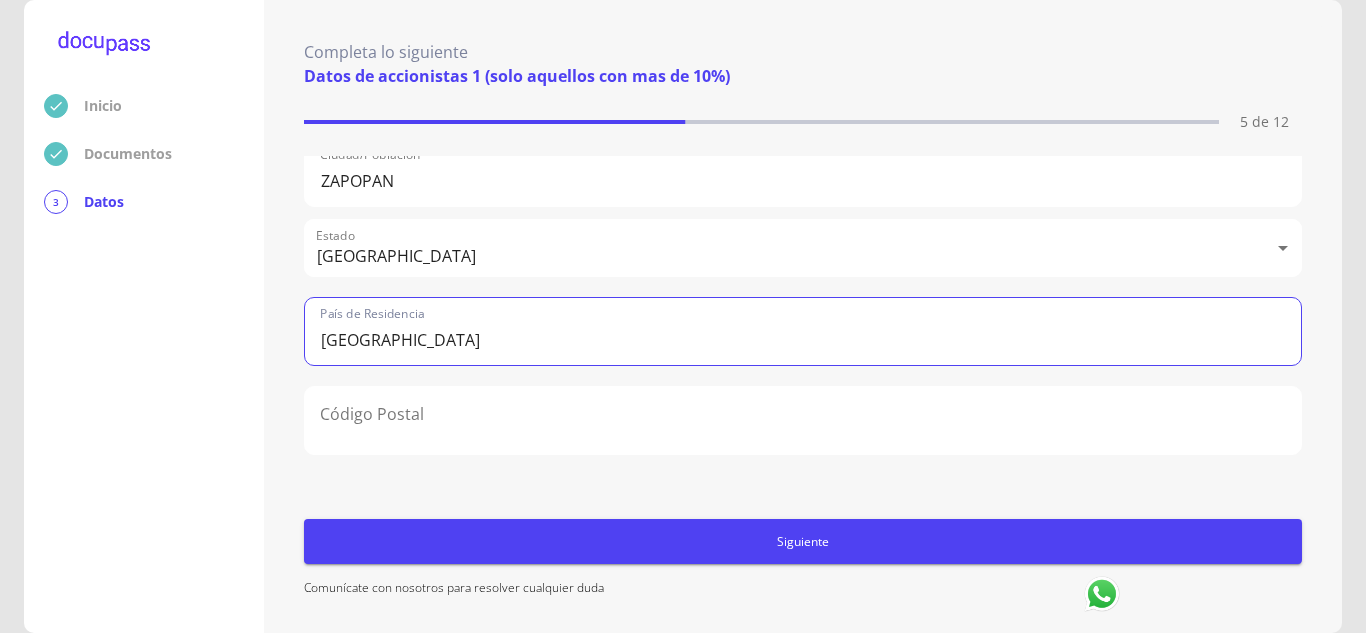 type on "[GEOGRAPHIC_DATA]" 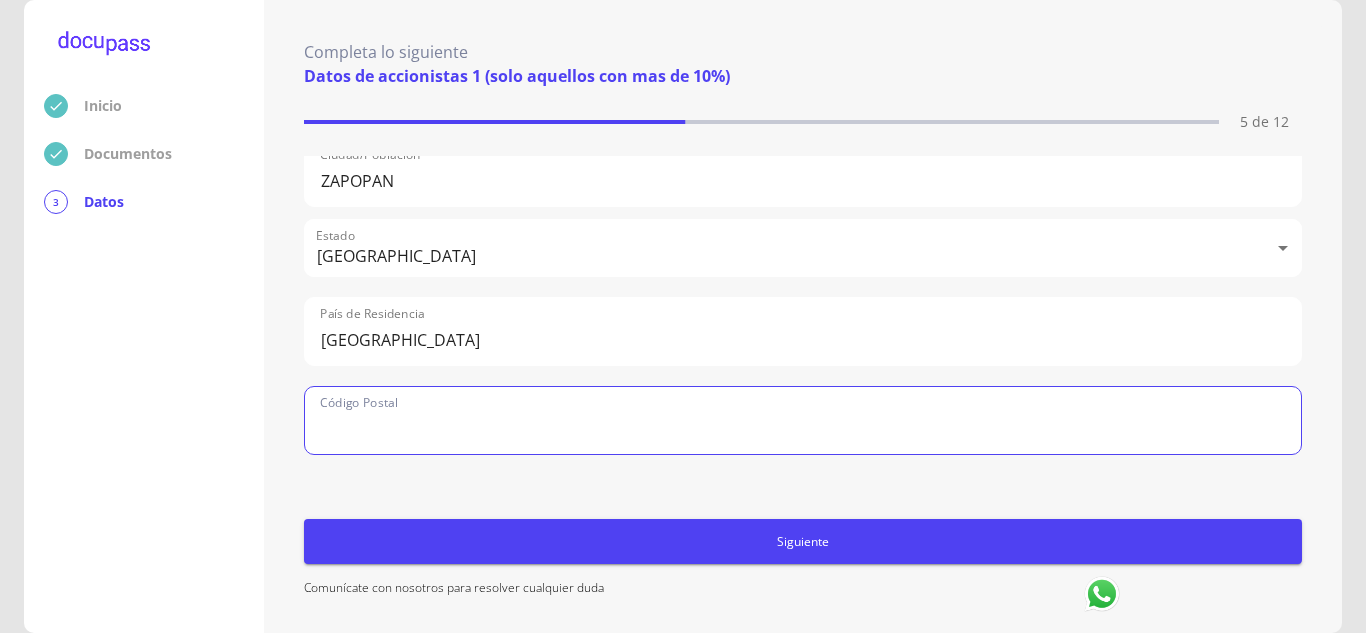 click 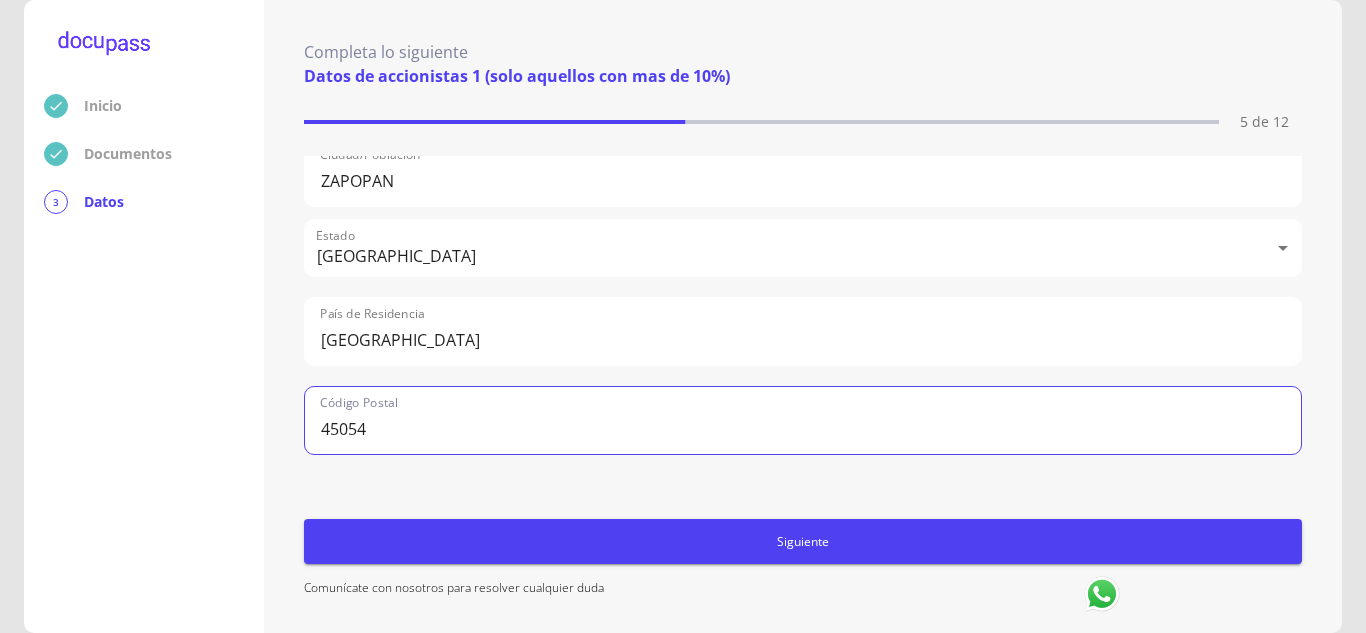 scroll, scrollTop: 96, scrollLeft: 0, axis: vertical 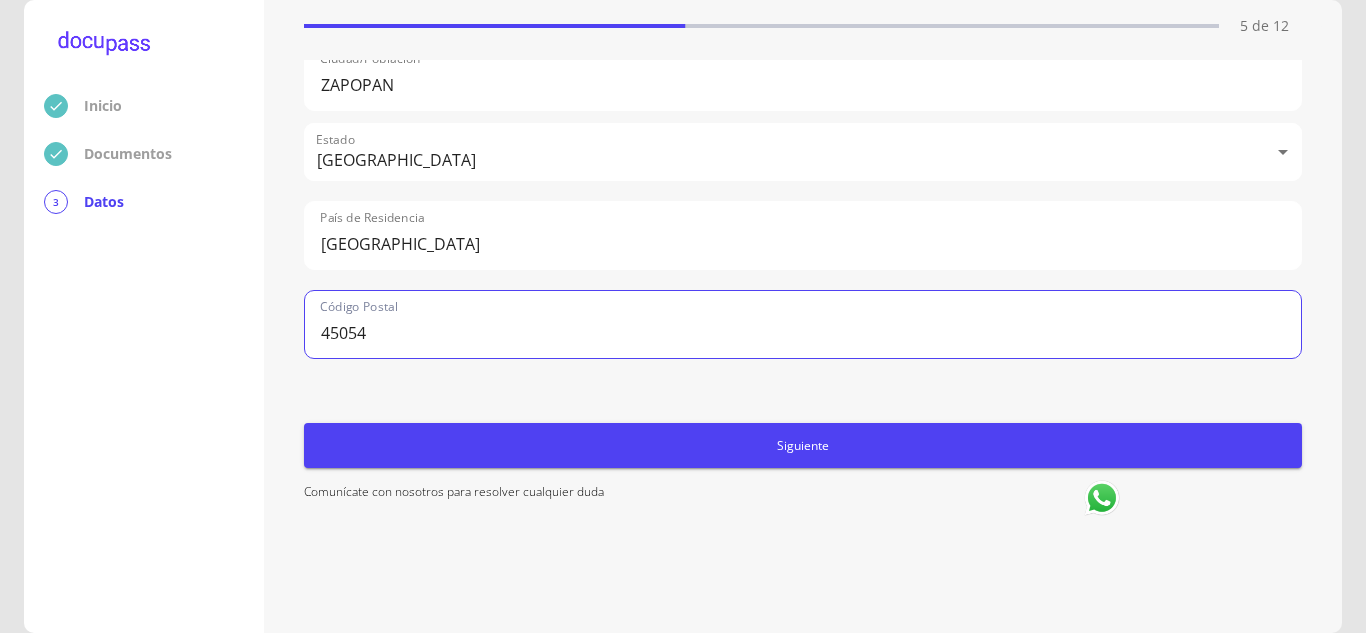 type on "45054" 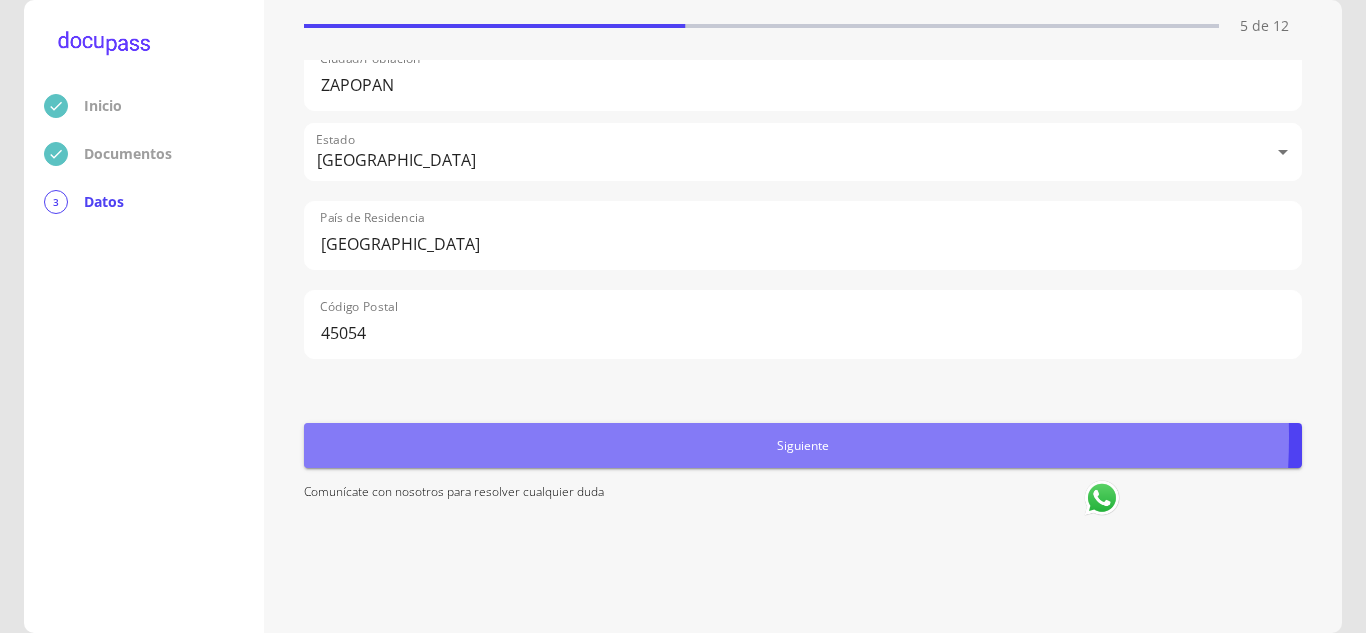 click on "Siguiente" at bounding box center [803, 445] 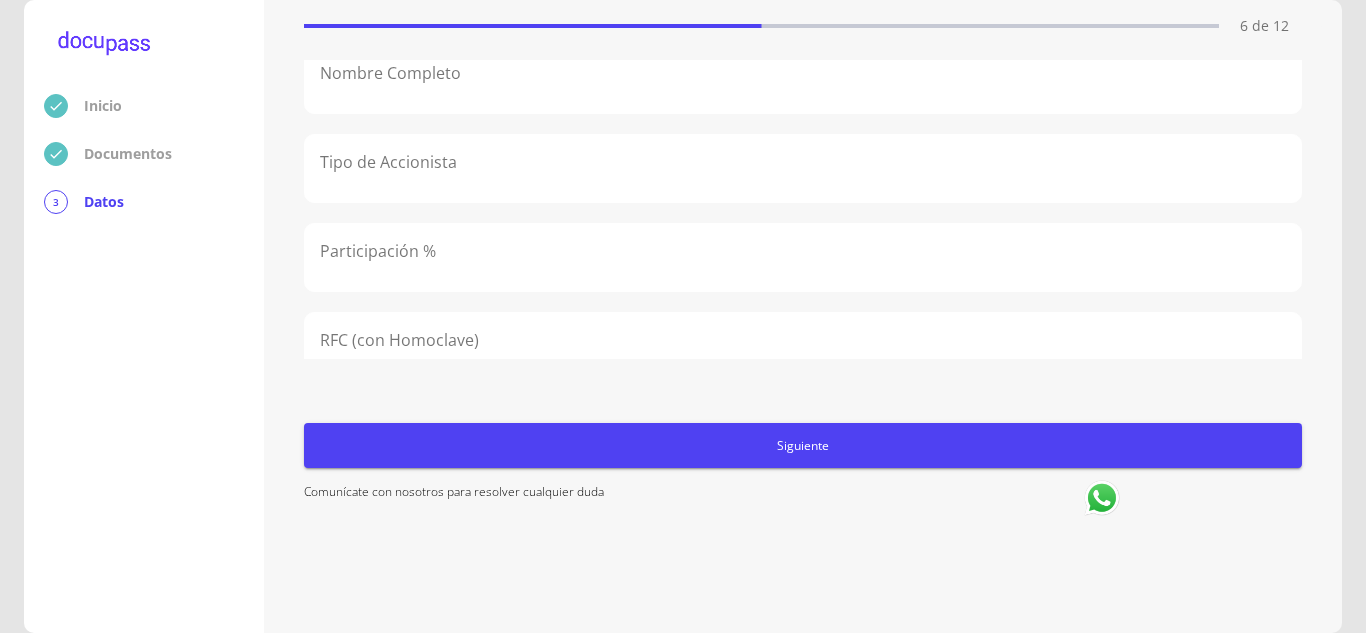 scroll, scrollTop: 0, scrollLeft: 0, axis: both 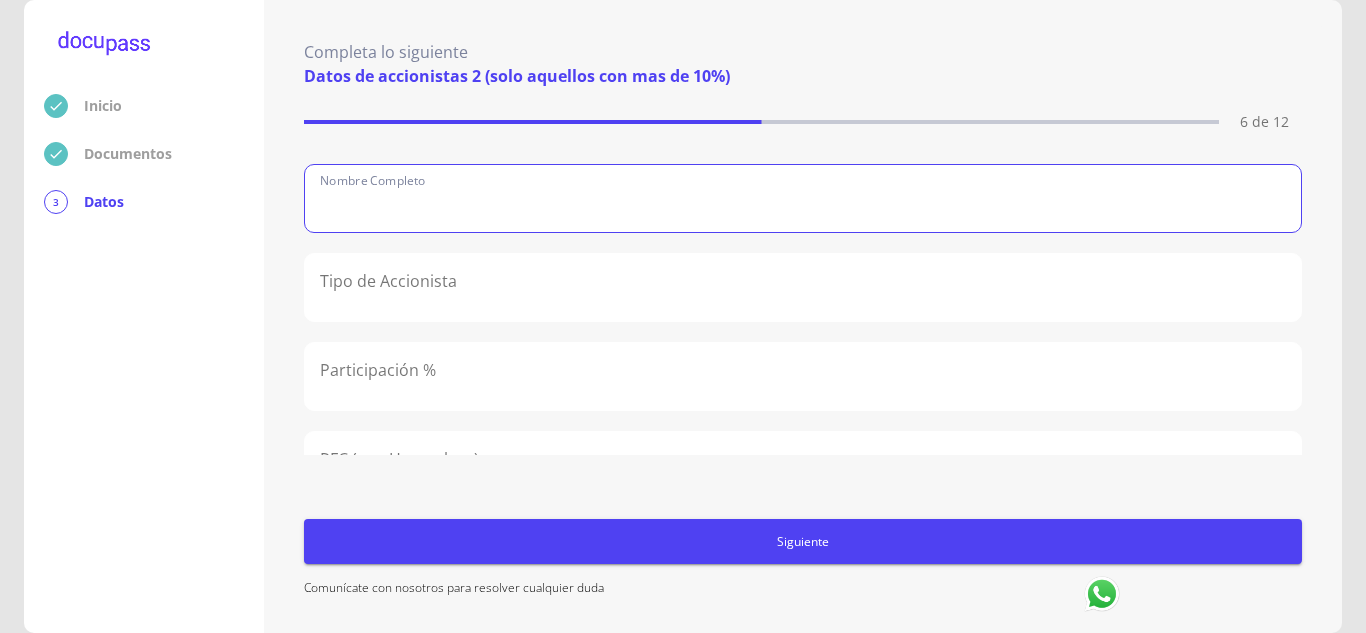 click 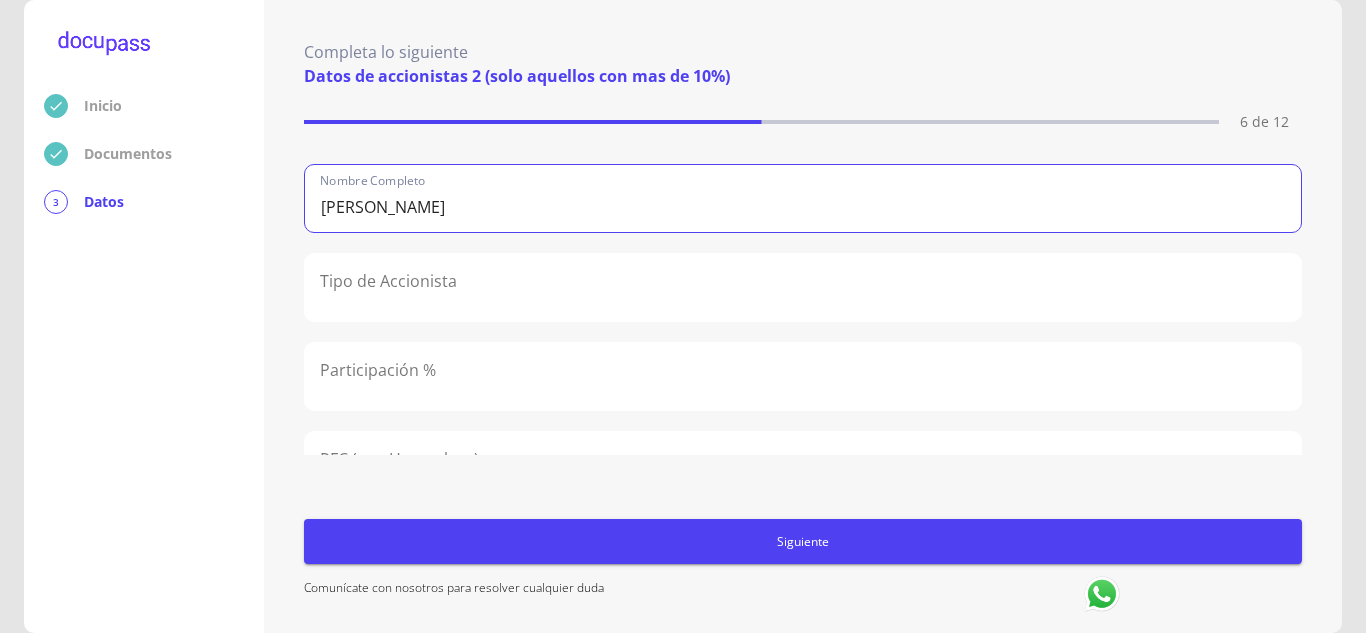 type on "[PERSON_NAME]" 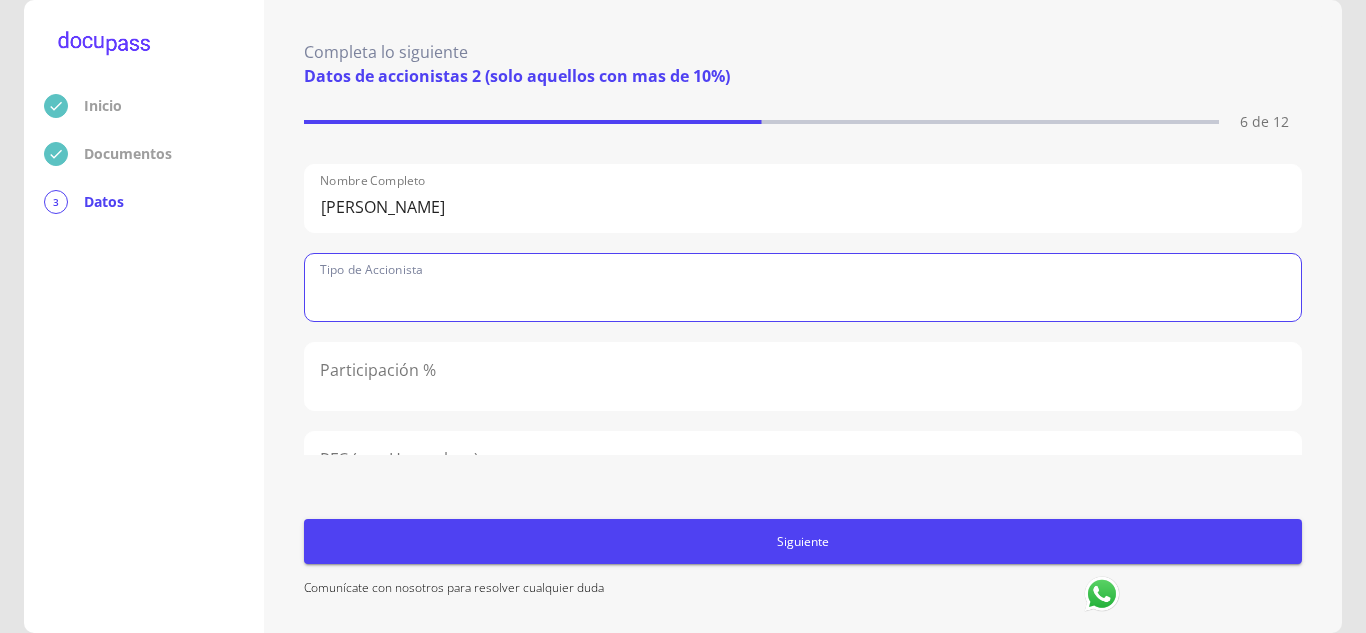 click 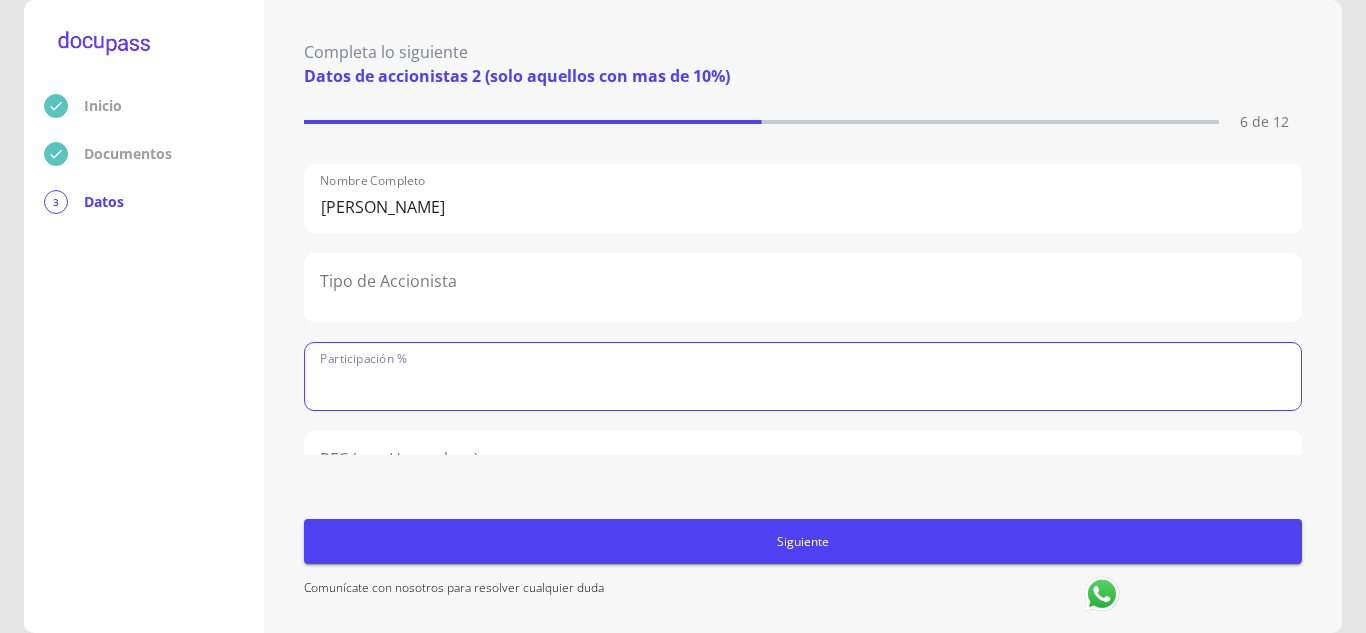 click 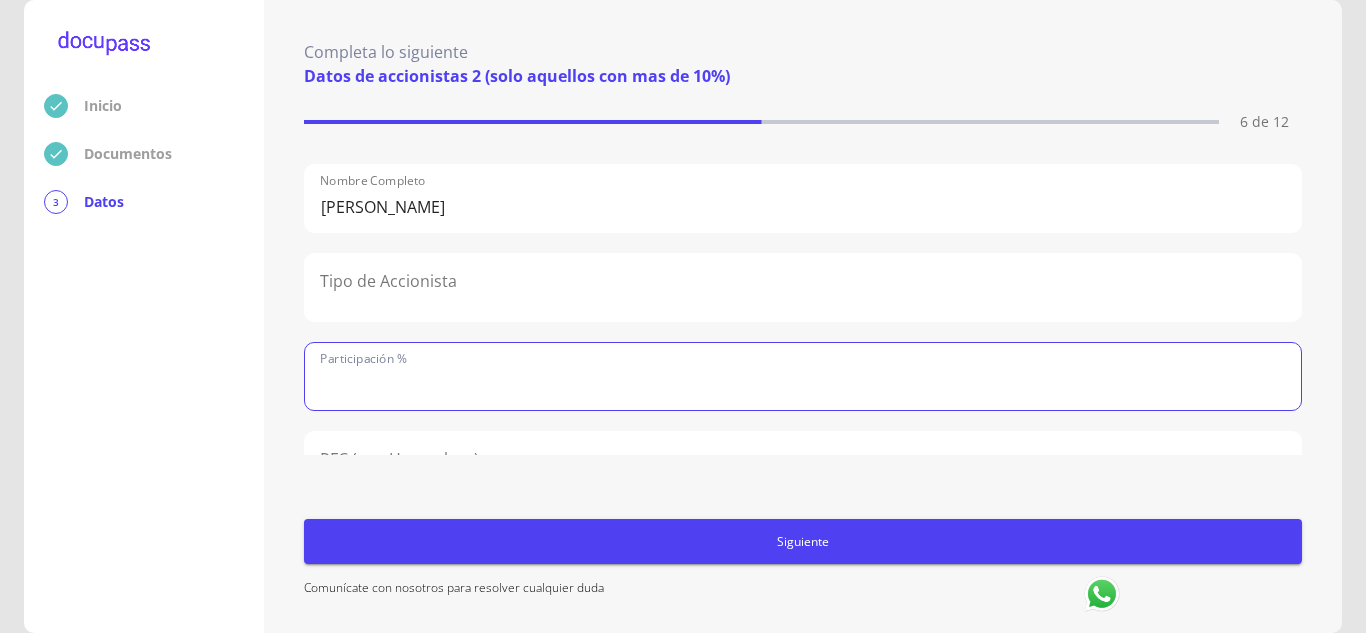 click 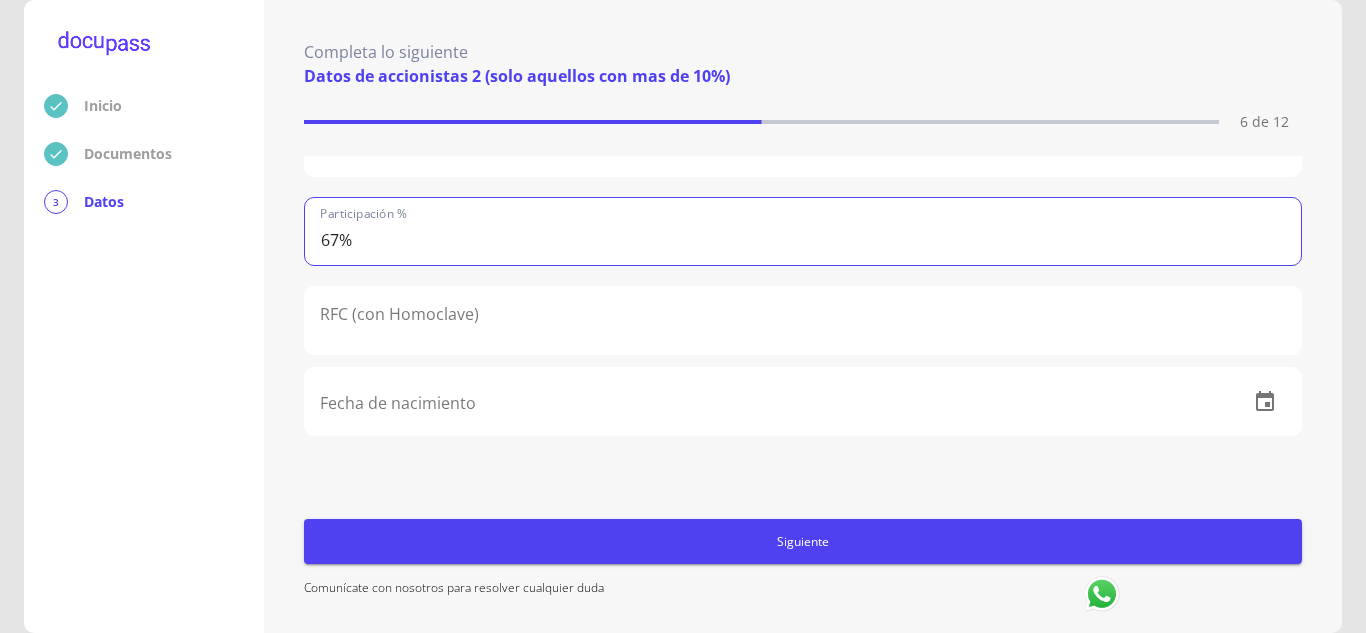 scroll, scrollTop: 154, scrollLeft: 0, axis: vertical 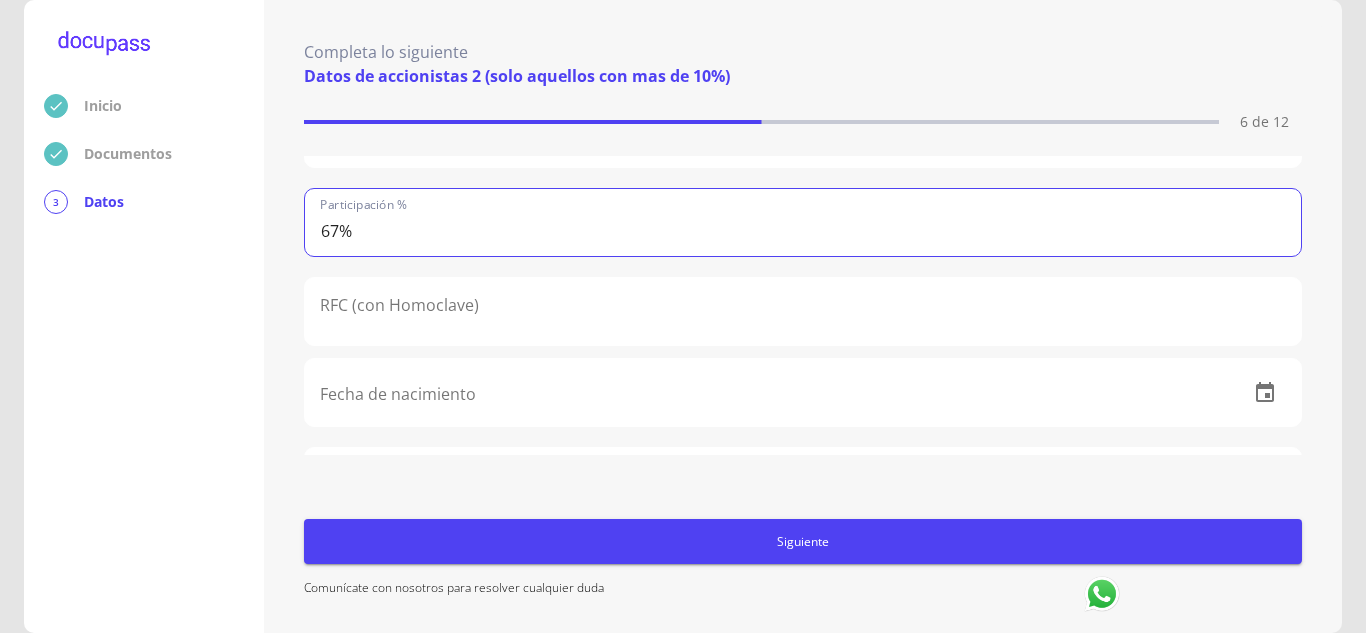 type on "67%" 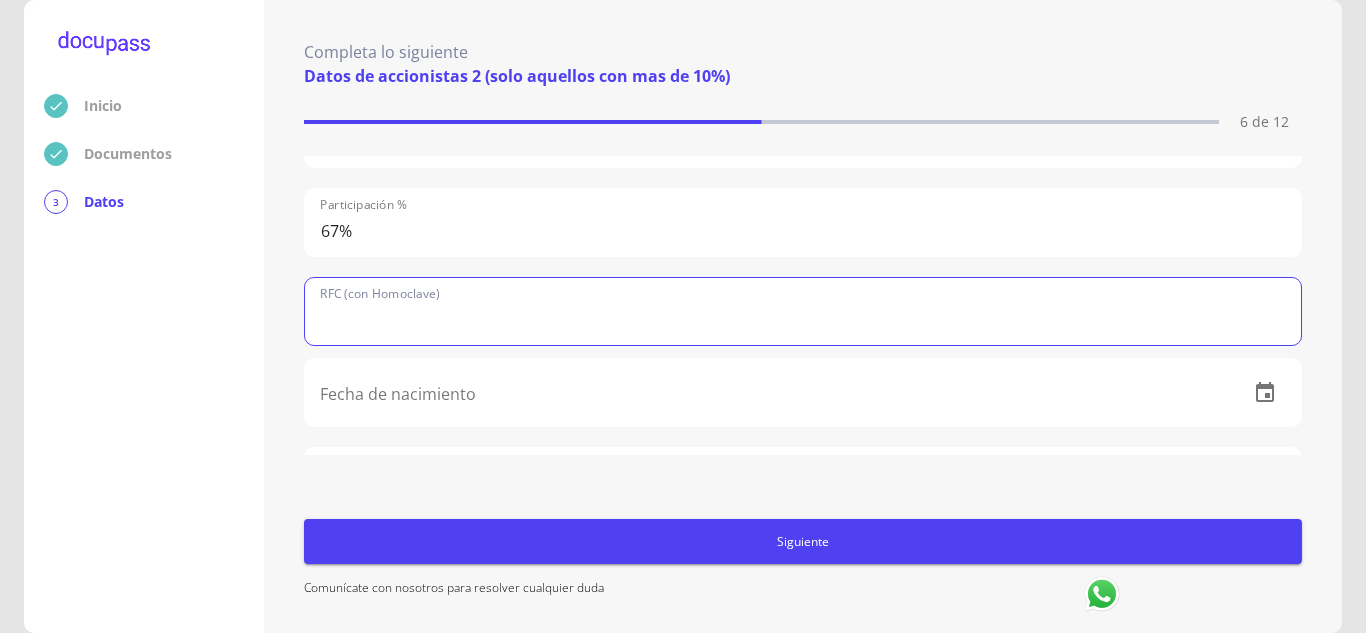click 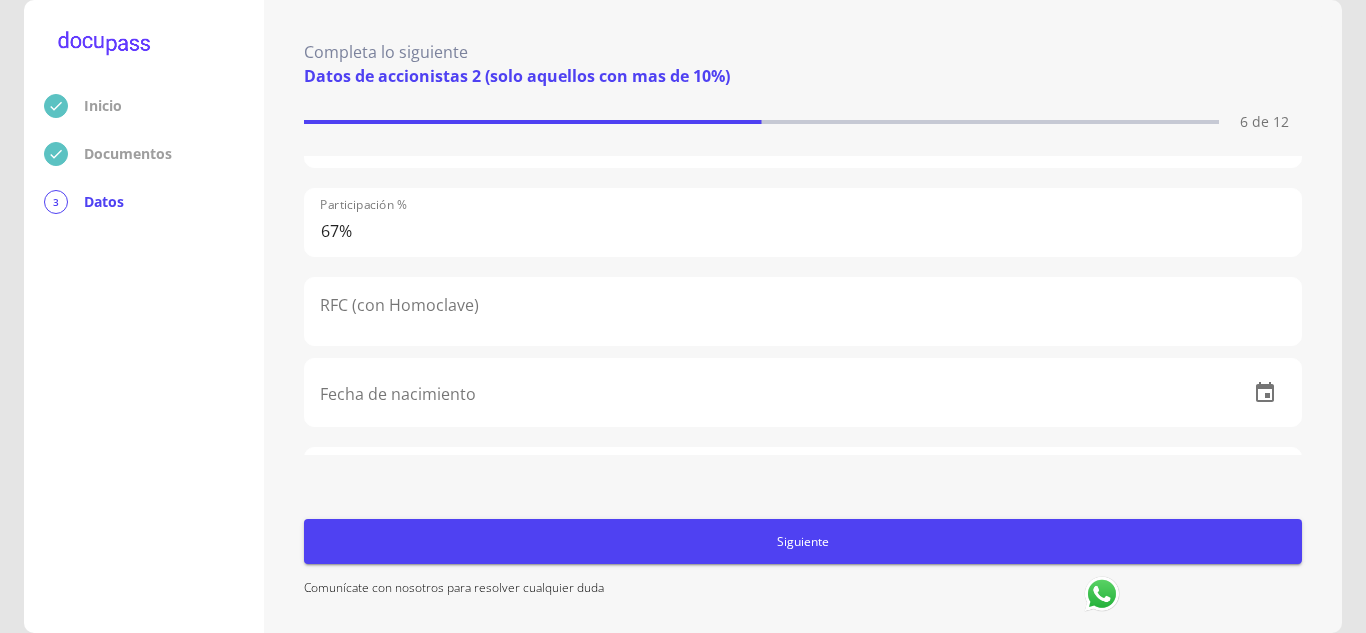click on "Completa lo siguiente Datos de accionistas 2 (solo aquellos con  mas de 10%) 6 de 12 Nombre Completo [PERSON_NAME] Tipo de Accionista Participación % 67% RFC (con Homoclave) Fecha de nacimiento Calle No. Exterior No. Interior Colonia o [GEOGRAPHIC_DATA]/[GEOGRAPHIC_DATA]/Población Estado ​ País de Residencia Código Postal Siguiente Comunícate con nosotros para resolver cualquier duda" at bounding box center [803, 316] 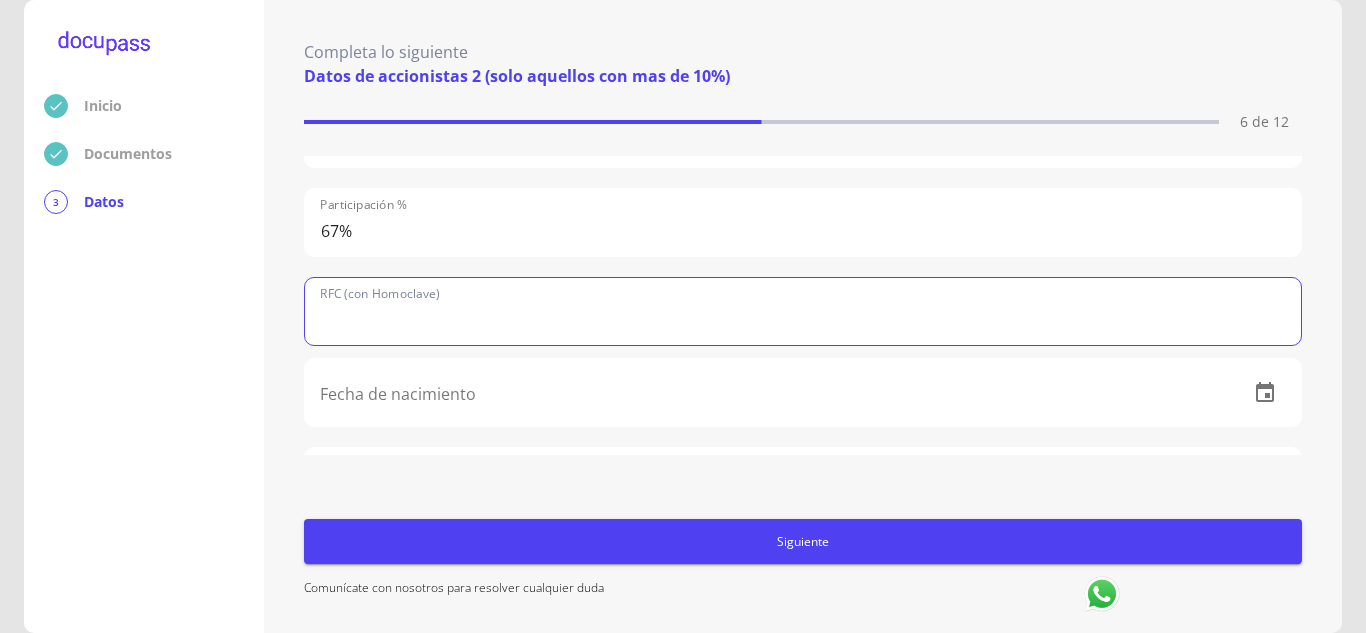 click 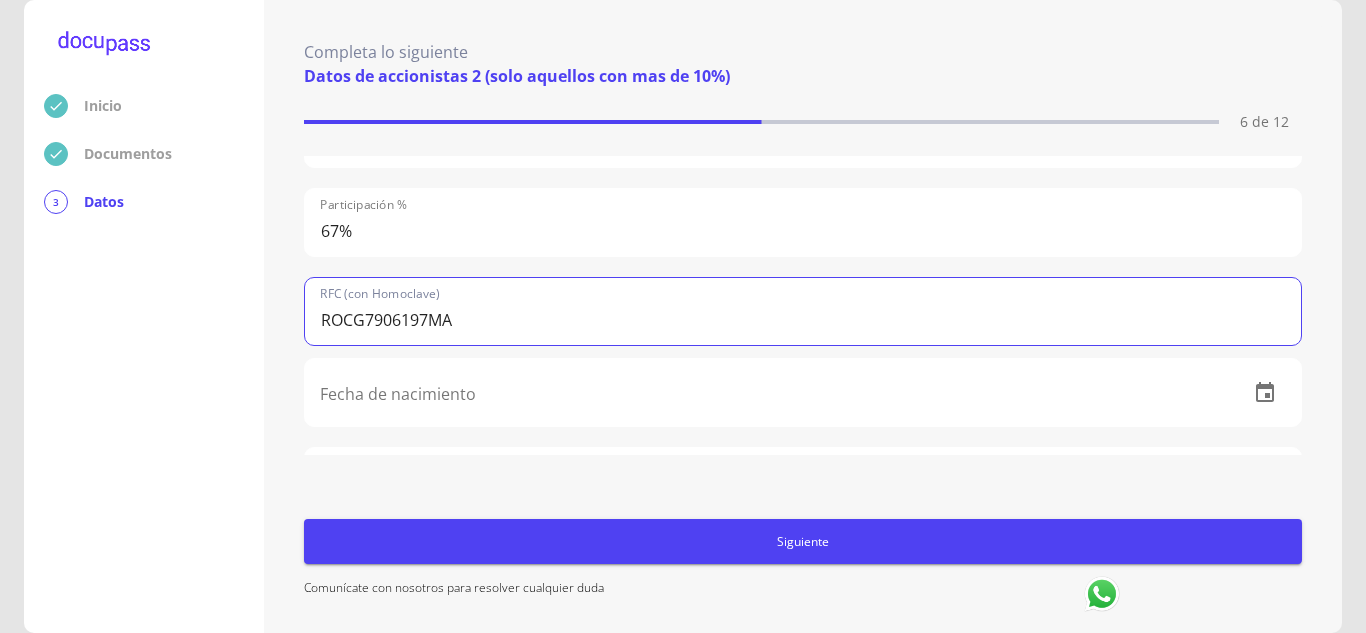 type on "ROCG7906197MA" 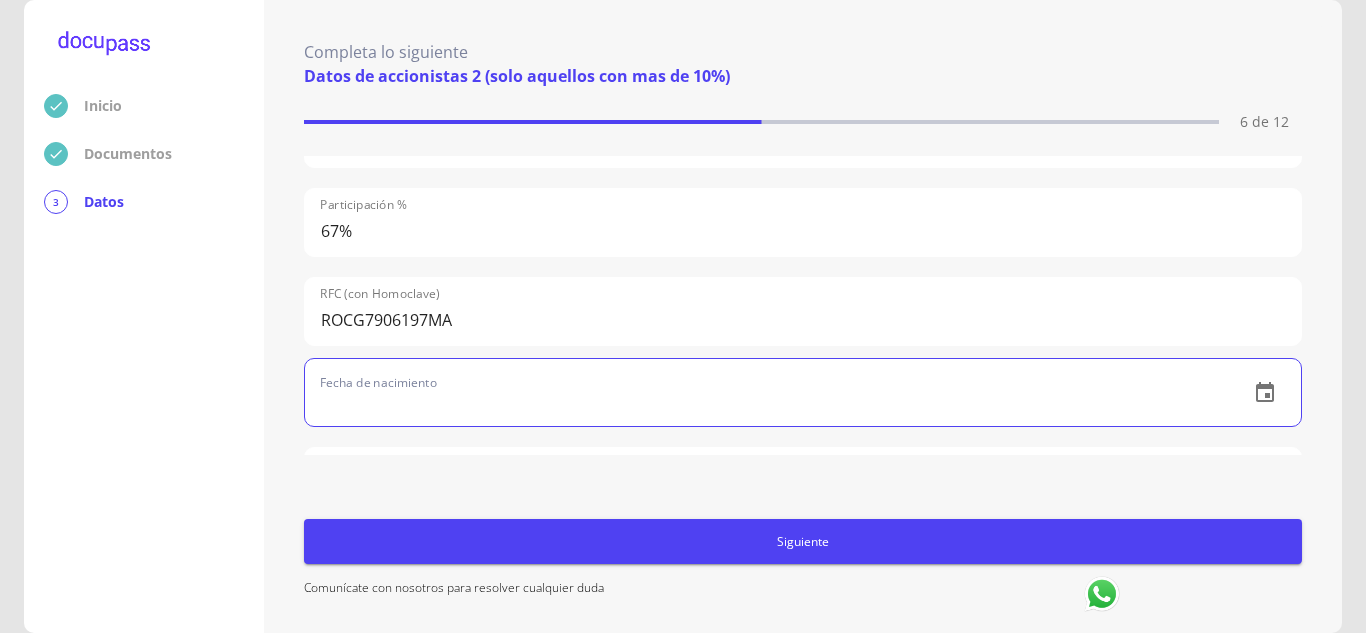 click at bounding box center [769, 392] 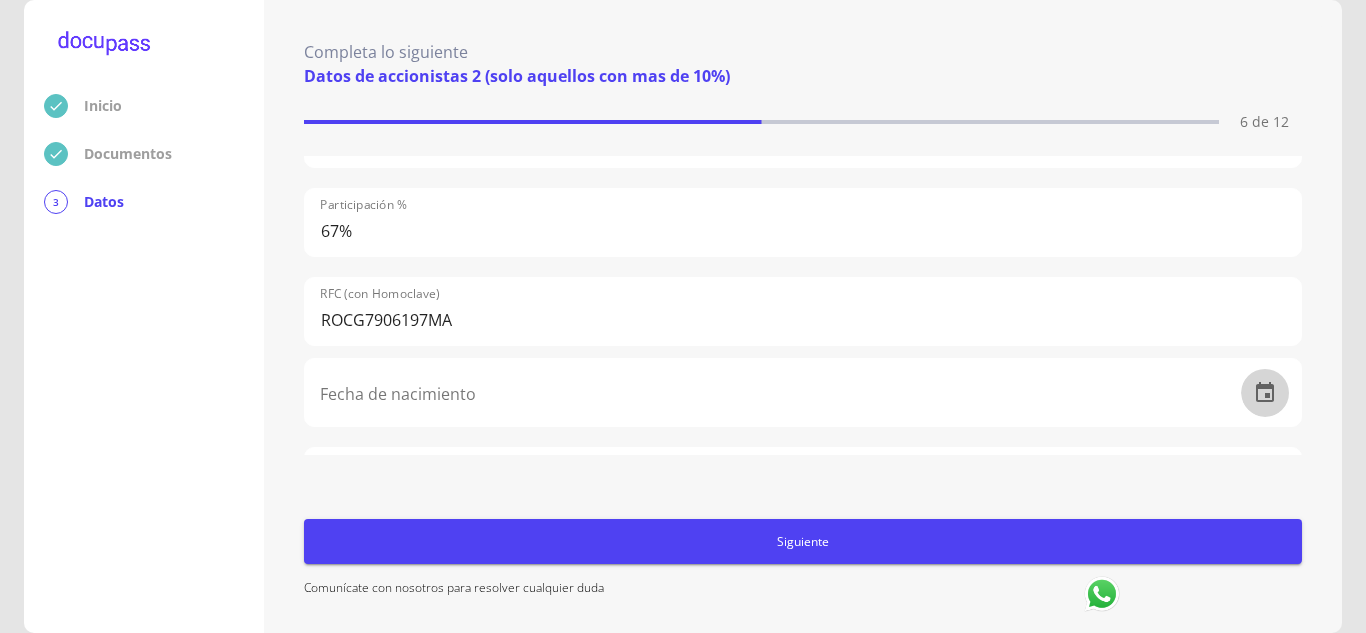 click 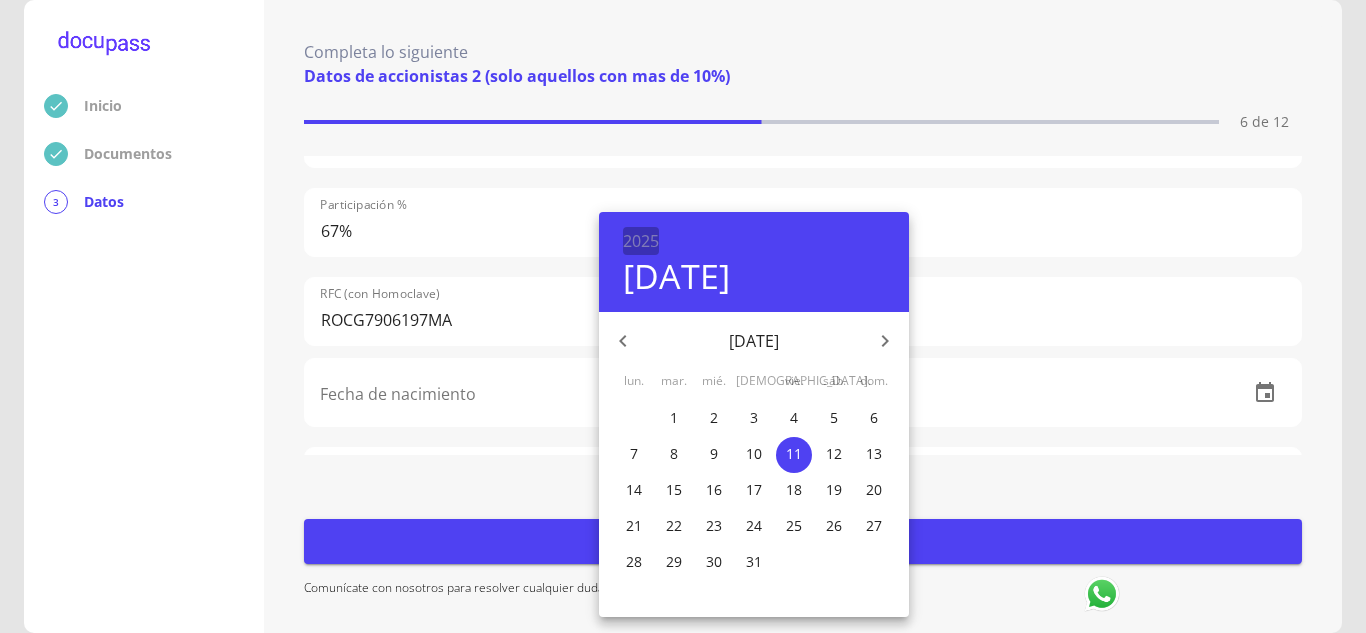 click on "2025" at bounding box center (641, 241) 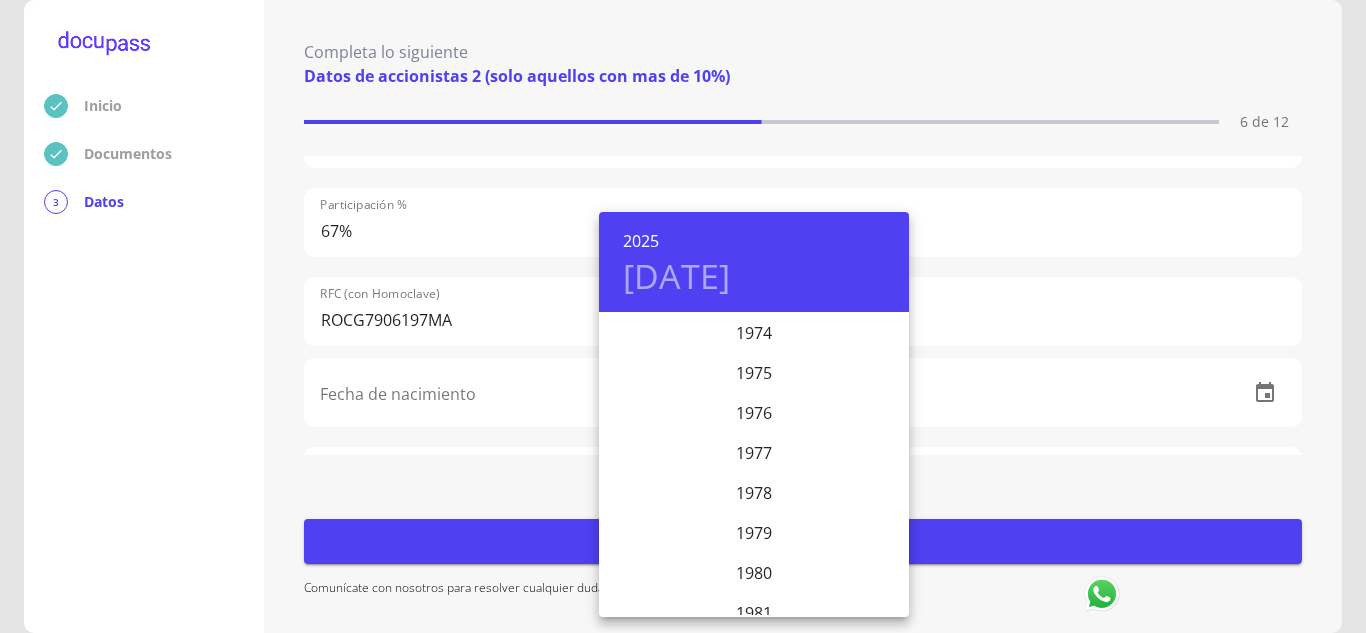 scroll, scrollTop: 3025, scrollLeft: 0, axis: vertical 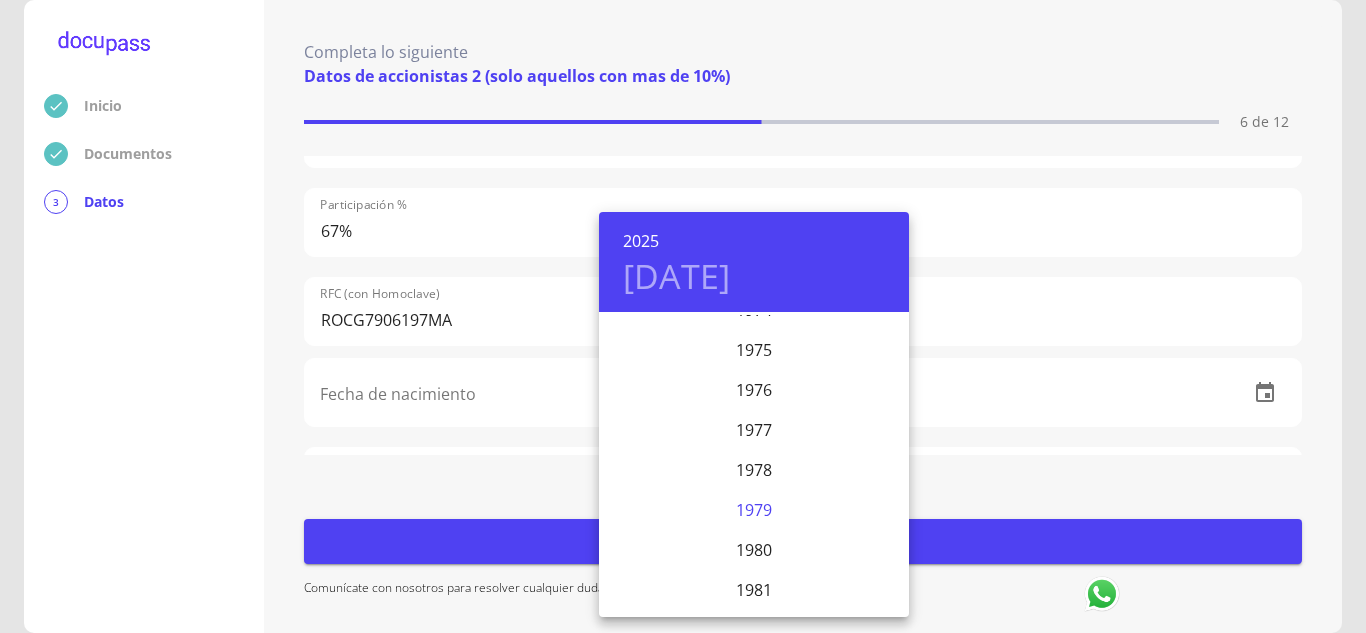 click on "1979" at bounding box center (754, 510) 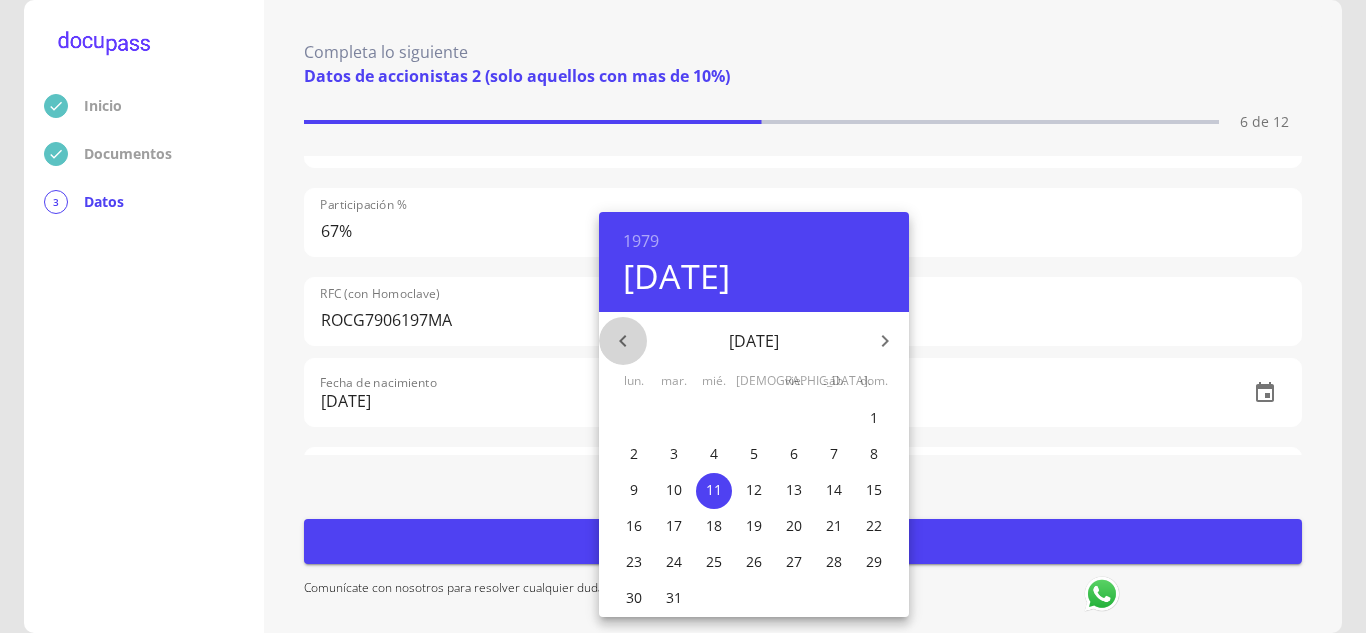 click at bounding box center (623, 341) 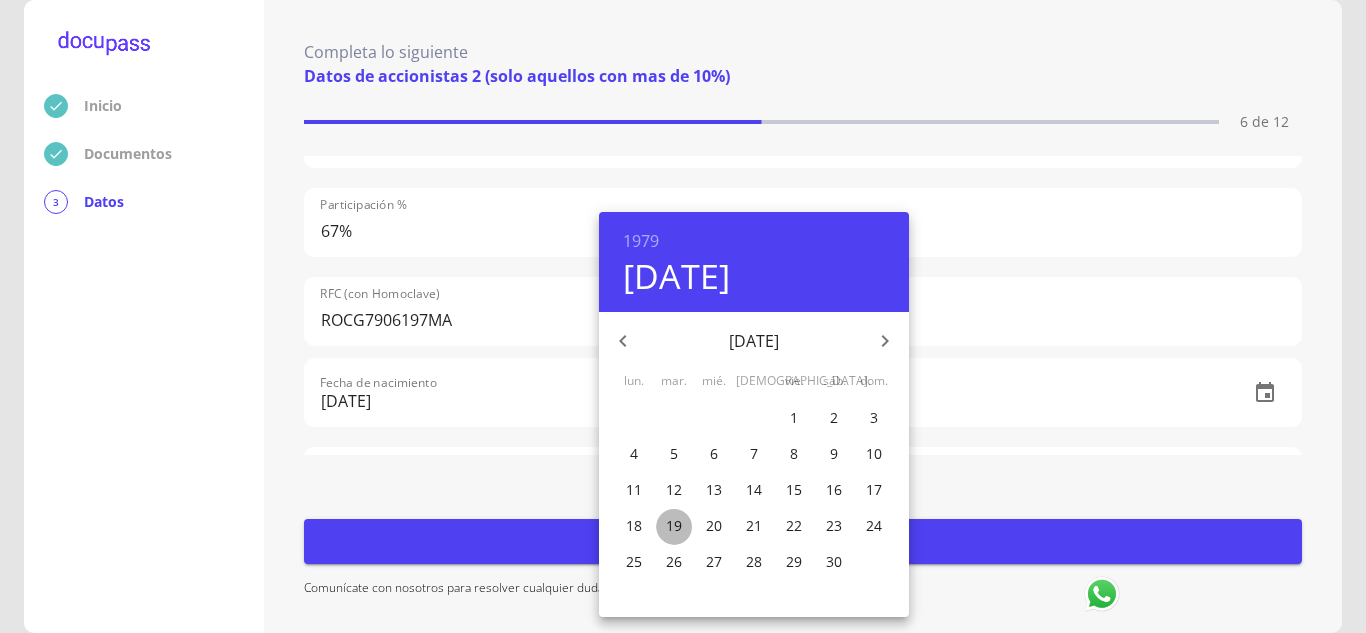 click on "19" at bounding box center [674, 526] 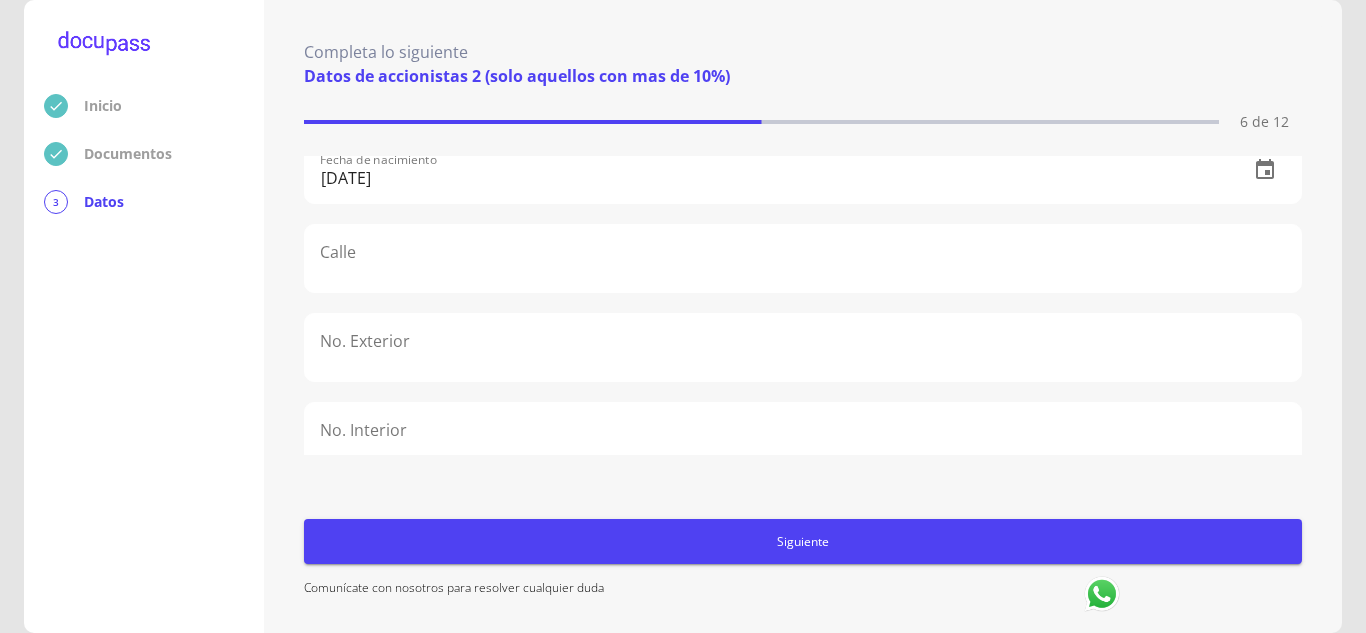 scroll, scrollTop: 379, scrollLeft: 0, axis: vertical 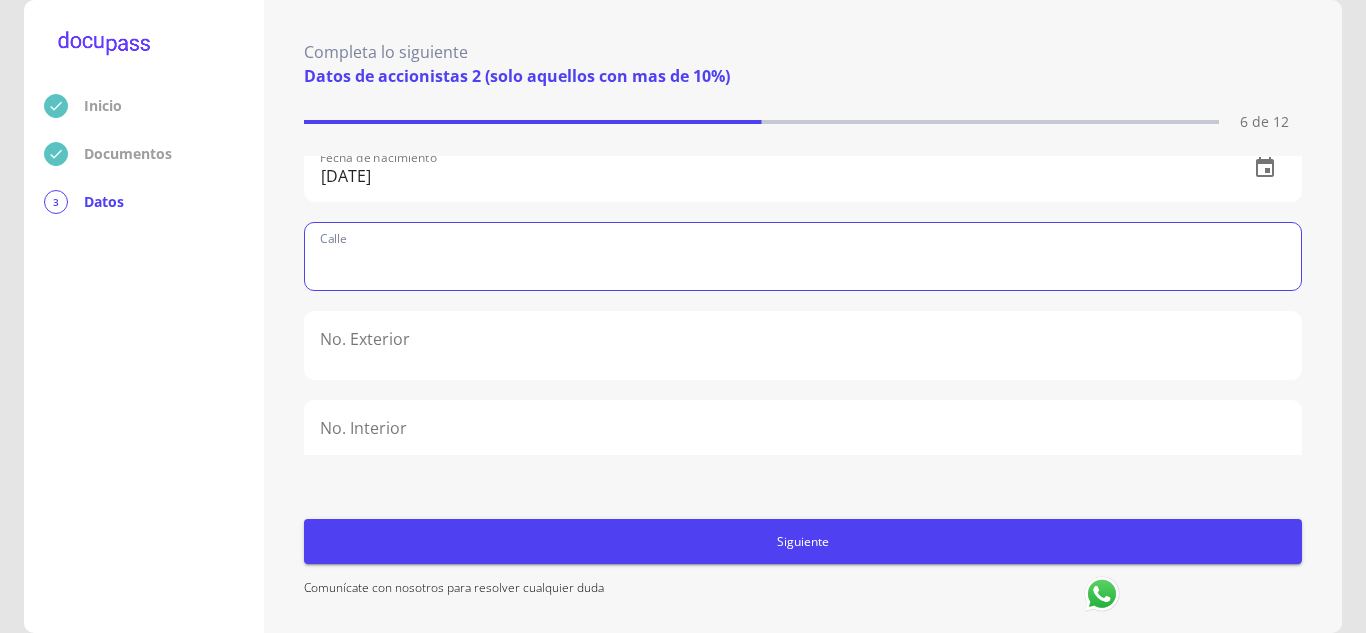 click 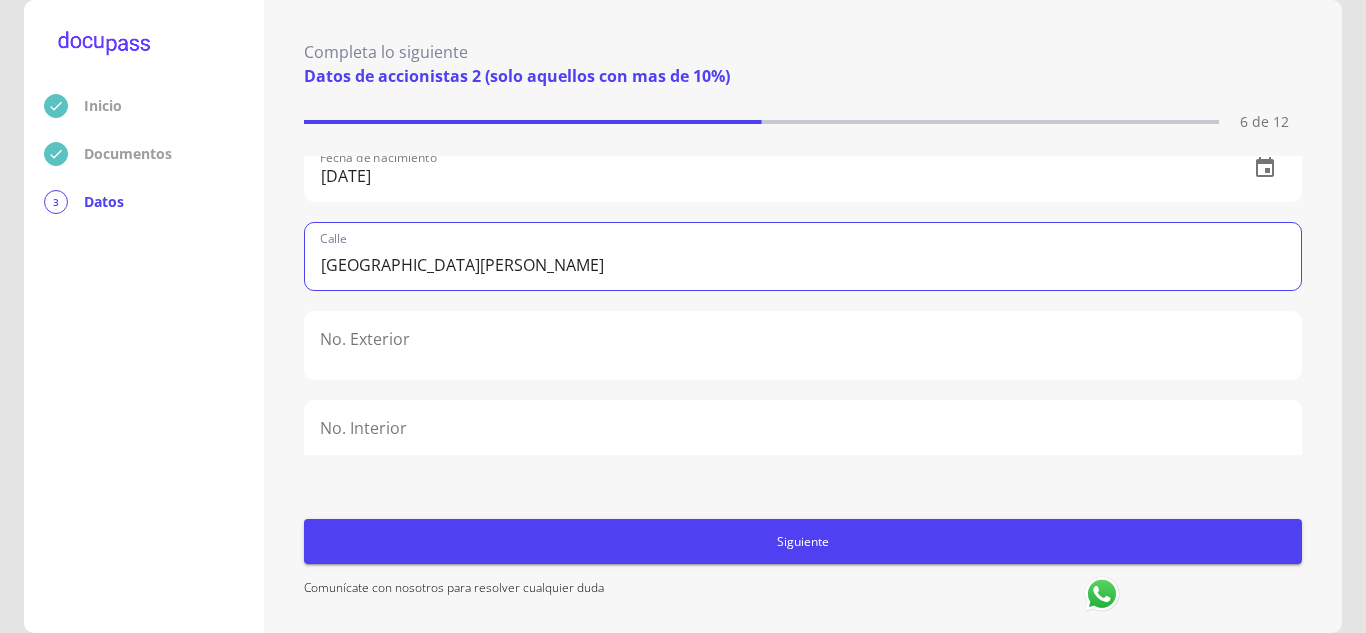 type on "[GEOGRAPHIC_DATA][PERSON_NAME]" 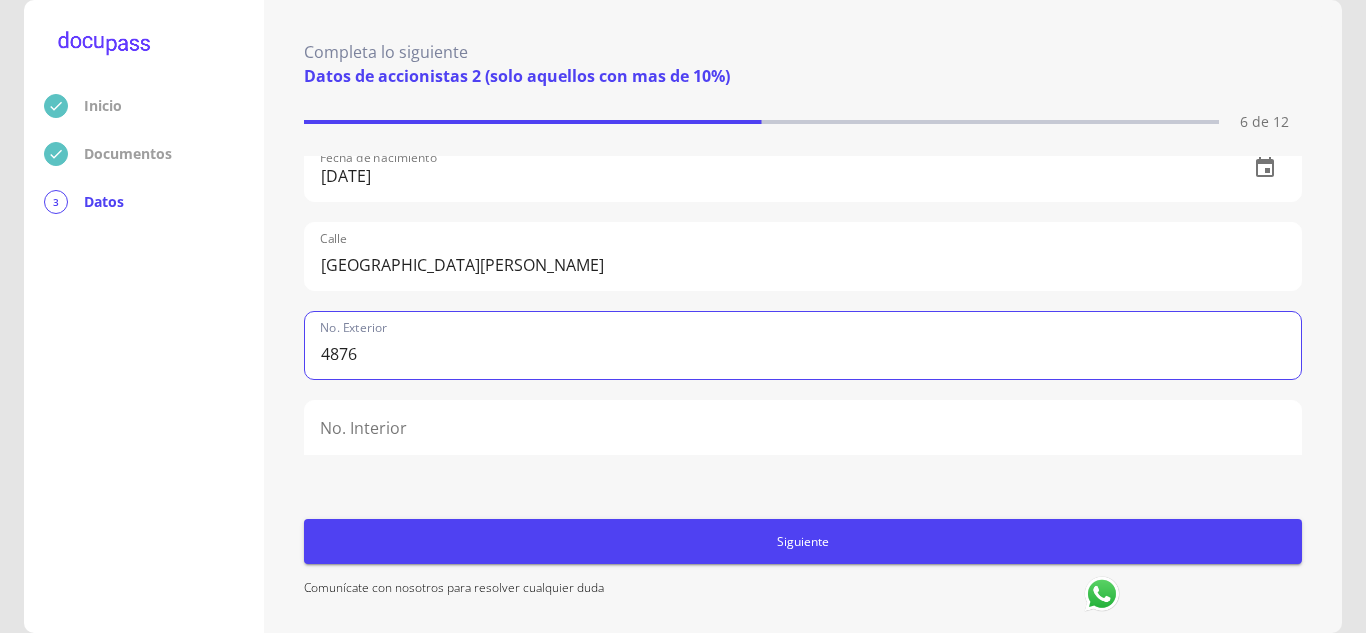 type on "4876" 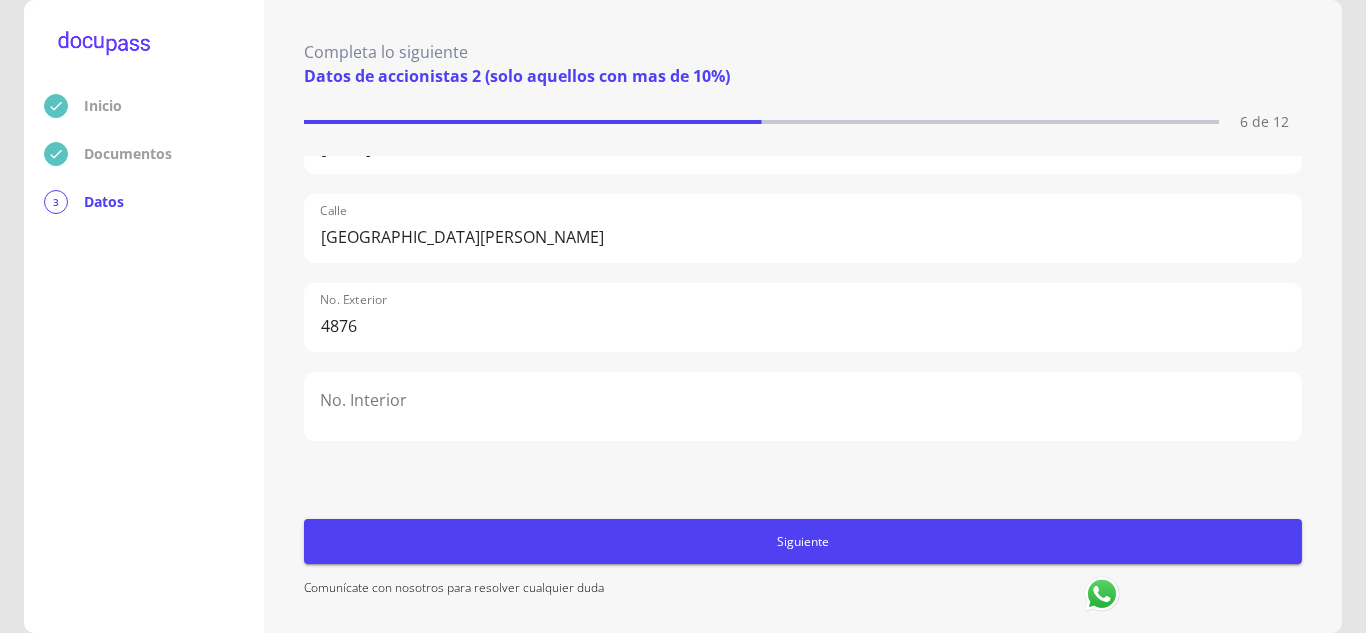scroll, scrollTop: 605, scrollLeft: 0, axis: vertical 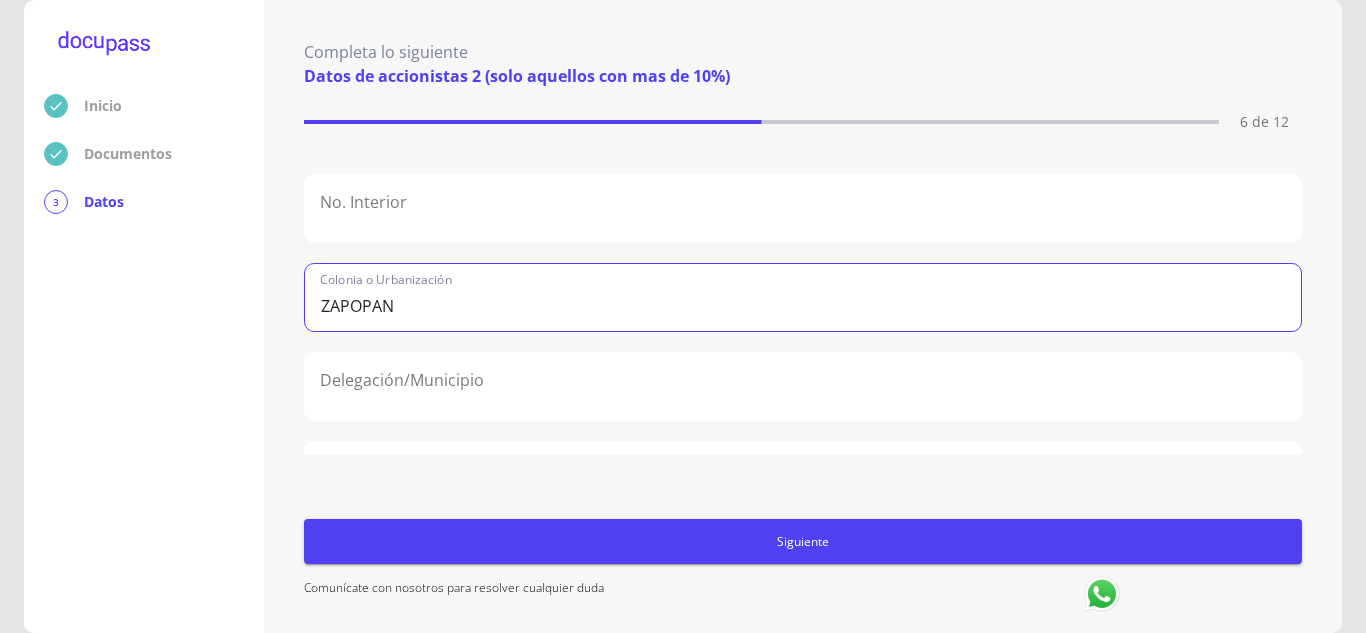 type on "ZAPOPAN" 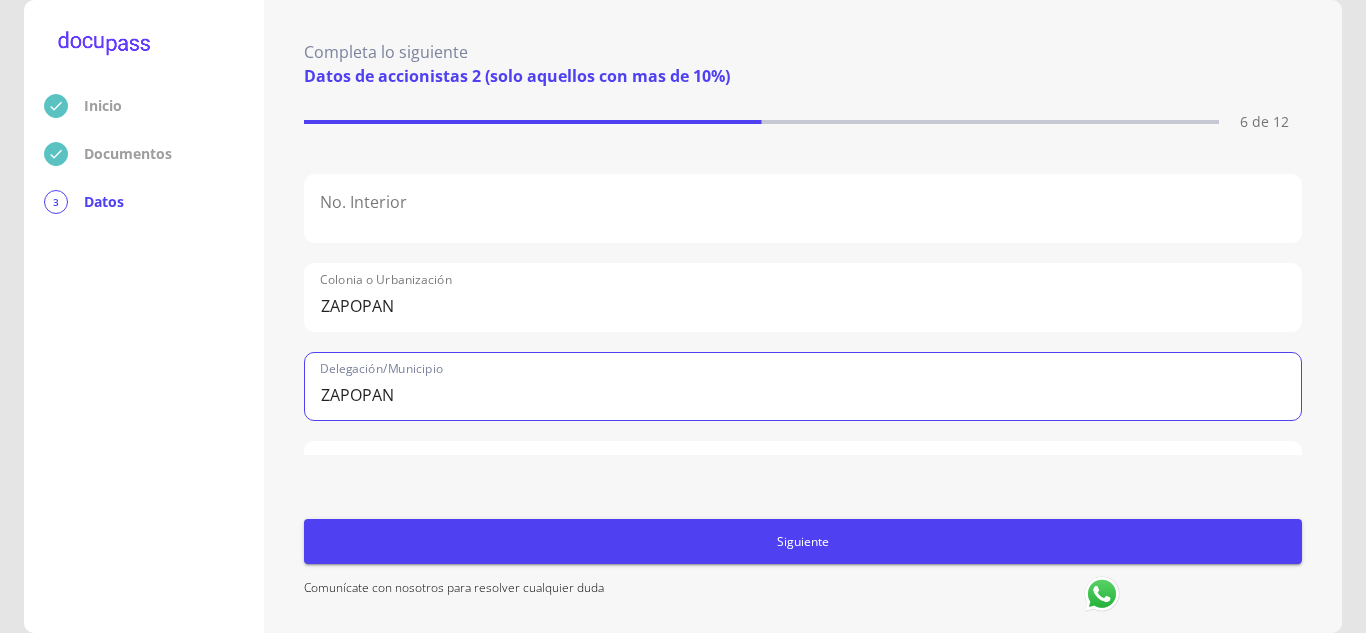 type on "ZAPOPAN" 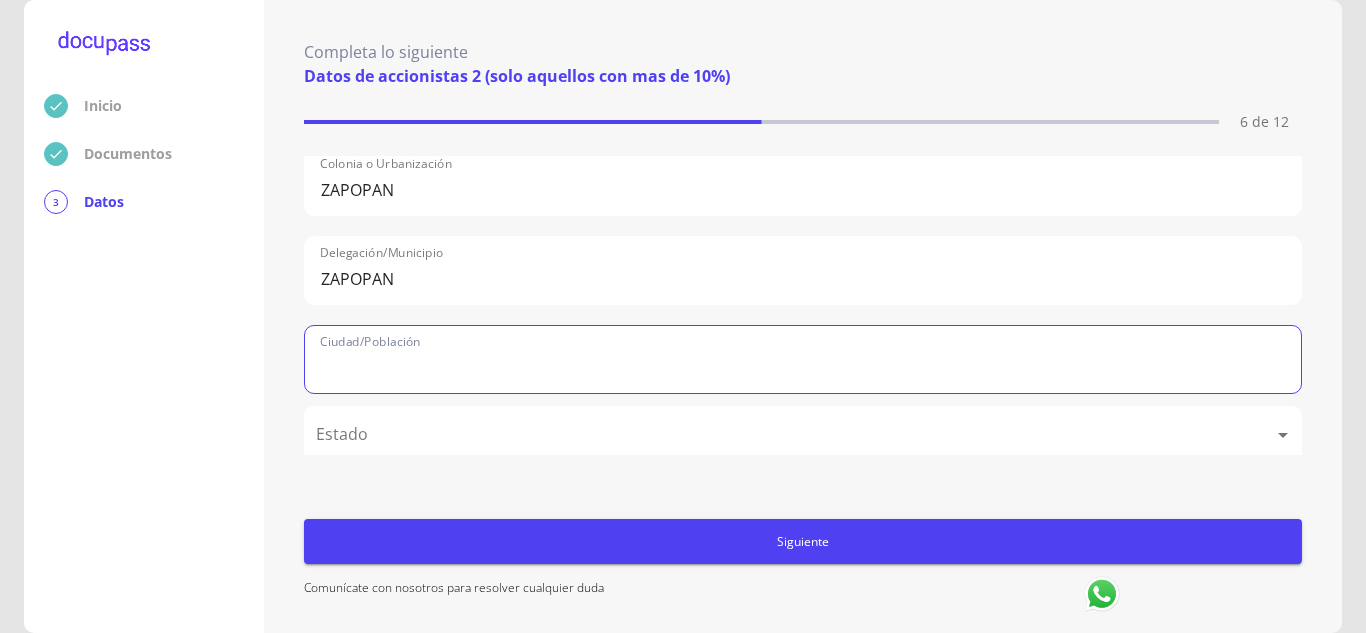 scroll, scrollTop: 717, scrollLeft: 0, axis: vertical 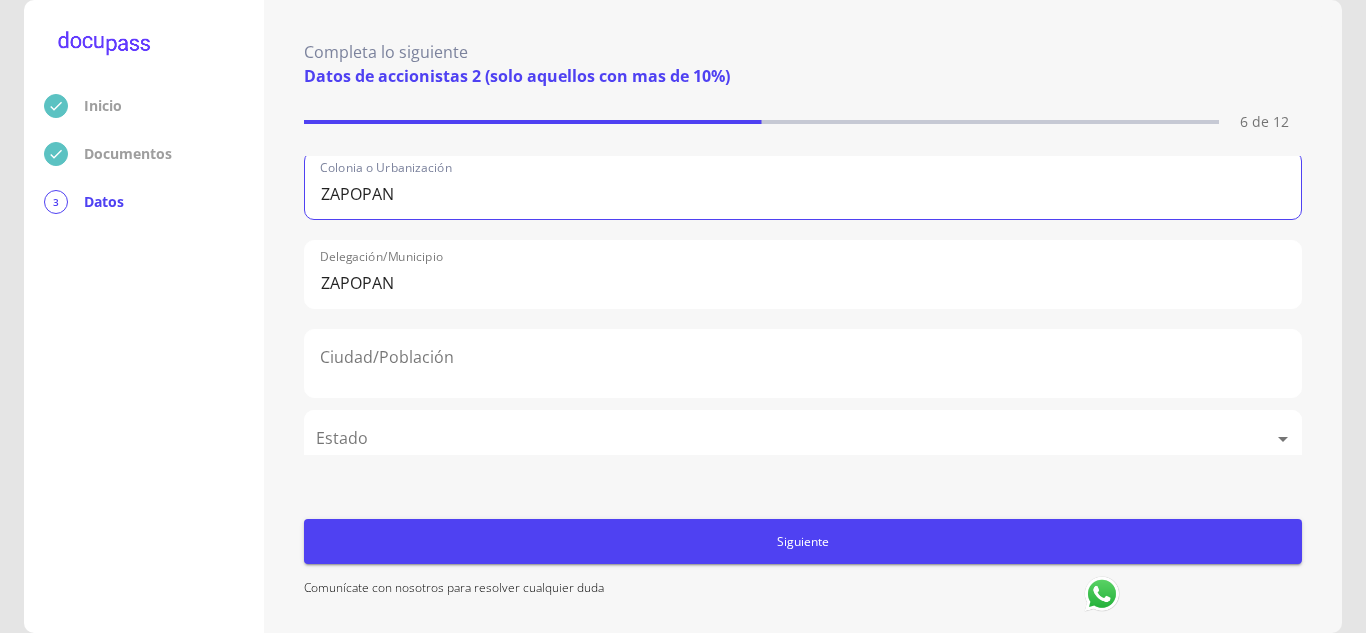 drag, startPoint x: 442, startPoint y: 212, endPoint x: 256, endPoint y: 188, distance: 187.54199 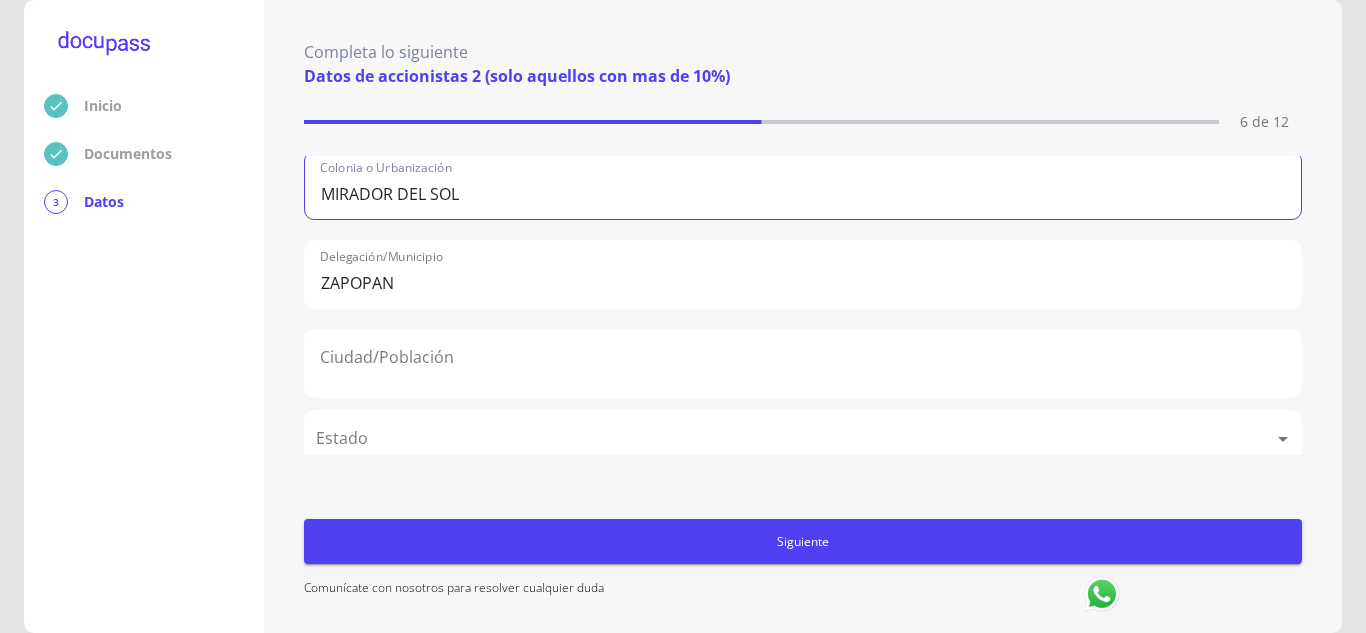 type on "MIRADOR DEL SOL" 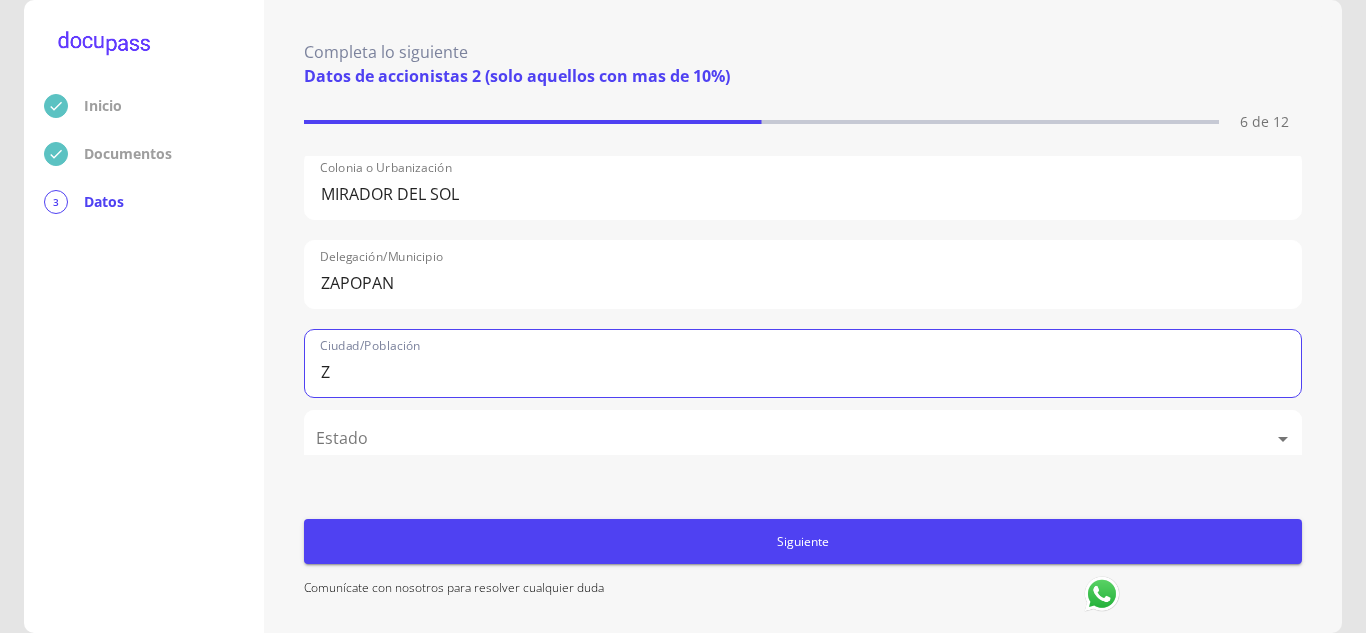 click on "Z" 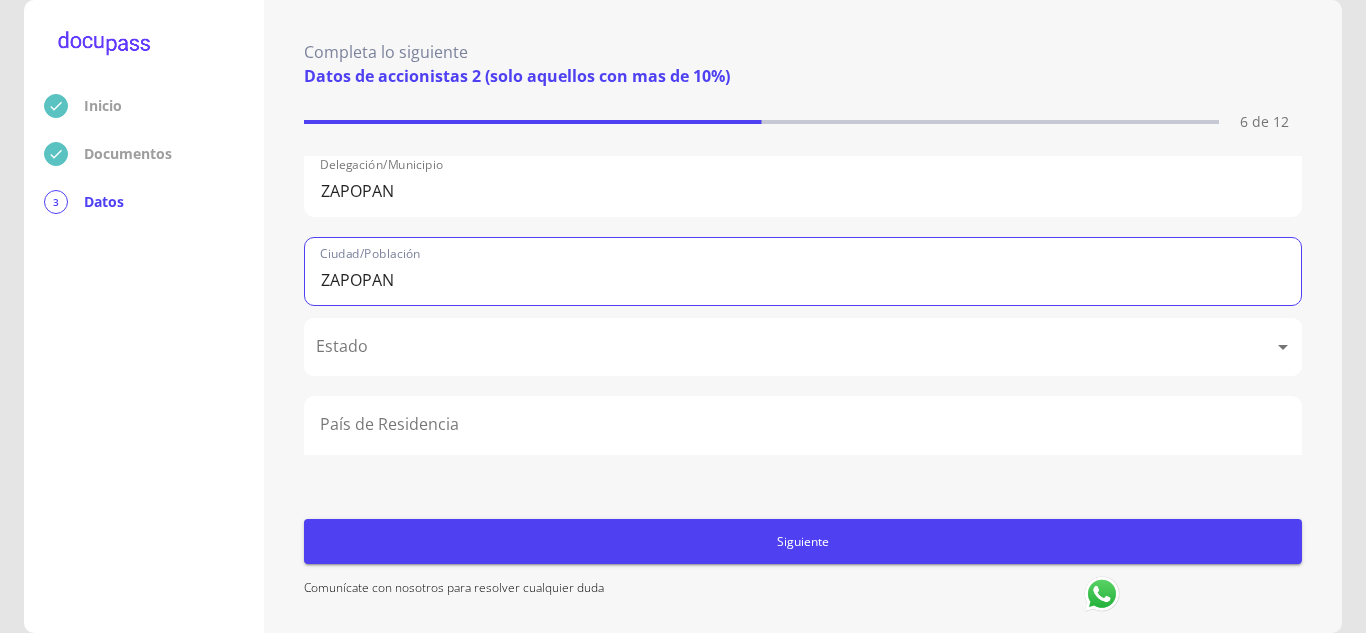 scroll, scrollTop: 811, scrollLeft: 0, axis: vertical 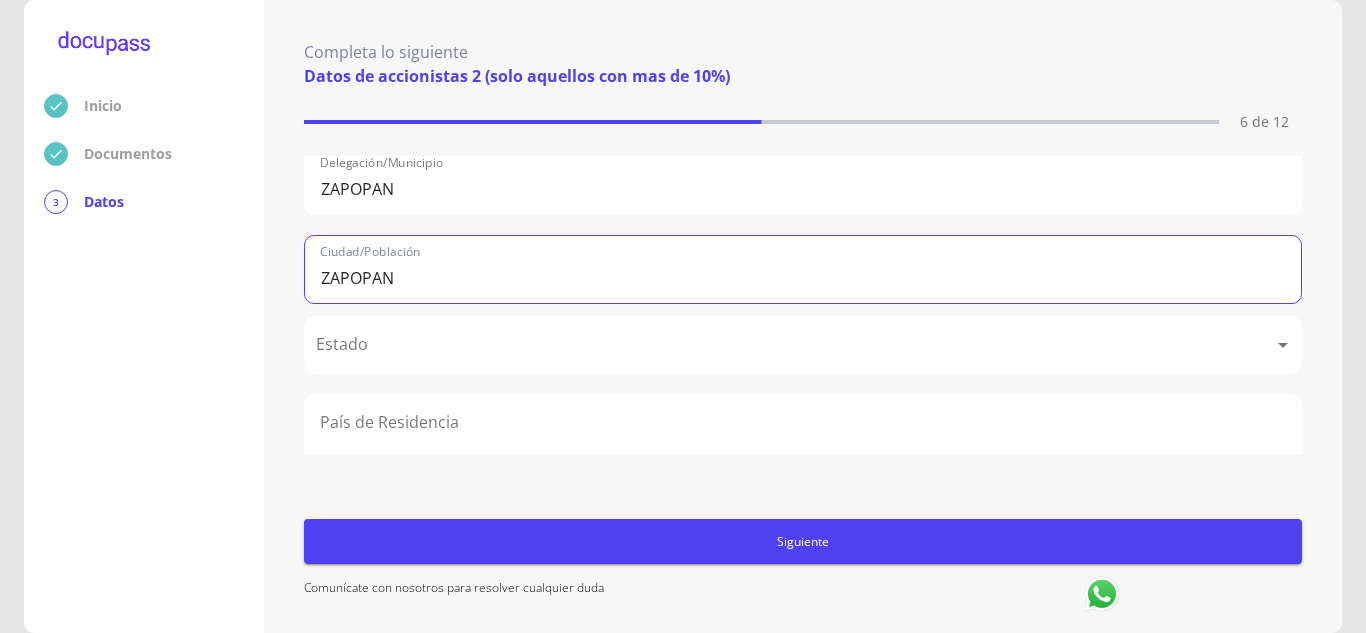 type on "ZAPOPAN" 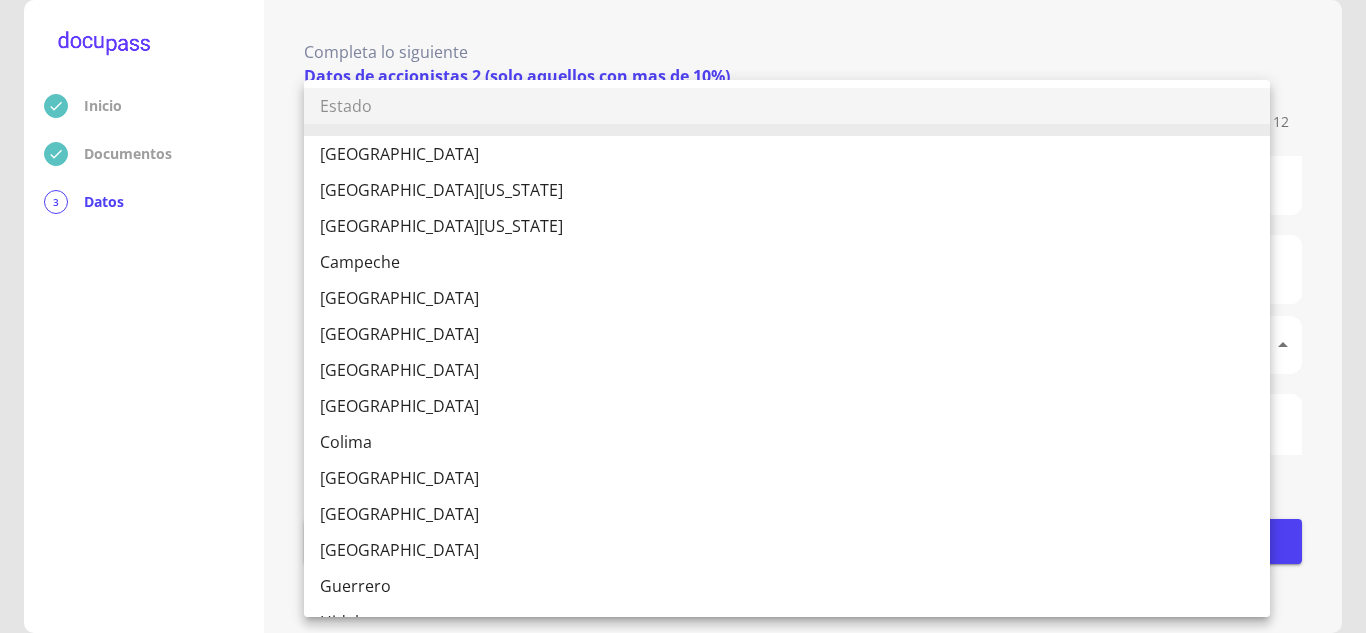 click on "Inicio Documentos 3 Datos   Completa lo siguiente Datos de accionistas 2 (solo aquellos con  mas de 10%) 6 de 12 Nombre Completo [PERSON_NAME] Tipo de Accionista Participación % 67% RFC (con Homoclave) ROCG7906197MA Fecha de nacimiento [DEMOGRAPHIC_DATA] [GEOGRAPHIC_DATA][PERSON_NAME]. Exterior 4876 No. Interior [GEOGRAPHIC_DATA] o Urbanización MIRADOR DEL SOL Delegación/Municipio [GEOGRAPHIC_DATA]/Población ZAPOPAN Estado ​ [GEOGRAPHIC_DATA] Código Postal Siguiente Comunícate con nosotros para resolver cualquier duda   Estado [GEOGRAPHIC_DATA] [GEOGRAPHIC_DATA][US_STATE] [GEOGRAPHIC_DATA][US_STATE] [GEOGRAPHIC_DATA] [GEOGRAPHIC_DATA] [GEOGRAPHIC_DATA] [GEOGRAPHIC_DATA] [GEOGRAPHIC_DATA] [GEOGRAPHIC_DATA] [GEOGRAPHIC_DATA] [GEOGRAPHIC_DATA] [GEOGRAPHIC_DATA] [GEOGRAPHIC_DATA] [GEOGRAPHIC_DATA] [GEOGRAPHIC_DATA] [GEOGRAPHIC_DATA] [GEOGRAPHIC_DATA] [GEOGRAPHIC_DATA] [GEOGRAPHIC_DATA] [GEOGRAPHIC_DATA] [GEOGRAPHIC_DATA] [GEOGRAPHIC_DATA] [GEOGRAPHIC_DATA] [PERSON_NAME][GEOGRAPHIC_DATA] [GEOGRAPHIC_DATA][PERSON_NAME] [GEOGRAPHIC_DATA] [GEOGRAPHIC_DATA] [GEOGRAPHIC_DATA] [GEOGRAPHIC_DATA] [GEOGRAPHIC_DATA] [GEOGRAPHIC_DATA] [GEOGRAPHIC_DATA] [GEOGRAPHIC_DATA]" at bounding box center [683, 316] 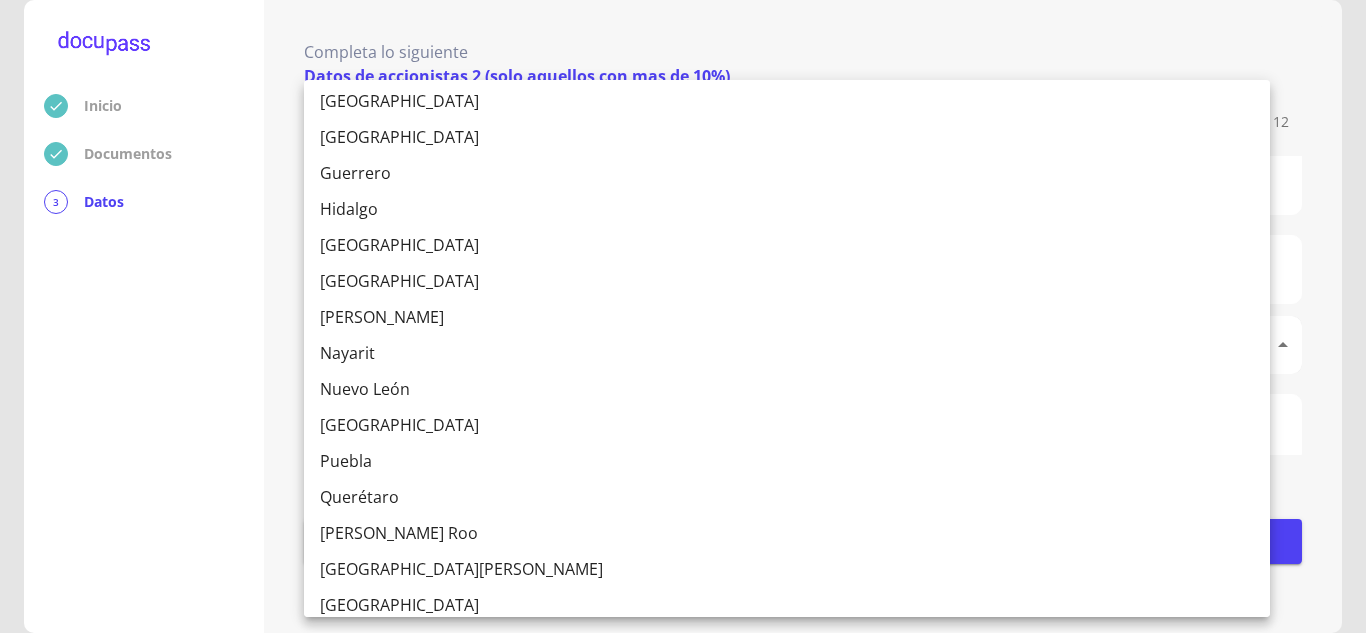 scroll, scrollTop: 414, scrollLeft: 0, axis: vertical 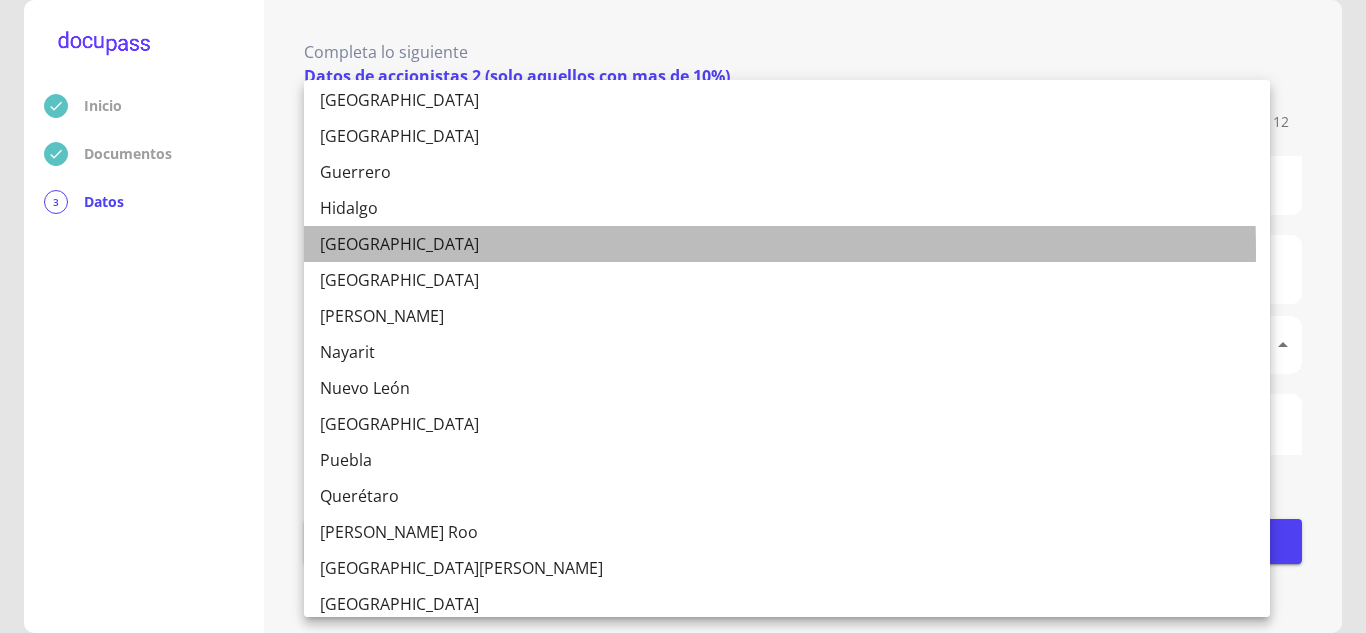click on "[GEOGRAPHIC_DATA]" at bounding box center [787, 244] 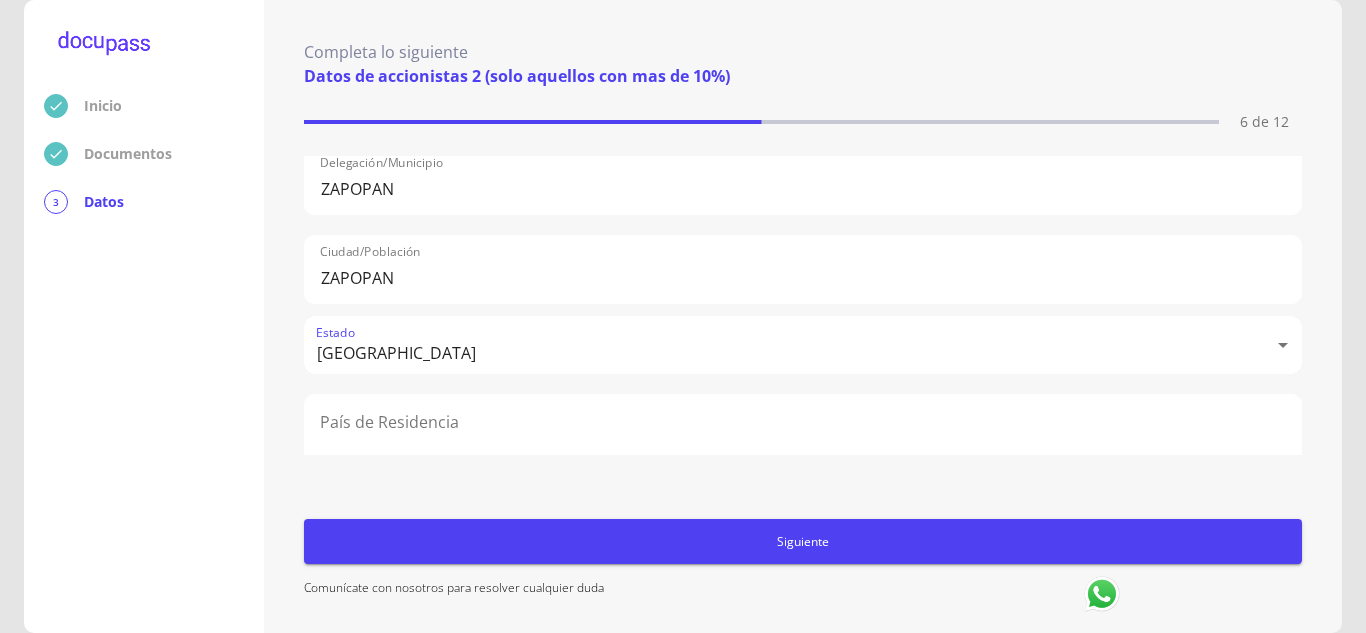 scroll, scrollTop: 923, scrollLeft: 0, axis: vertical 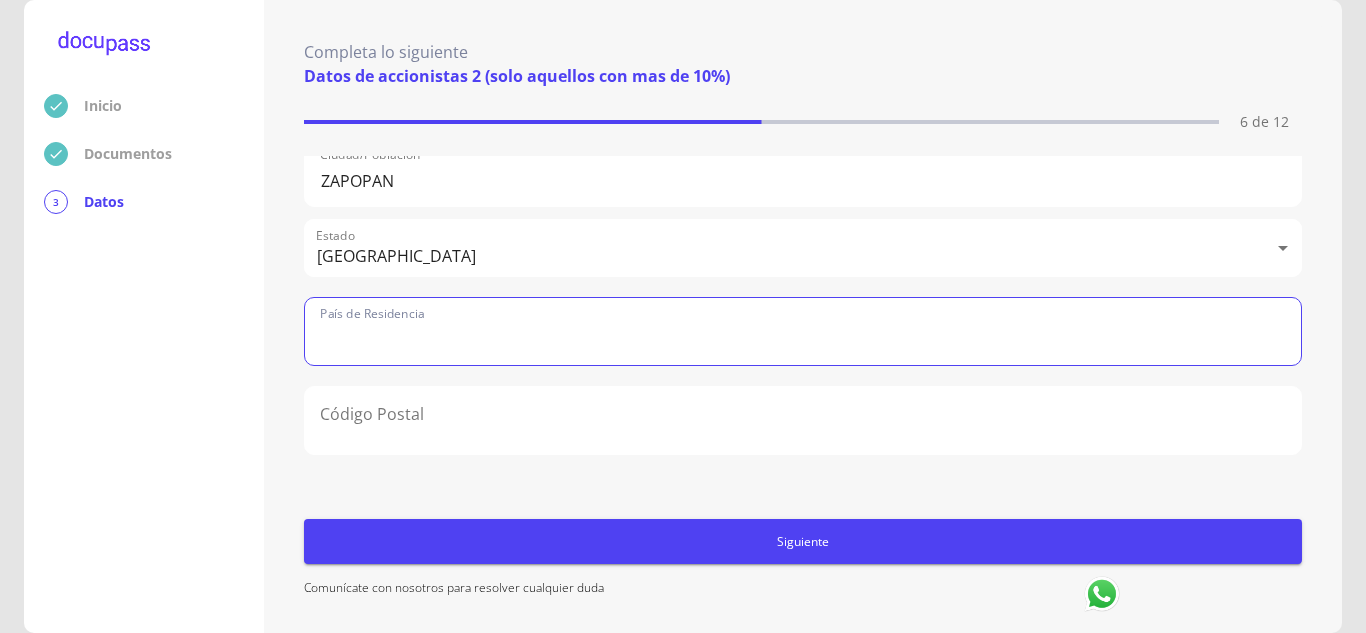 click 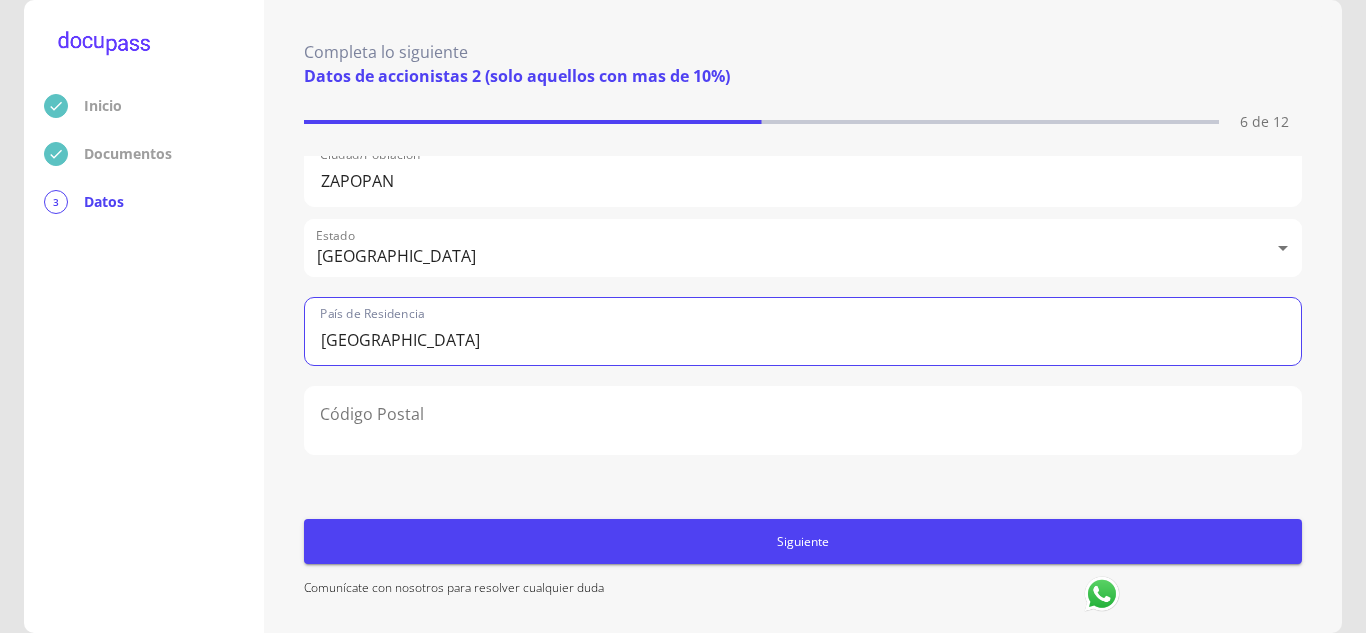type on "[GEOGRAPHIC_DATA]" 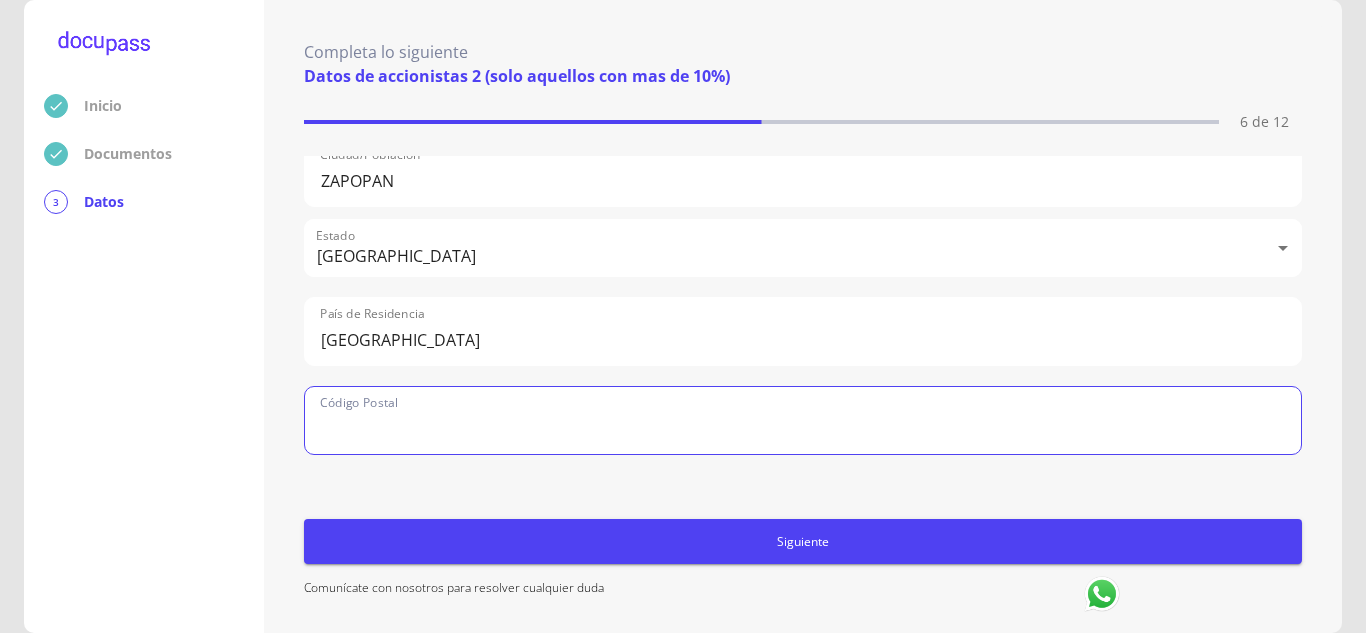 click 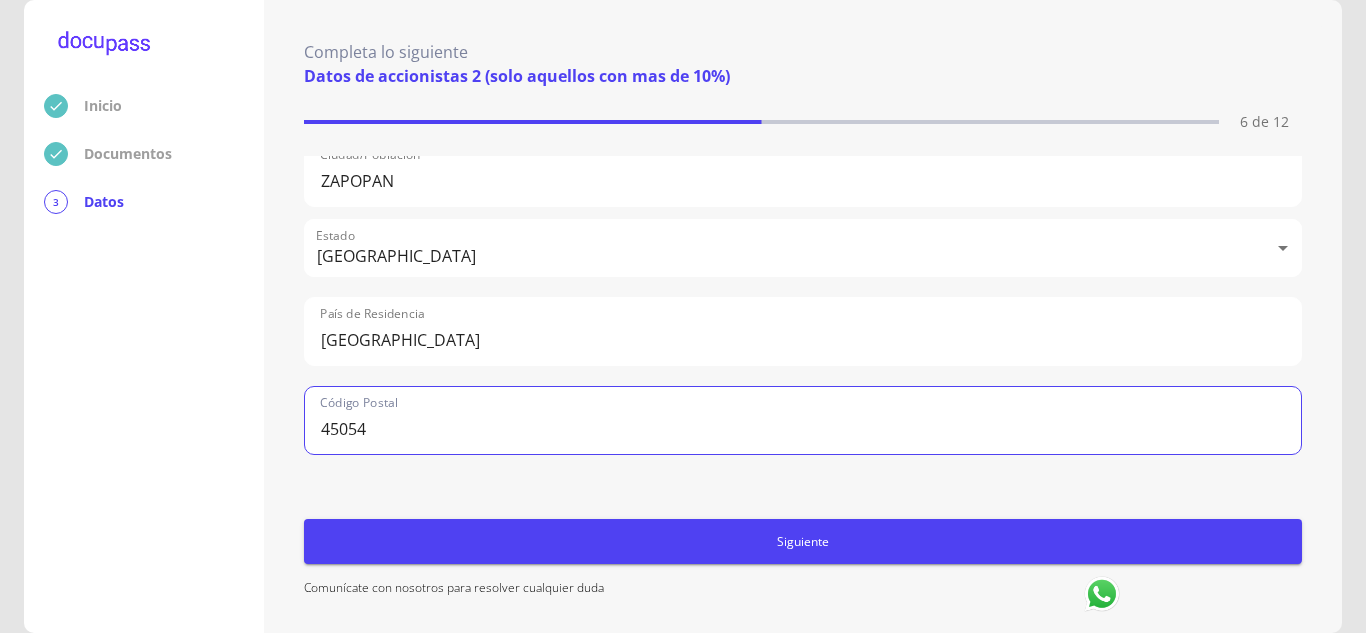 scroll, scrollTop: 96, scrollLeft: 0, axis: vertical 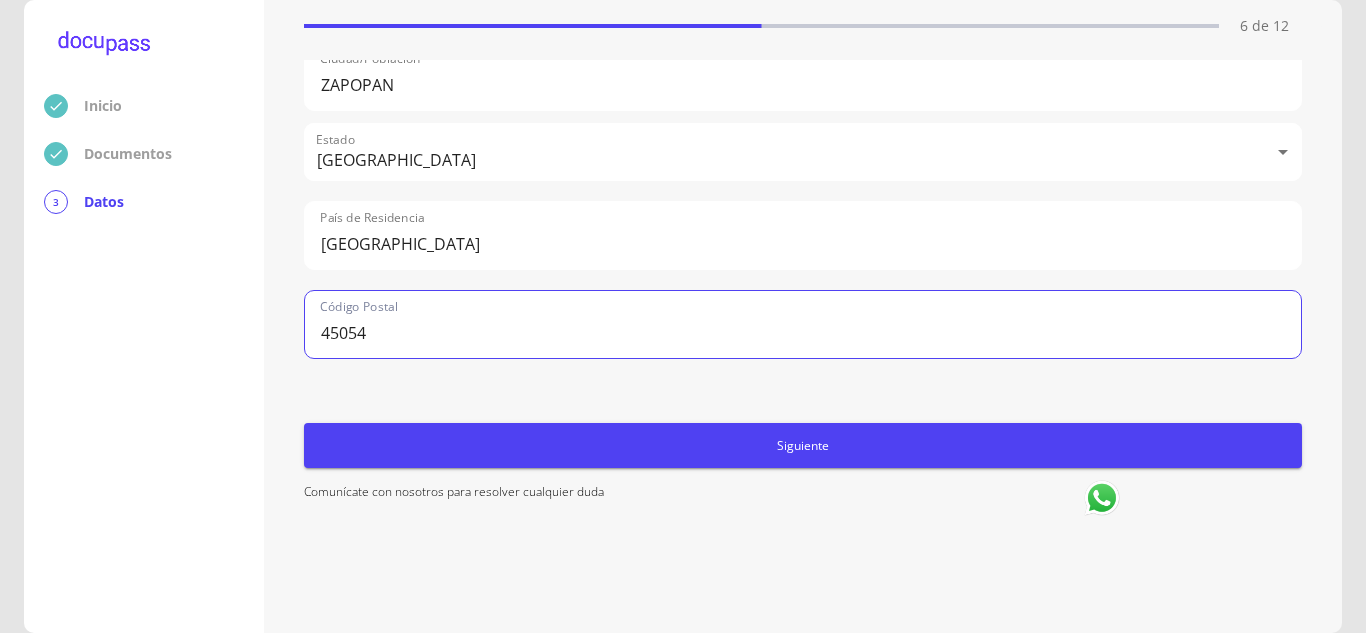 type on "45054" 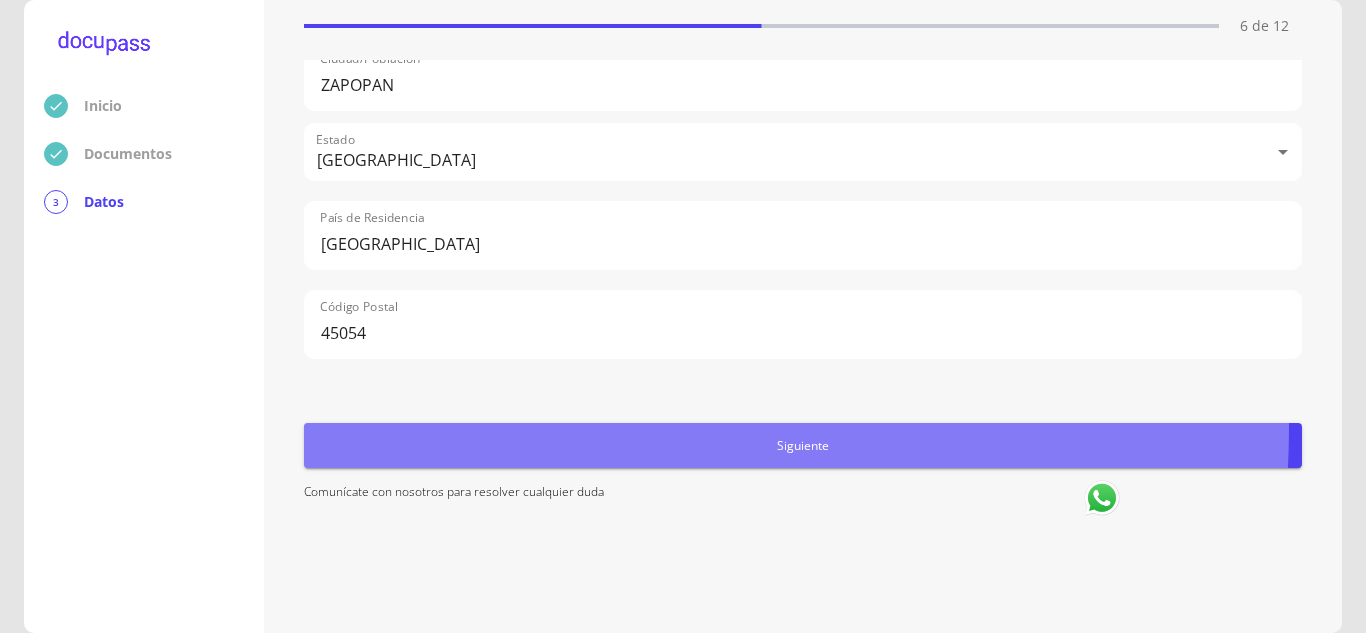 click on "Siguiente" at bounding box center (803, 445) 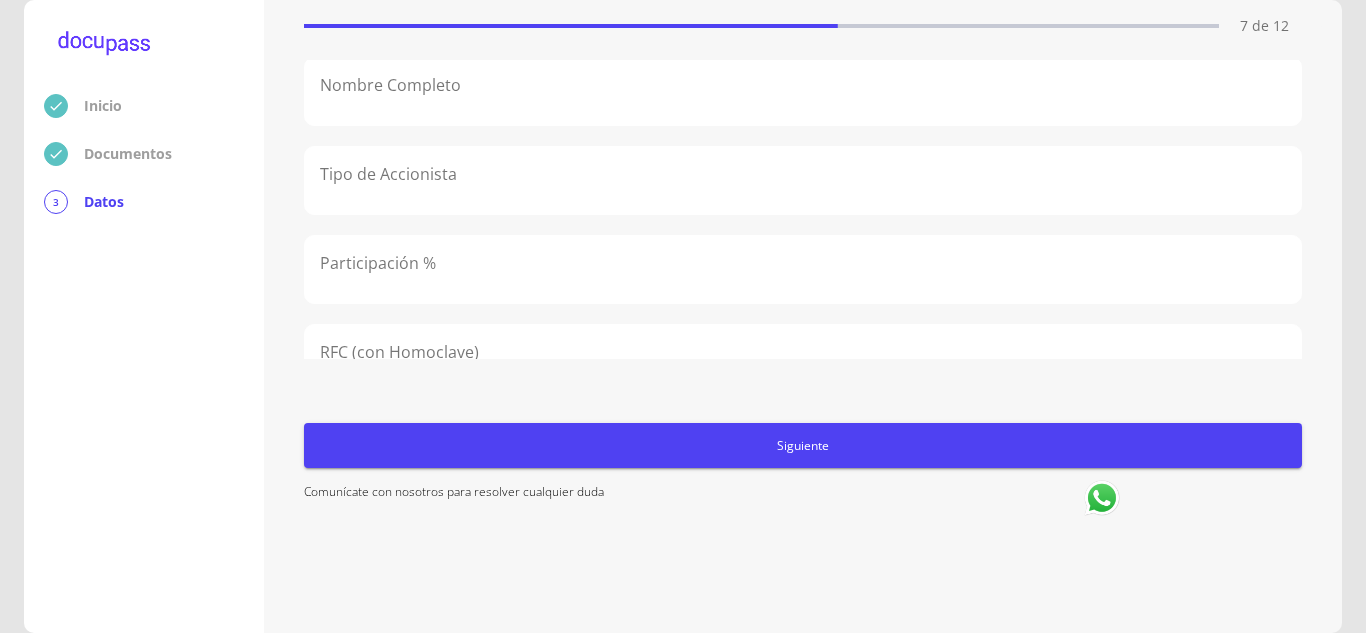 scroll, scrollTop: 0, scrollLeft: 0, axis: both 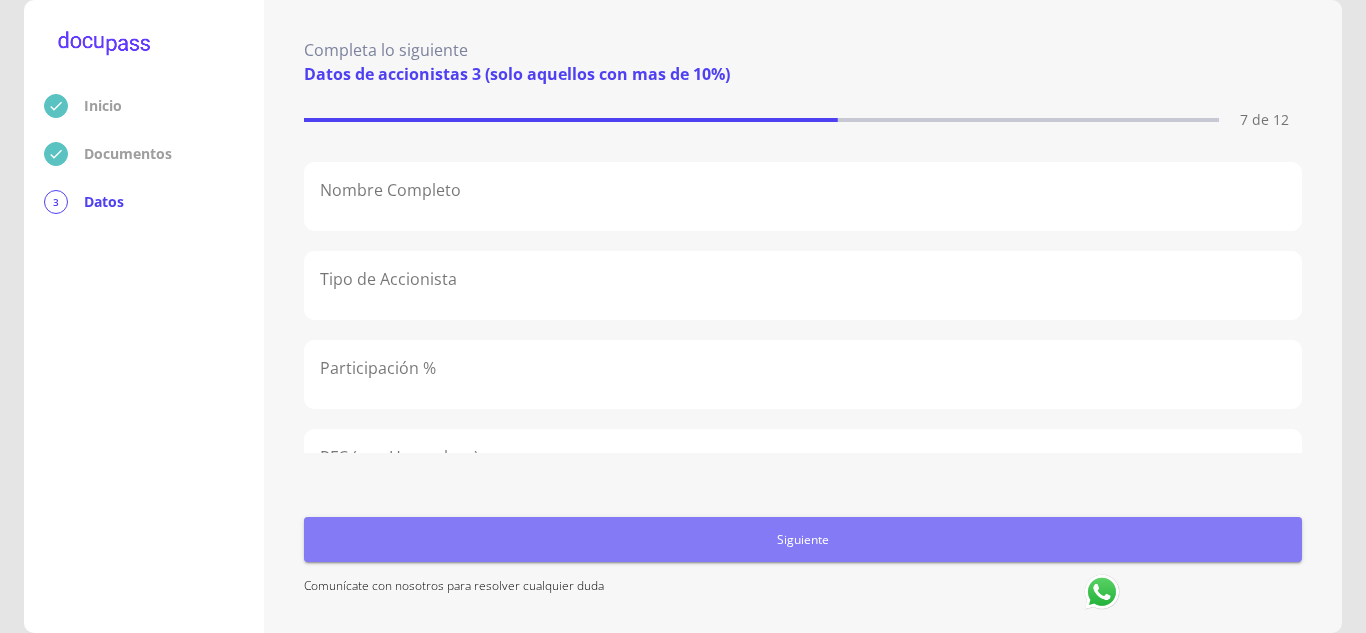 click on "Siguiente" at bounding box center [803, 539] 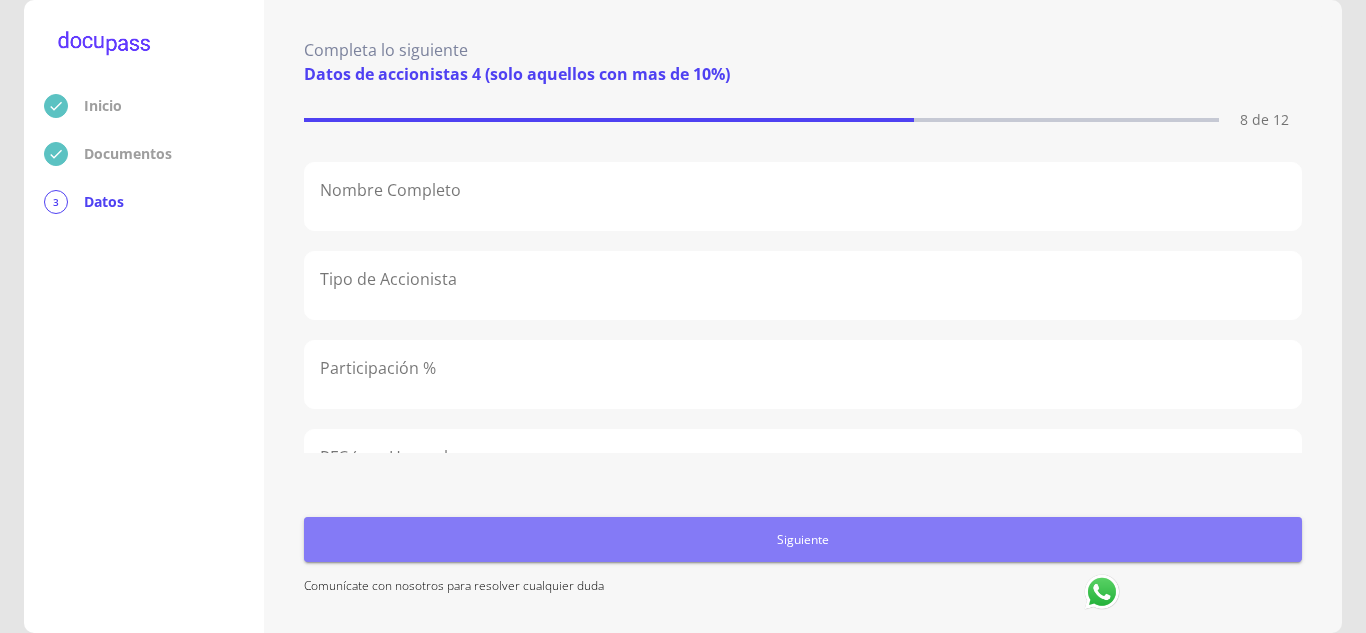 click on "Siguiente" at bounding box center (803, 539) 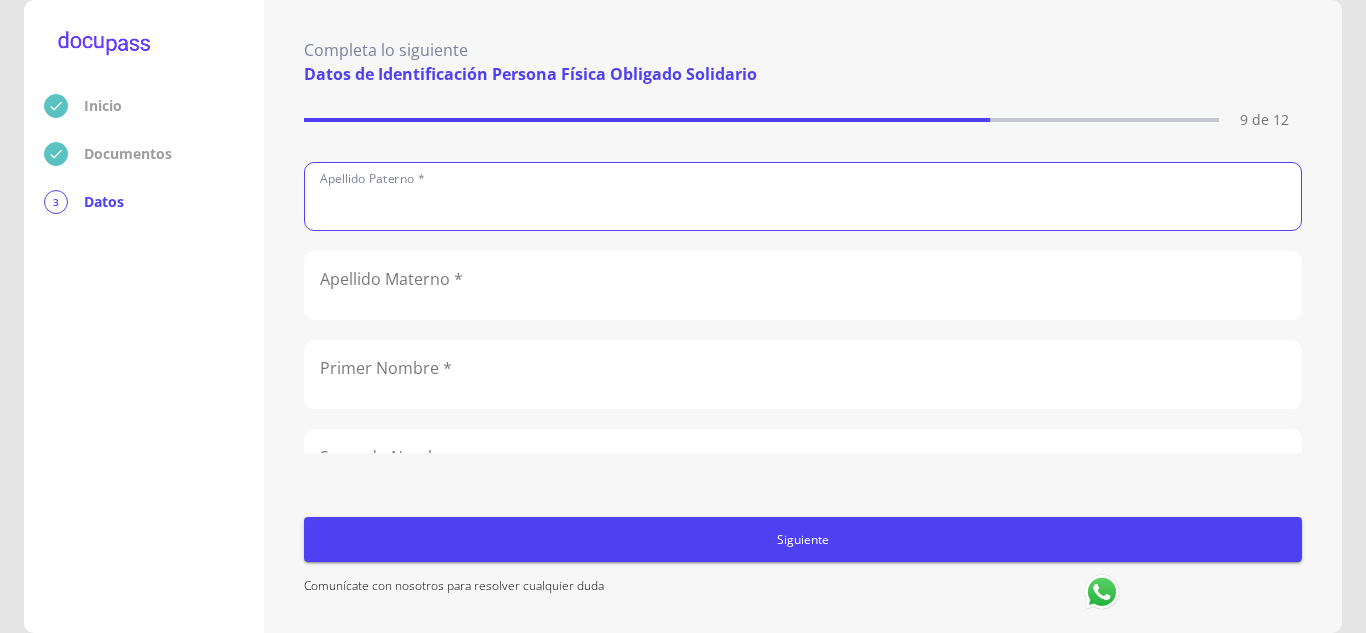 click 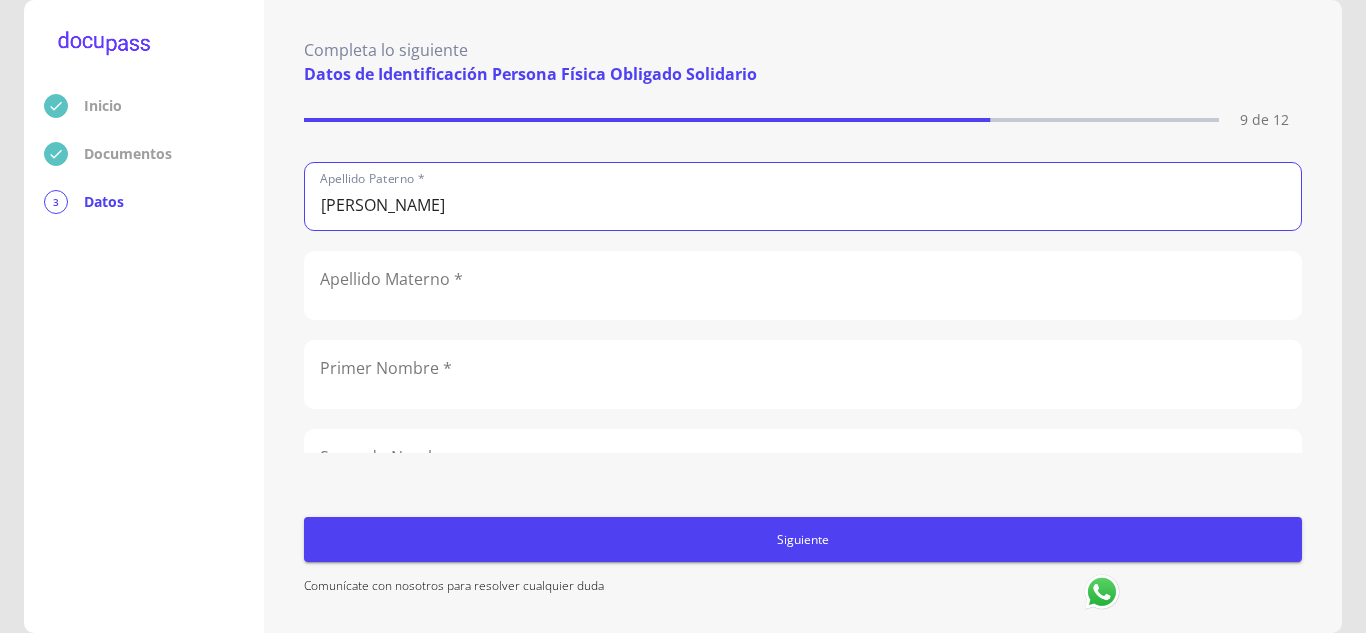 type on "[PERSON_NAME]" 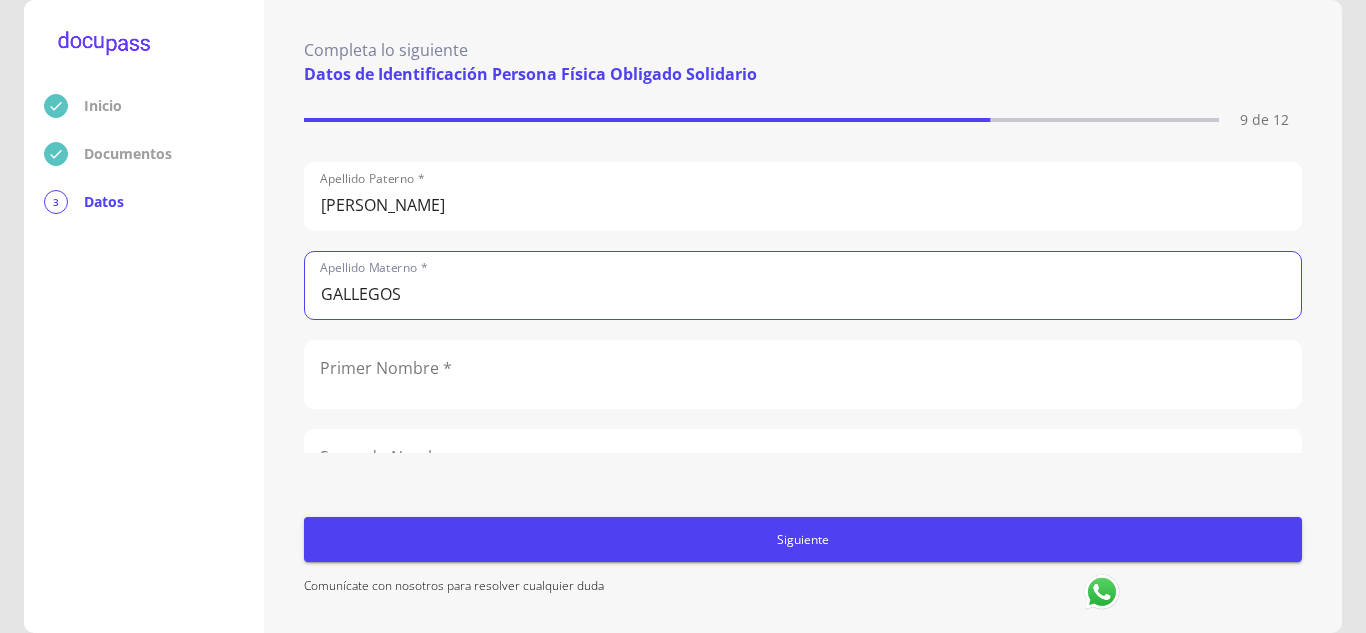 type on "GALLEGOS" 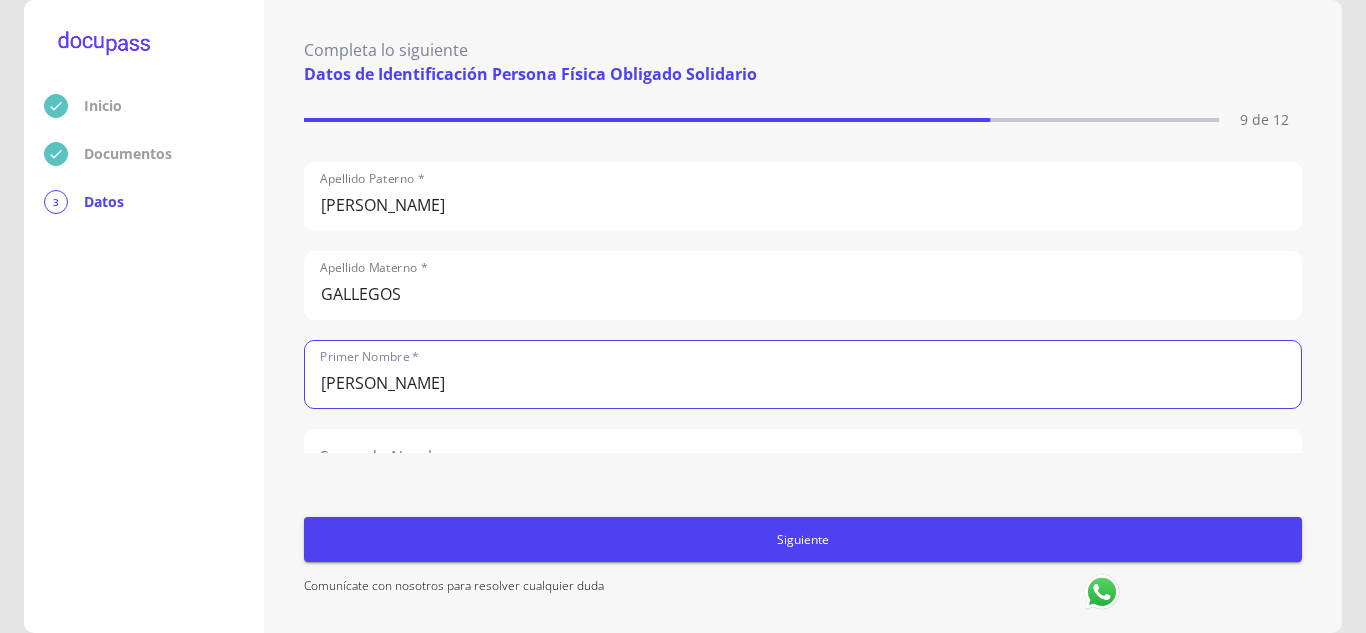 scroll, scrollTop: 59, scrollLeft: 0, axis: vertical 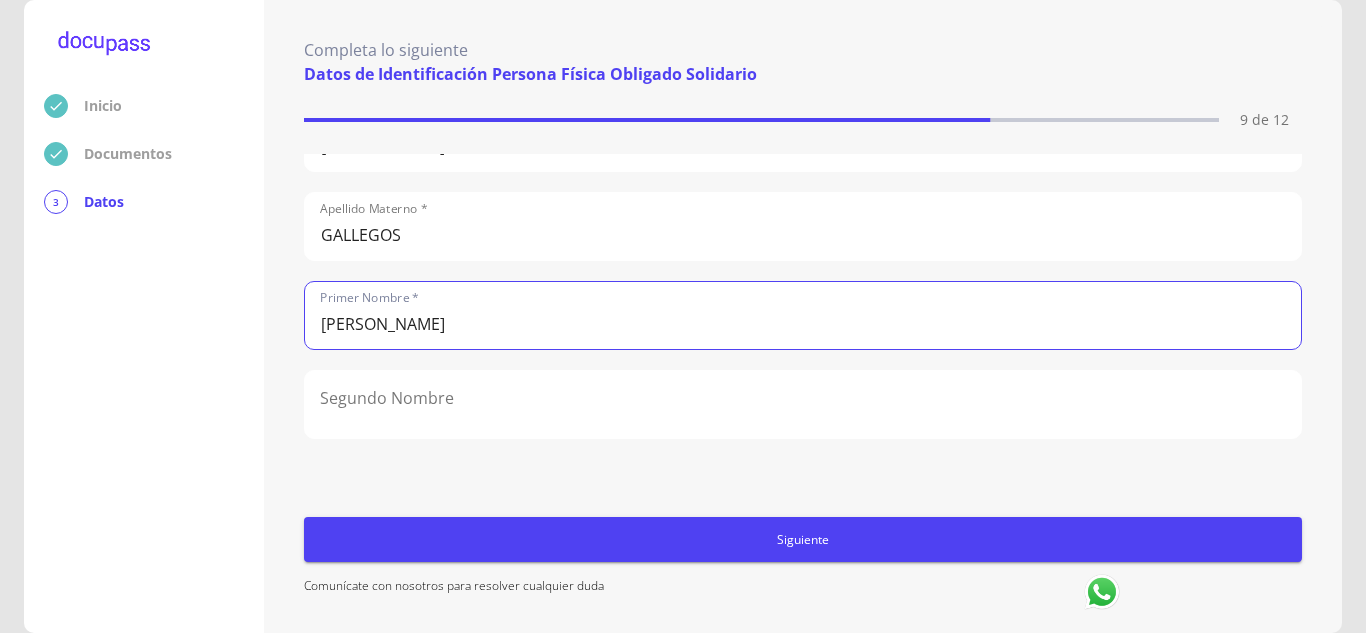 drag, startPoint x: 481, startPoint y: 309, endPoint x: 370, endPoint y: 327, distance: 112.44999 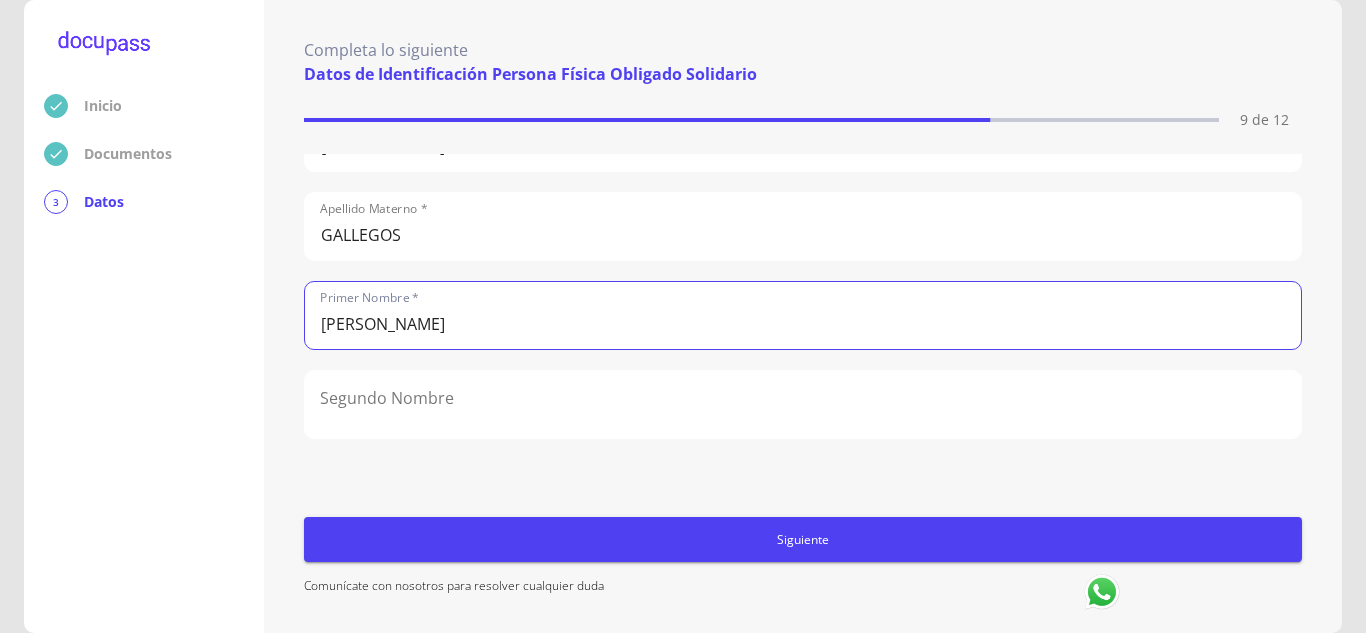 type on "[PERSON_NAME]" 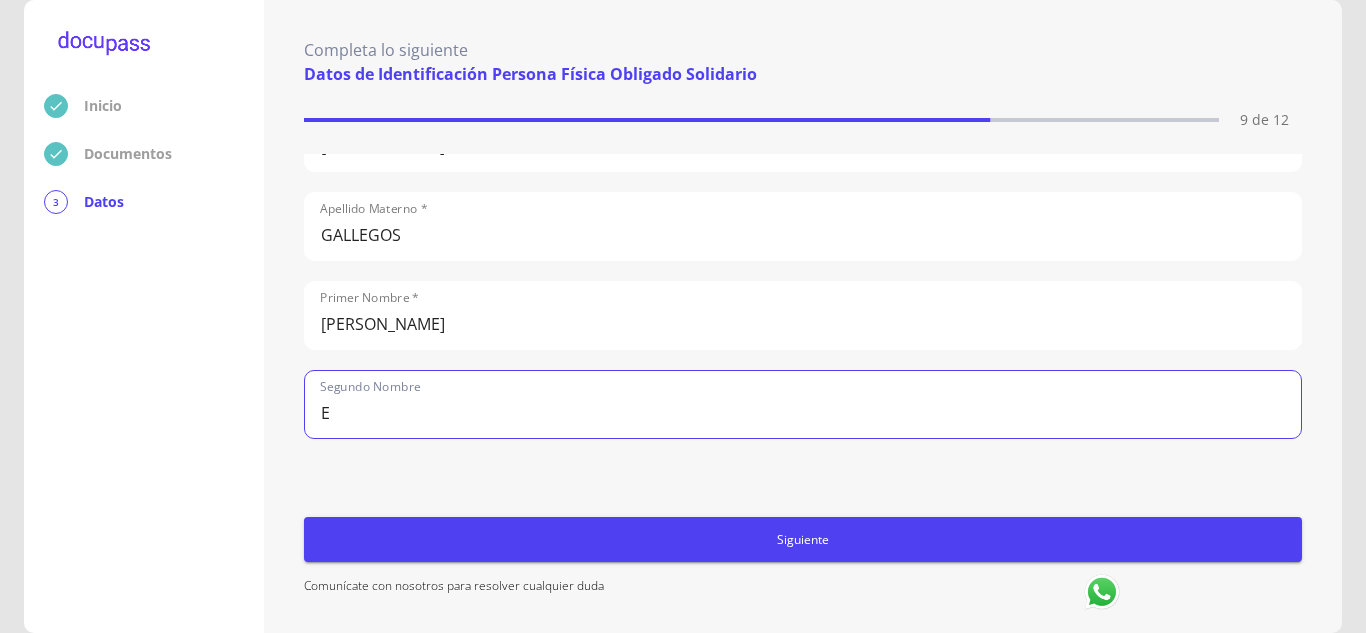 click on "E" 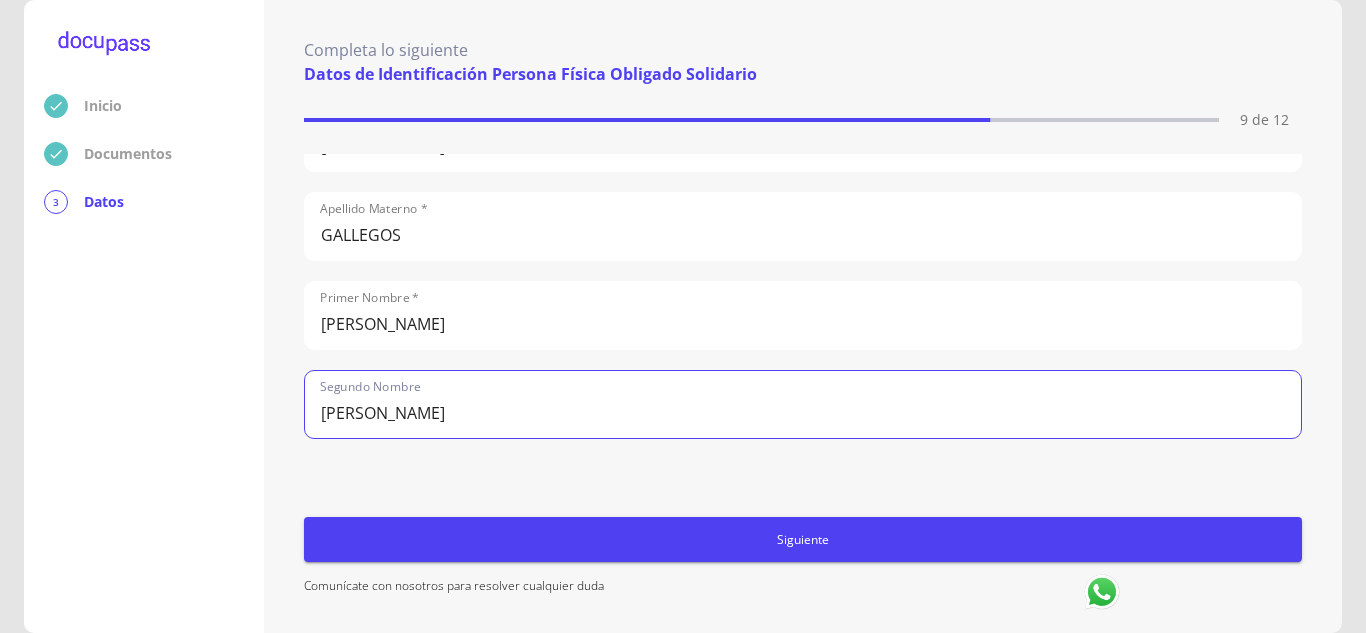 type on "[PERSON_NAME]" 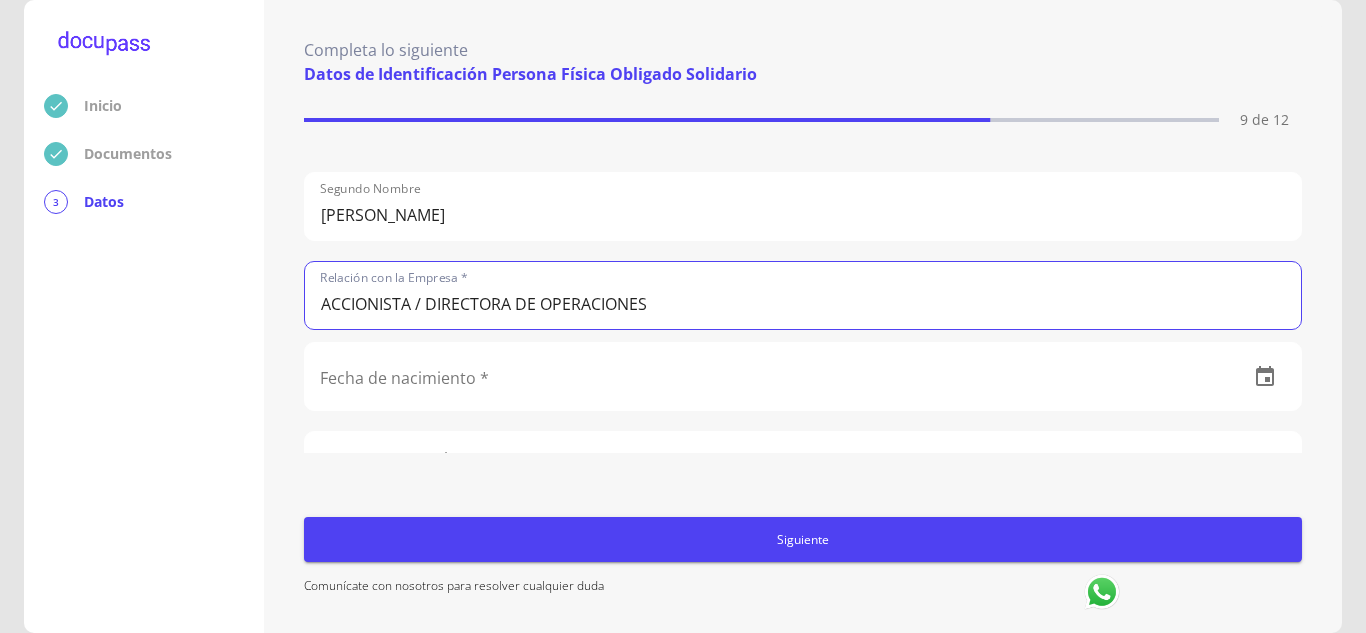 type on "ACCIONISTA / DIRECTORA DE OPERACIONES" 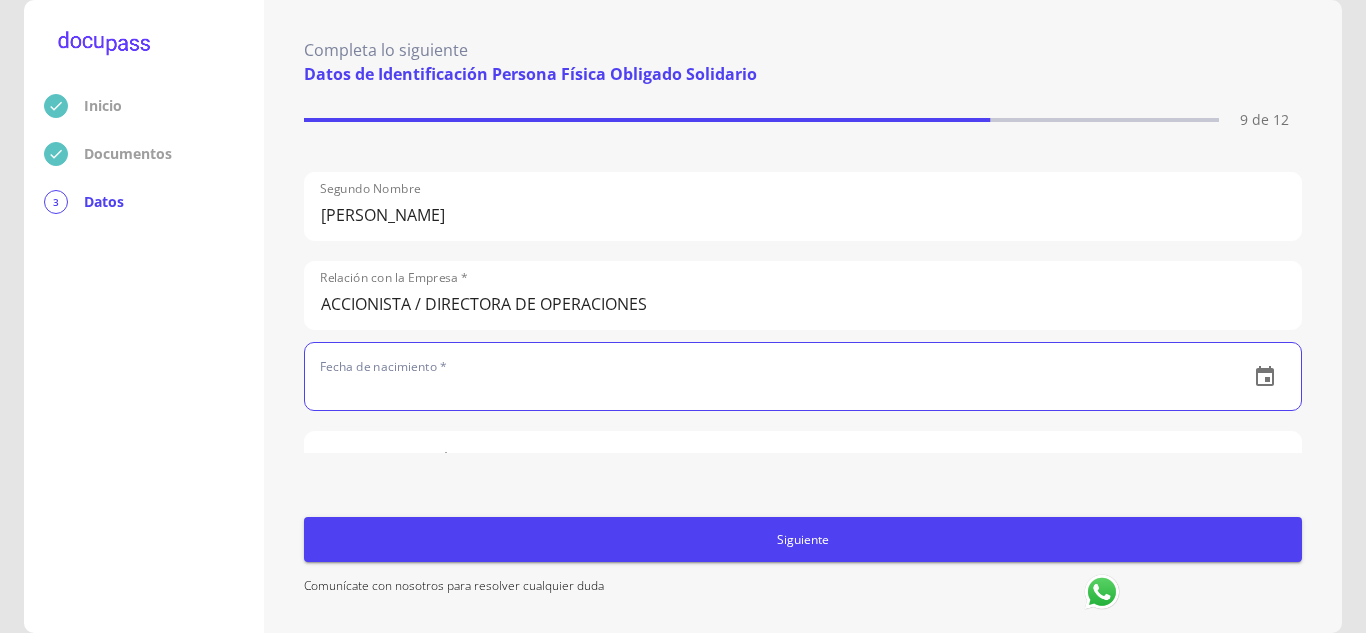 click at bounding box center [769, 376] 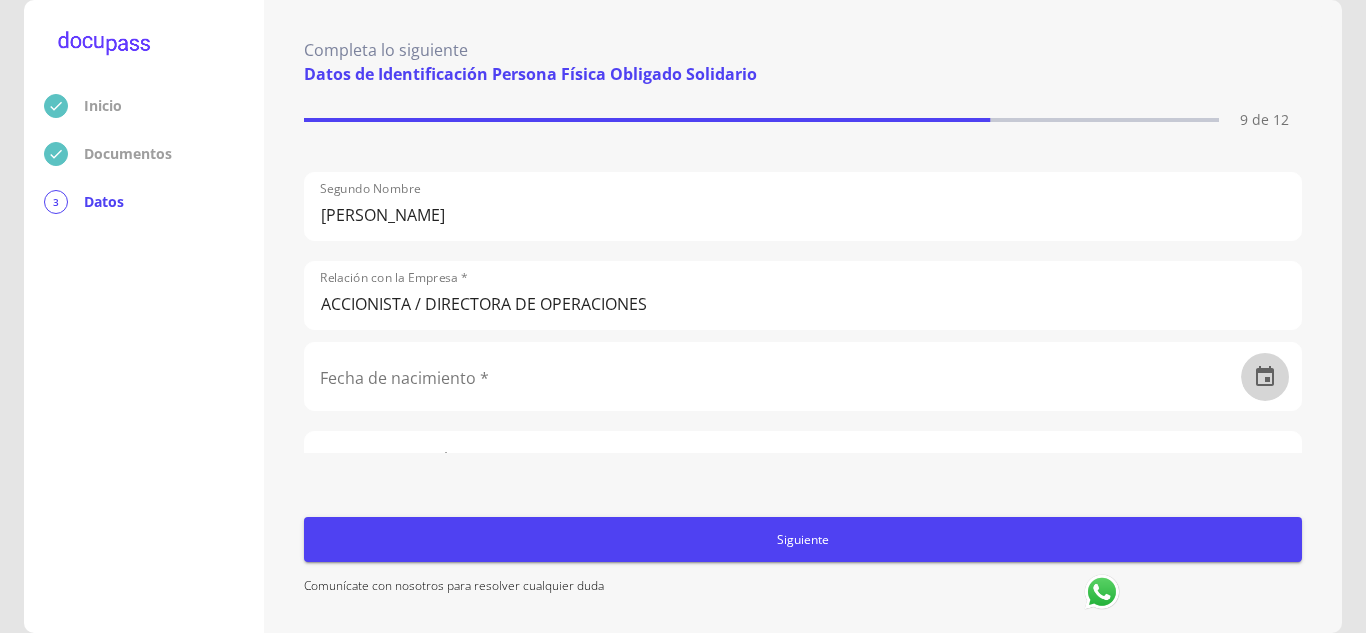 click at bounding box center [1265, 377] 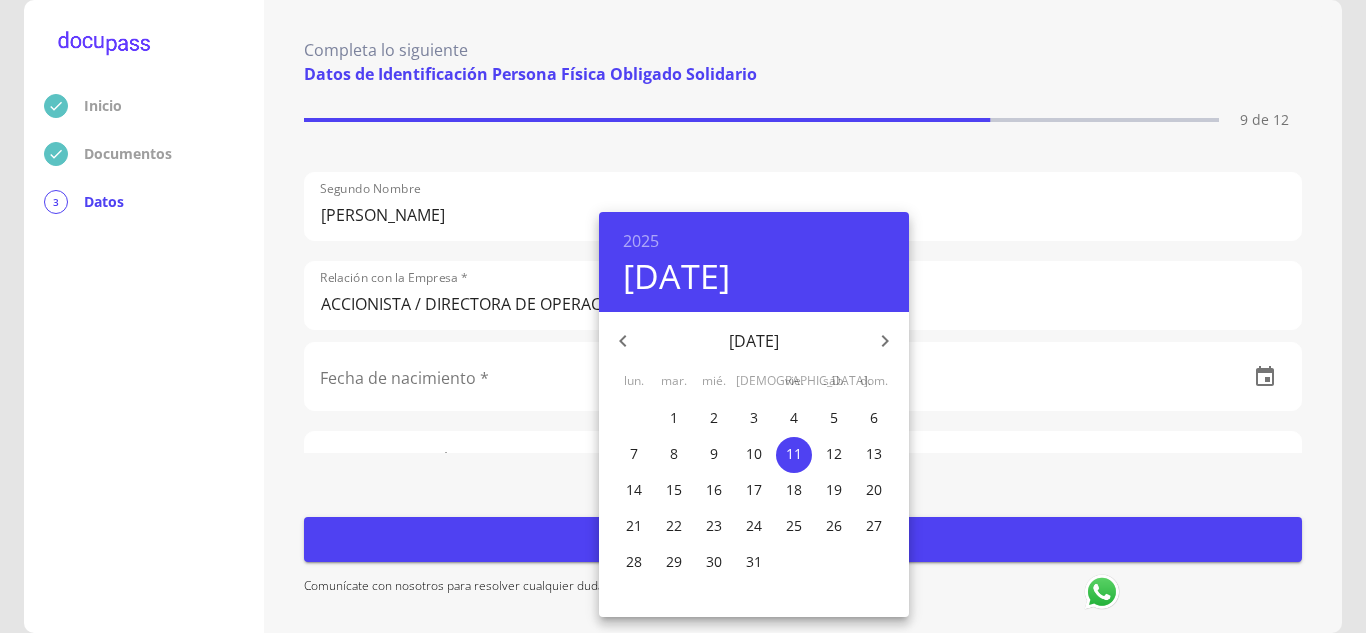 click on "2025" at bounding box center [641, 241] 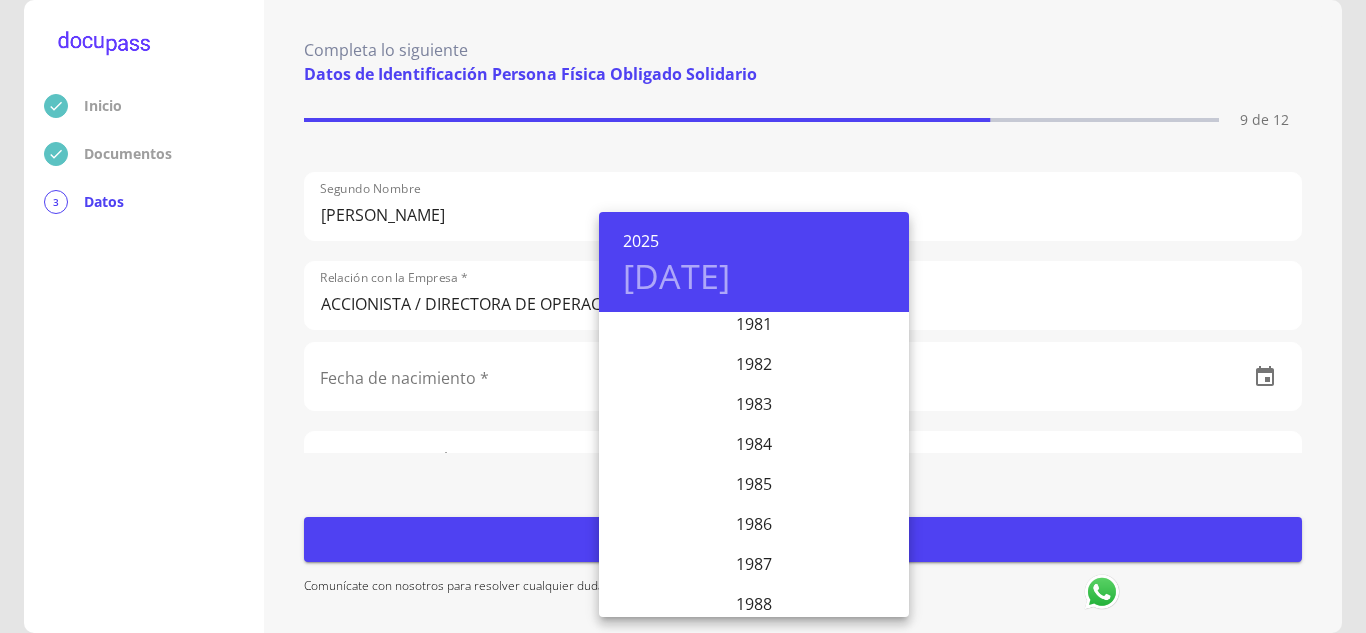scroll, scrollTop: 3293, scrollLeft: 0, axis: vertical 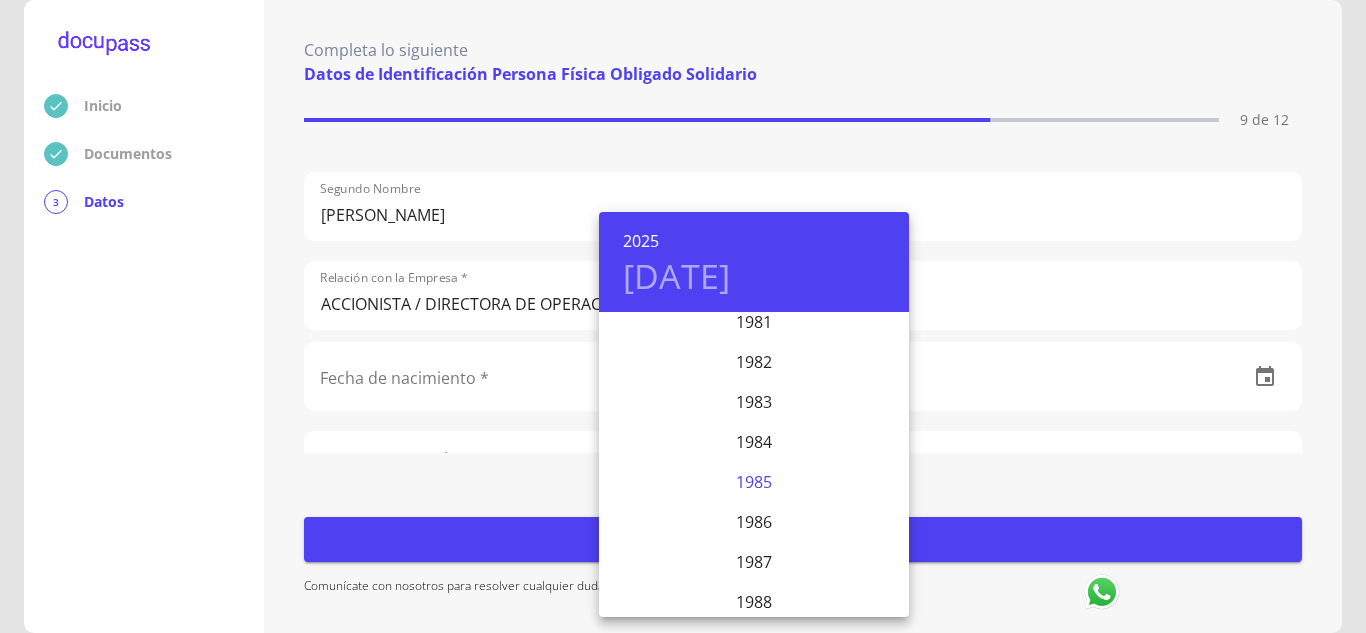 click on "1985" at bounding box center (754, 482) 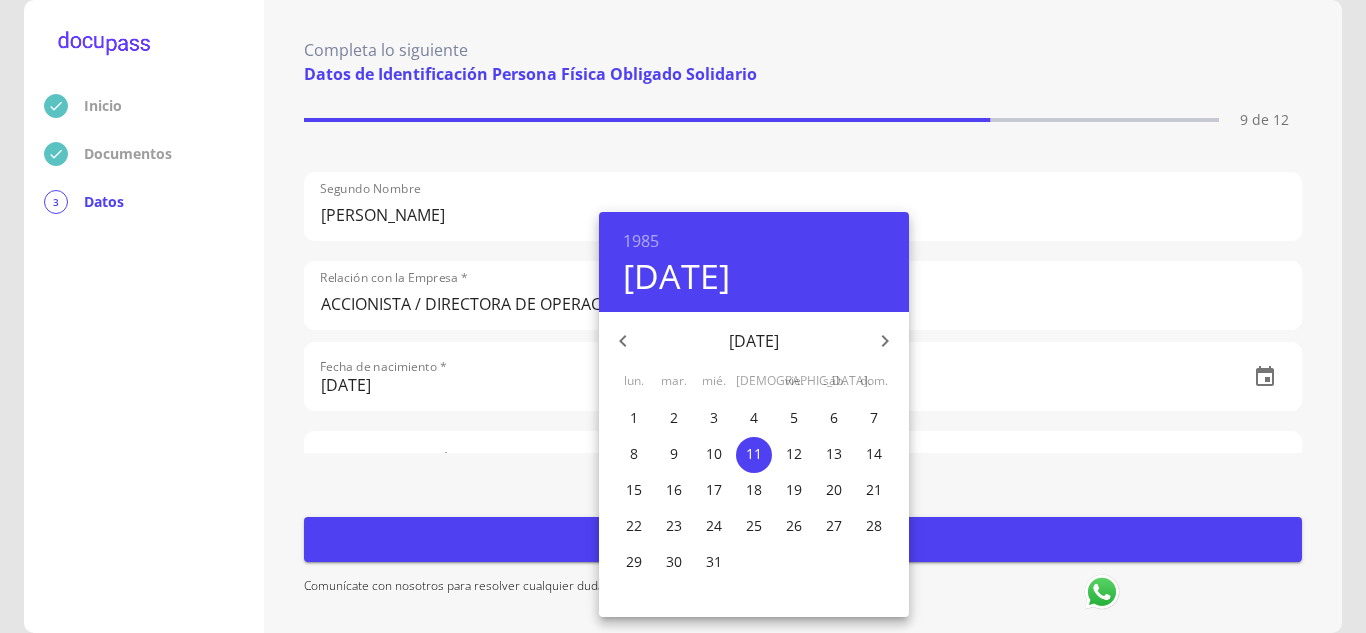 click 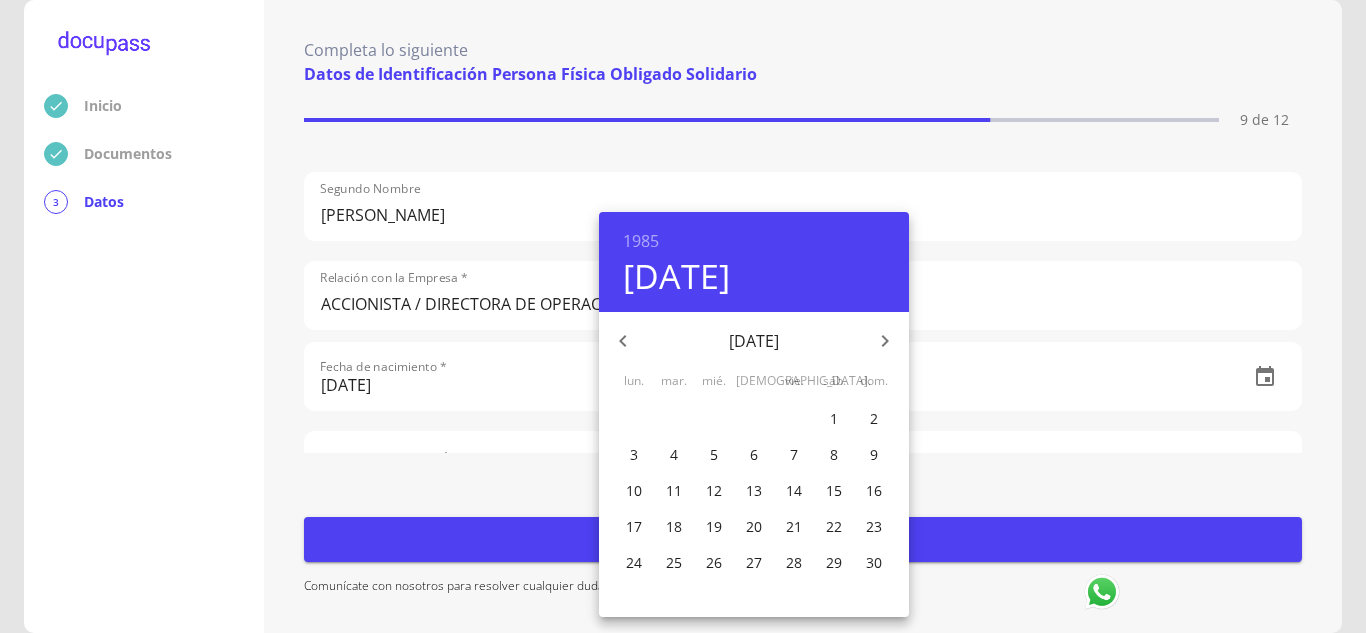 click 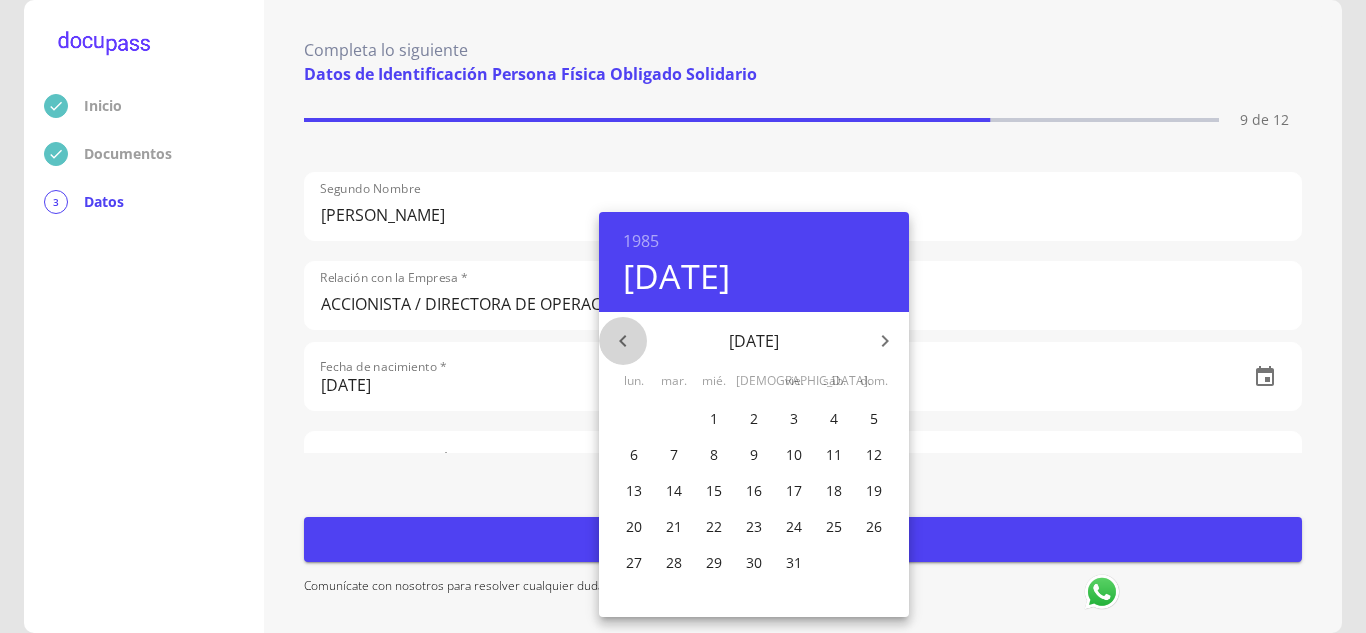 click 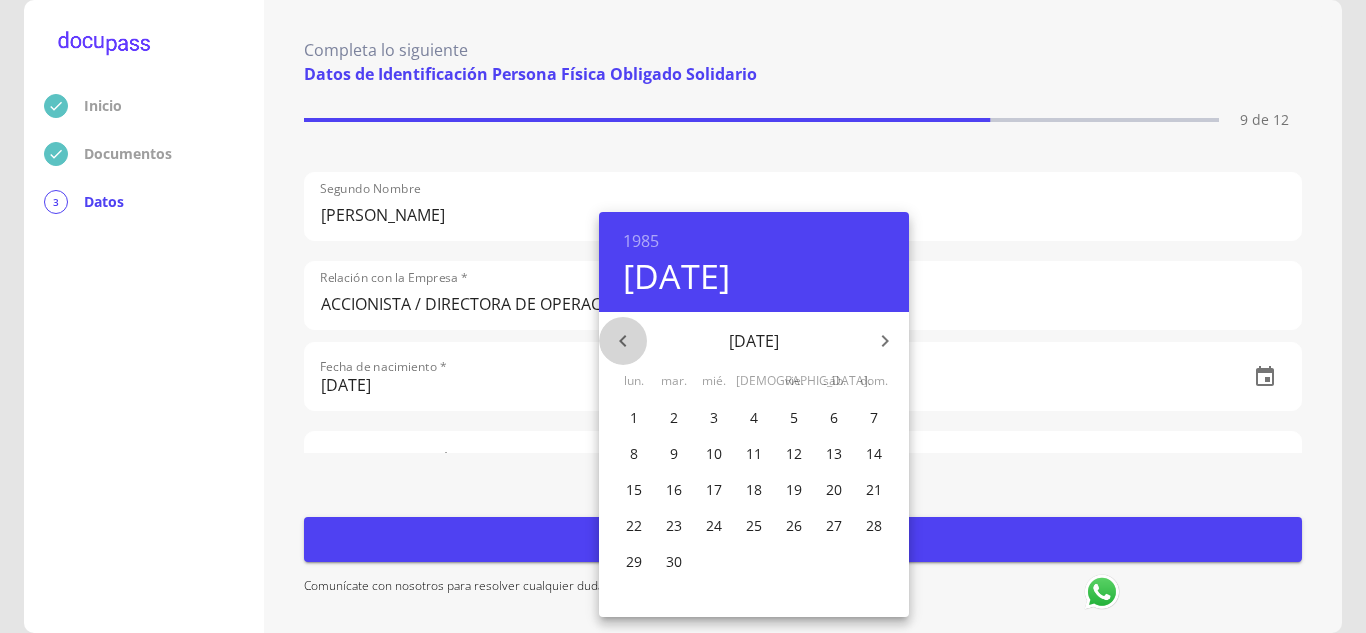 click 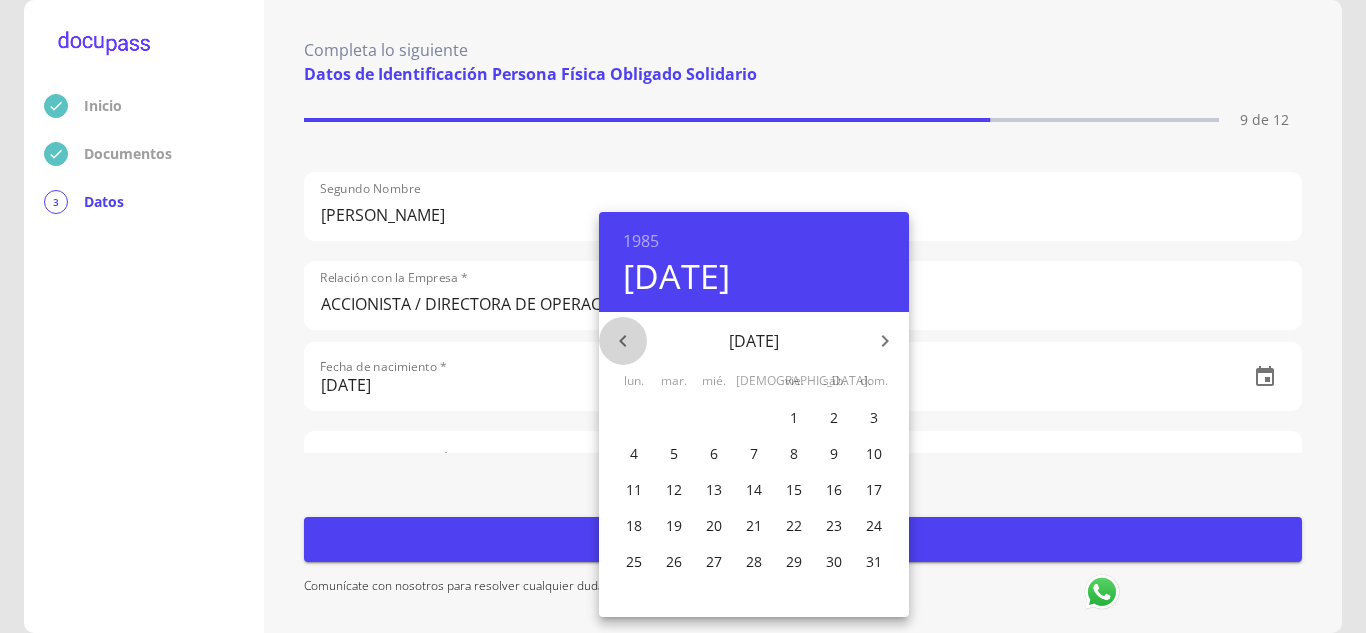 click 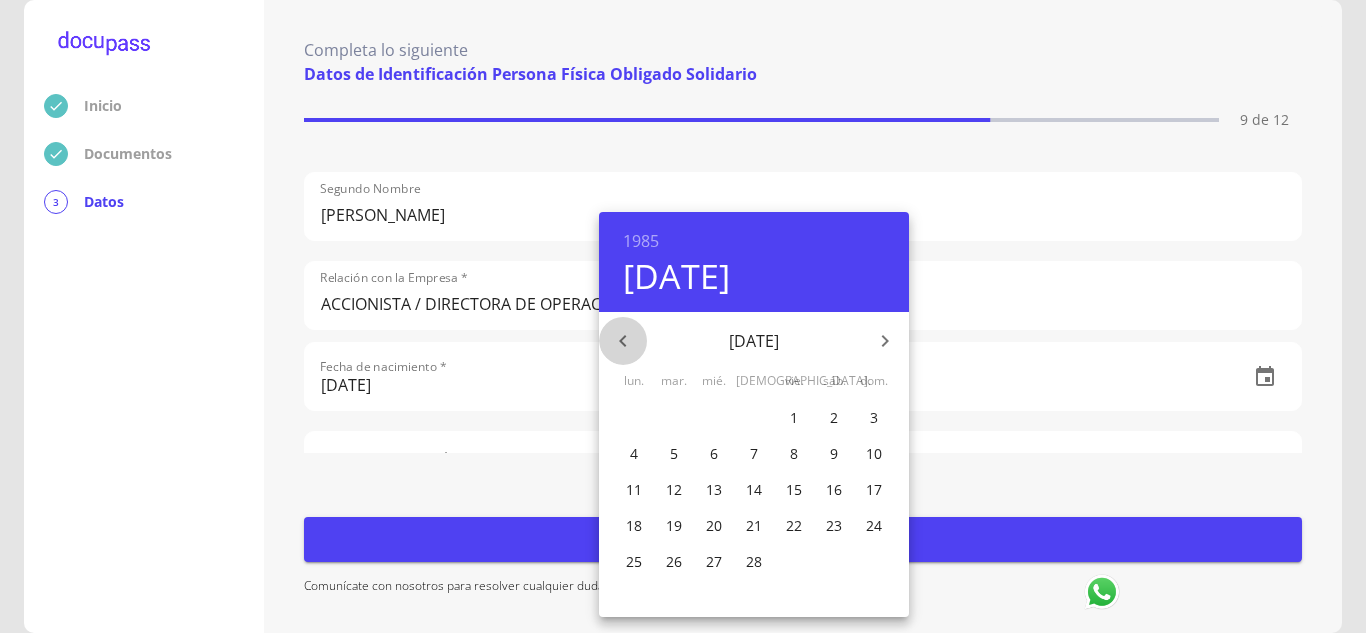 click 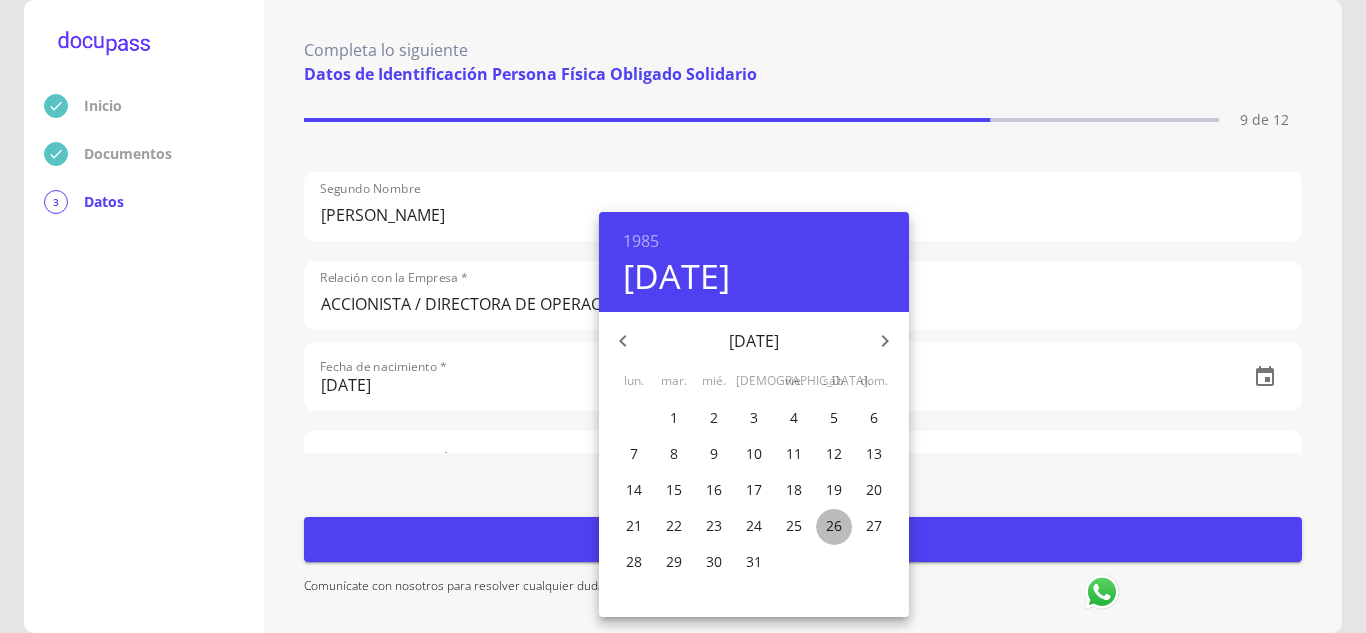 click on "26" at bounding box center [834, 526] 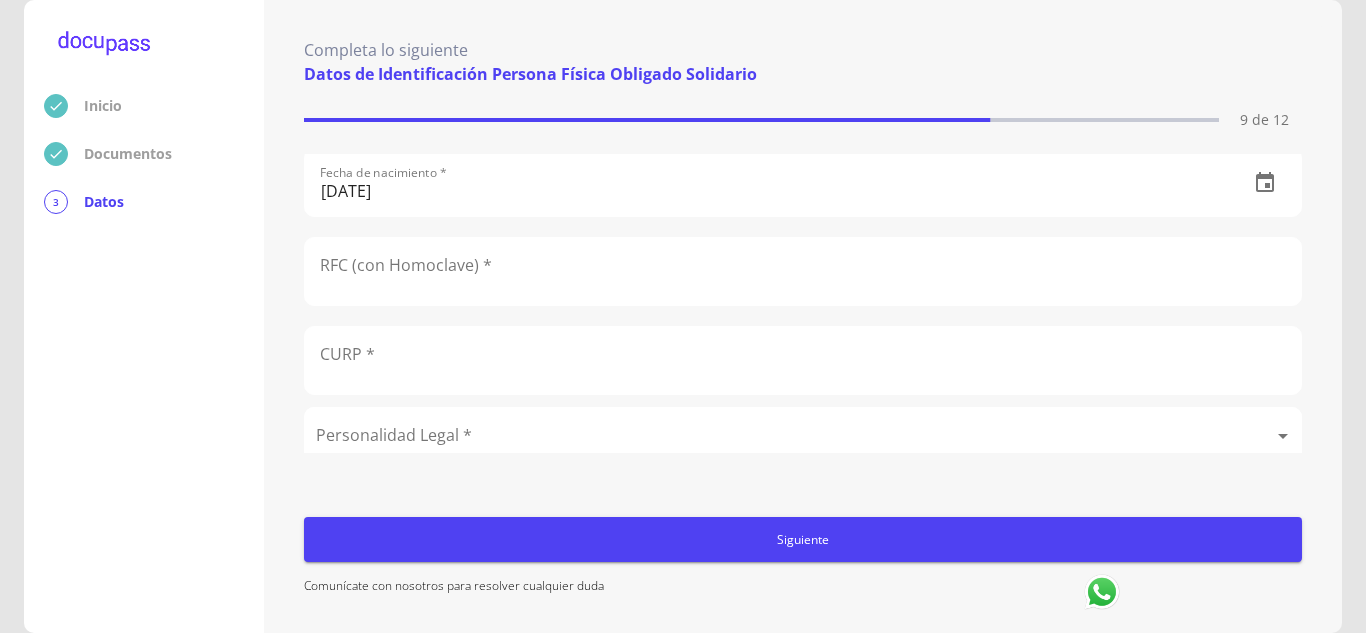 scroll, scrollTop: 452, scrollLeft: 0, axis: vertical 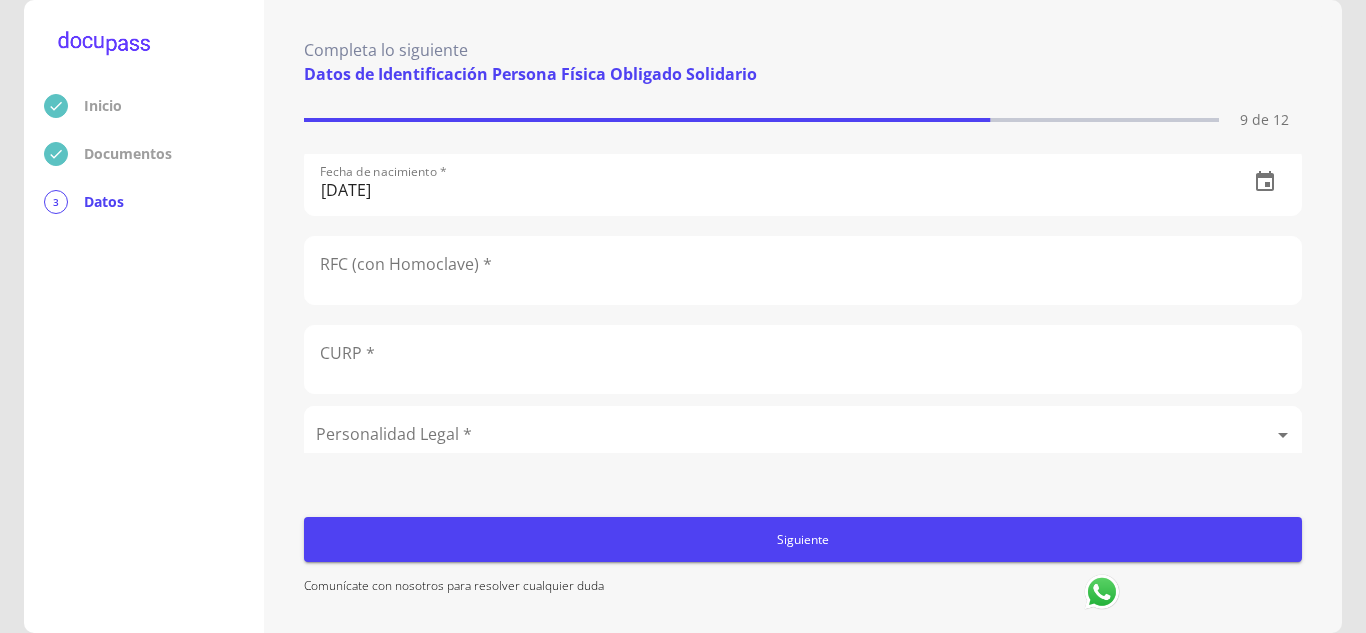 click 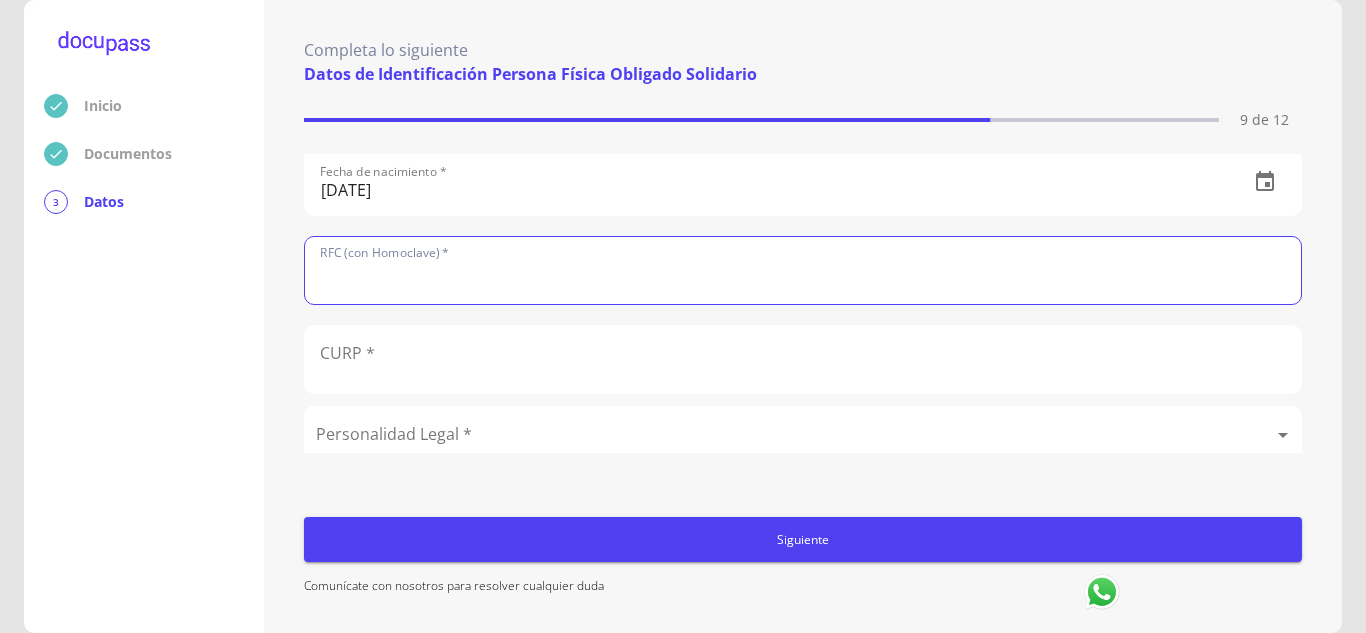 paste on "VIGD8501269P8" 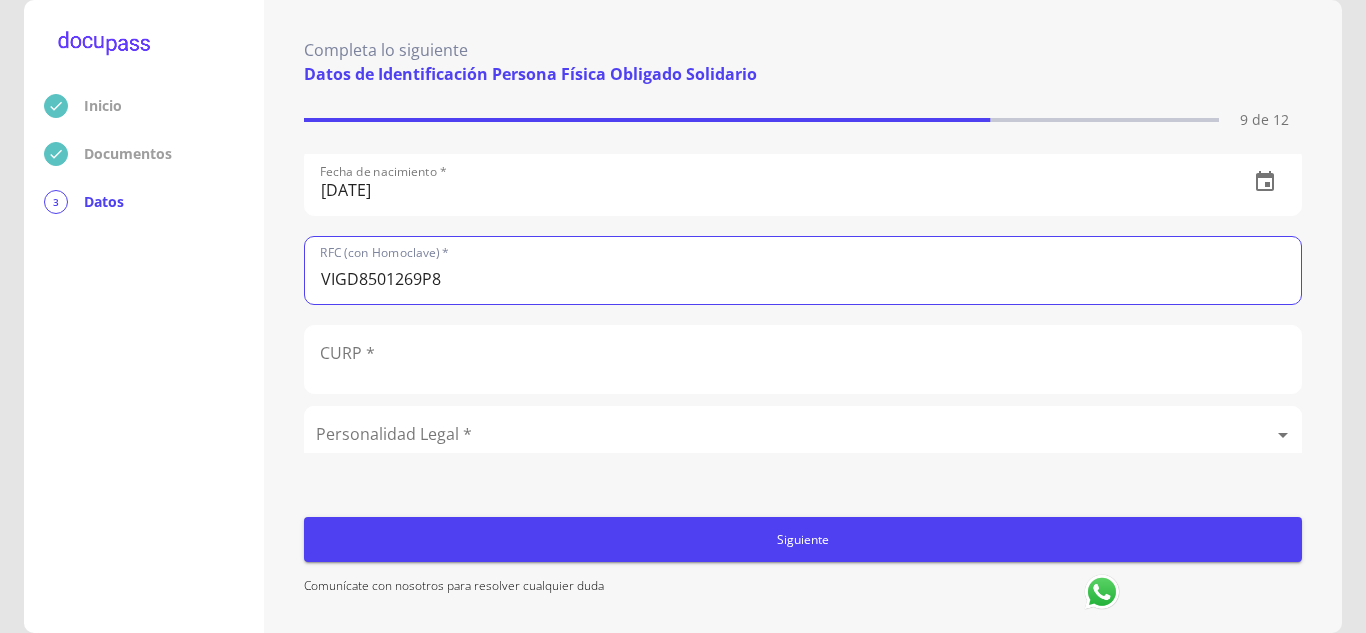 type on "VIGD8501269P8" 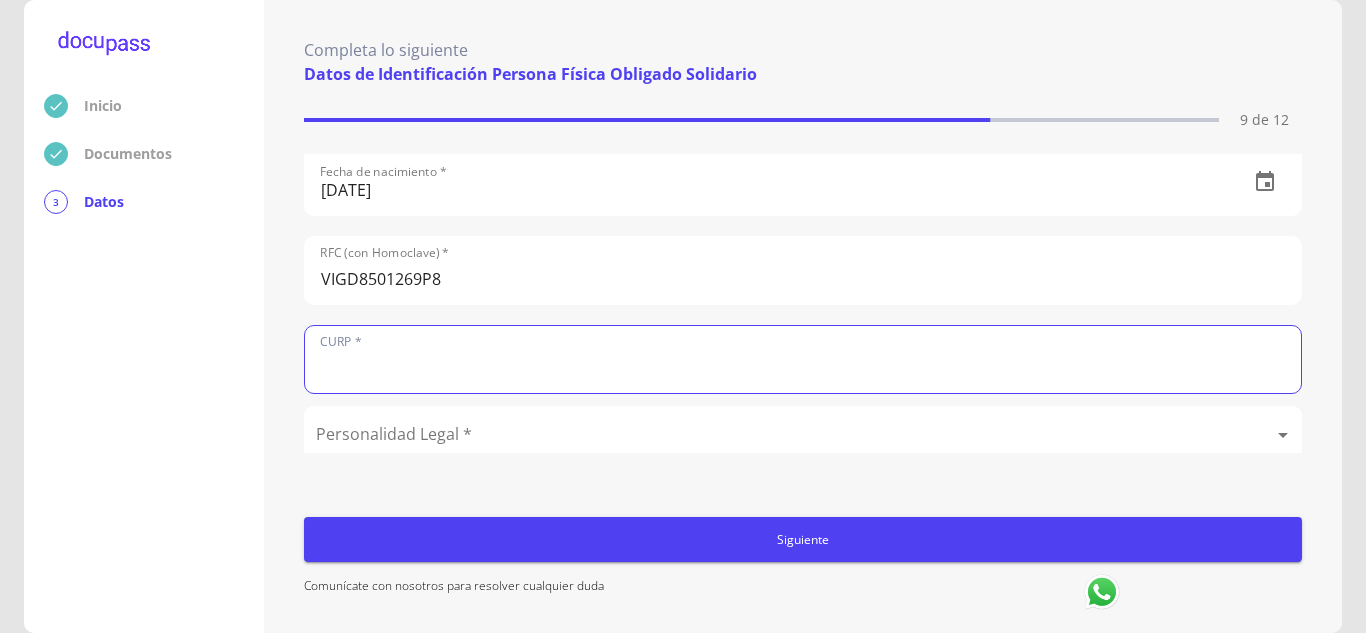 click 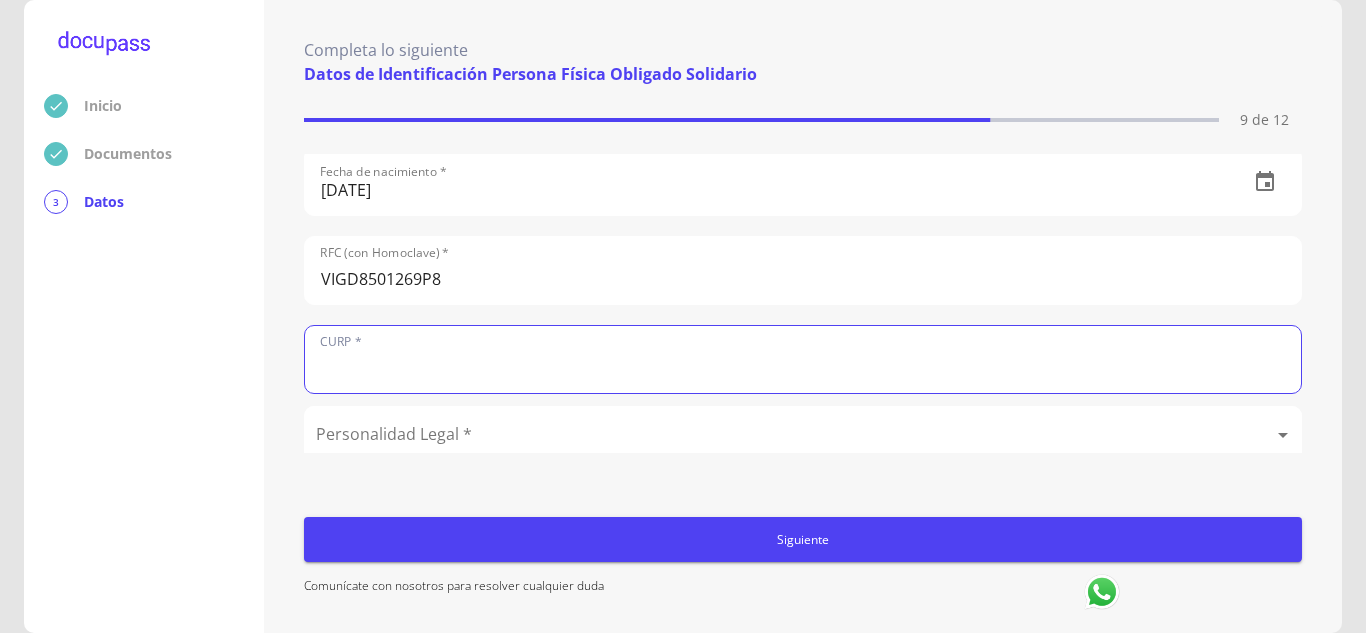 paste on "VIGD850126MJCLLR01" 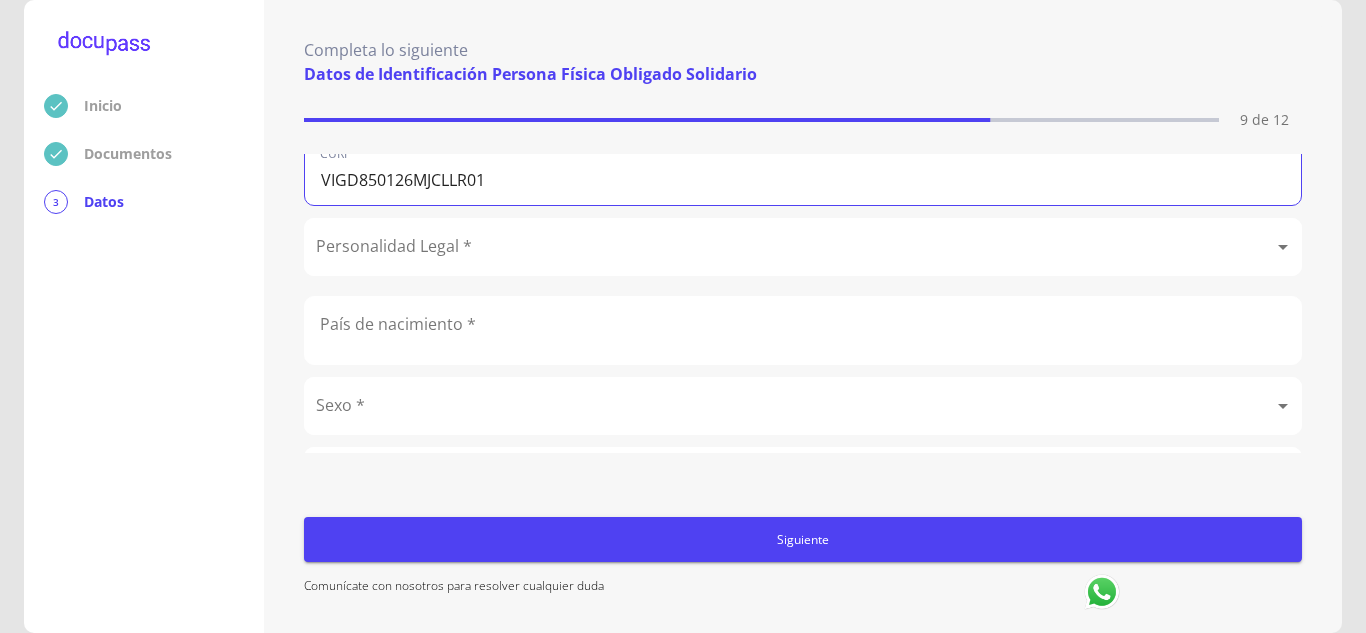 scroll, scrollTop: 641, scrollLeft: 0, axis: vertical 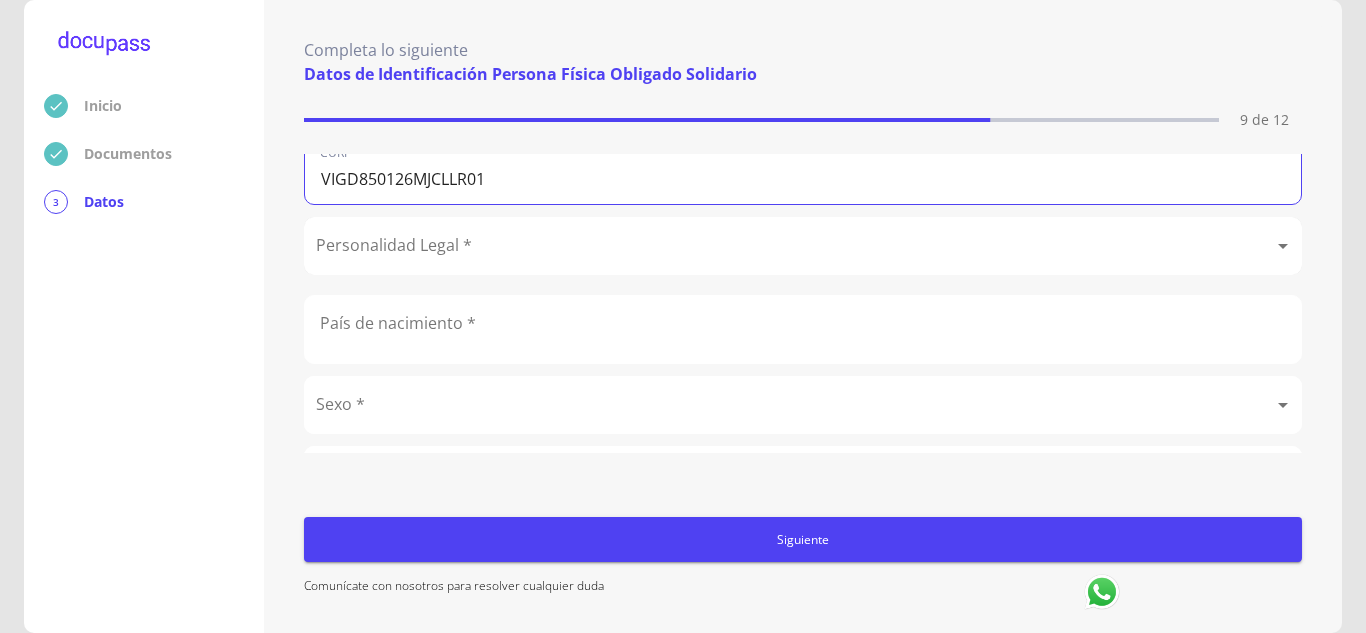 type on "VIGD850126MJCLLR01" 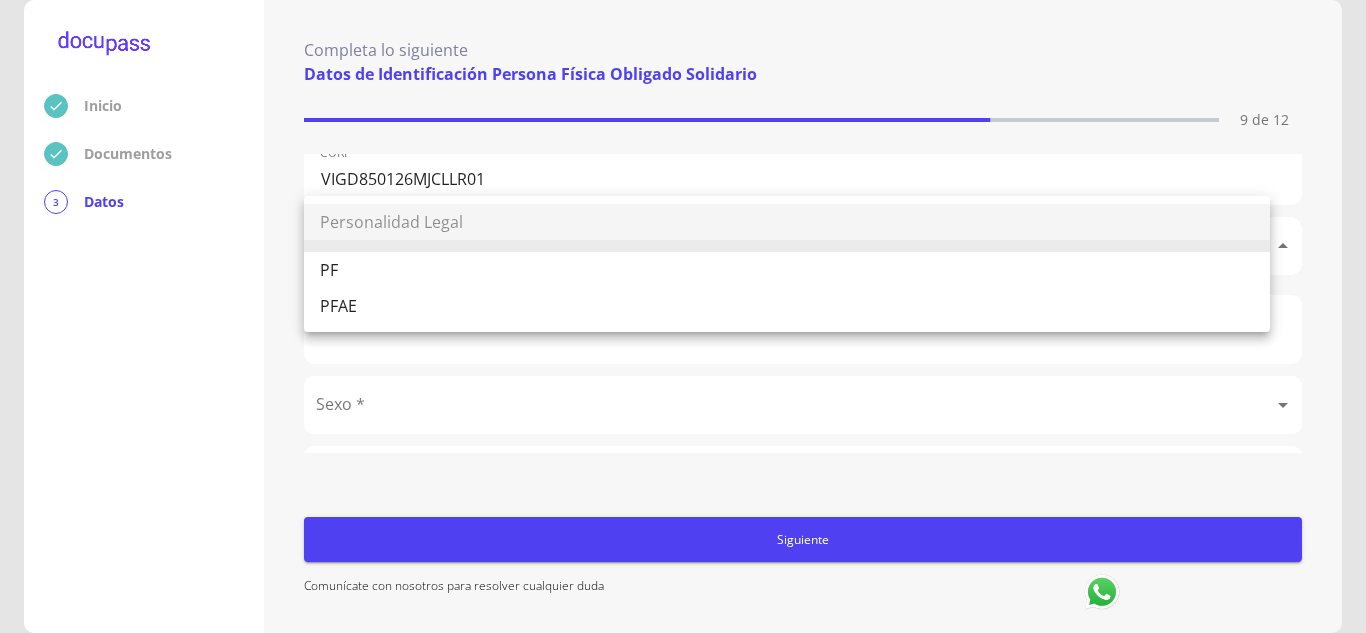 click on "Inicio Documentos 3 Datos   Completa lo siguiente Datos de Identificación Persona Física Obligado Solidario 9 de 12 Apellido Paterno * [PERSON_NAME] Apellido Materno * [PERSON_NAME] Primer Nombre * [PERSON_NAME] Nombre [PERSON_NAME] Relación con la Empresa * ACCIONISTA / DIRECTORA DE OPERACIONES Fecha de nacimiento * [DEMOGRAPHIC_DATA] RFC (con Homoclave) * VIGD8501269P8 CURP * VIGD850126MJCLLR01 Personalidad Legal * ​ País de nacimiento * Sexo * ​ Nacionalidad * ​ Teléfono o celular * No. de Identificacion * Siguiente Comunícate con nosotros para resolver cualquier duda   Personalidad Legal PF PFAE" at bounding box center [683, 316] 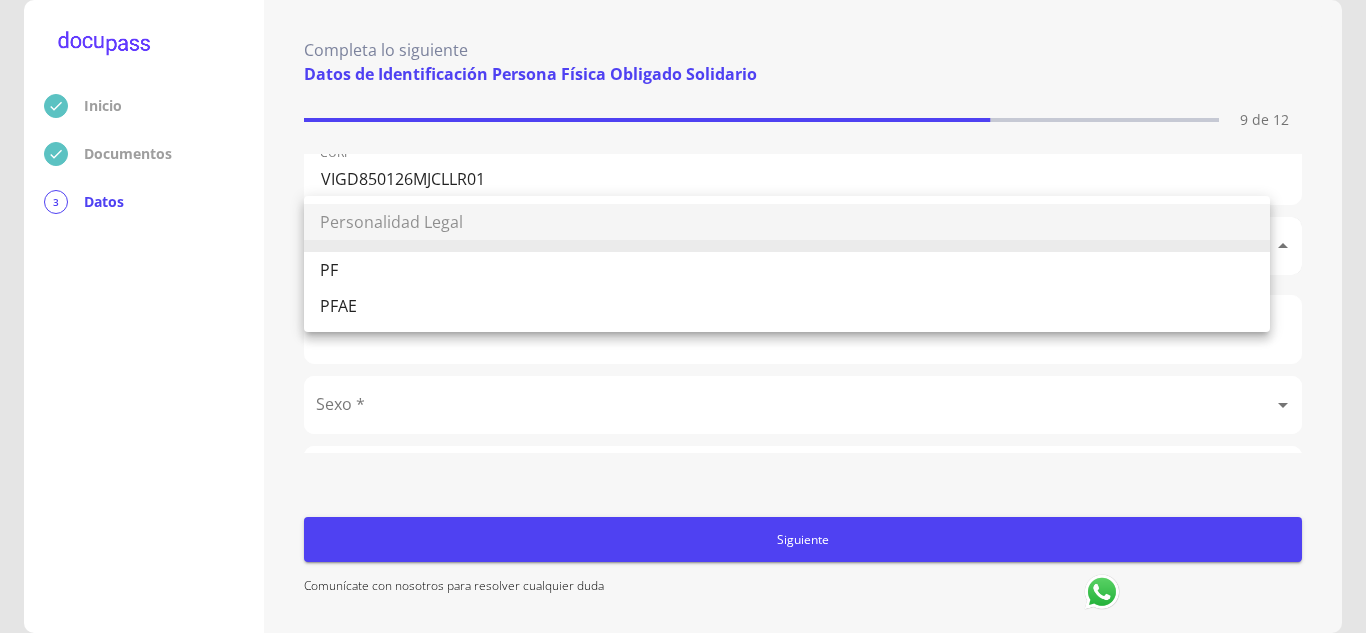 click on "Inicio Documentos 3 Datos   Completa lo siguiente Datos de Identificación Persona Física Obligado Solidario 9 de 12 Apellido Paterno * [PERSON_NAME] Apellido Materno * [PERSON_NAME] Primer Nombre * [PERSON_NAME] Nombre [PERSON_NAME] Relación con la Empresa * ACCIONISTA / DIRECTORA DE OPERACIONES Fecha de nacimiento * [DEMOGRAPHIC_DATA] RFC (con Homoclave) * VIGD8501269P8 CURP * VIGD850126MJCLLR01 Personalidad Legal * ​ País de nacimiento * Sexo * ​ Nacionalidad * ​ Teléfono o celular * No. de Identificacion * Siguiente Comunícate con nosotros para resolver cualquier duda   Personalidad Legal PF PFAE" at bounding box center (683, 316) 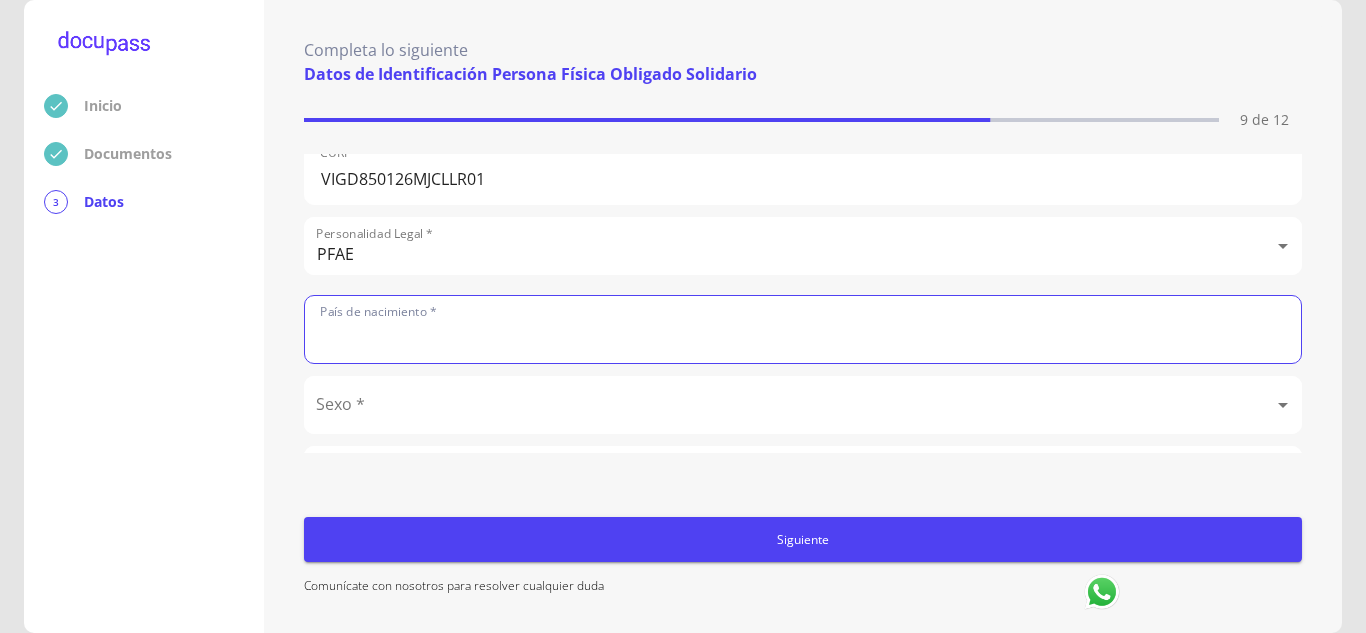 click 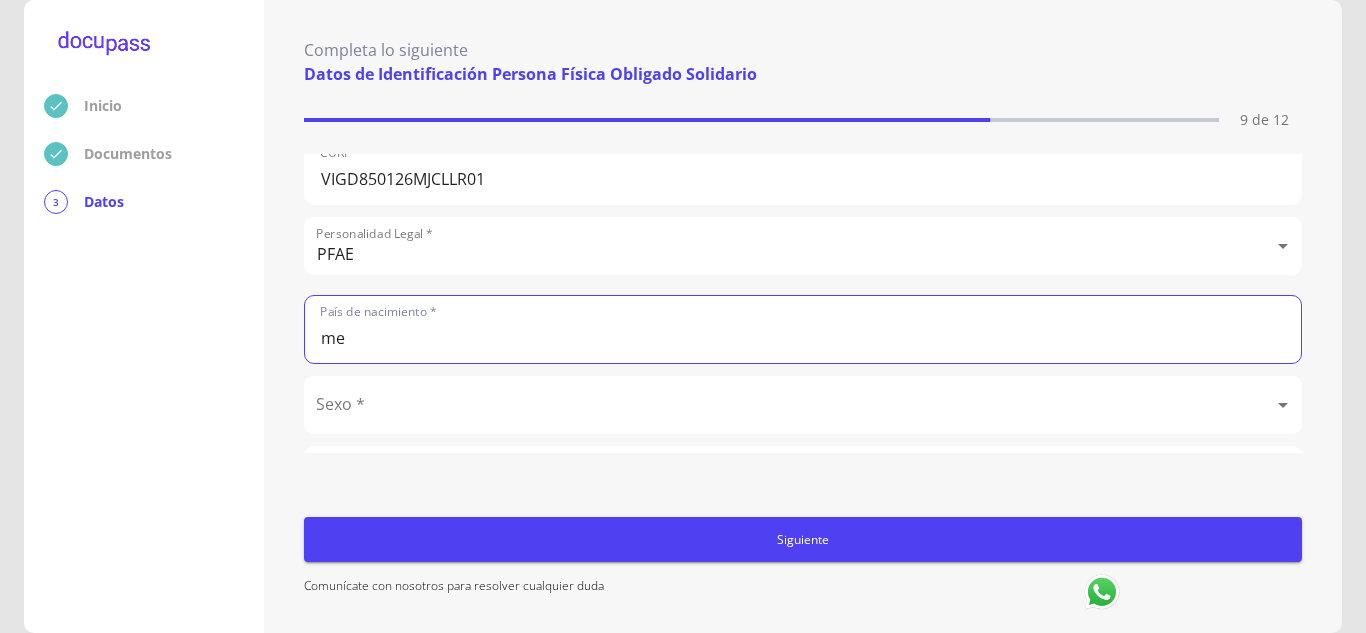 type on "m" 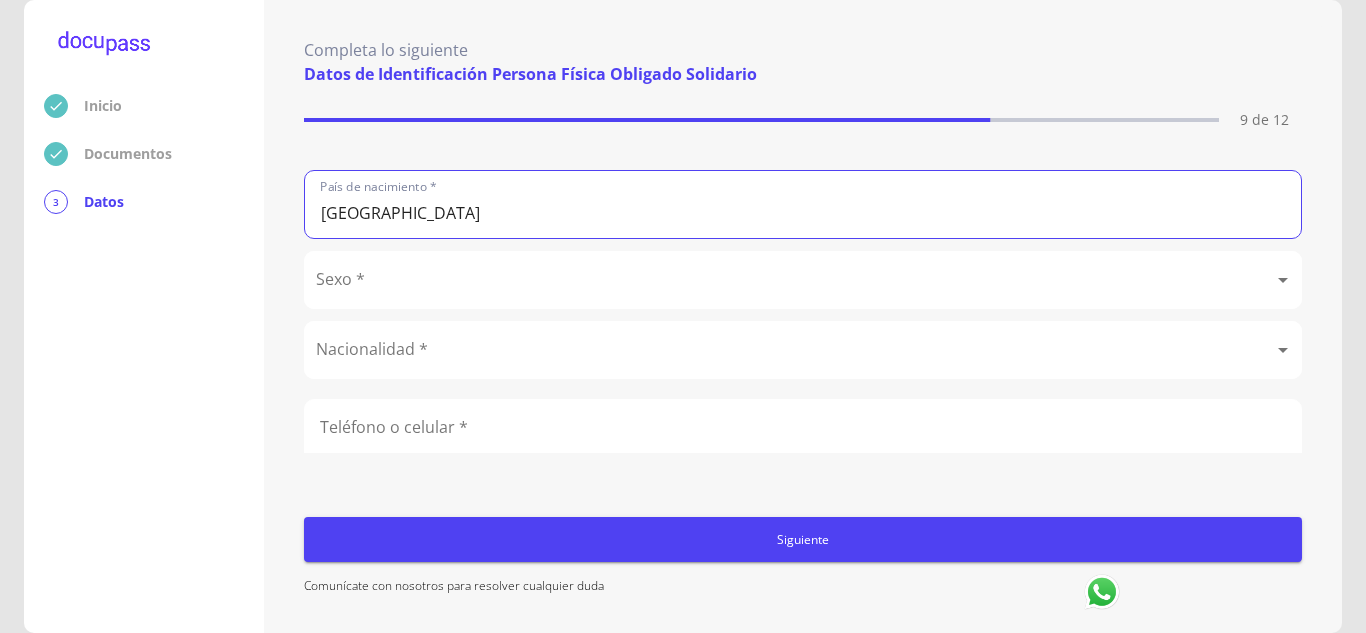 scroll, scrollTop: 767, scrollLeft: 0, axis: vertical 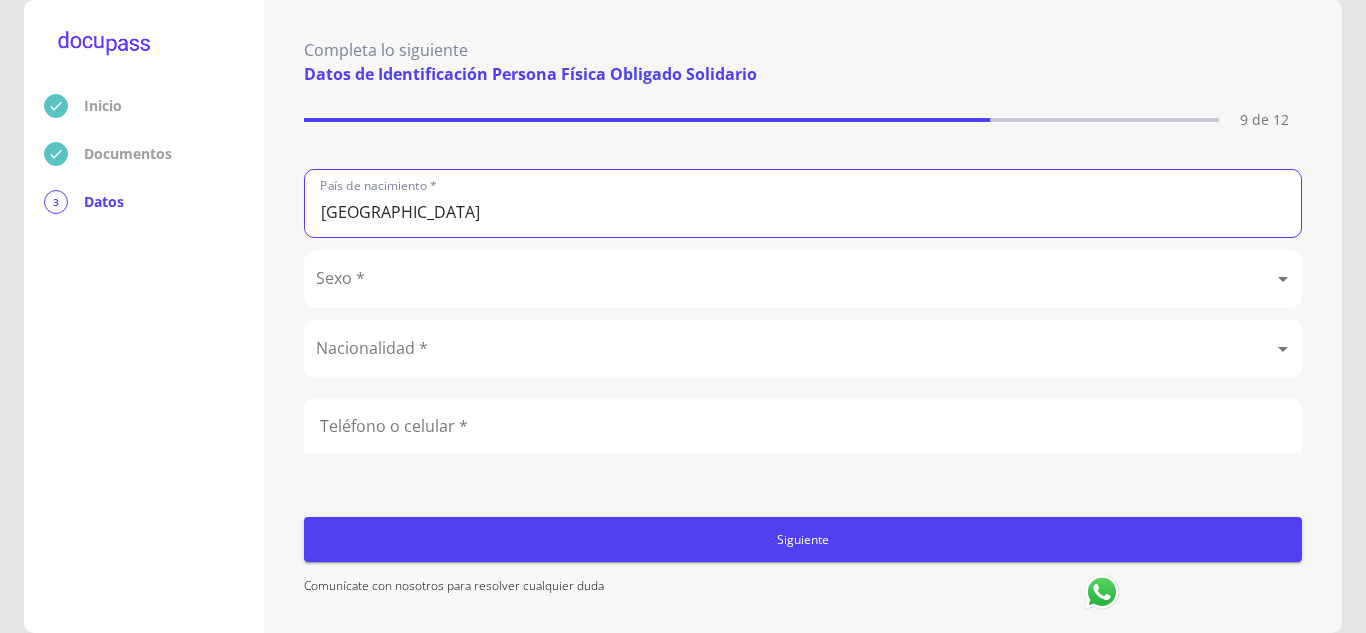 type on "[GEOGRAPHIC_DATA]" 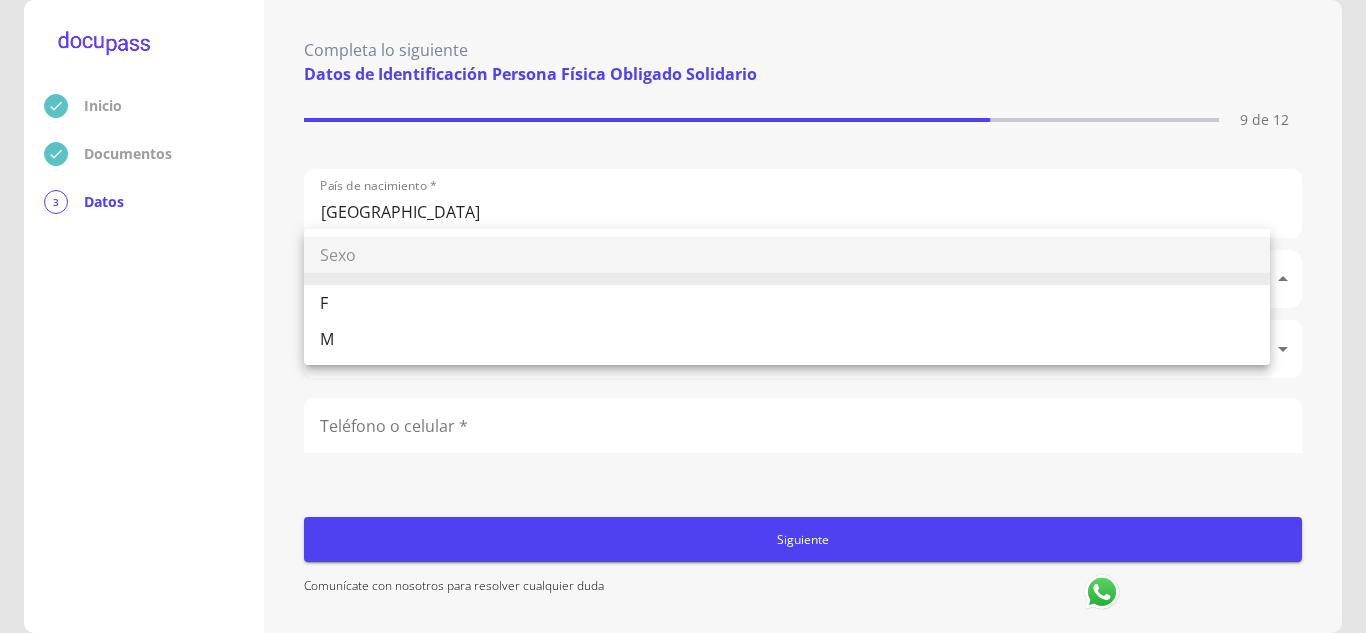click on "Inicio Documentos 3 Datos   Completa lo siguiente Datos de Identificación Persona Física Obligado Solidario 9 de 12 Apellido Paterno * [PERSON_NAME] Apellido Materno * [PERSON_NAME] Primer Nombre * [PERSON_NAME] Nombre [PERSON_NAME] Relación con la Empresa * ACCIONISTA / DIRECTORA DE OPERACIONES Fecha de nacimiento * [DEMOGRAPHIC_DATA] RFC (con Homoclave) * VIGD8501269P8 CURP * VIGD850126MJCLLR01 Personalidad Legal * PFAE PFAE País de nacimiento * [DEMOGRAPHIC_DATA] Sexo * ​ Nacionalidad * ​ Teléfono o celular * No. de Identificacion * Siguiente Comunícate con nosotros para resolver cualquier duda   Sexo F M" at bounding box center (683, 316) 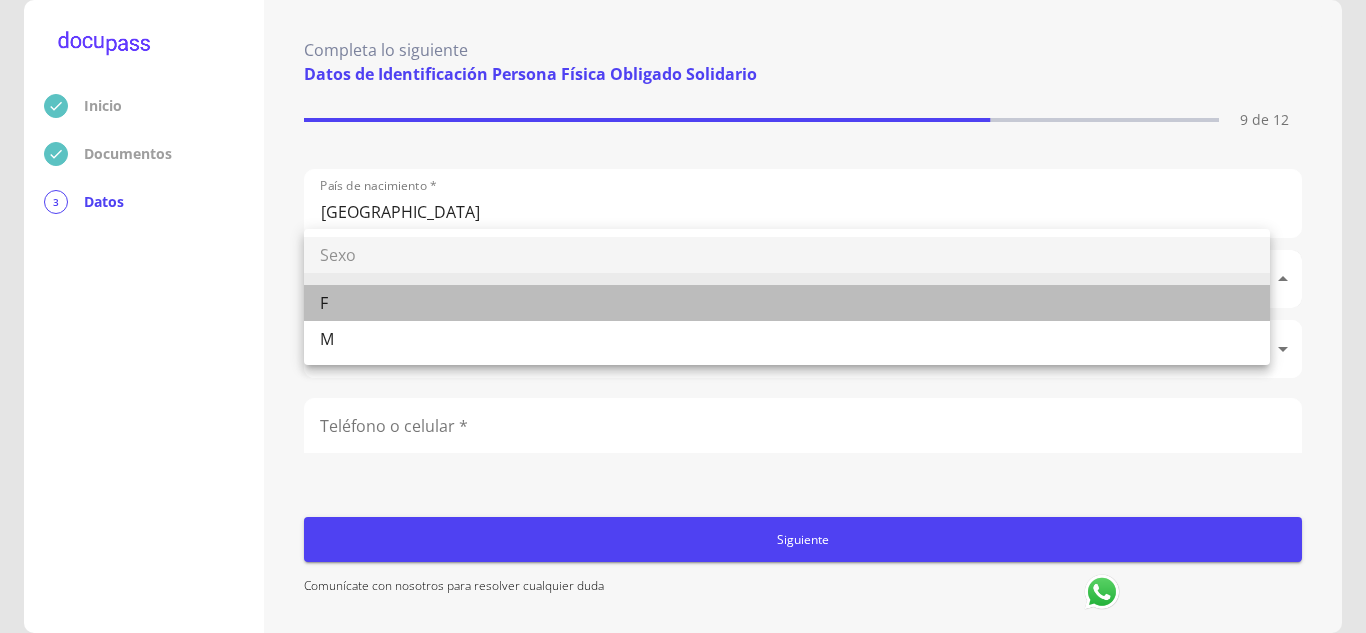 click on "F" at bounding box center [787, 303] 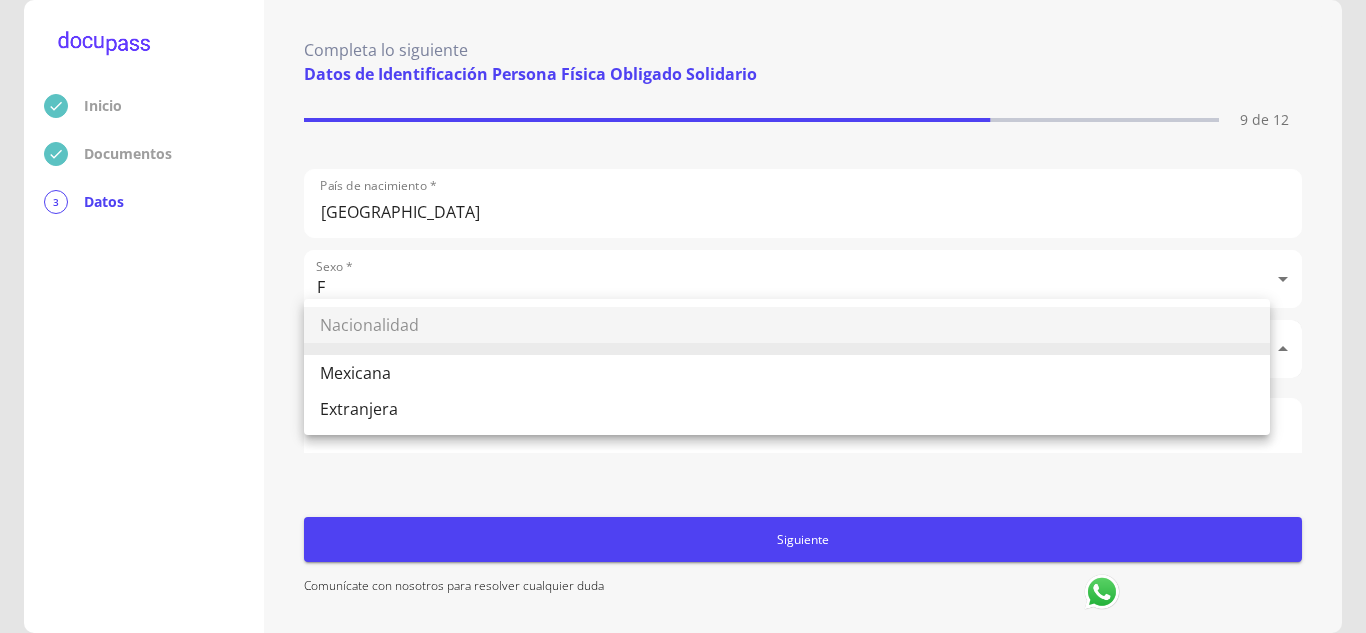 click on "Inicio Documentos 3 Datos   Completa lo siguiente Datos de Identificación Persona Física Obligado Solidario 9 de 12 Apellido Paterno * [PERSON_NAME] Apellido Materno * [PERSON_NAME] Primer Nombre * [PERSON_NAME] Nombre [PERSON_NAME] Relación con la Empresa * ACCIONISTA / DIRECTORA DE OPERACIONES Fecha de nacimiento * [DEMOGRAPHIC_DATA] RFC (con Homoclave) * VIGD8501269P8 CURP * VIGD850126MJCLLR01 Personalidad Legal * PFAE PFAE País de nacimiento * [DEMOGRAPHIC_DATA] Sexo * F F Nacionalidad * ​ Teléfono o celular * No. de Identificacion * Siguiente Comunícate con nosotros para resolver cualquier duda   Nacionalidad Mexicana Extranjera" at bounding box center (683, 316) 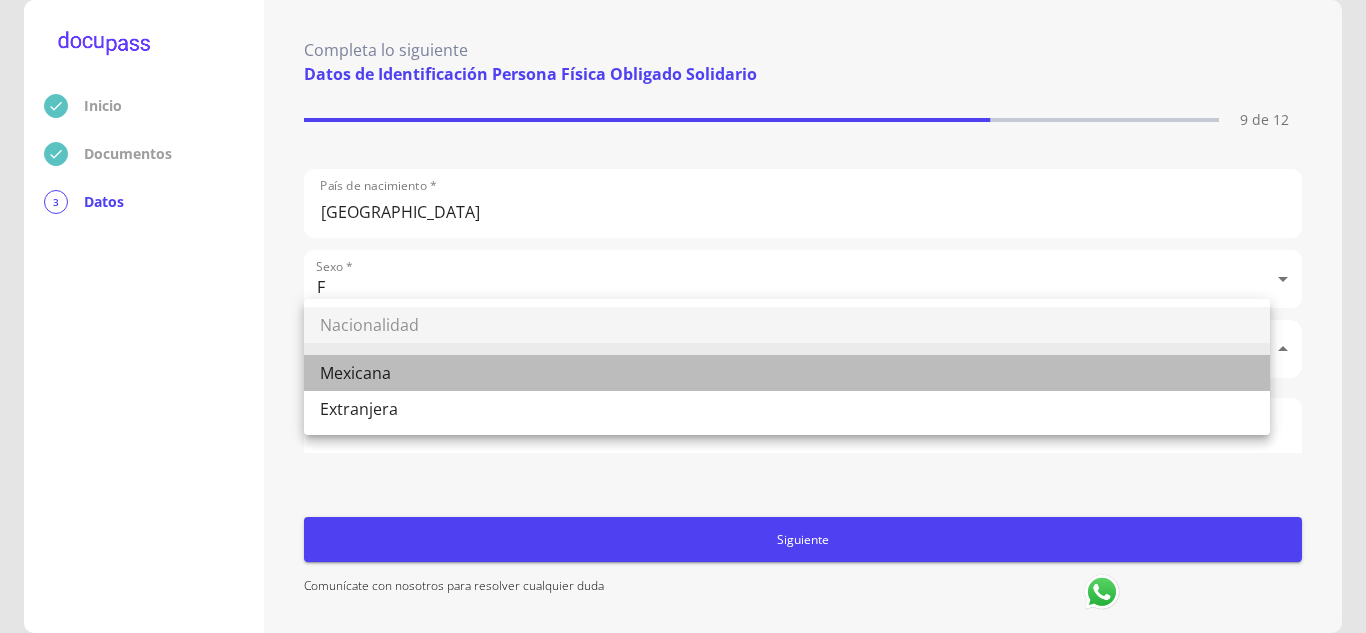 click on "Mexicana" at bounding box center [787, 373] 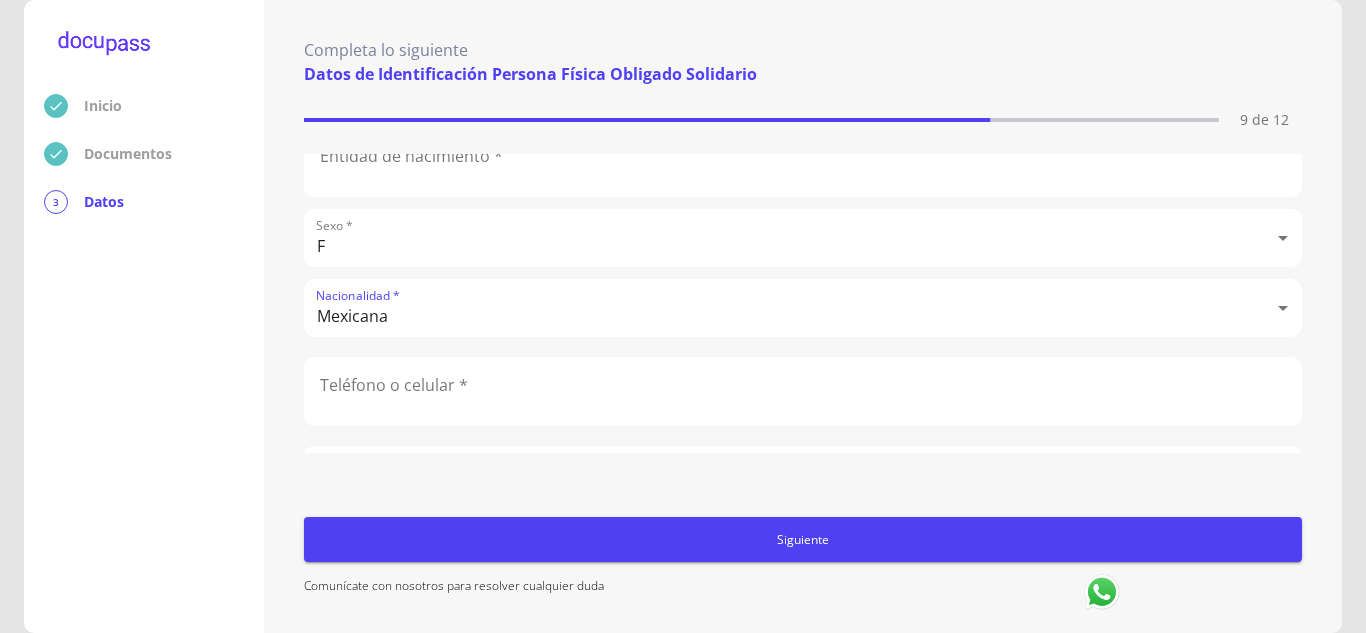 scroll, scrollTop: 974, scrollLeft: 0, axis: vertical 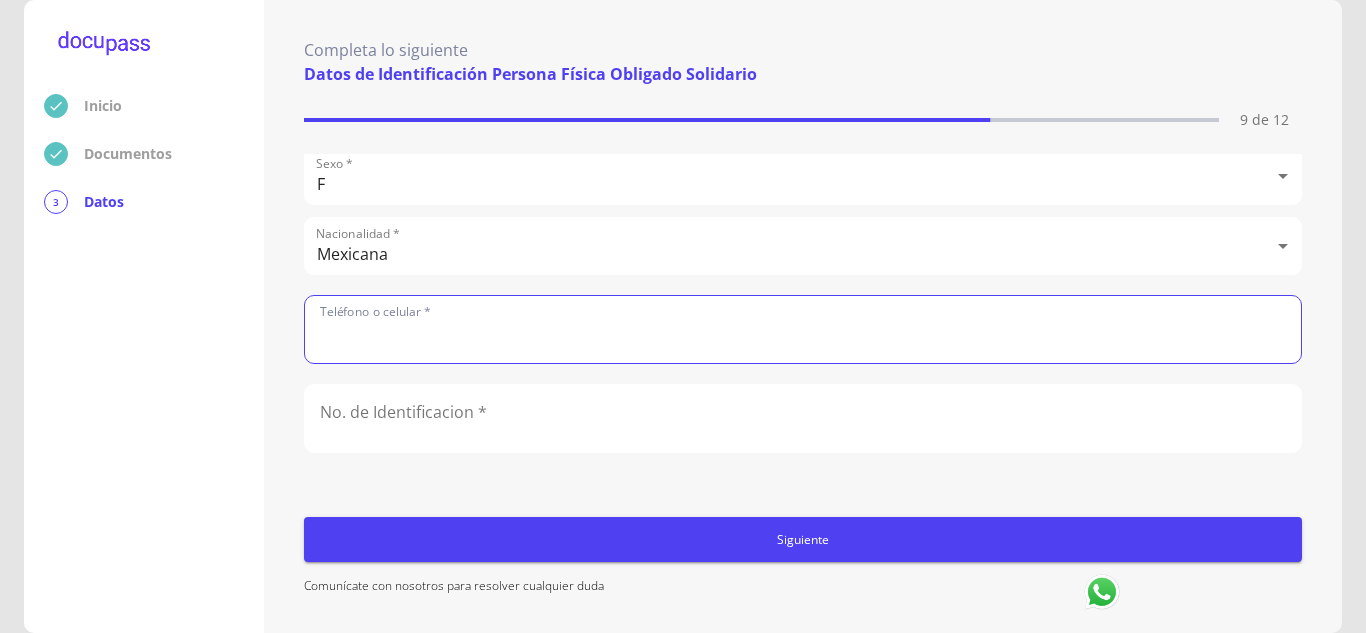 click 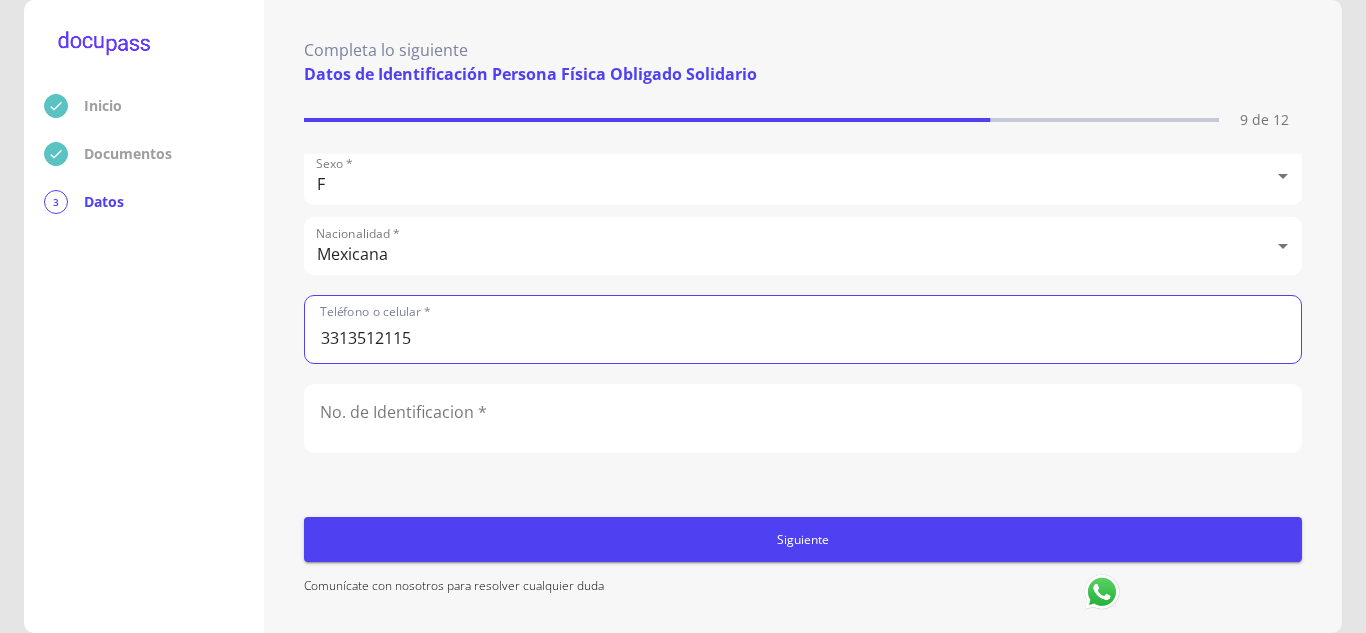 type on "3313512115" 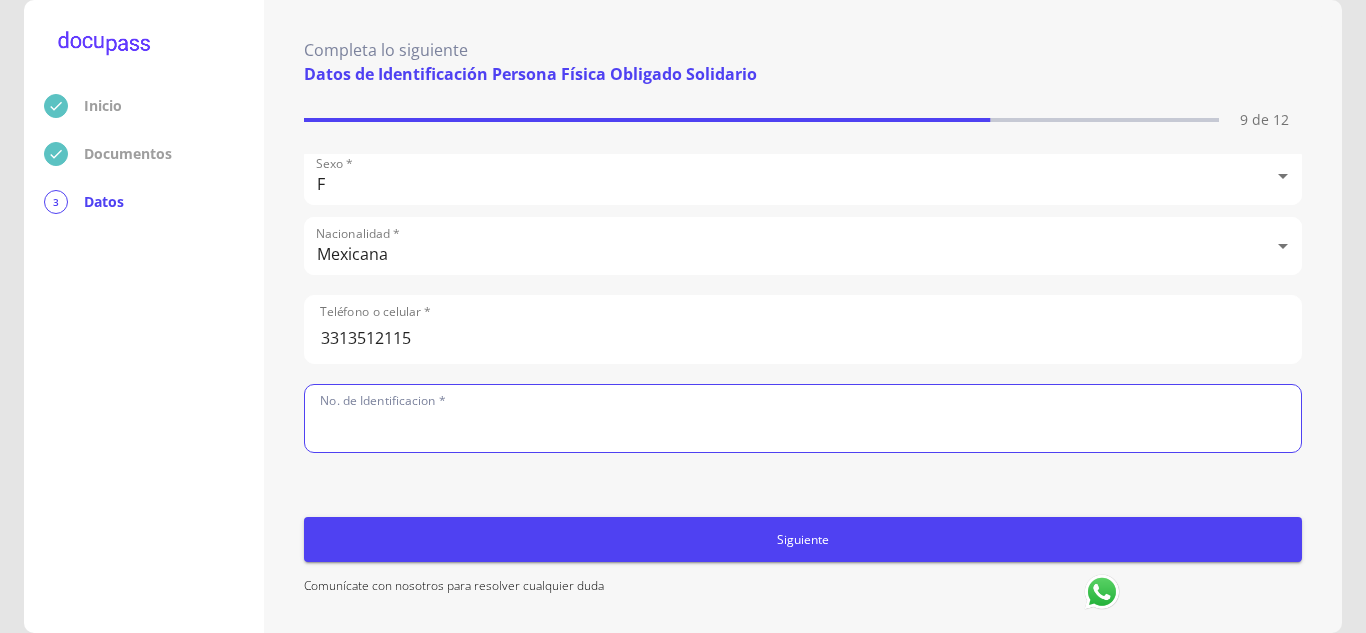 click 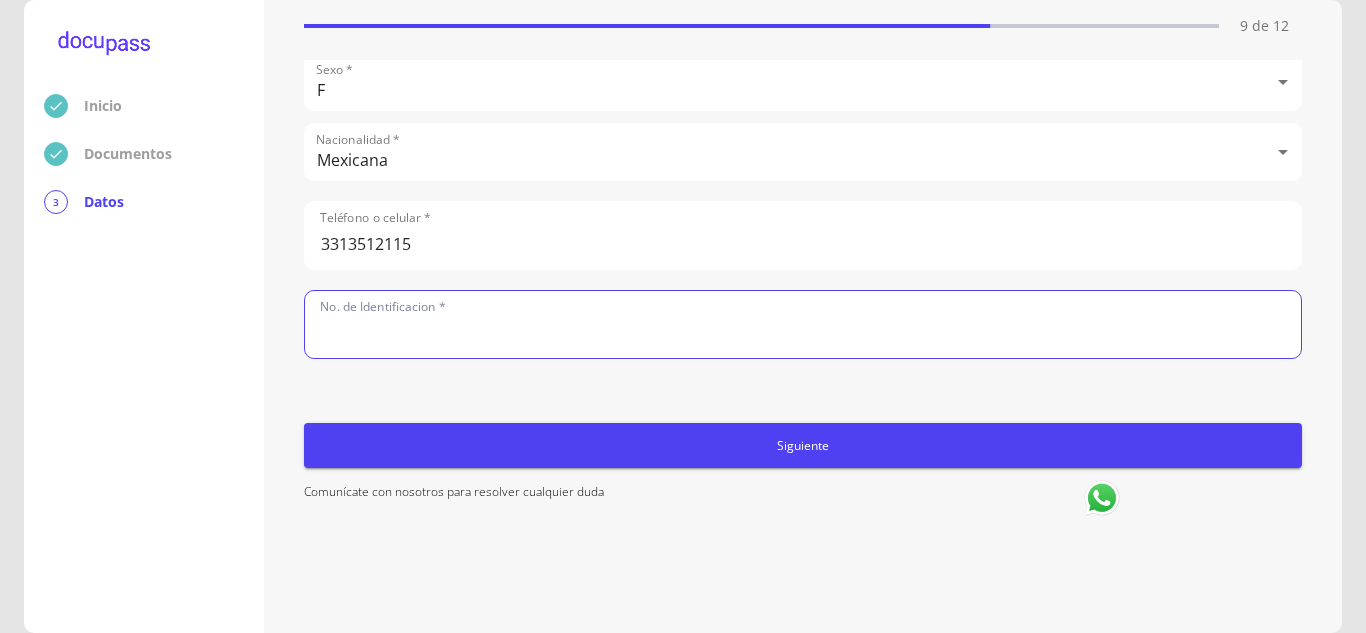scroll, scrollTop: 96, scrollLeft: 0, axis: vertical 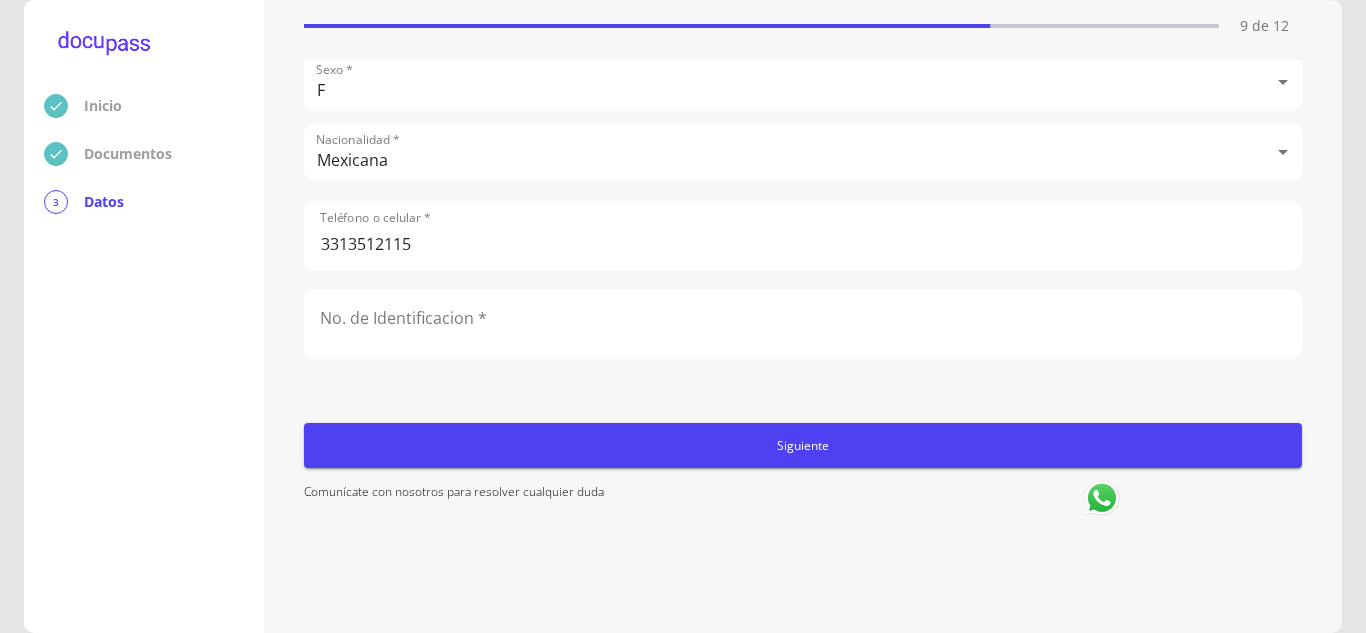 click on "Inicio Documentos 3 Datos   Completa lo siguiente Datos de Identificación Persona Física Obligado Solidario 9 de 12 Apellido Paterno * [PERSON_NAME] Apellido Materno * [PERSON_NAME] Primer Nombre * [PERSON_NAME] Nombre [PERSON_NAME] Relación con la Empresa * ACCIONISTA / DIRECTORA DE OPERACIONES Fecha de nacimiento * [DEMOGRAPHIC_DATA] RFC (con Homoclave) * VIGD8501269P8 CURP * VIGD850126MJCLLR01 Personalidad Legal * PFAE PFAE País de nacimiento * [DEMOGRAPHIC_DATA] Entidad de nacimiento * Sexo * F F Nacionalidad * Mexicana Mexicana Teléfono o celular * [PHONE_NUMBER] No. de Identificacion * Siguiente Comunícate con nosotros para resolver cualquier duda" at bounding box center (683, 316) 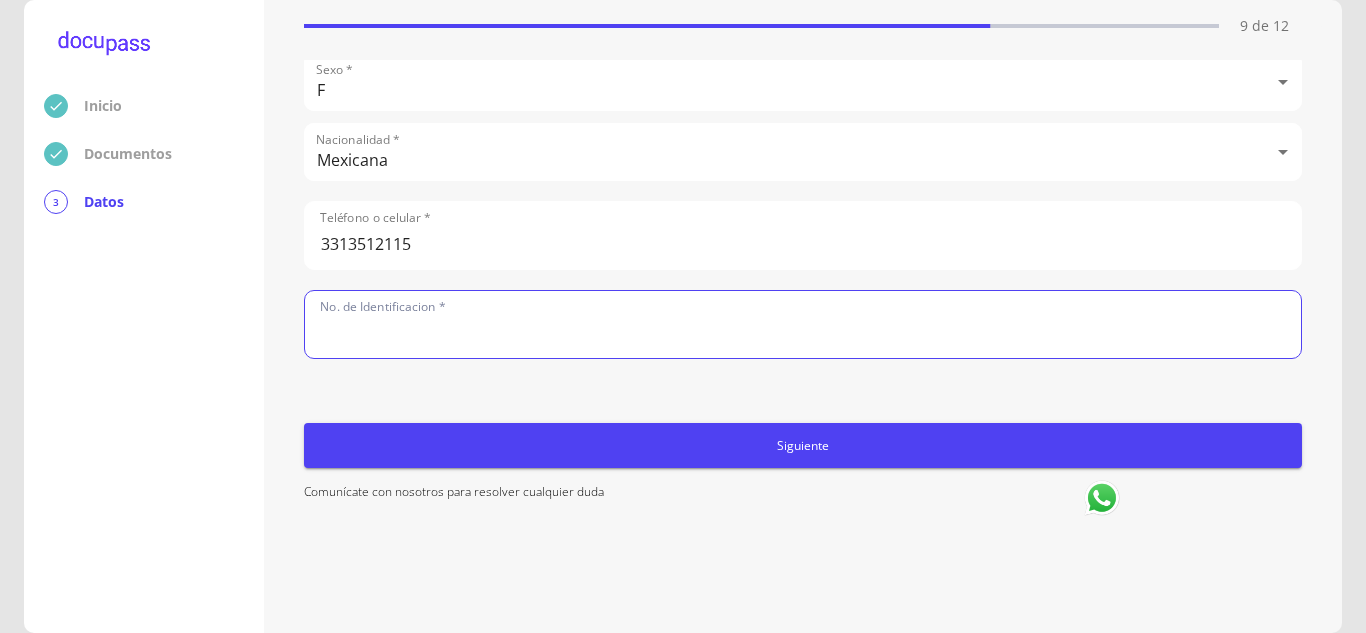 click 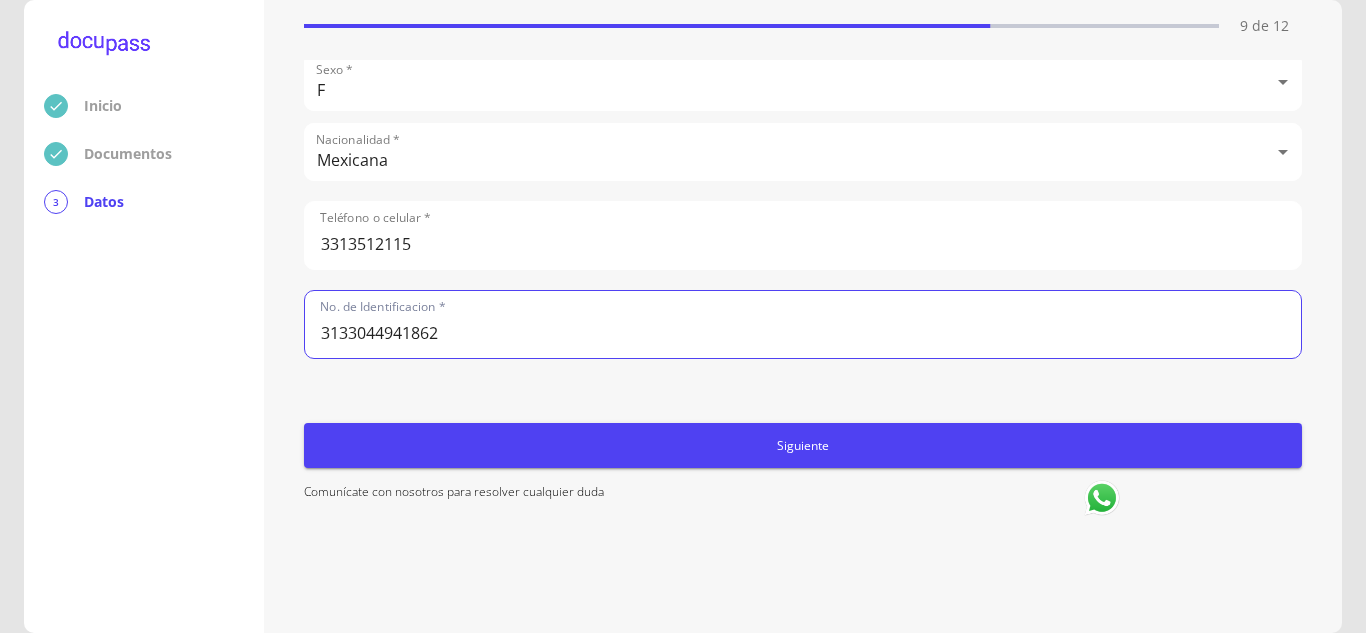 click on "3133044941862" 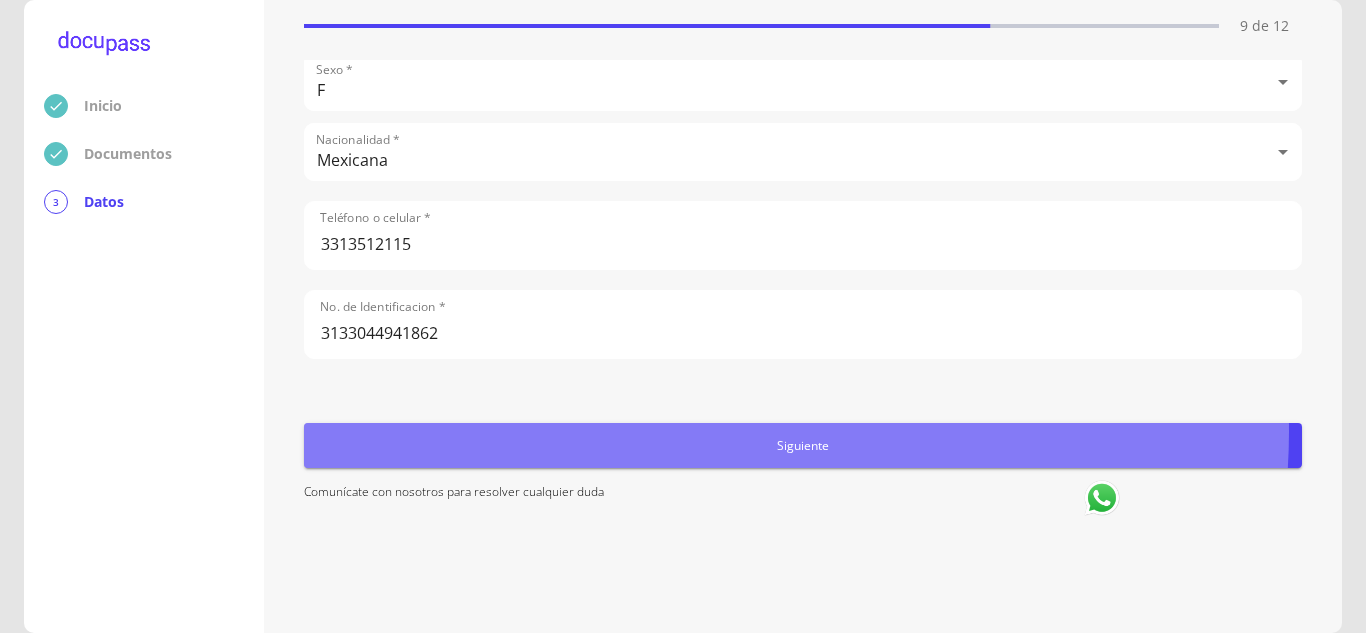 click on "Siguiente" at bounding box center [803, 445] 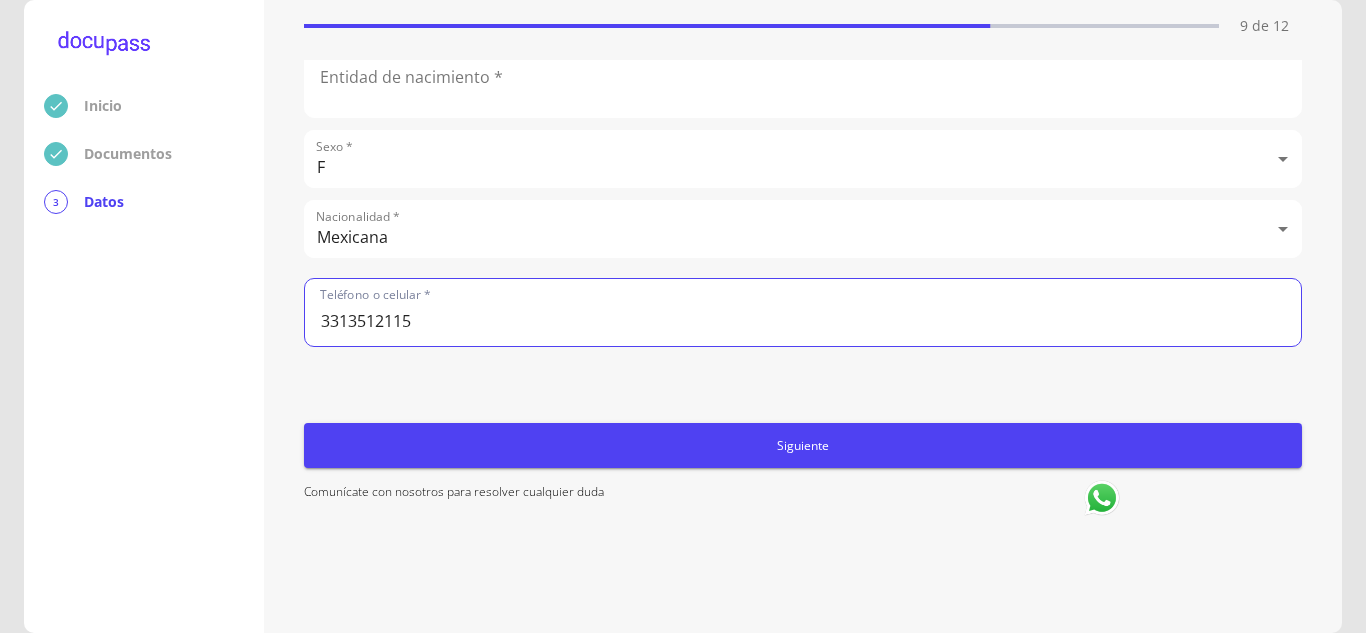 scroll, scrollTop: 974, scrollLeft: 0, axis: vertical 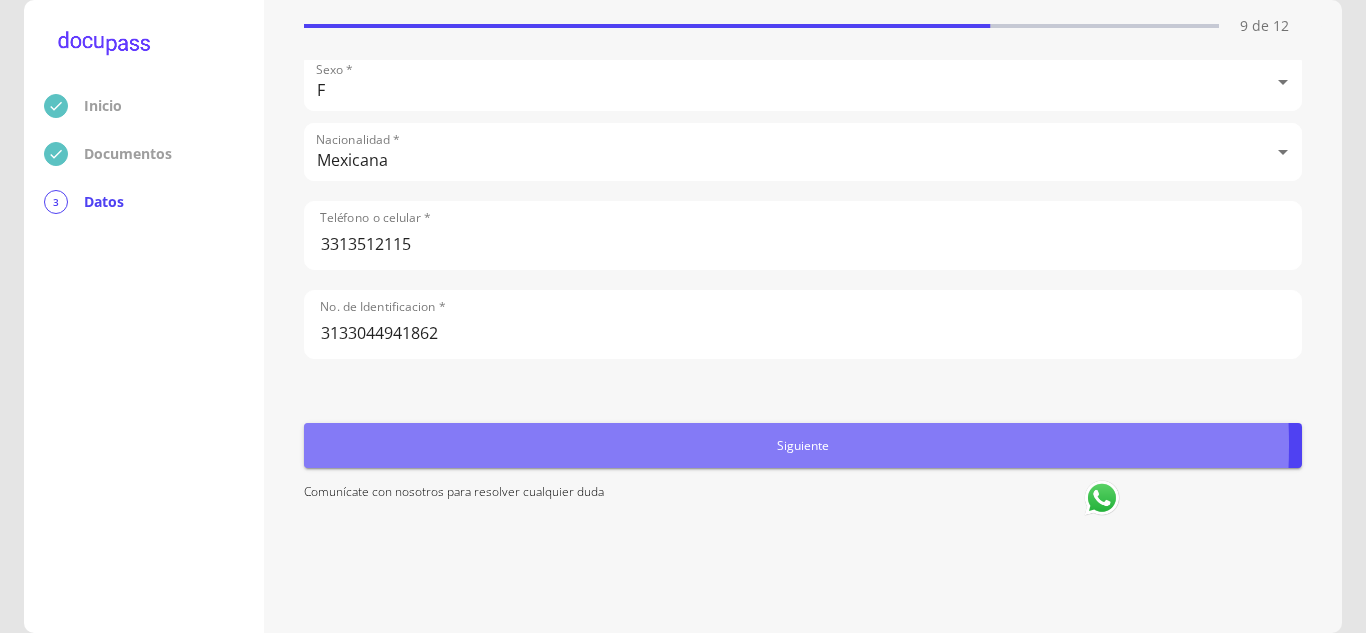 click on "Siguiente" at bounding box center [803, 445] 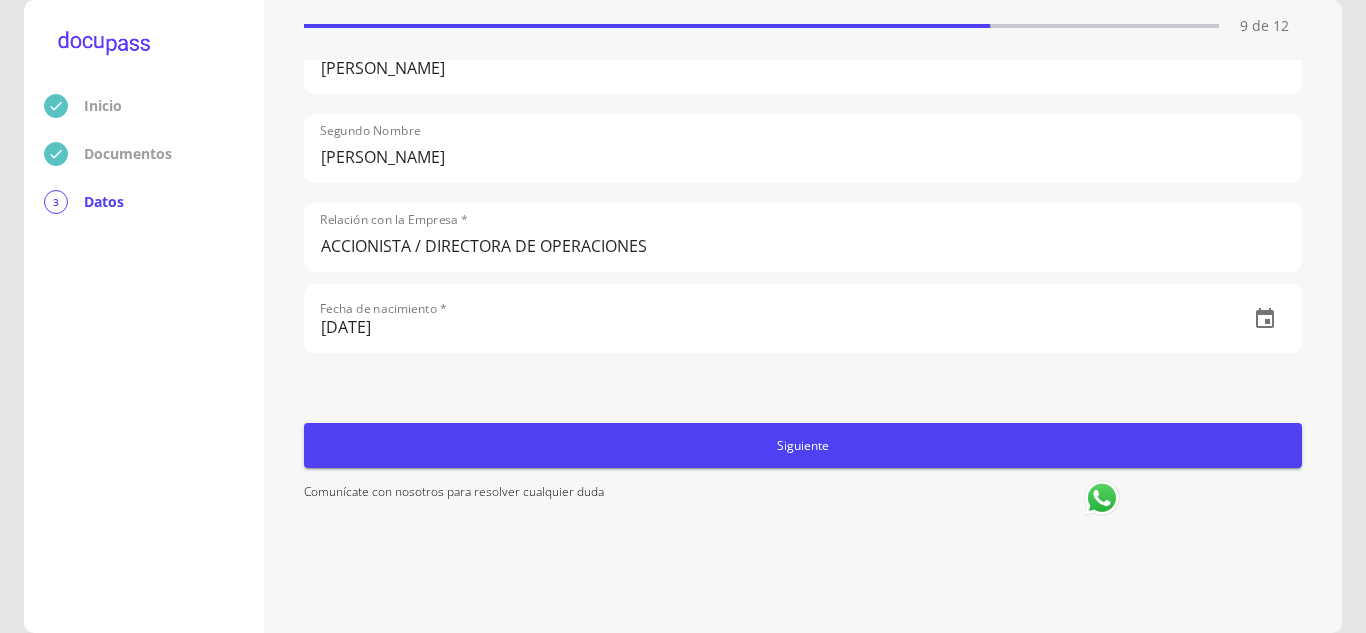 scroll, scrollTop: 0, scrollLeft: 0, axis: both 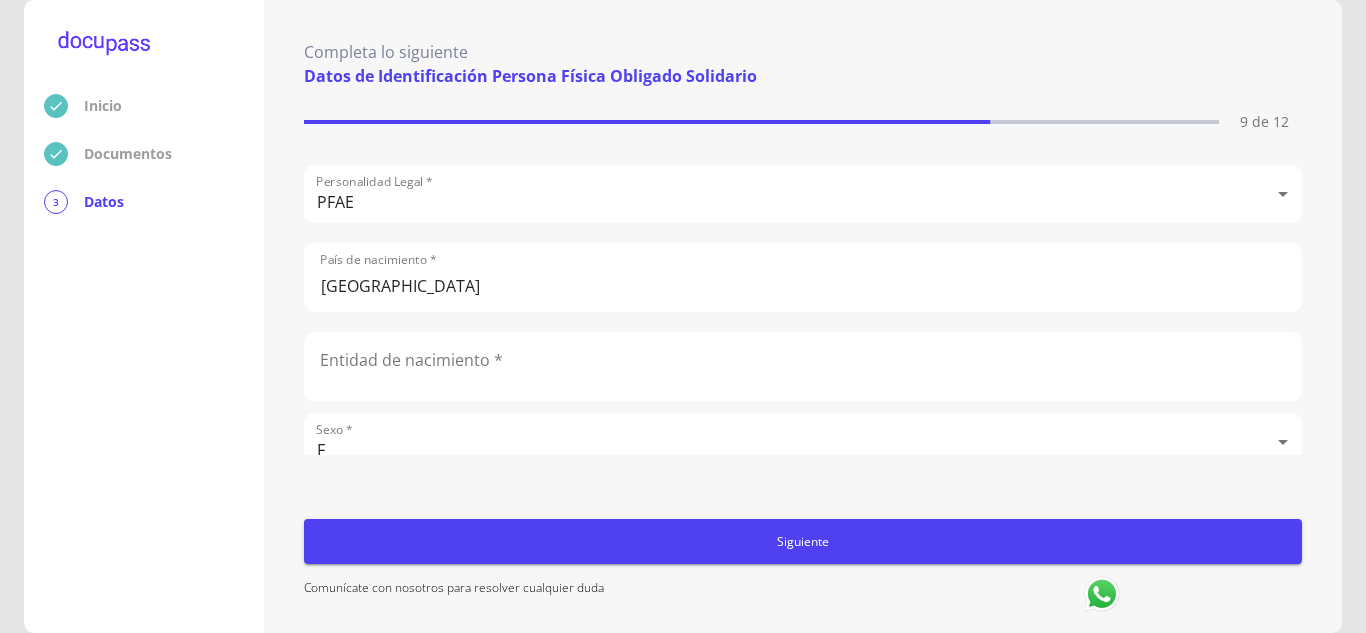 click 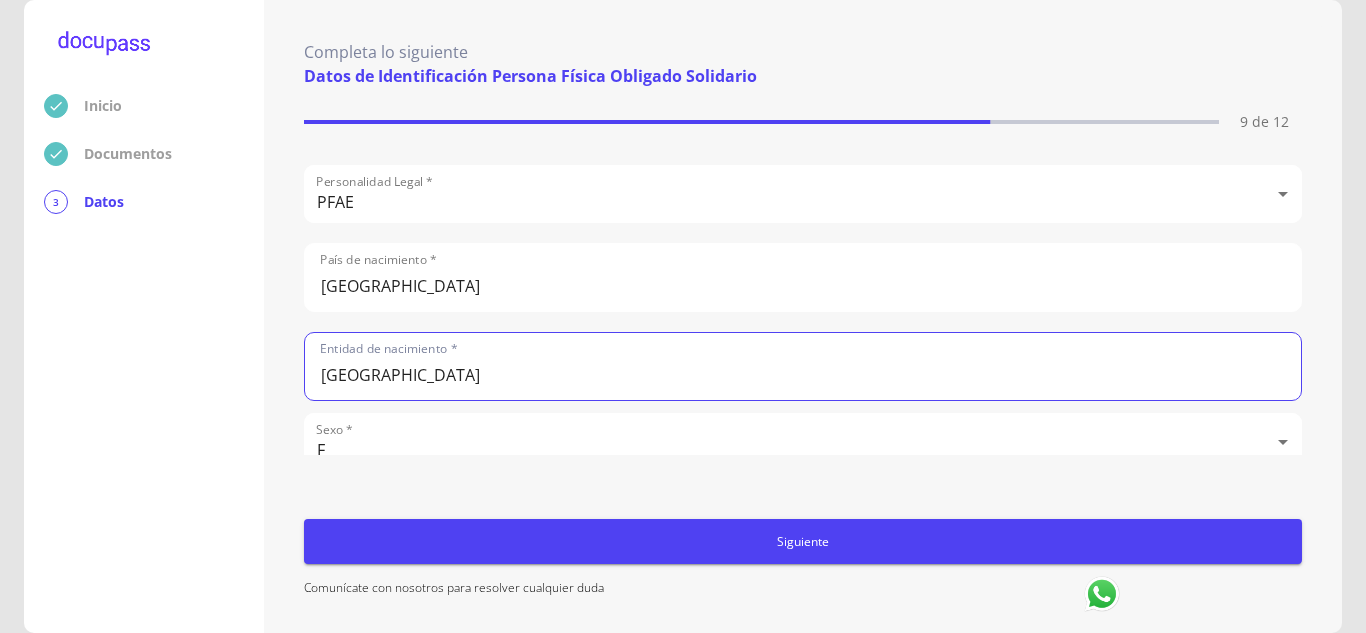 scroll, scrollTop: 959, scrollLeft: 0, axis: vertical 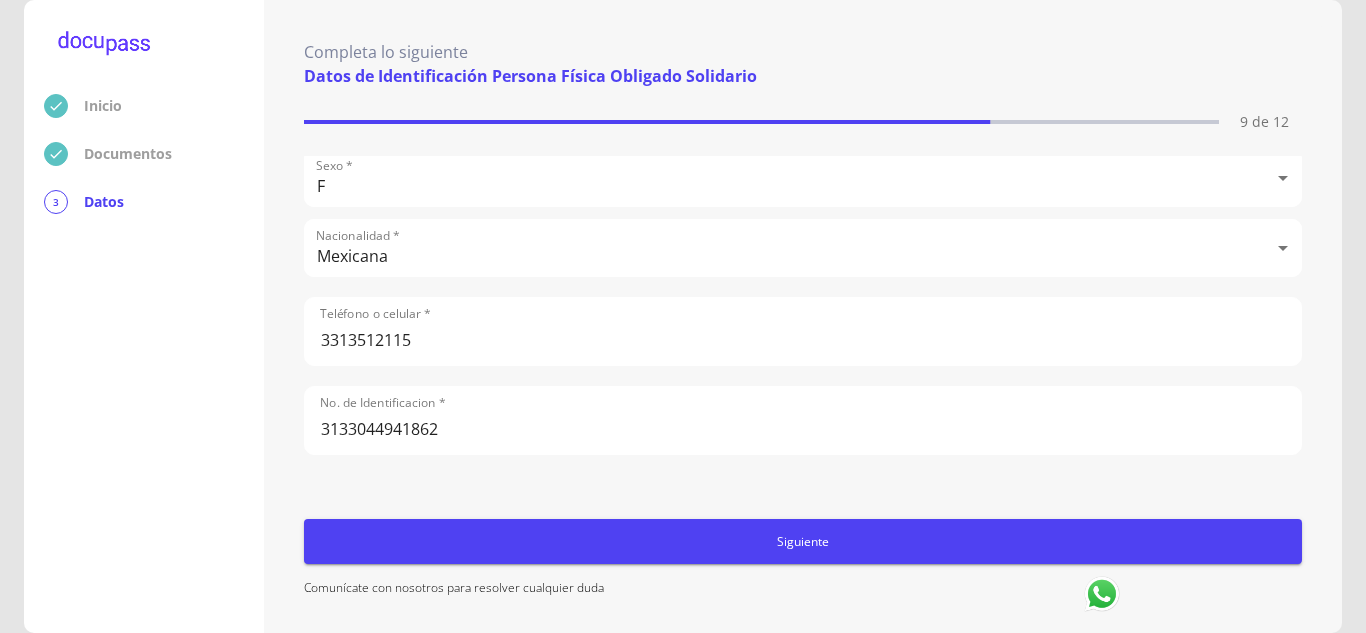 type on "[GEOGRAPHIC_DATA]" 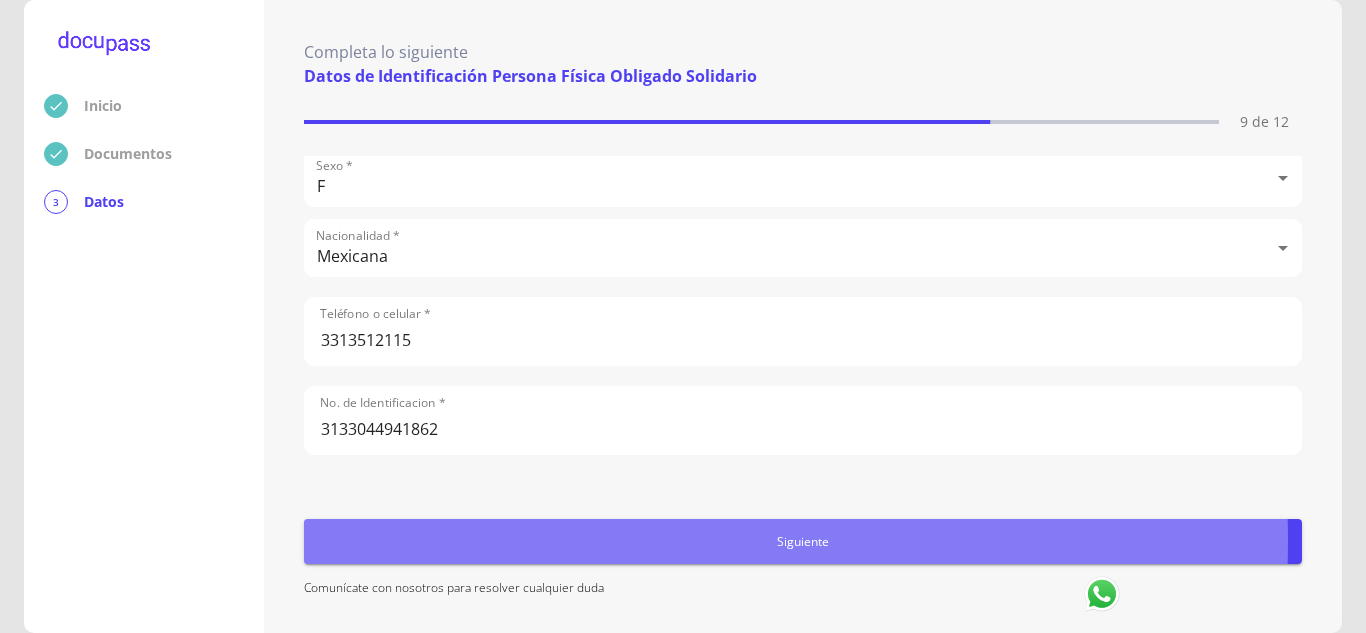 click on "Siguiente" at bounding box center [803, 541] 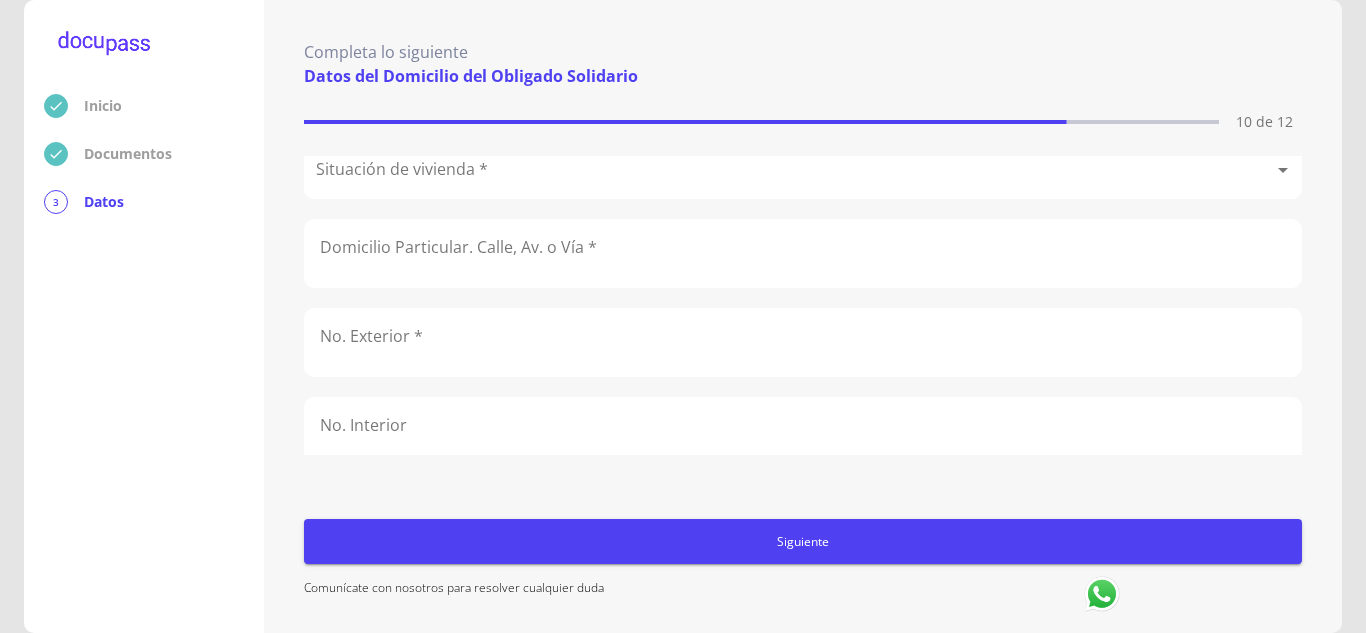 scroll, scrollTop: 0, scrollLeft: 0, axis: both 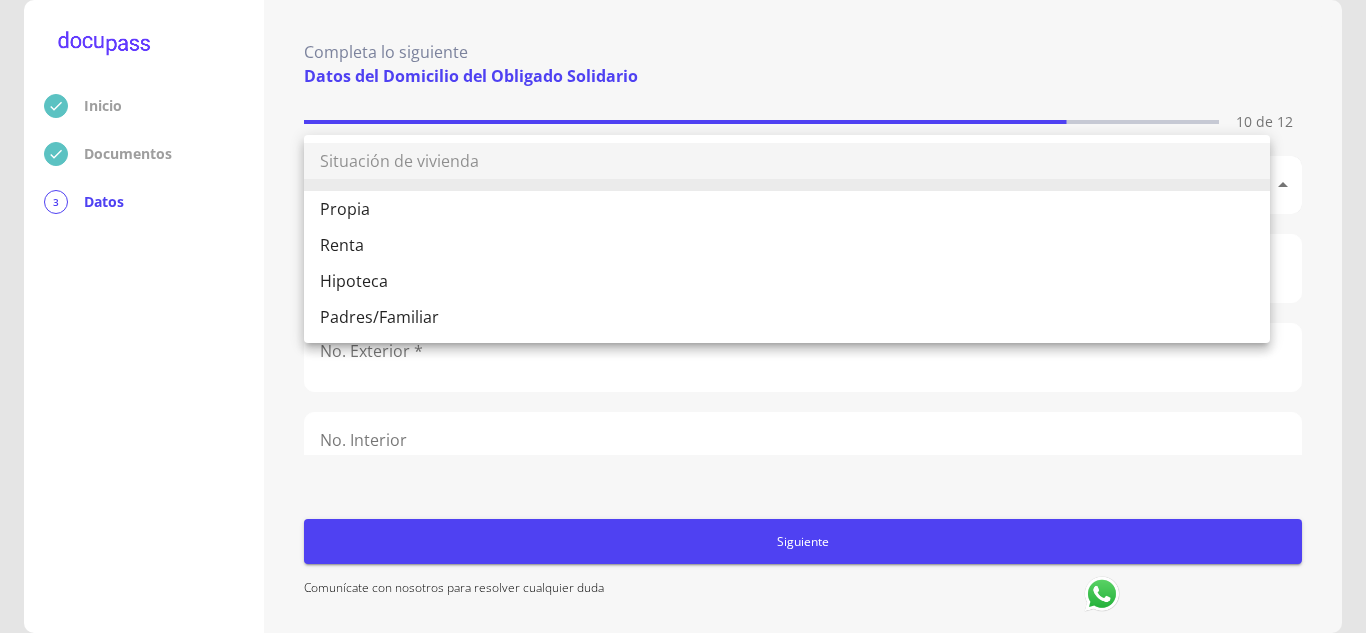 click on "Inicio Documentos 3 Datos   Completa lo siguiente Datos del Domicilio del Obligado Solidario 10 de 12 Situación de vivienda * ​ Domicilio Particular. Calle, Av. o Vía * No. Exterior * No. Interior Entre calles del domicilio [GEOGRAPHIC_DATA] * Delegación/Municipio * Ciudad/Población * Estado * ​ País de Residencia * Código Postal * Tiempo de residencia * ​ Siguiente Comunícate con nosotros para resolver cualquier duda   Situación de vivienda Propia Renta Hipoteca Padres/Familiar" at bounding box center [683, 316] 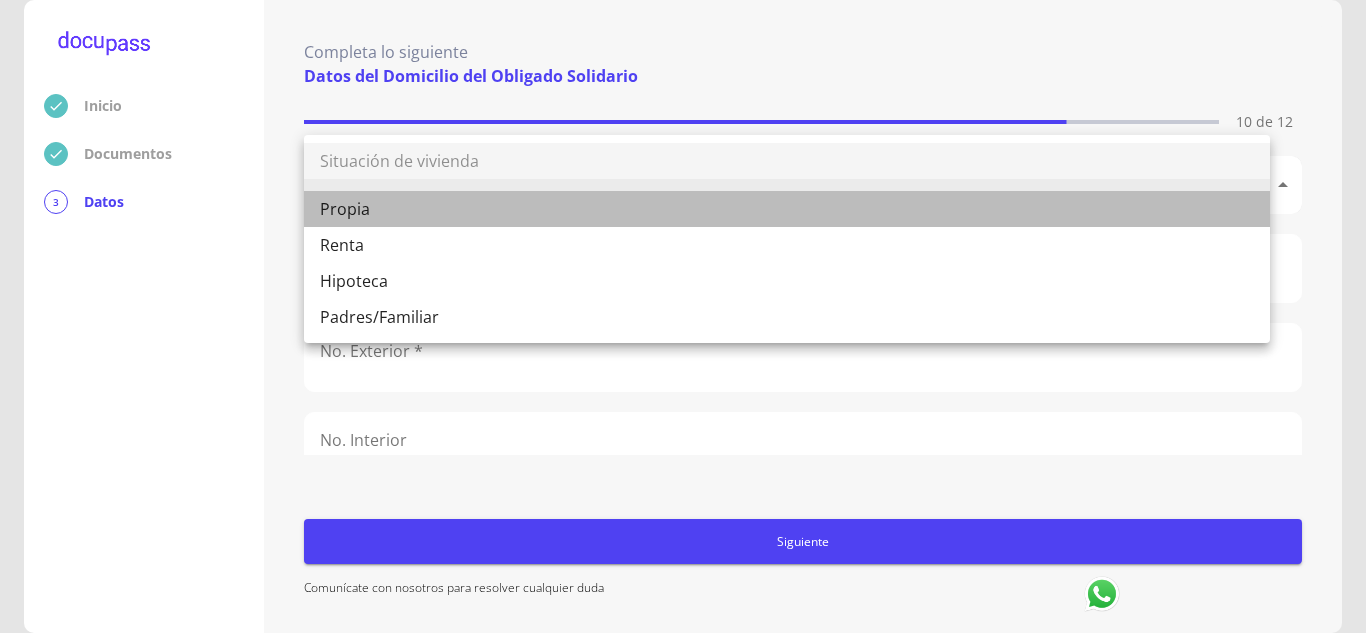 click on "Propia" at bounding box center (787, 209) 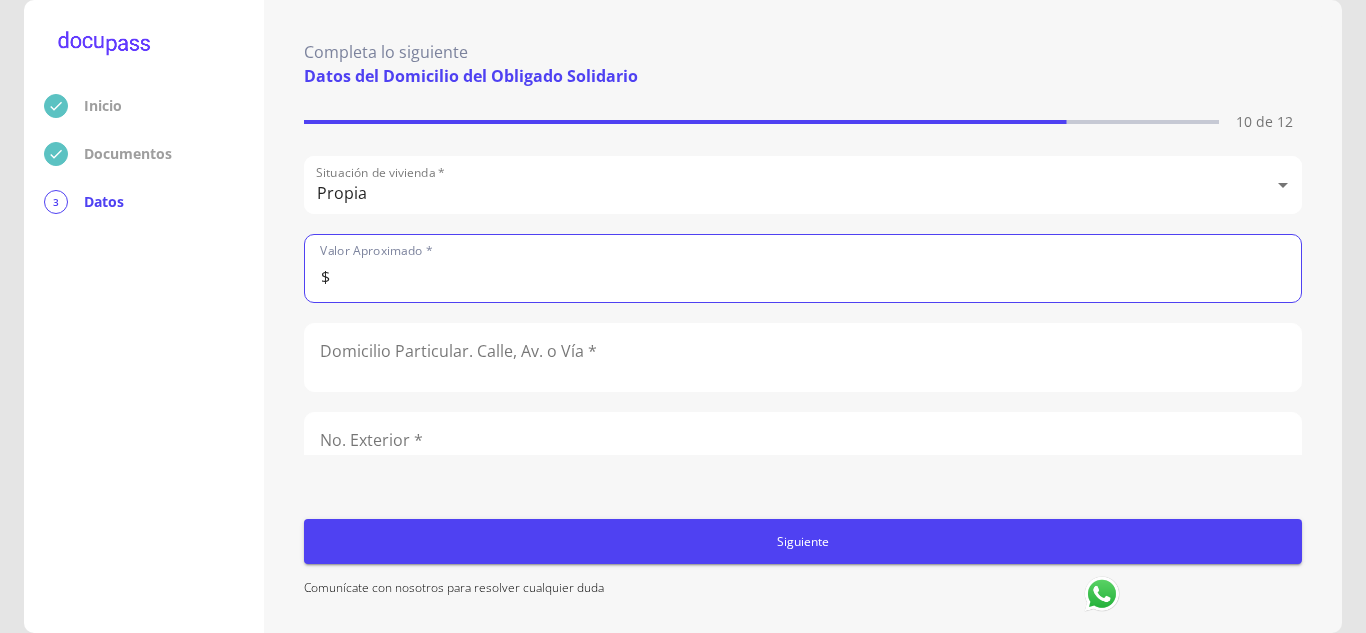 click on "$" 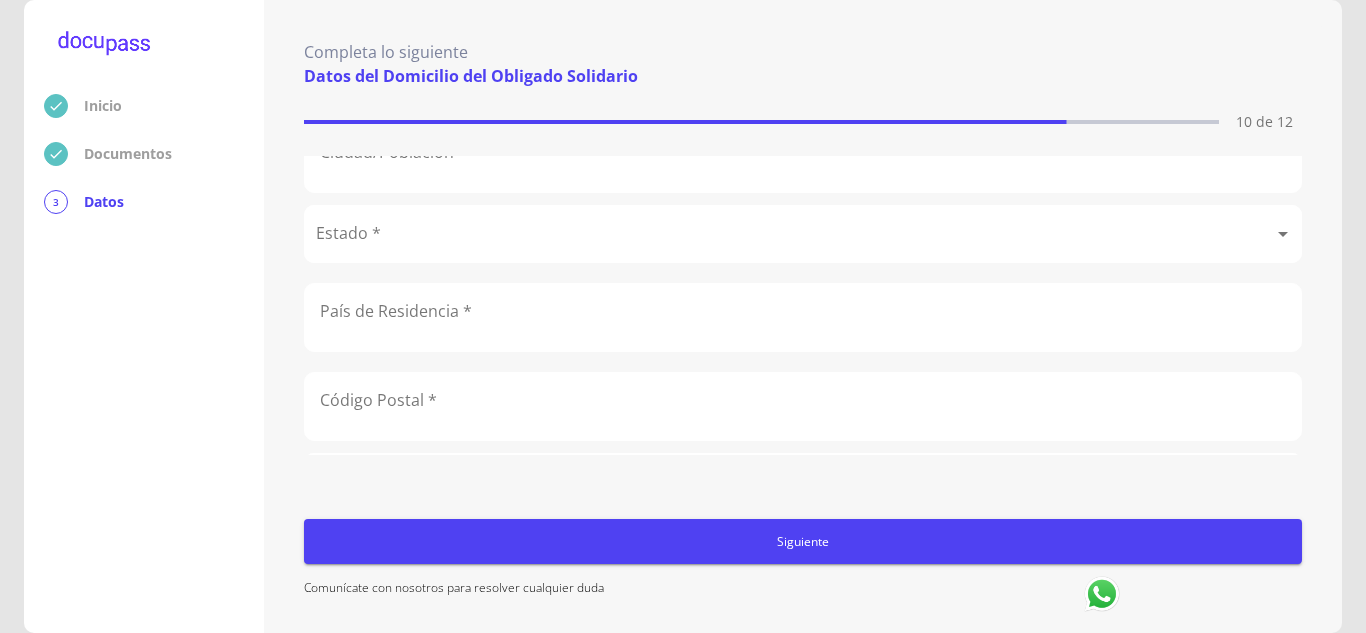 scroll, scrollTop: 804, scrollLeft: 0, axis: vertical 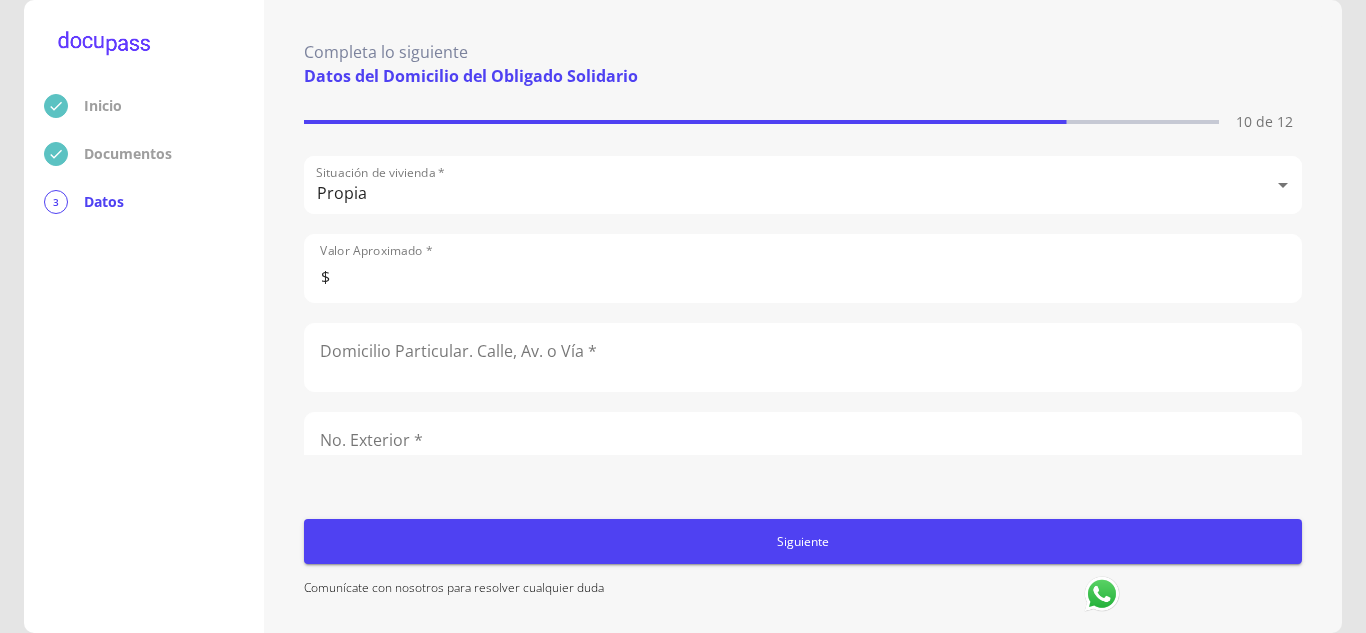 click on "Completa lo siguiente Datos del Domicilio del Obligado Solidario 10 de 12 Situación de vivienda * Propia Propia Valor Aproximado * $ Domicilio Particular. Calle, Av. o Vía * No. Exterior * No. Interior Entre calles del domicilio [GEOGRAPHIC_DATA] * Delegación/Municipio * Ciudad/Población * Estado * ​ País de Residencia * Código Postal * Tiempo de residencia * ​ Siguiente Comunícate con nosotros para resolver cualquier duda" at bounding box center [803, 316] 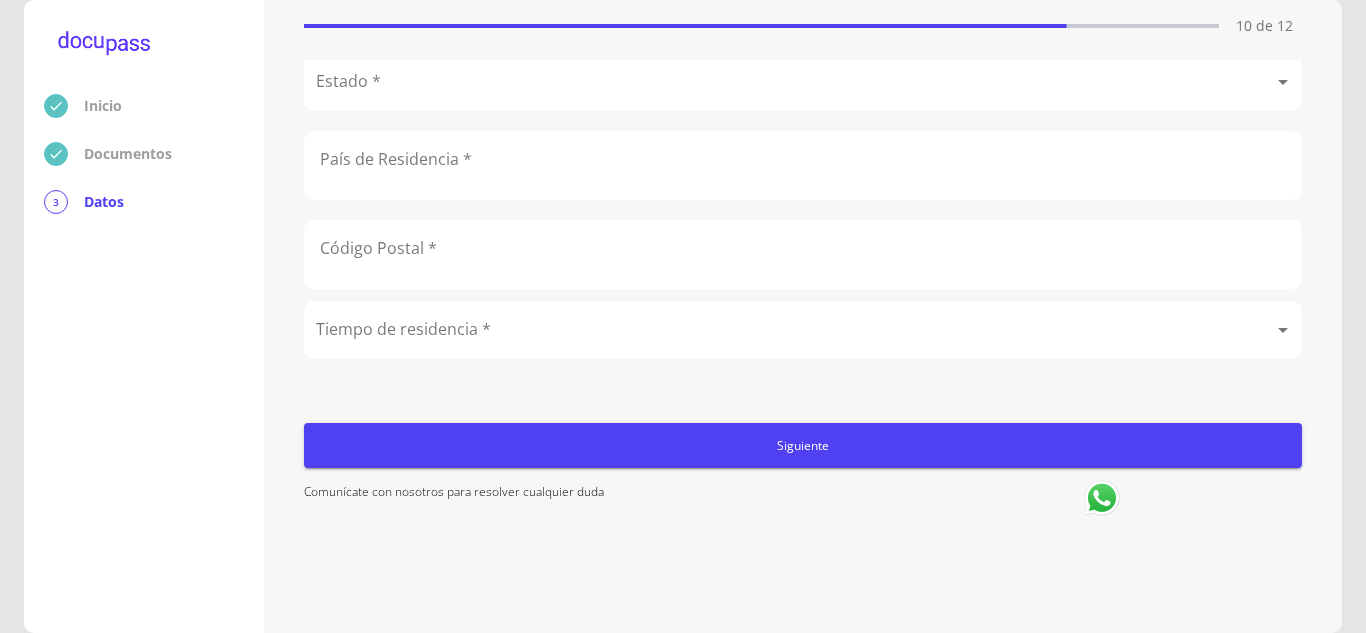 scroll, scrollTop: 0, scrollLeft: 0, axis: both 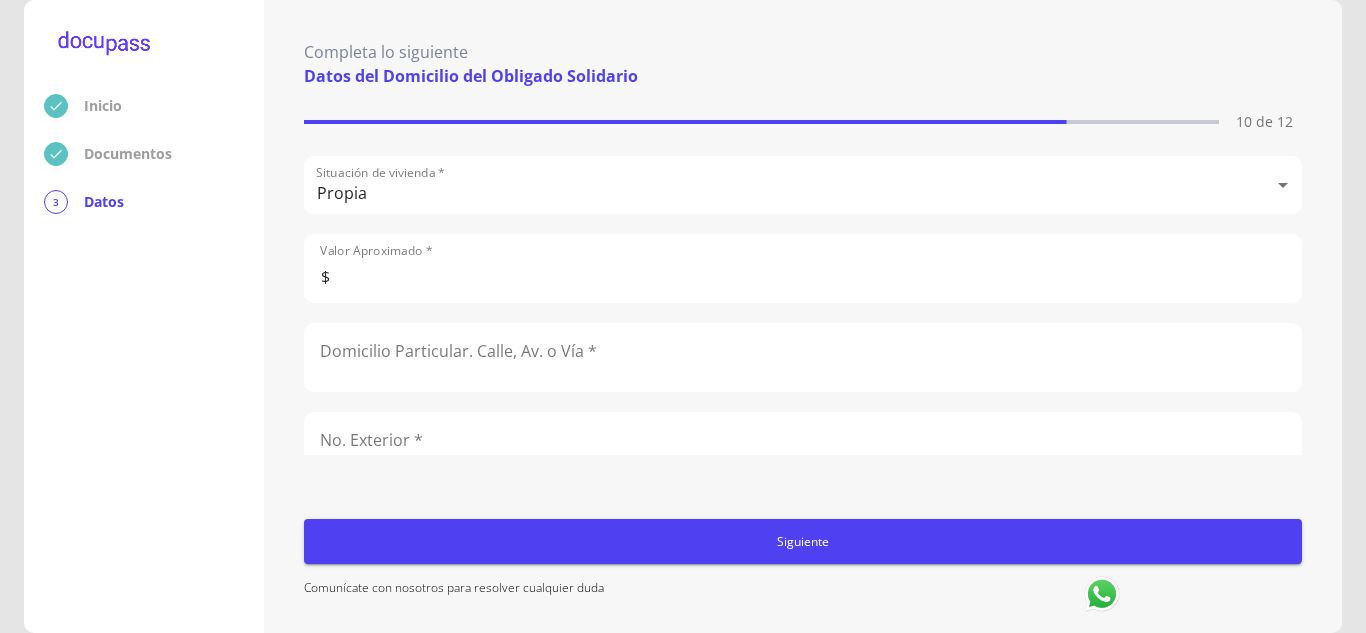click on "Inicio Documentos 3 Datos" at bounding box center (144, 316) 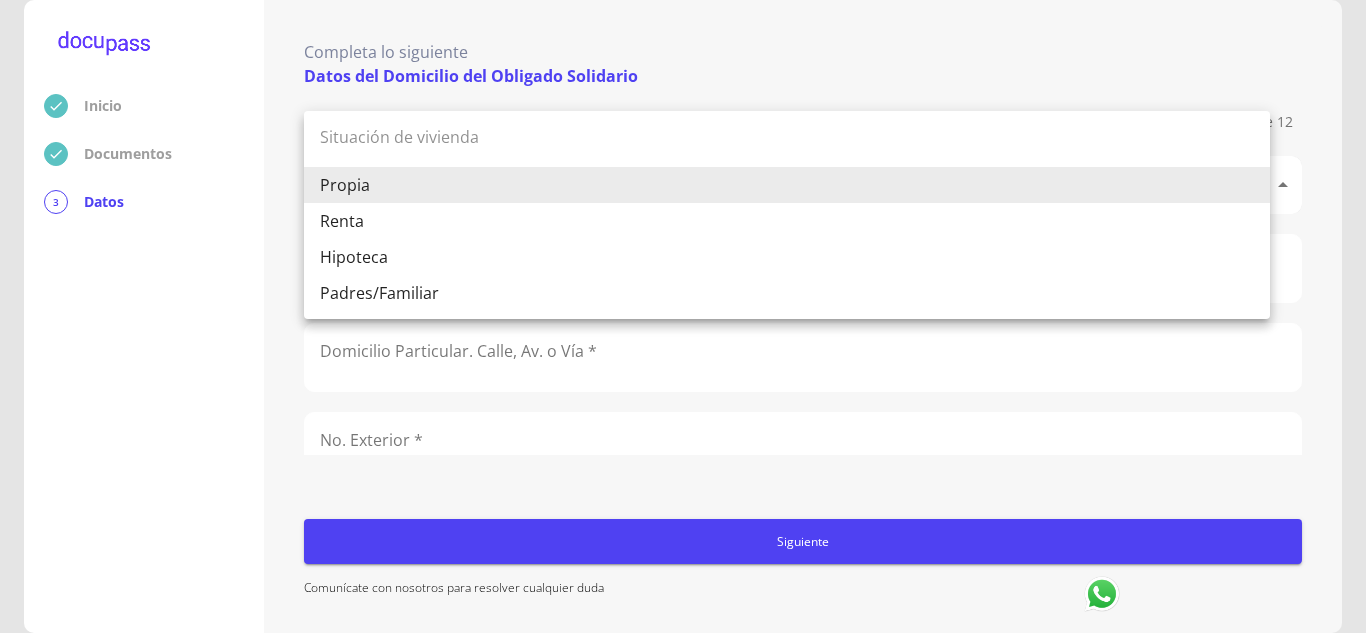 click on "Inicio Documentos 3 Datos   Completa lo siguiente Datos del Domicilio del Obligado Solidario 10 de 12 Situación de vivienda * Propia Propia Valor Aproximado * $ Domicilio Particular. Calle, Av. o Vía * No. Exterior * No. Interior Entre calles del domicilio [GEOGRAPHIC_DATA] * Delegación/Municipio * Ciudad/Población * Estado * ​ País de Residencia * Código Postal * Tiempo de residencia * ​ Siguiente Comunícate con nosotros para resolver cualquier duda   Situación de vivienda Propia Renta Hipoteca Padres/Familiar" at bounding box center [683, 316] 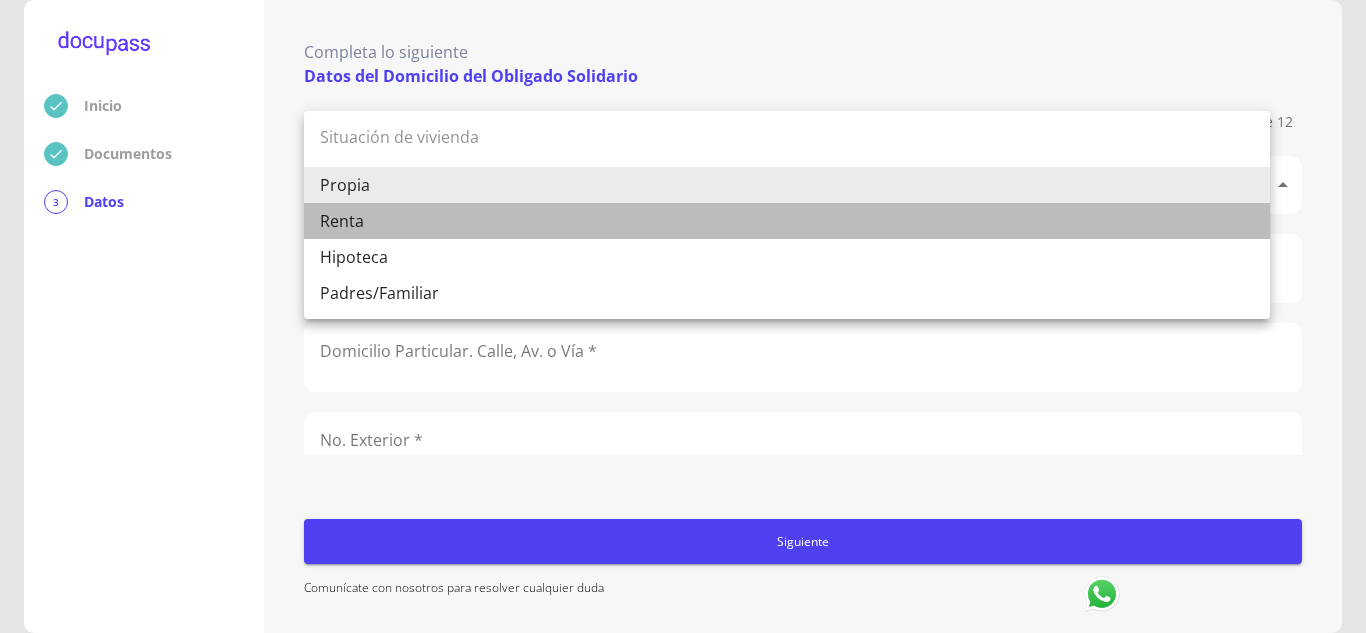 click on "Renta" at bounding box center [787, 221] 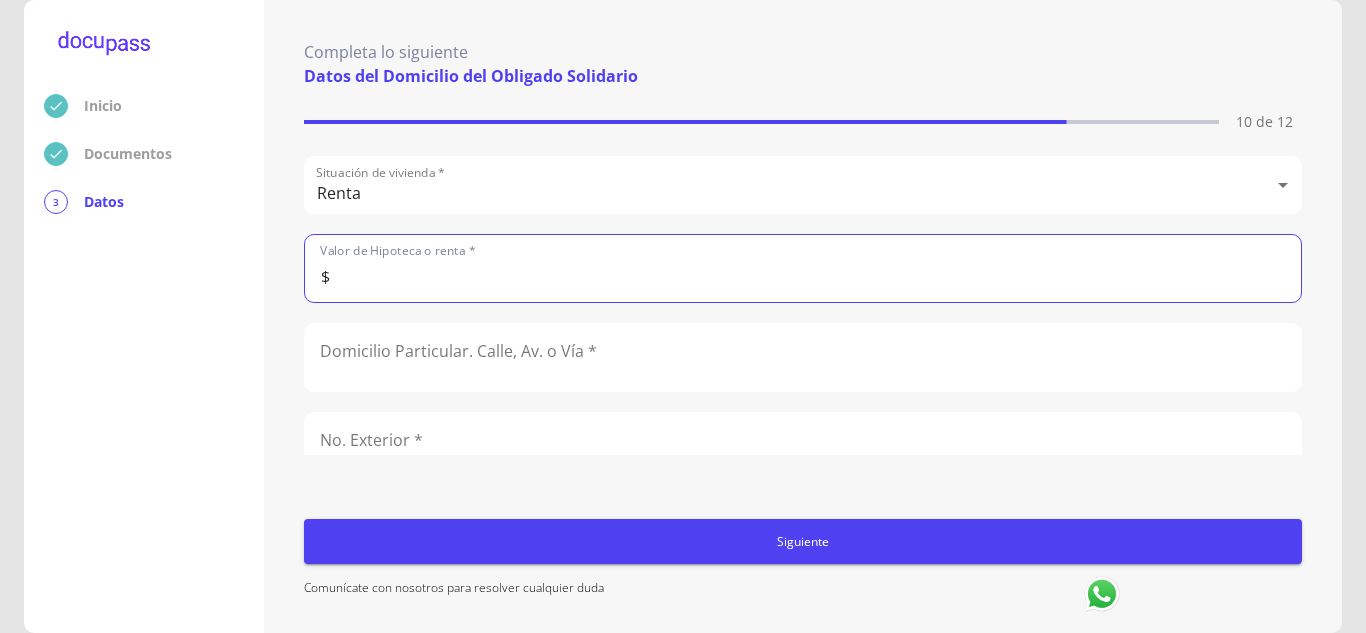 click on "$" 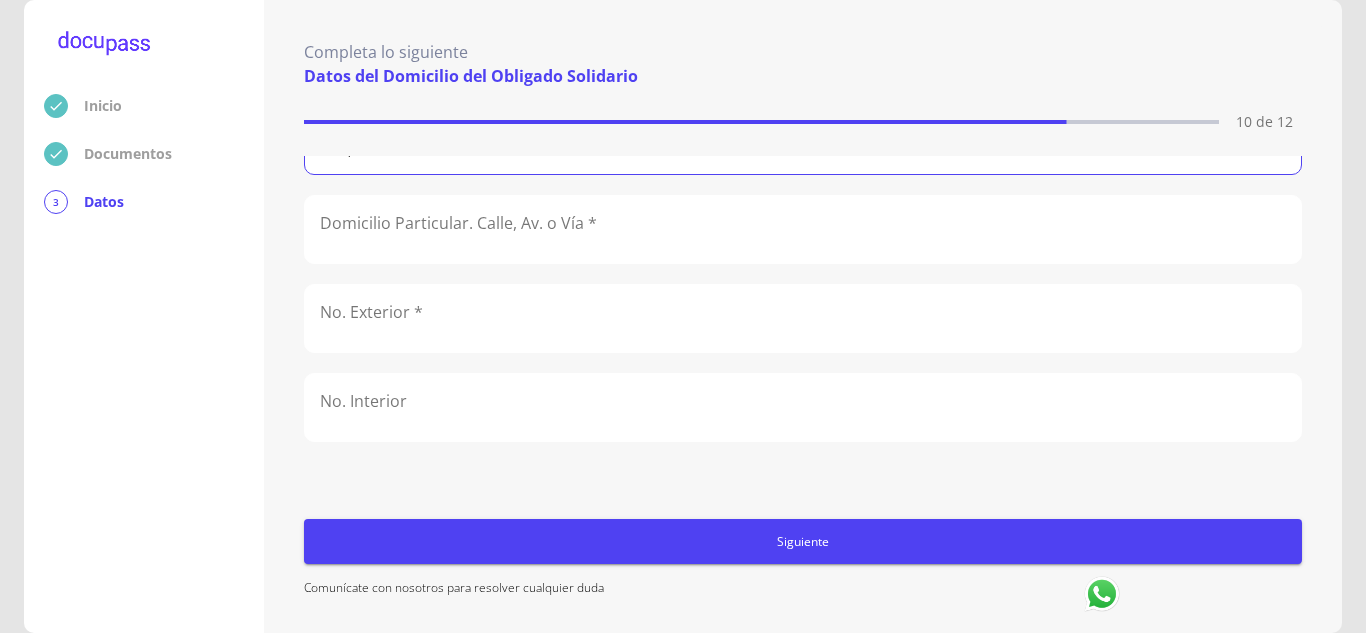 scroll, scrollTop: 128, scrollLeft: 0, axis: vertical 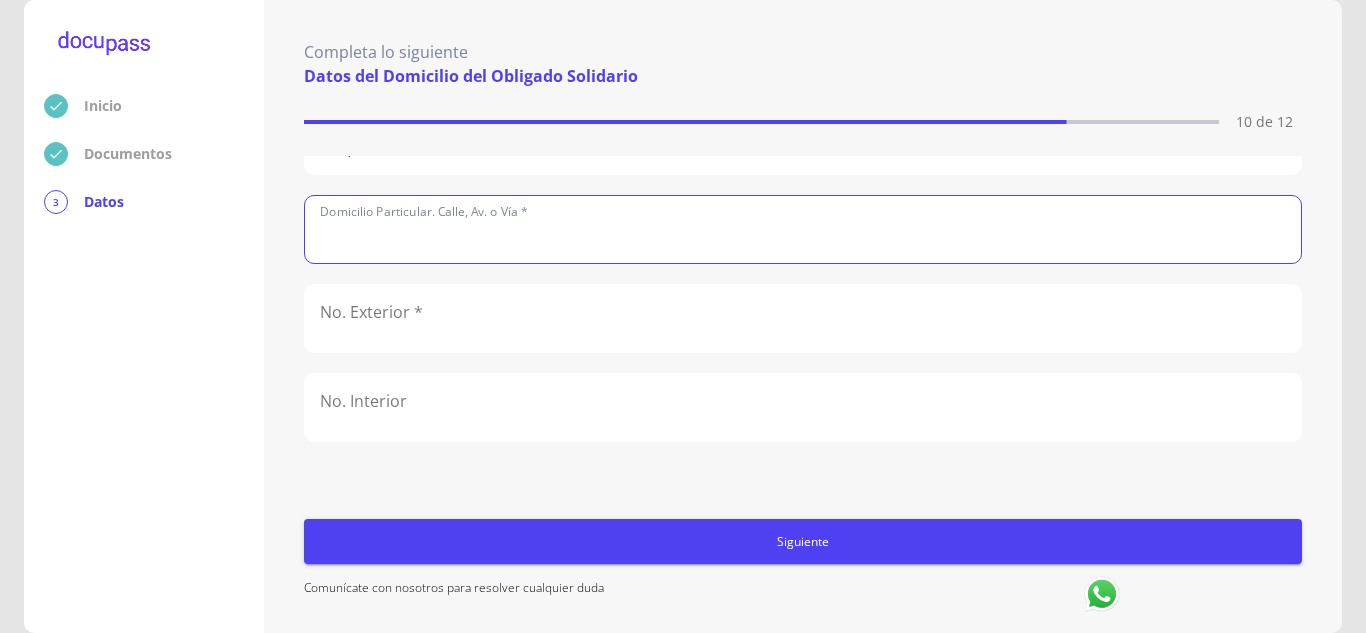click 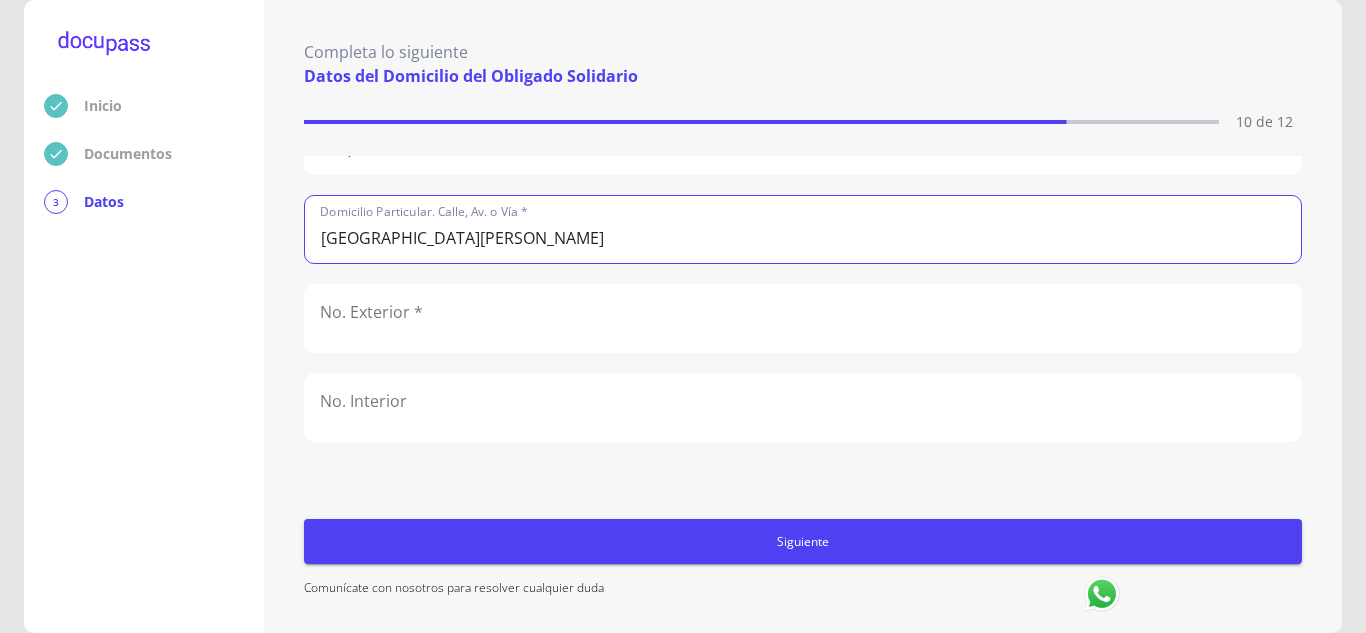 type on "[GEOGRAPHIC_DATA][PERSON_NAME]" 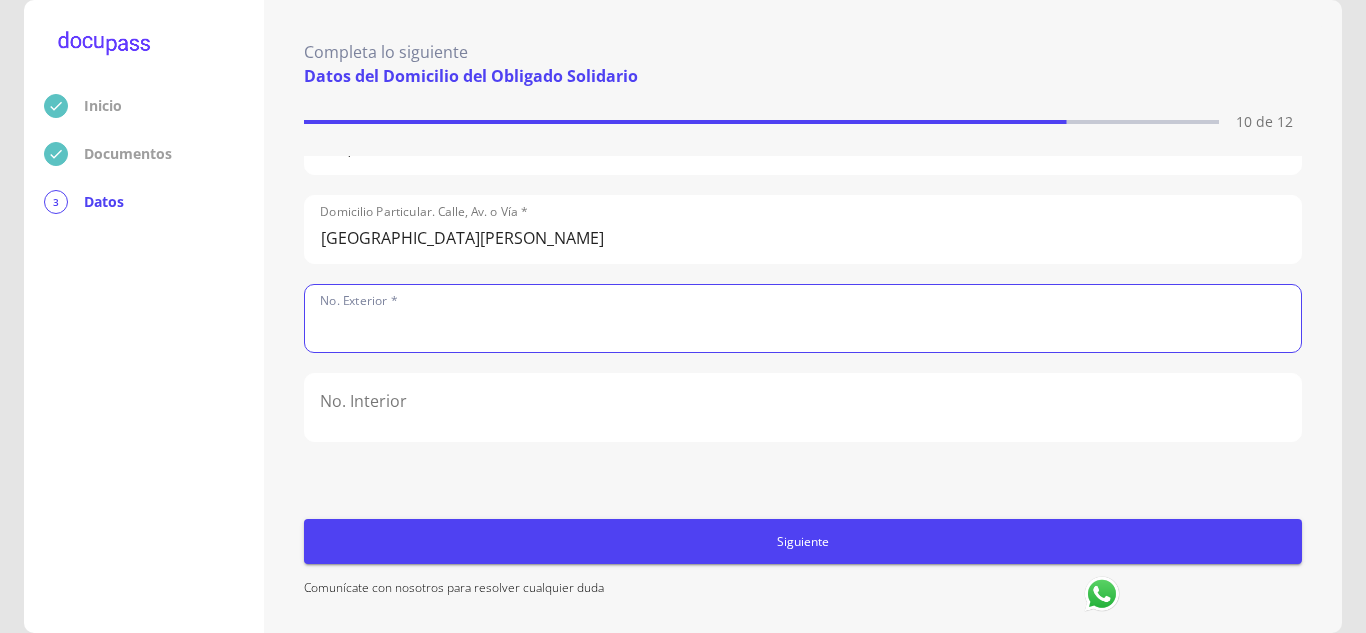 click 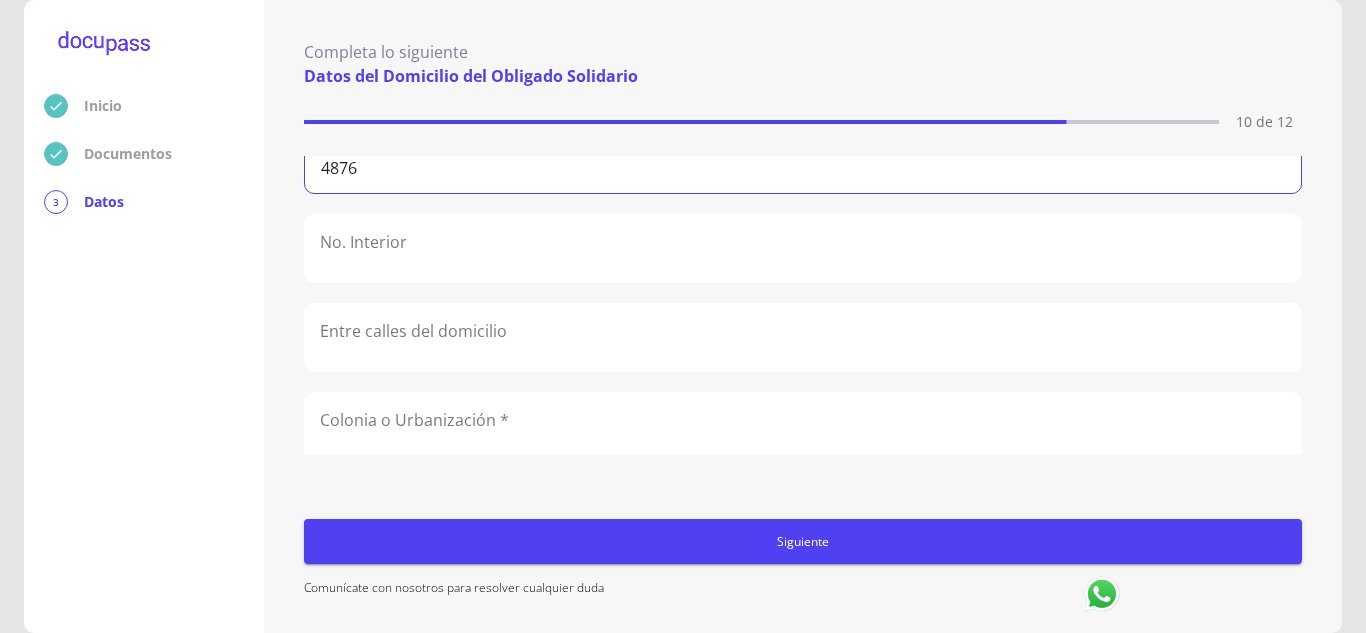 scroll, scrollTop: 291, scrollLeft: 0, axis: vertical 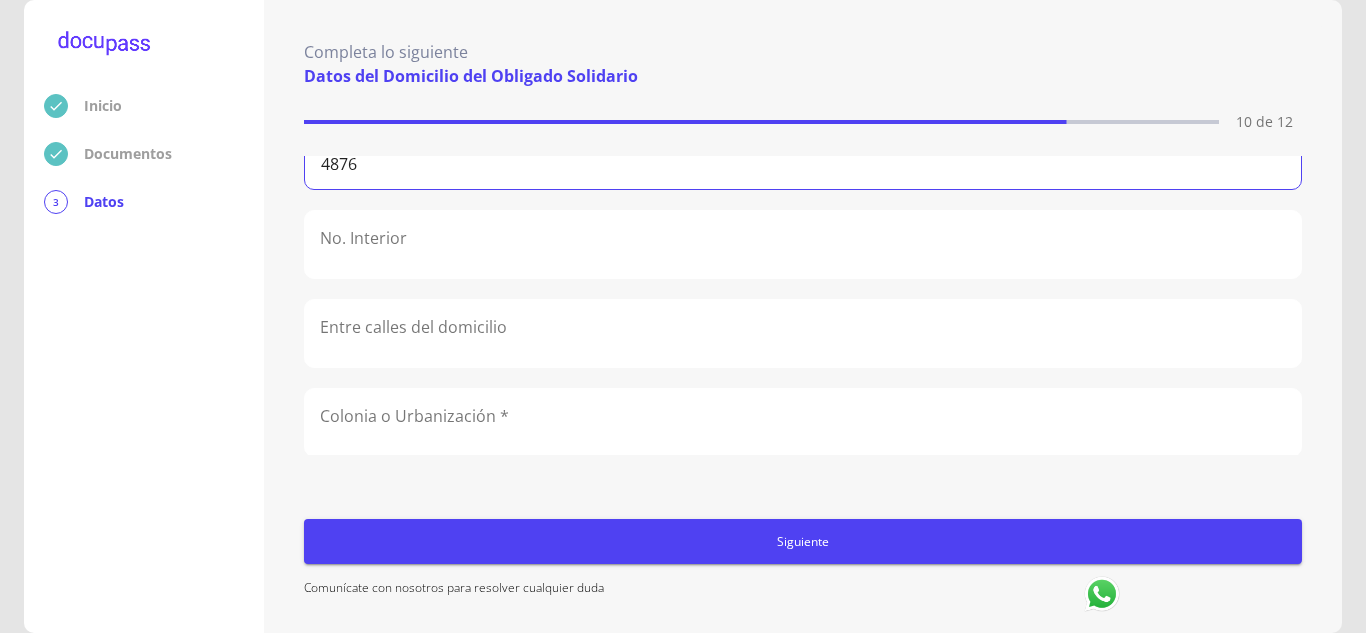 type on "4876" 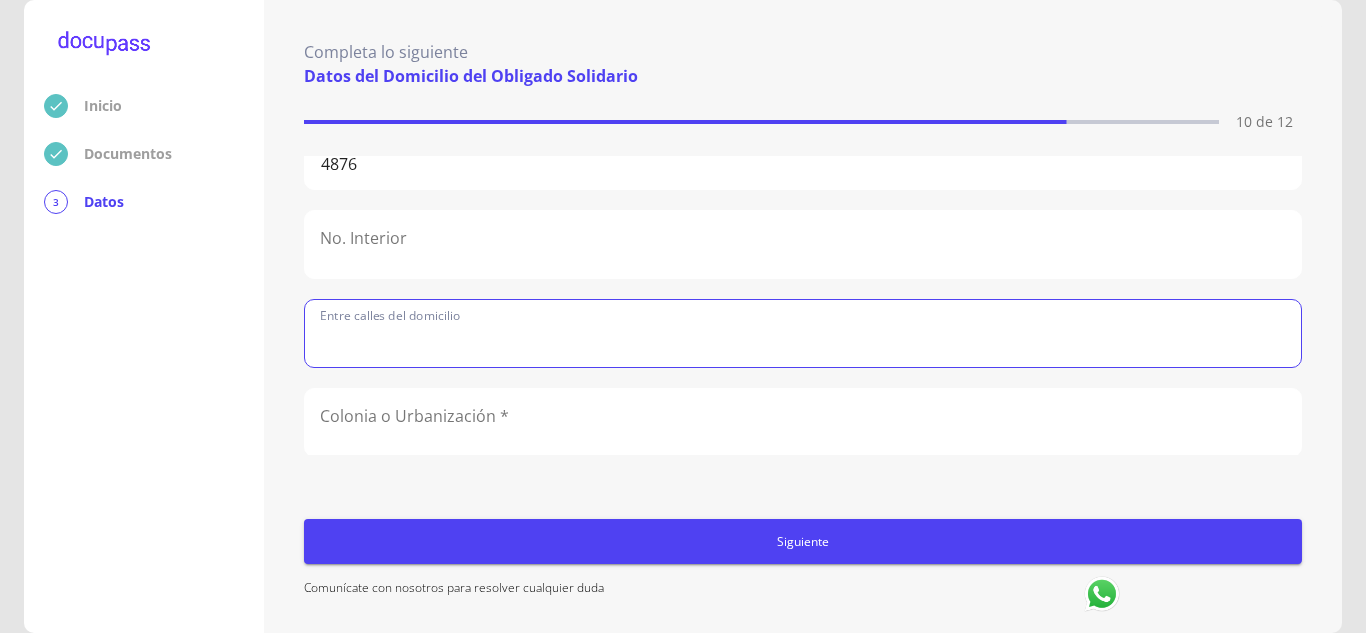 click 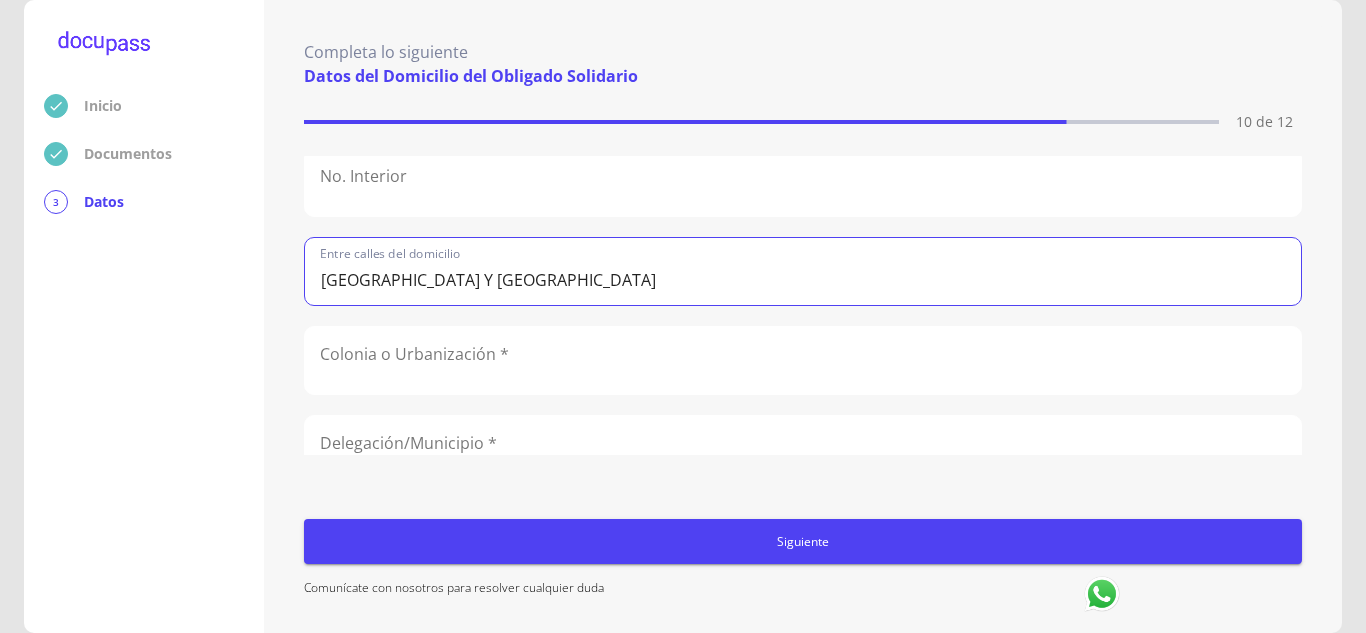 scroll, scrollTop: 354, scrollLeft: 0, axis: vertical 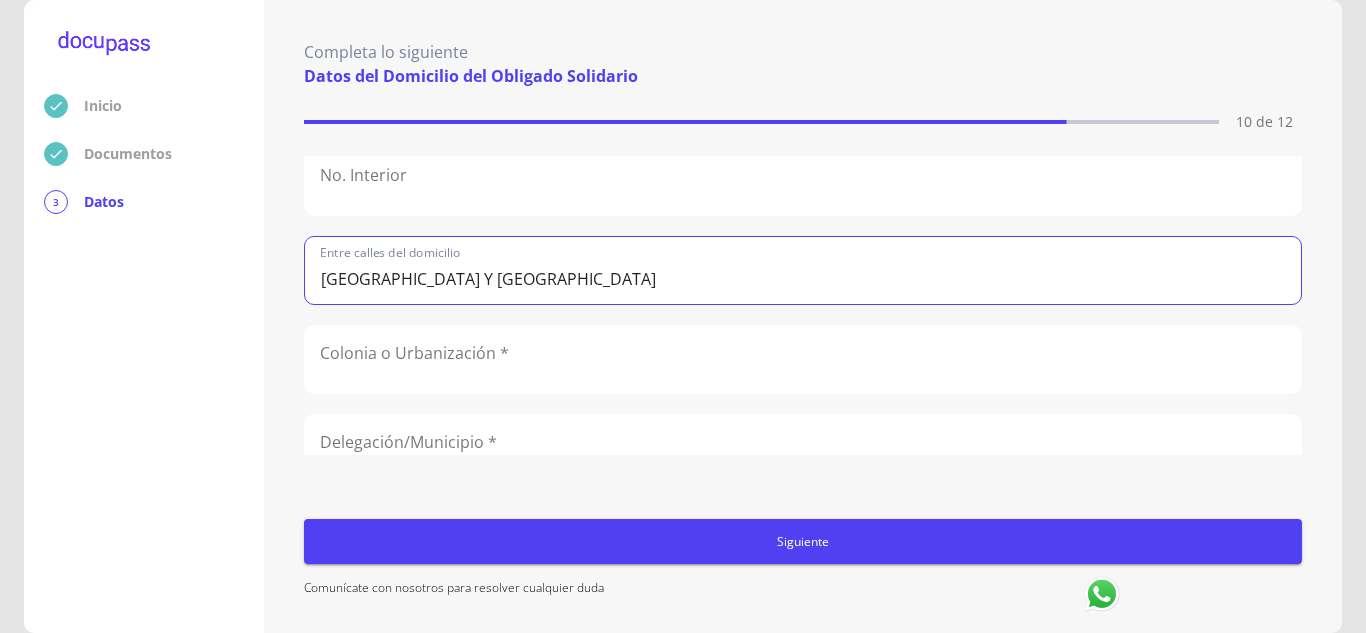 type on "[GEOGRAPHIC_DATA] Y [GEOGRAPHIC_DATA]" 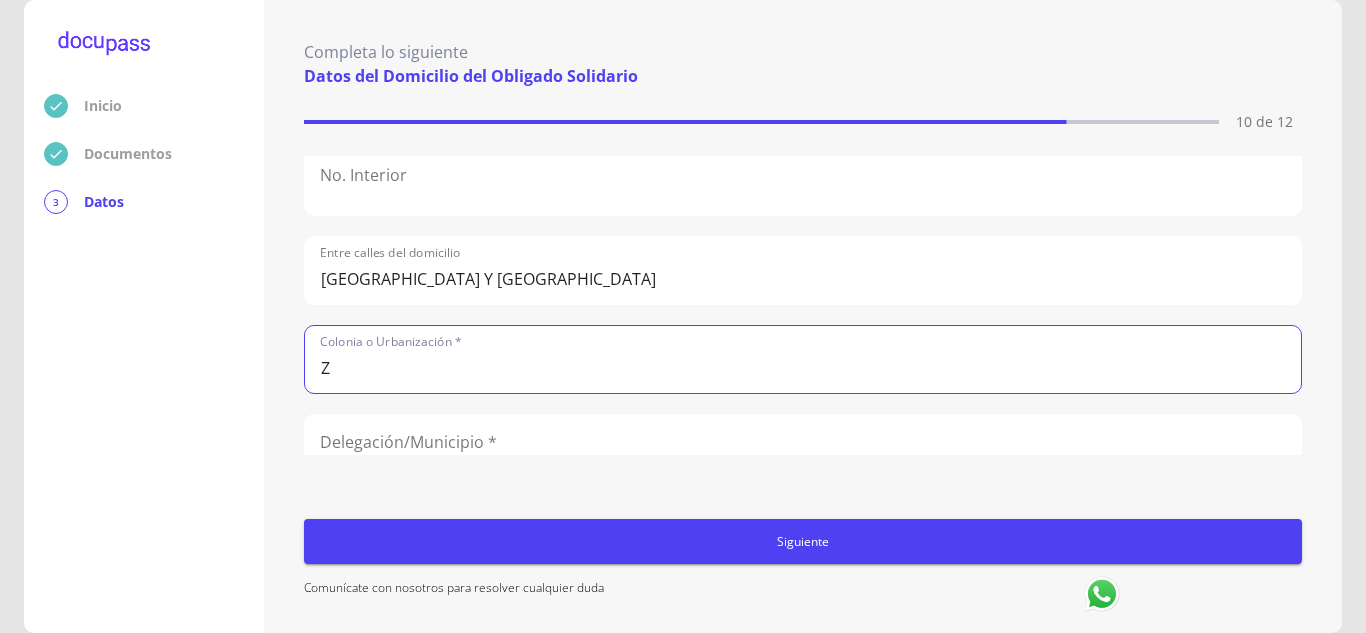 click on "Z" 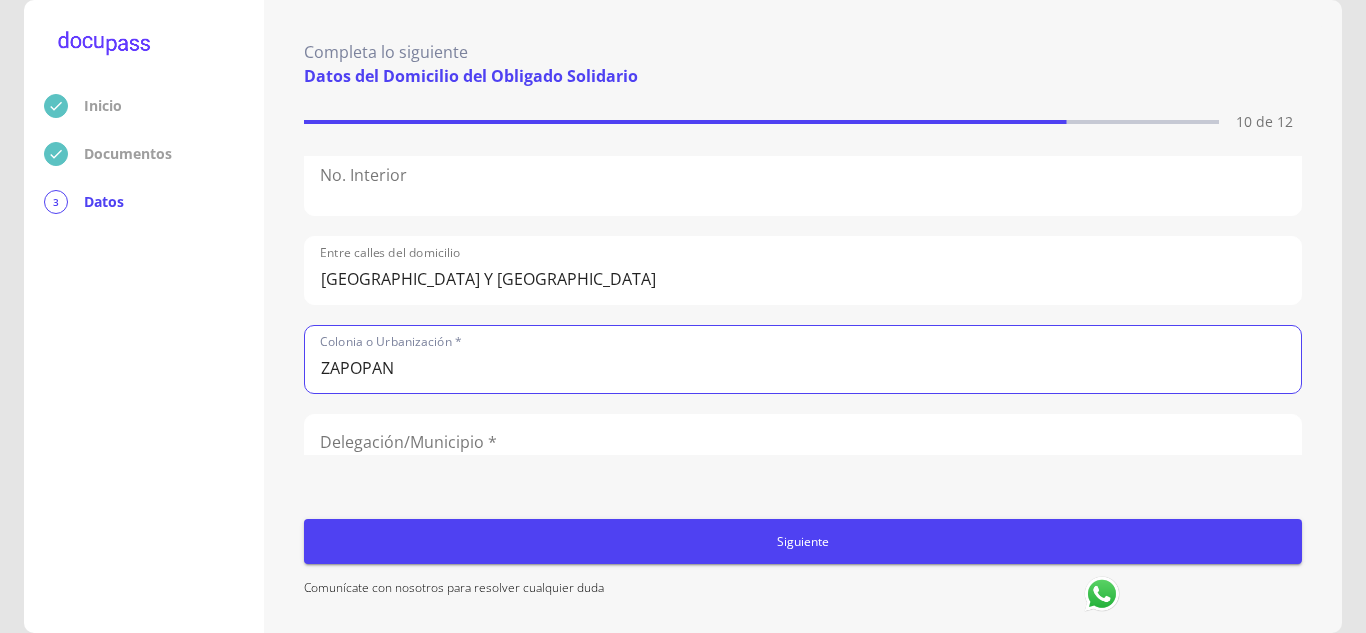 scroll, scrollTop: 548, scrollLeft: 0, axis: vertical 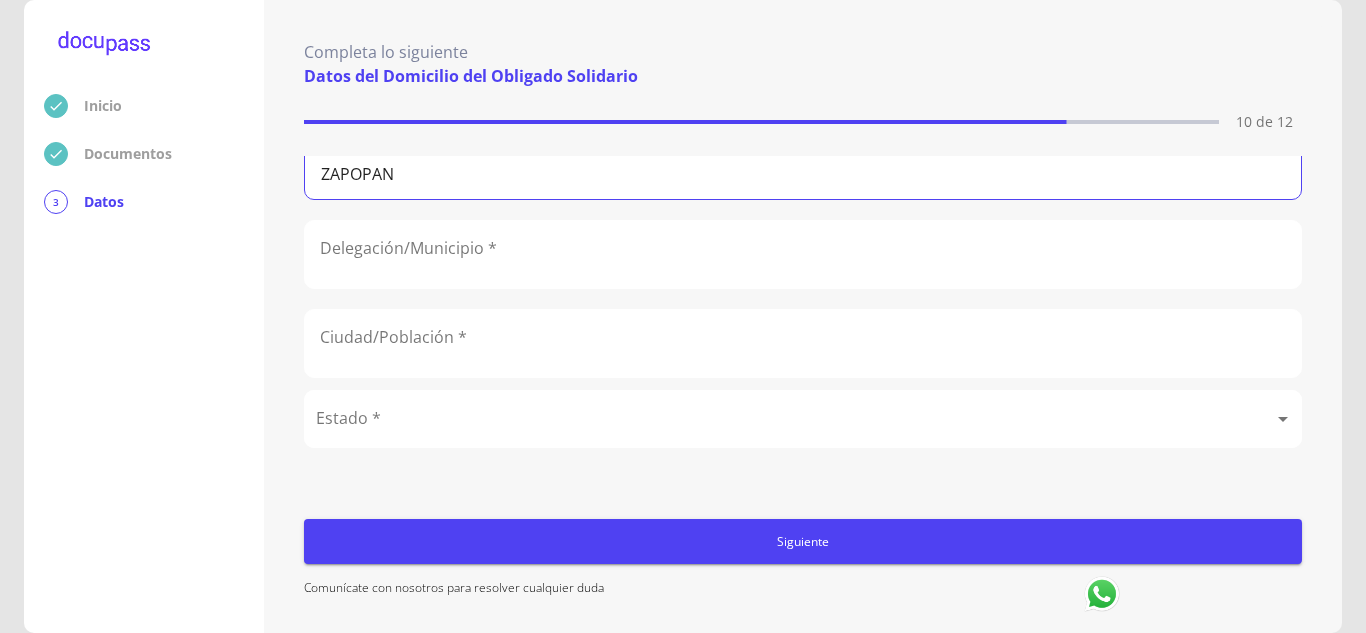 type on "ZAPOPAN" 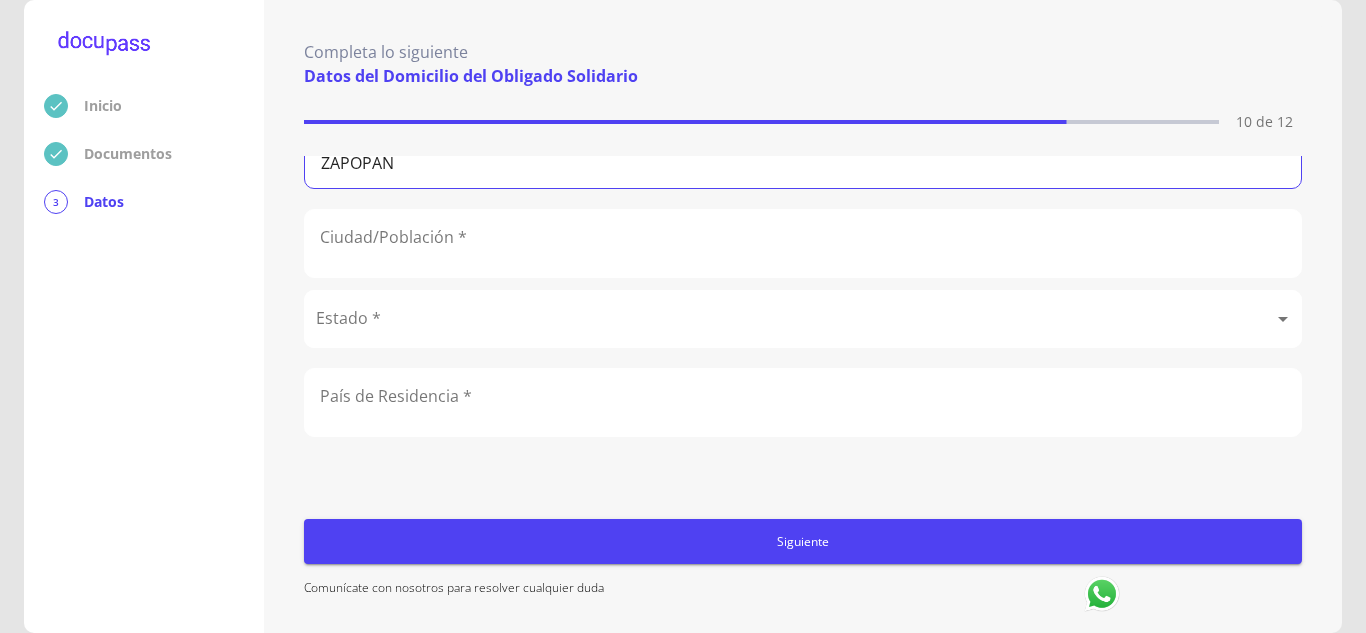 scroll, scrollTop: 649, scrollLeft: 0, axis: vertical 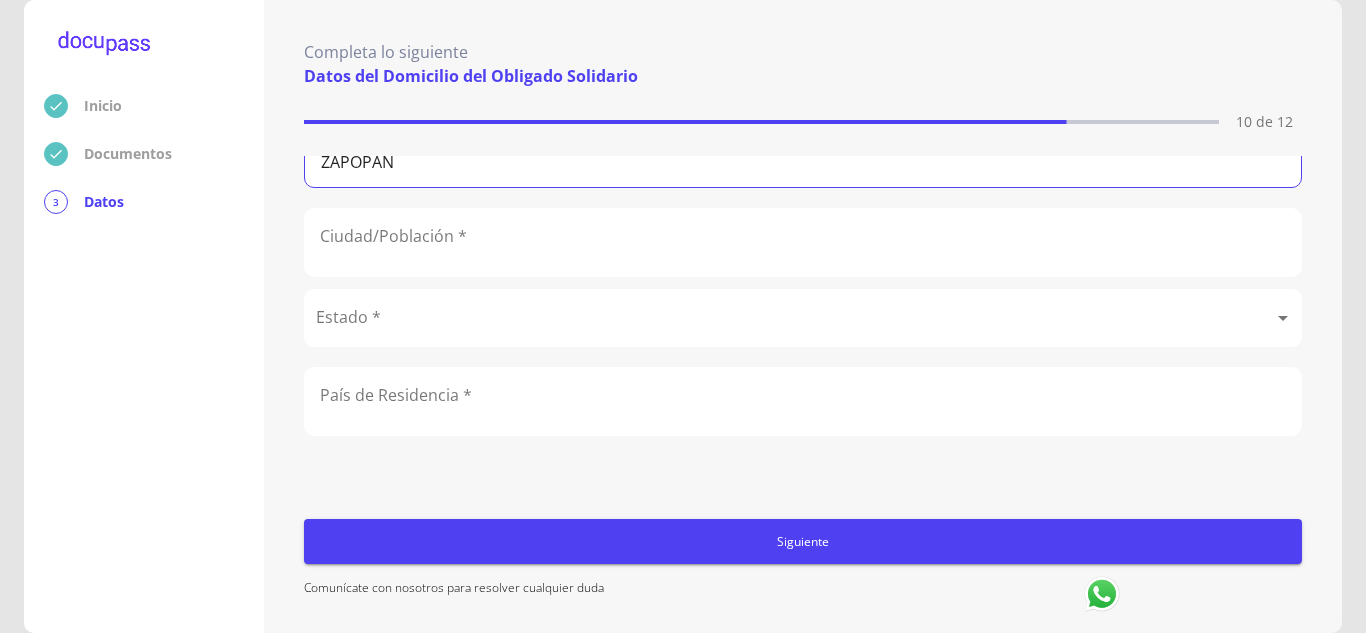 type on "ZAPOPAN" 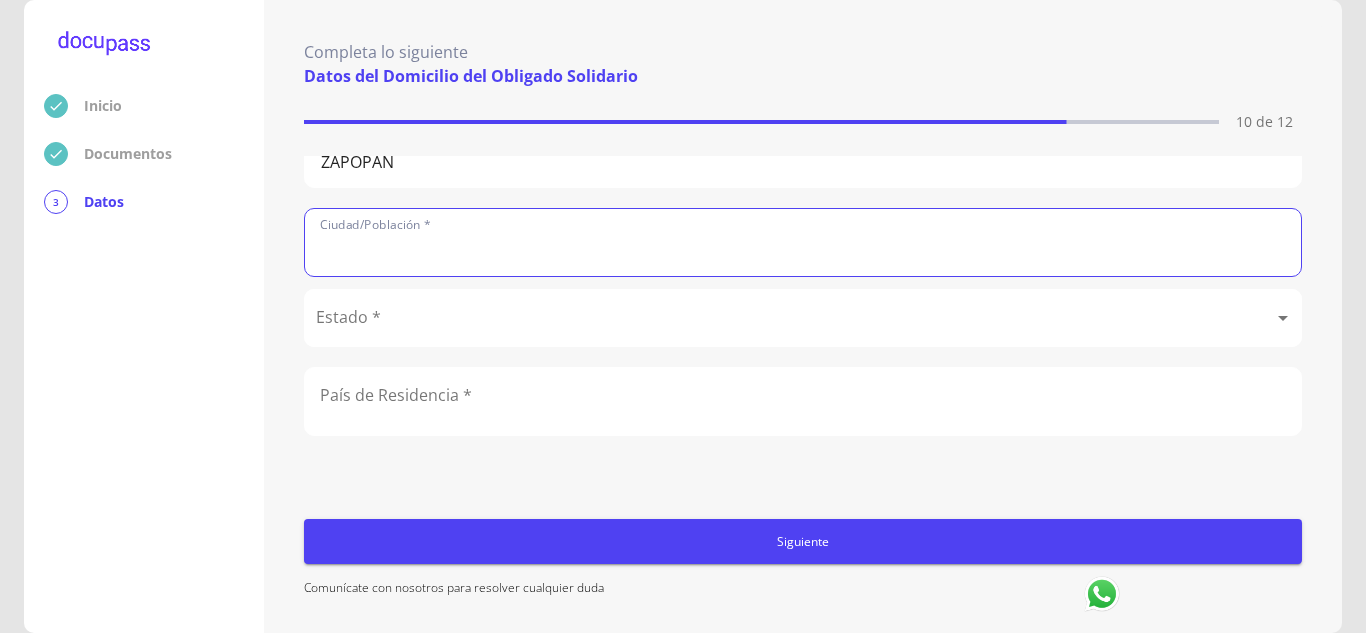 click 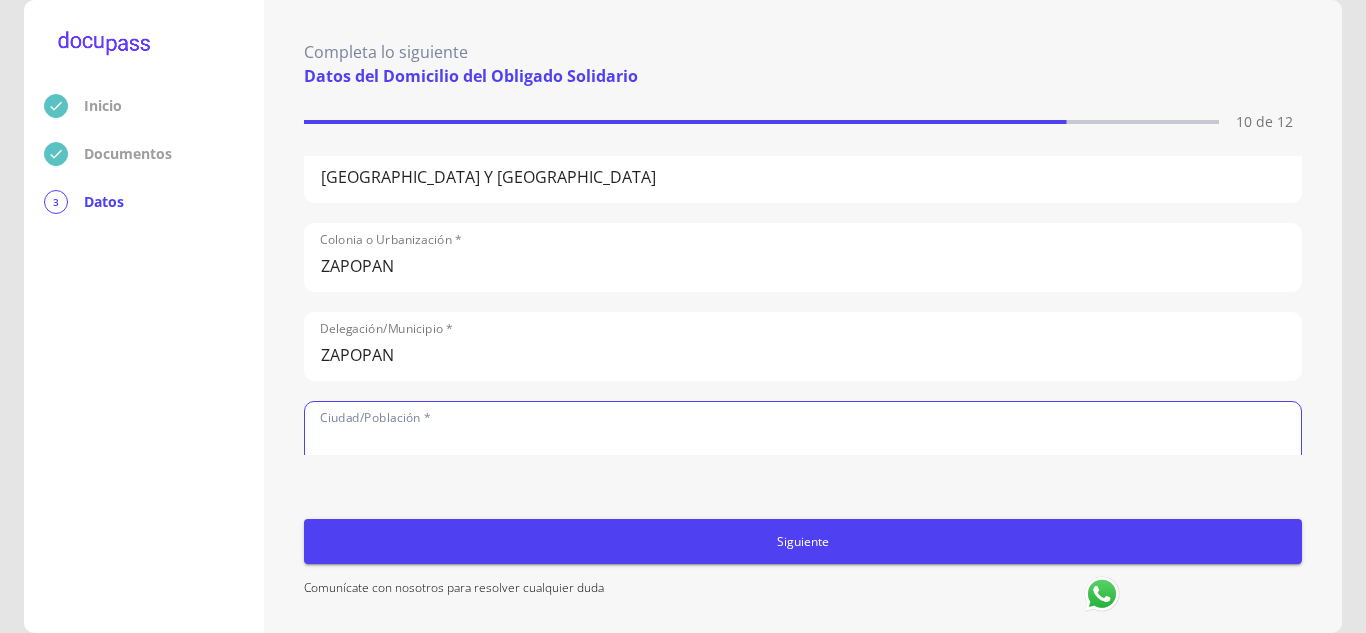 scroll, scrollTop: 455, scrollLeft: 0, axis: vertical 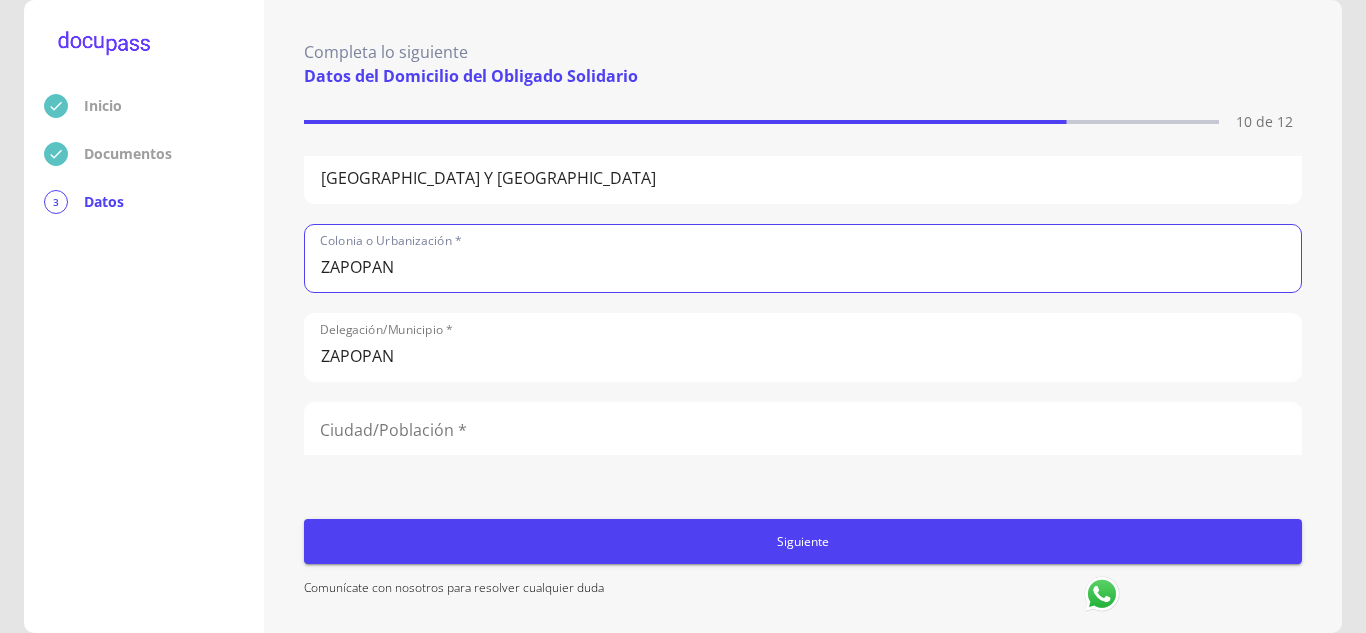 drag, startPoint x: 399, startPoint y: 273, endPoint x: 101, endPoint y: 275, distance: 298.0067 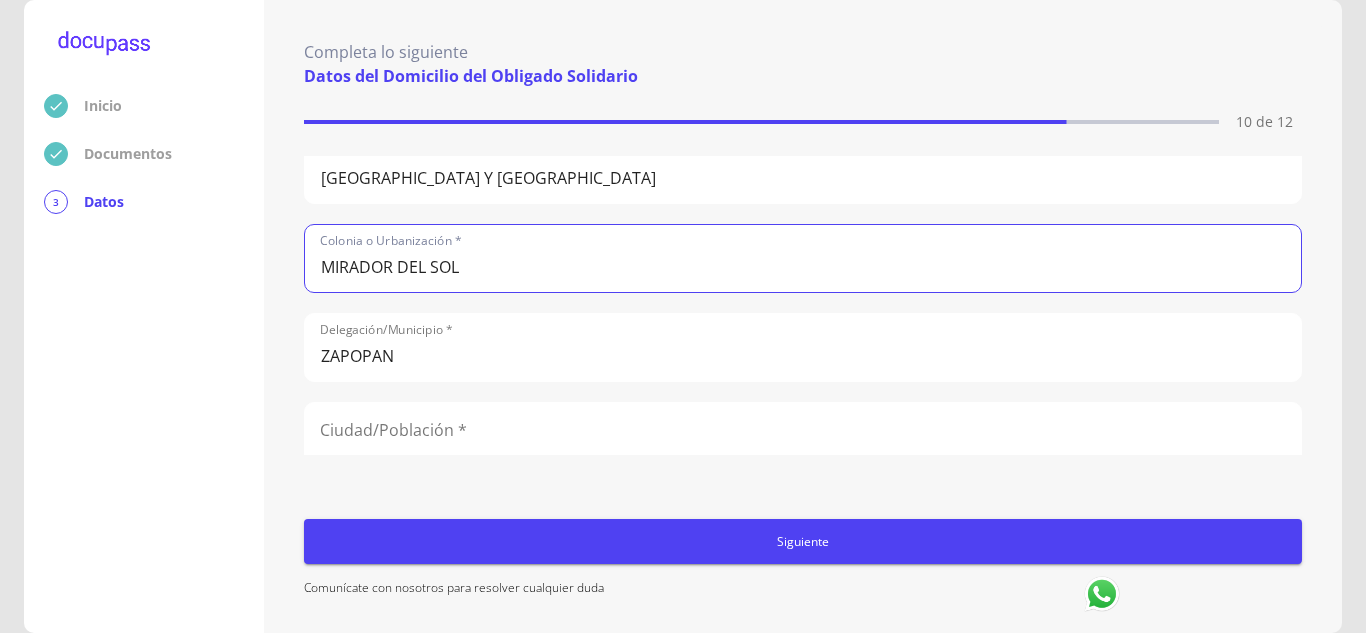 scroll, scrollTop: 634, scrollLeft: 0, axis: vertical 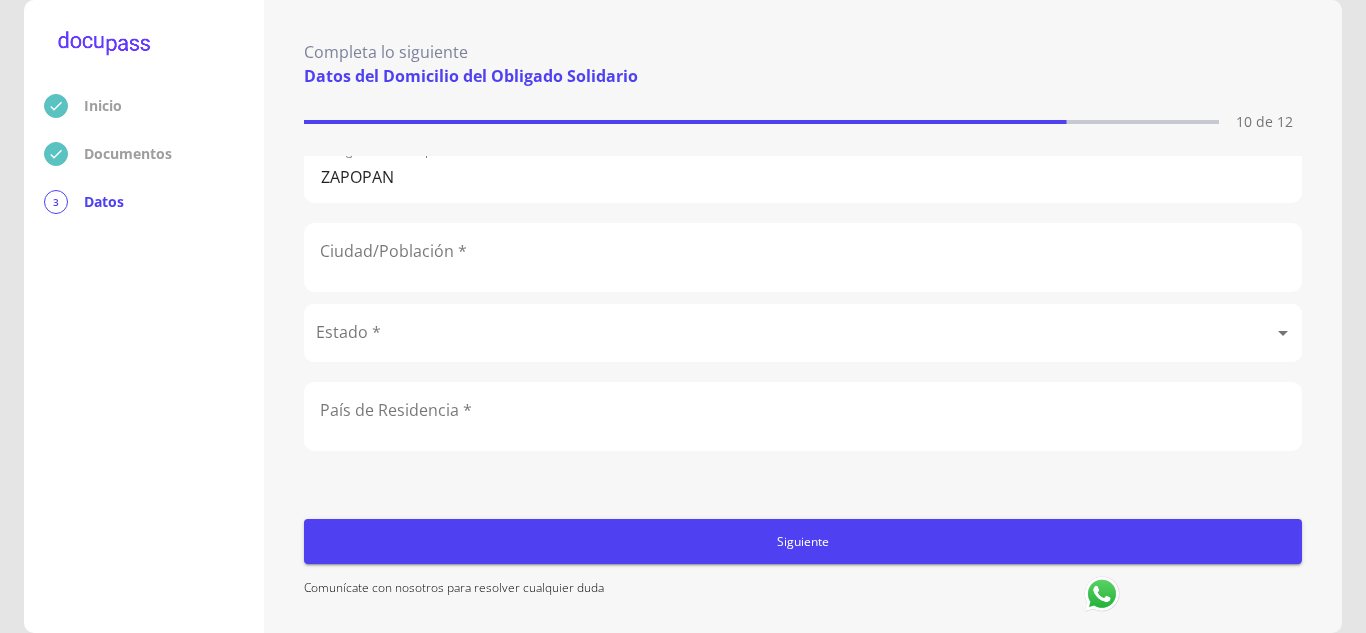 type on "MIRADOR DEL SOL" 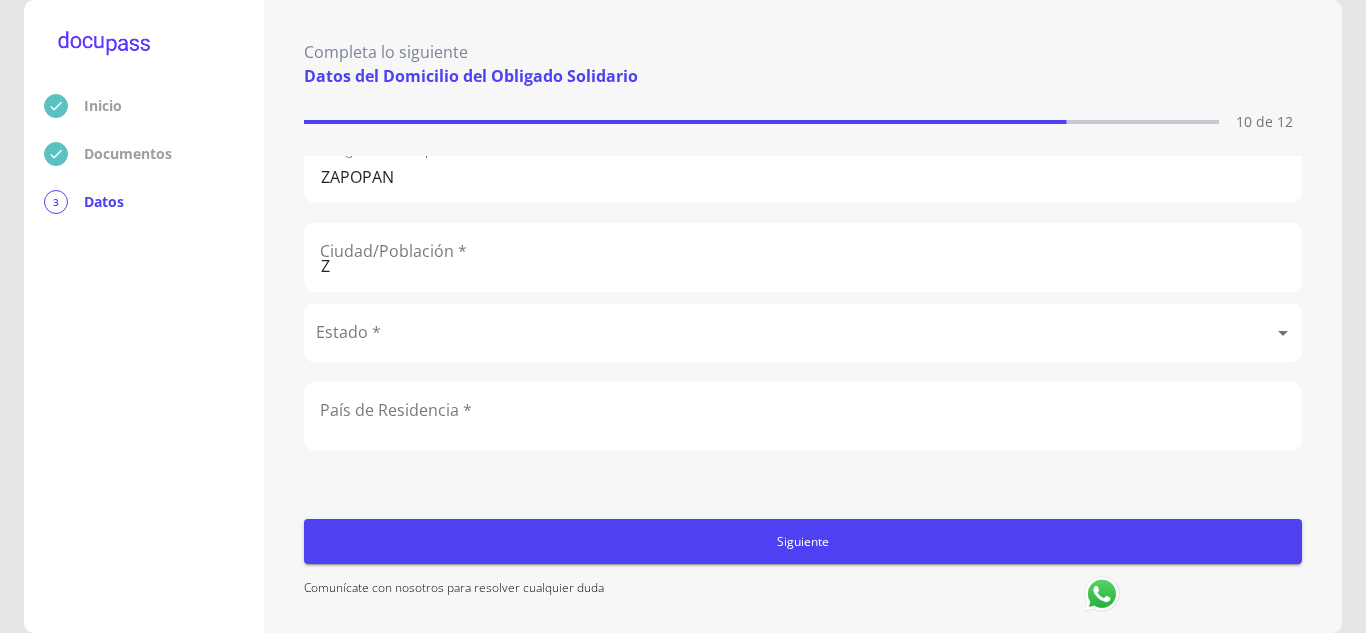 click on "Z" 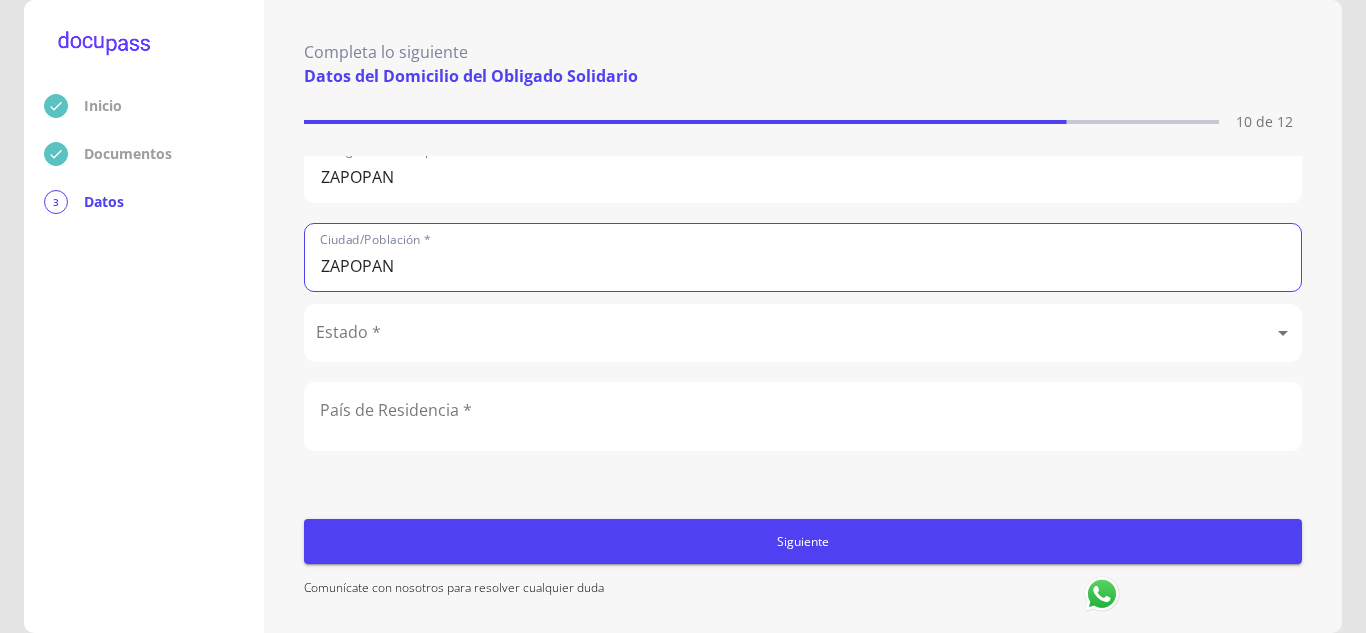 type on "ZAPOPAN" 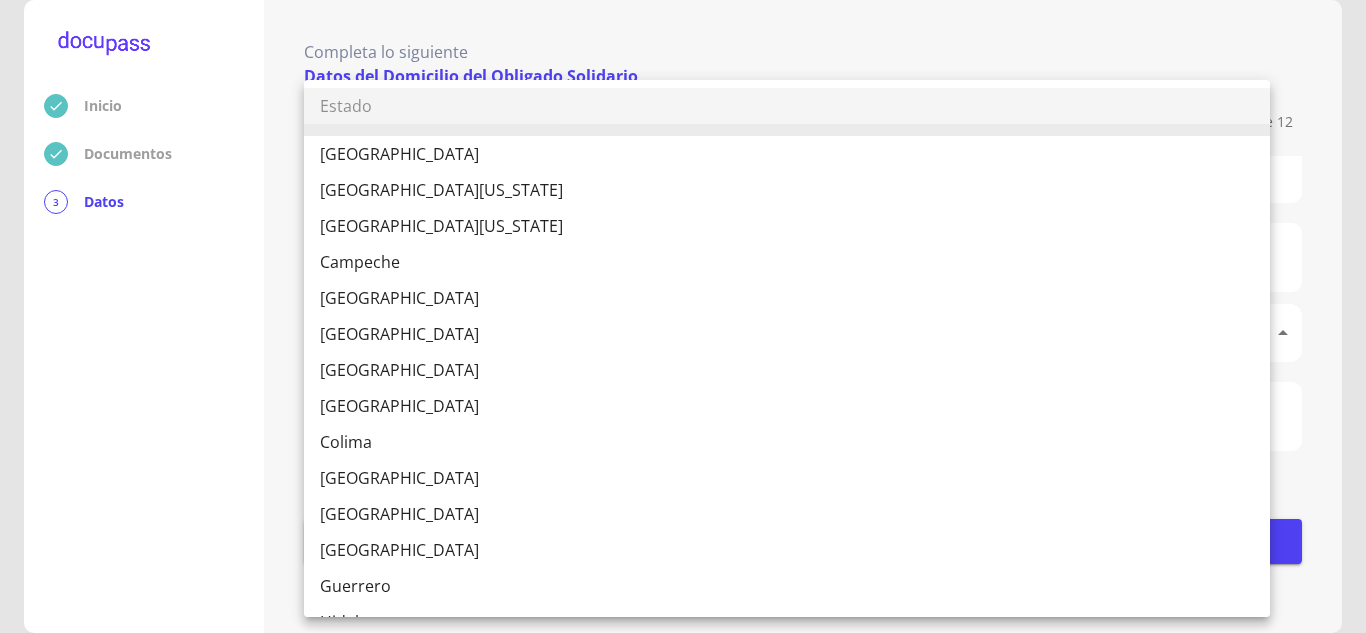 click on "Inicio Documentos 3 Datos   Completa lo siguiente Datos del Domicilio del Obligado Solidario 10 de 12 Situación de vivienda * Renta Renta Valor de Hipoteca o renta * $50,000 Domicilio Particular. Calle, Av. o Vía * [STREET_ADDRESS][PERSON_NAME] Exterior * 4876 No. Interior Entre calles del domicilio [GEOGRAPHIC_DATA] Y [GEOGRAPHIC_DATA] o Urbanización * [GEOGRAPHIC_DATA]/Municipio * [GEOGRAPHIC_DATA]/Población * ZAPOPAN Estado * ​ [GEOGRAPHIC_DATA] * Código Postal * Tiempo de residencia * ​ Siguiente Comunícate con nosotros para resolver cualquier duda   Estado [GEOGRAPHIC_DATA] [GEOGRAPHIC_DATA][US_STATE] [GEOGRAPHIC_DATA][US_STATE] [GEOGRAPHIC_DATA] [GEOGRAPHIC_DATA] [GEOGRAPHIC_DATA] [GEOGRAPHIC_DATA] [GEOGRAPHIC_DATA] [GEOGRAPHIC_DATA] [GEOGRAPHIC_DATA] [GEOGRAPHIC_DATA] [GEOGRAPHIC_DATA] [GEOGRAPHIC_DATA] [GEOGRAPHIC_DATA] [GEOGRAPHIC_DATA] [GEOGRAPHIC_DATA] [GEOGRAPHIC_DATA] [GEOGRAPHIC_DATA] [GEOGRAPHIC_DATA] [GEOGRAPHIC_DATA] [GEOGRAPHIC_DATA] [GEOGRAPHIC_DATA] [PERSON_NAME][GEOGRAPHIC_DATA] [GEOGRAPHIC_DATA][PERSON_NAME] [GEOGRAPHIC_DATA] [GEOGRAPHIC_DATA] [GEOGRAPHIC_DATA] [GEOGRAPHIC_DATA] [GEOGRAPHIC_DATA] [GEOGRAPHIC_DATA] [GEOGRAPHIC_DATA] [GEOGRAPHIC_DATA]" at bounding box center (683, 316) 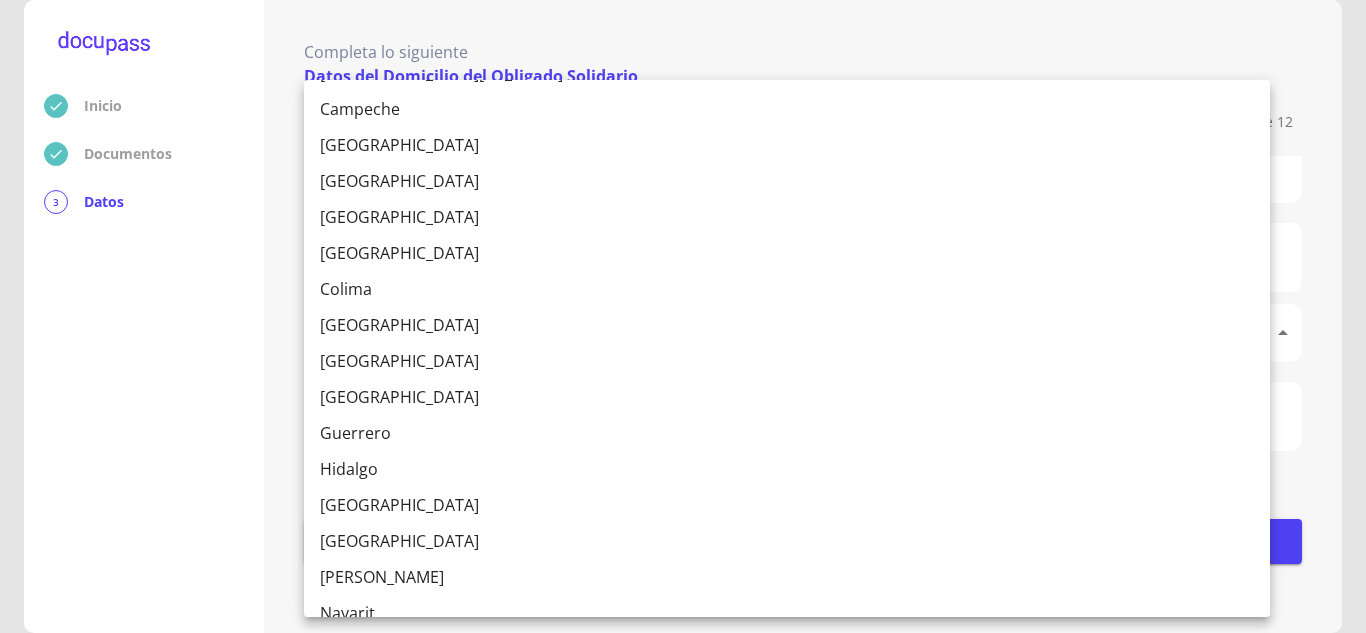 scroll, scrollTop: 163, scrollLeft: 0, axis: vertical 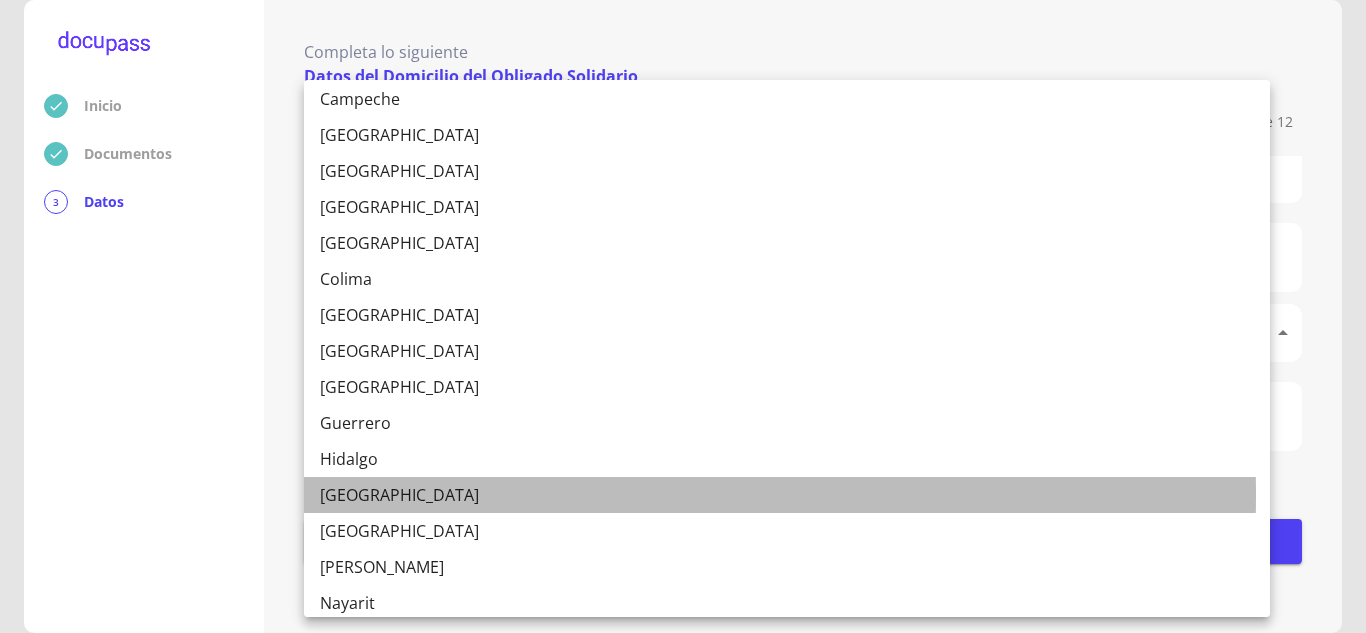 click on "[GEOGRAPHIC_DATA]" at bounding box center (787, 495) 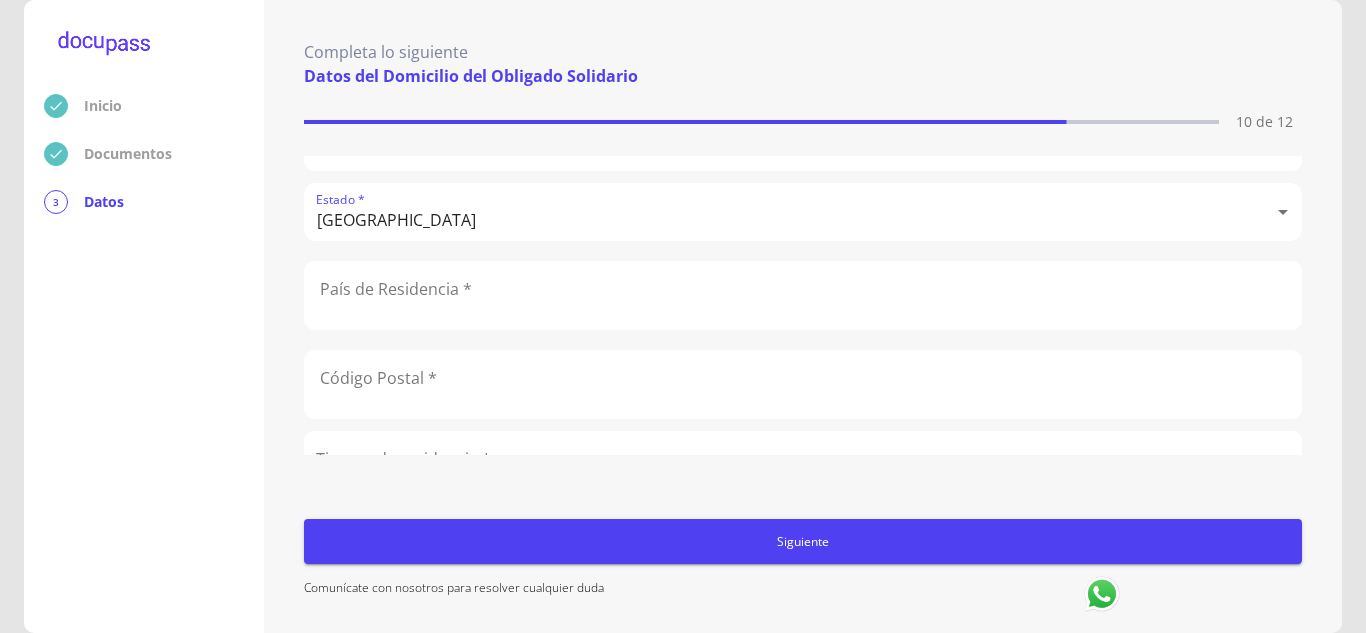 scroll, scrollTop: 756, scrollLeft: 0, axis: vertical 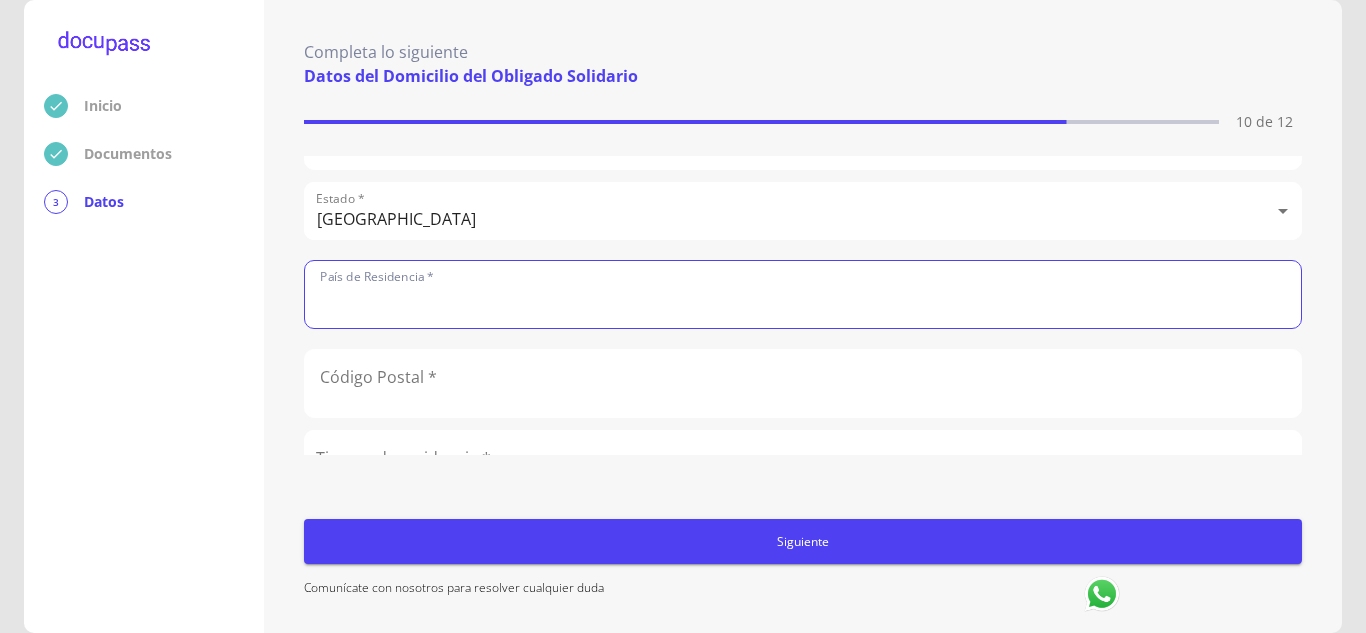 click 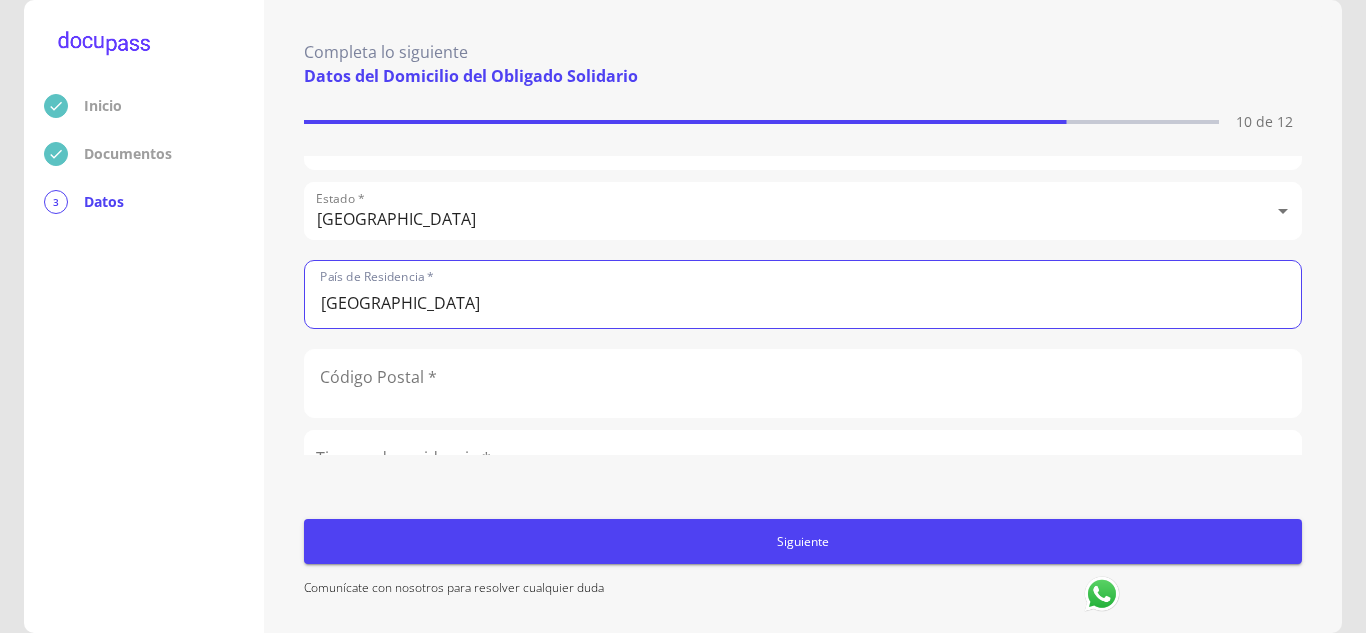 type on "[GEOGRAPHIC_DATA]" 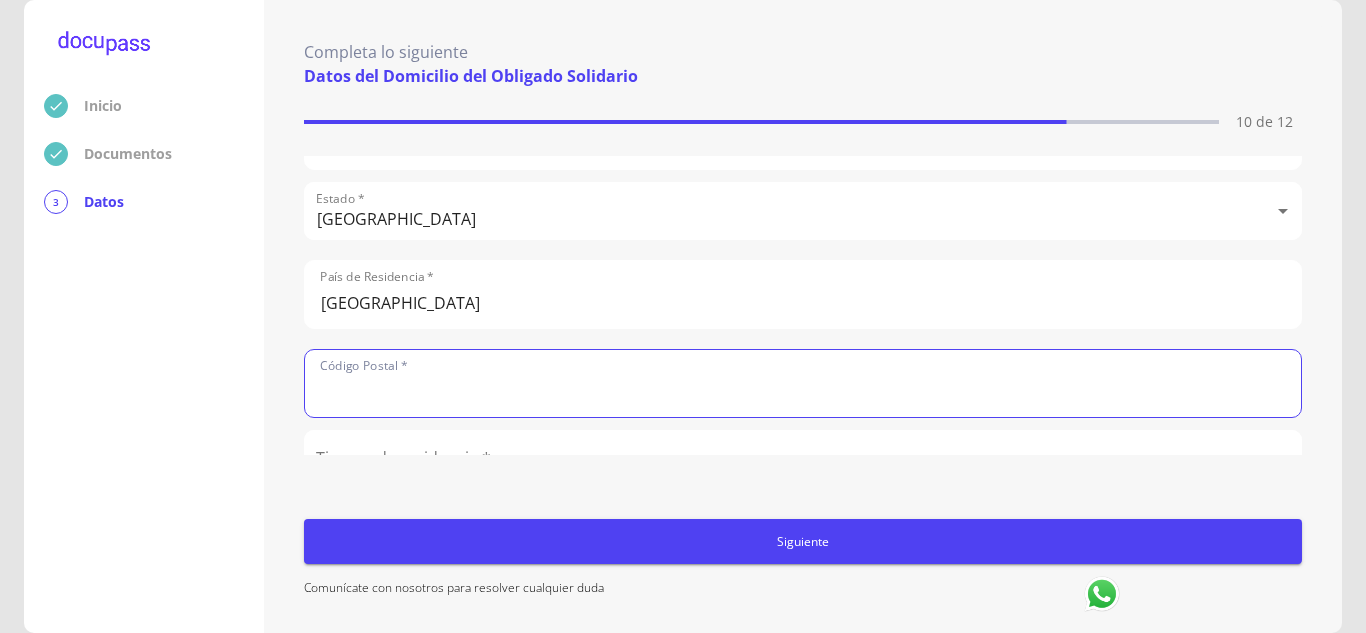 click 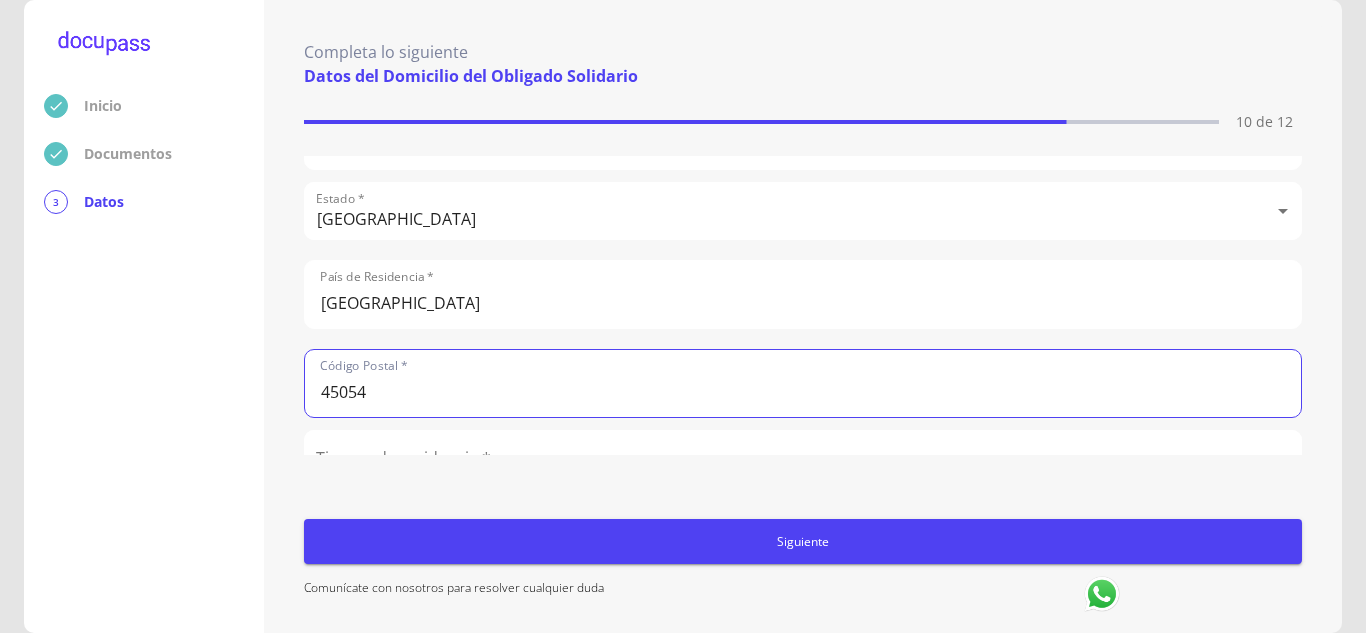 scroll, scrollTop: 804, scrollLeft: 0, axis: vertical 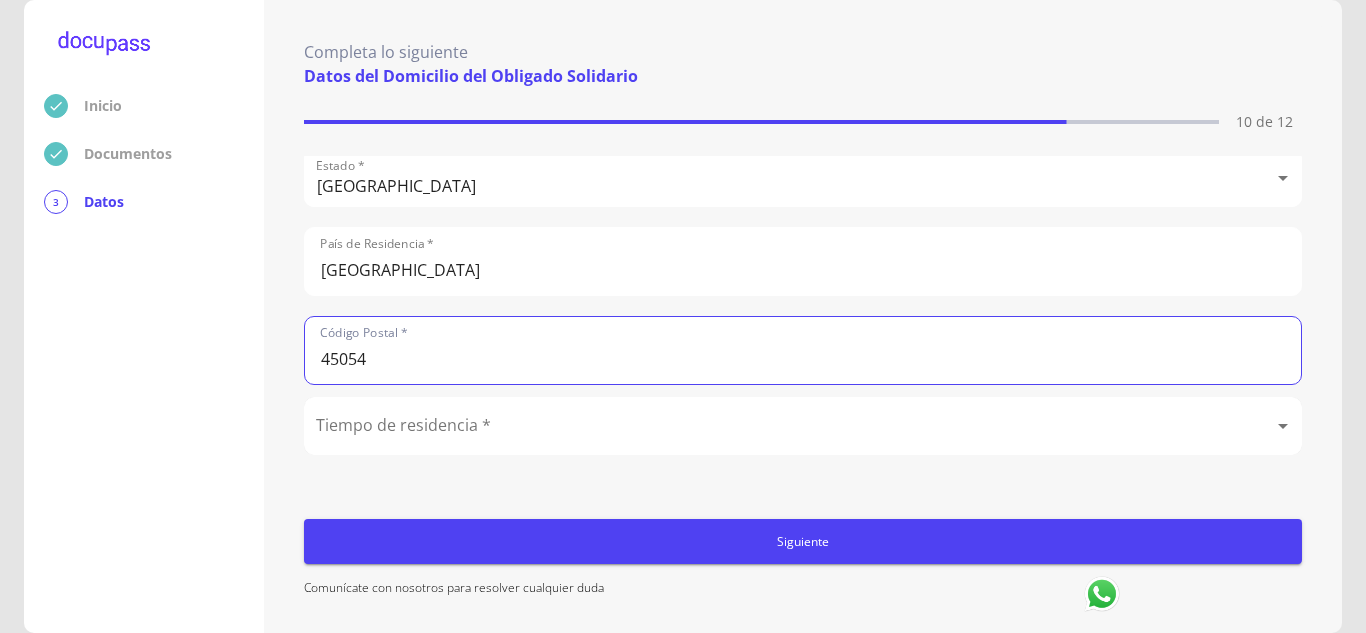 type on "45054" 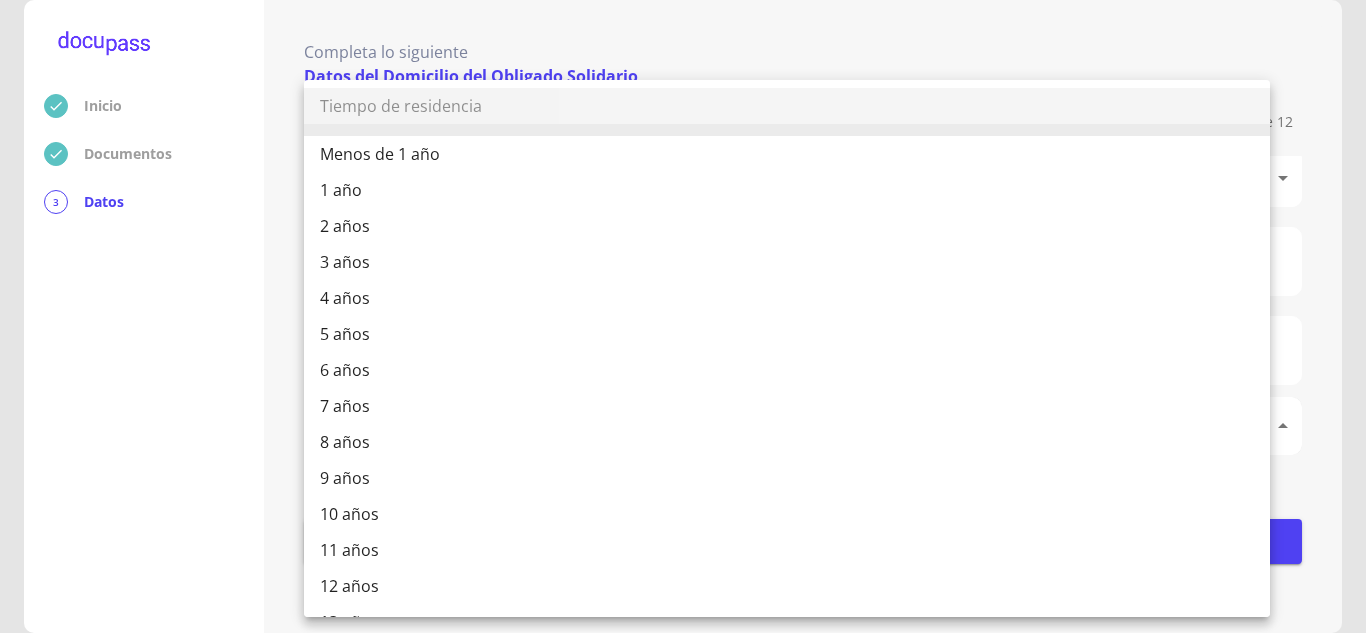 click on "Inicio Documentos 3 Datos   Completa lo siguiente Datos del Domicilio del Obligado Solidario 10 de 12 Situación de vivienda * Renta Renta Valor de Hipoteca o renta * $50,000 Domicilio Particular. Calle, Av. o Vía * [STREET_ADDRESS][PERSON_NAME] Exterior * 4876 No. Interior Entre calles del domicilio [GEOGRAPHIC_DATA] Y [GEOGRAPHIC_DATA] o Urbanización * [GEOGRAPHIC_DATA]/Municipio * [GEOGRAPHIC_DATA]/Población * ZAPOPAN Estado * [GEOGRAPHIC_DATA] [GEOGRAPHIC_DATA] [GEOGRAPHIC_DATA] * [DEMOGRAPHIC_DATA] Código Postal * 45054 Tiempo de residencia * ​ Siguiente Comunícate con nosotros para resolver cualquier duda   Tiempo de residencia Menos de 1 año 1 año 2 años 3 años 4 años 5 años 6 años 7 años 8 años 9 años 10 años 11 años 12 años 13 años 14 años 15 años 16 años 17 años 18 años 19 años 20 años" at bounding box center (683, 316) 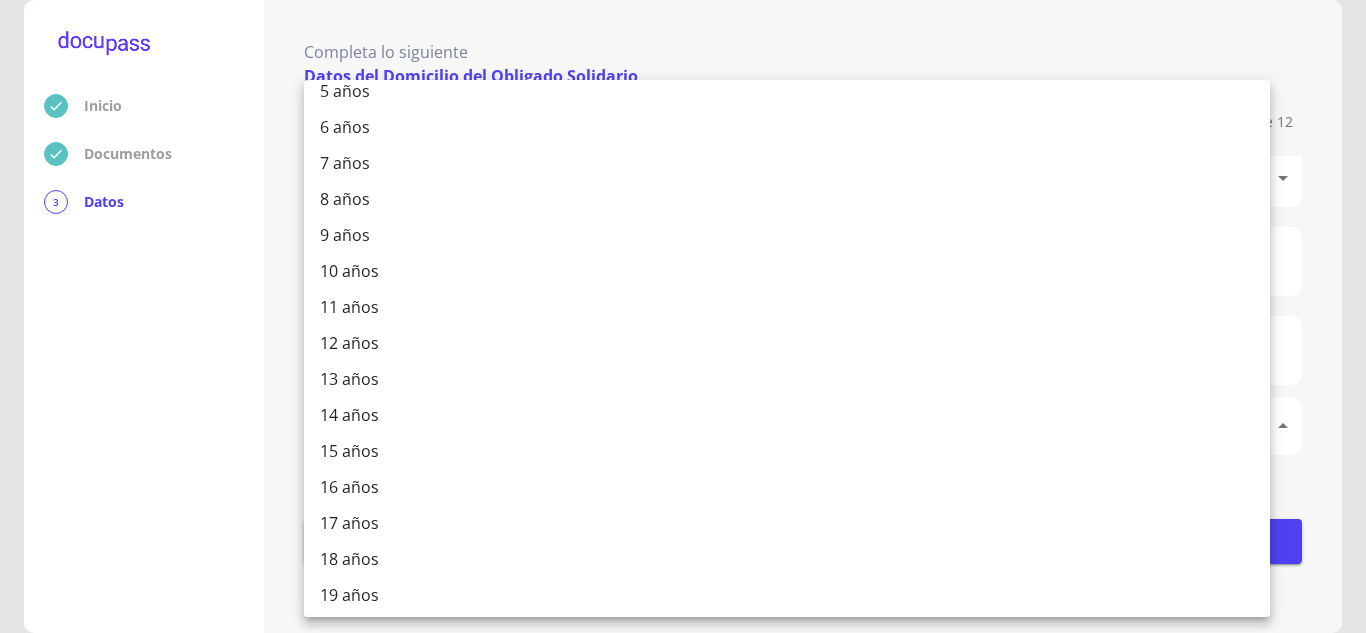 scroll, scrollTop: 283, scrollLeft: 0, axis: vertical 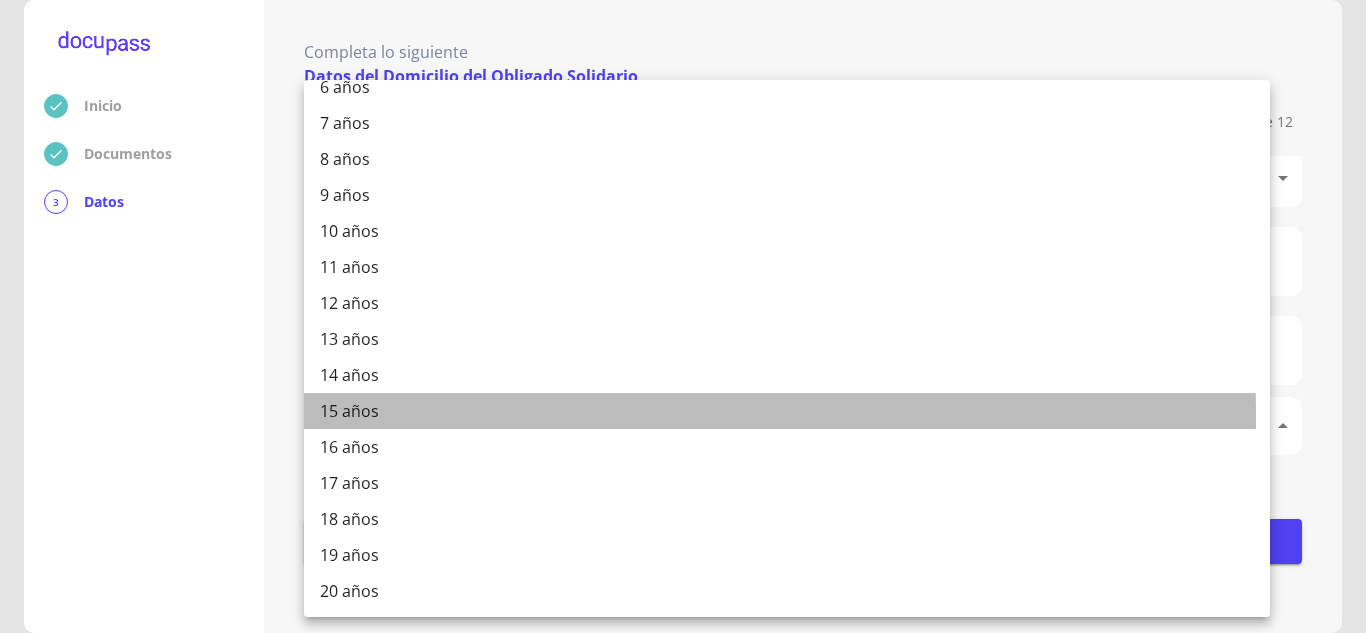 click on "15 años" at bounding box center (787, 411) 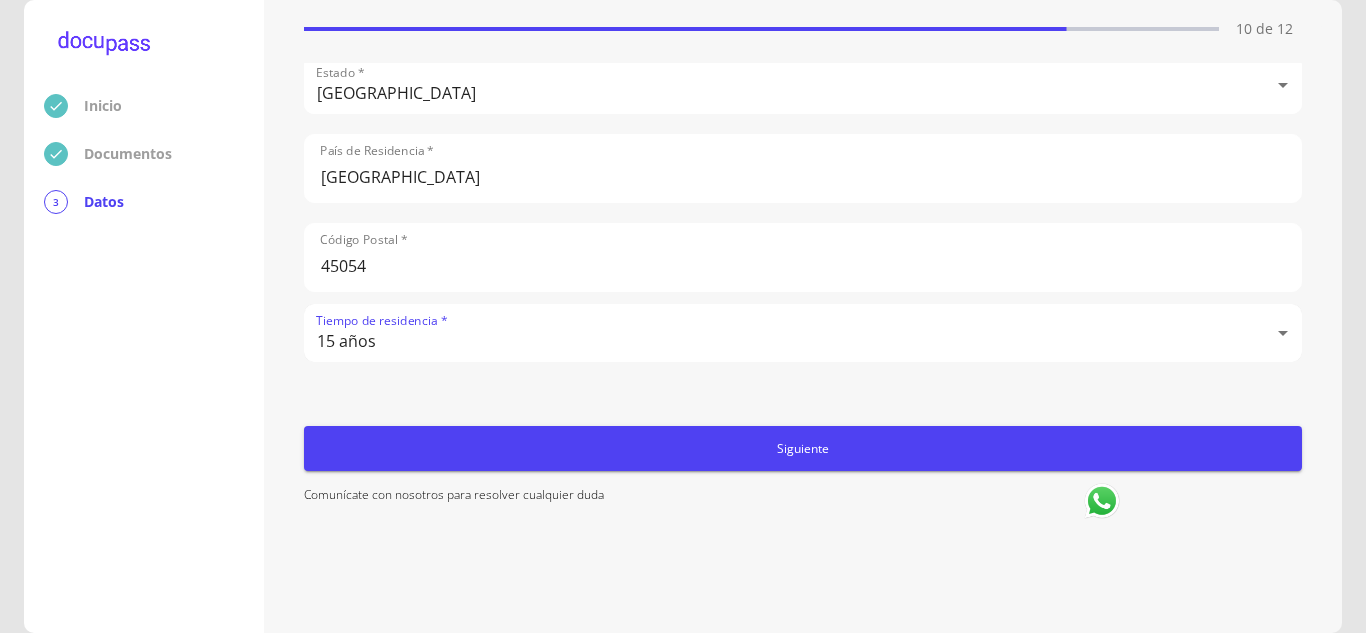 scroll, scrollTop: 96, scrollLeft: 0, axis: vertical 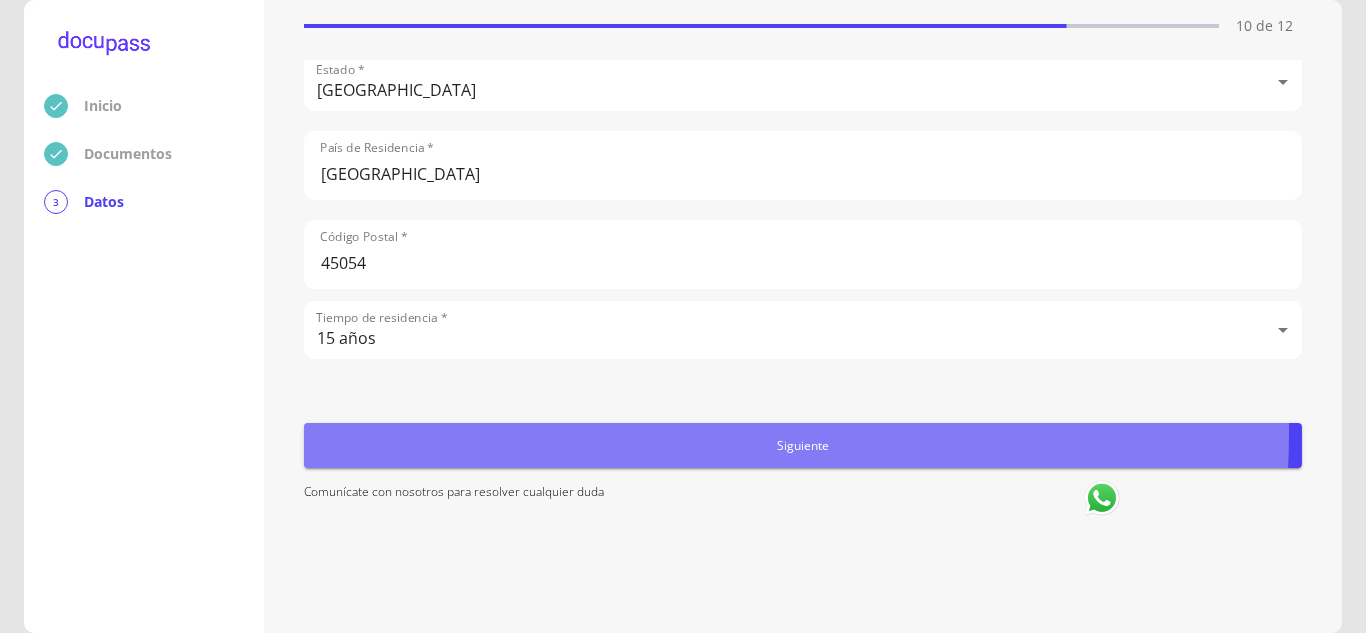 click on "Siguiente" at bounding box center (803, 445) 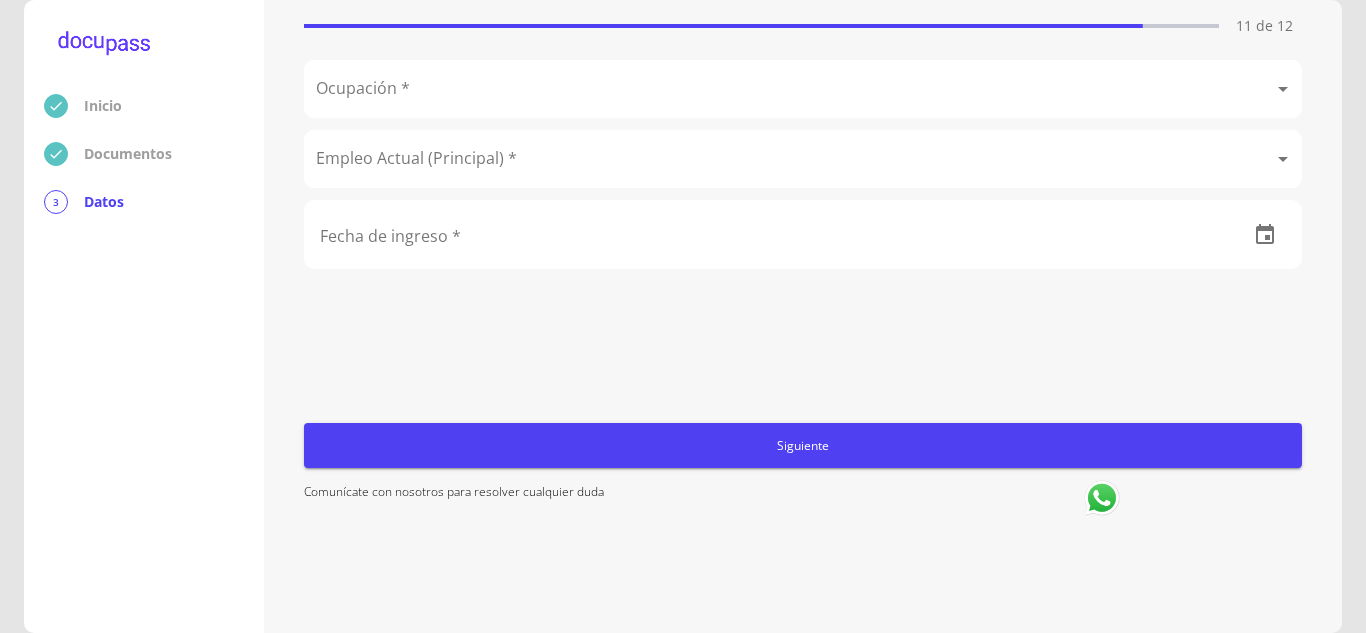 scroll, scrollTop: 0, scrollLeft: 0, axis: both 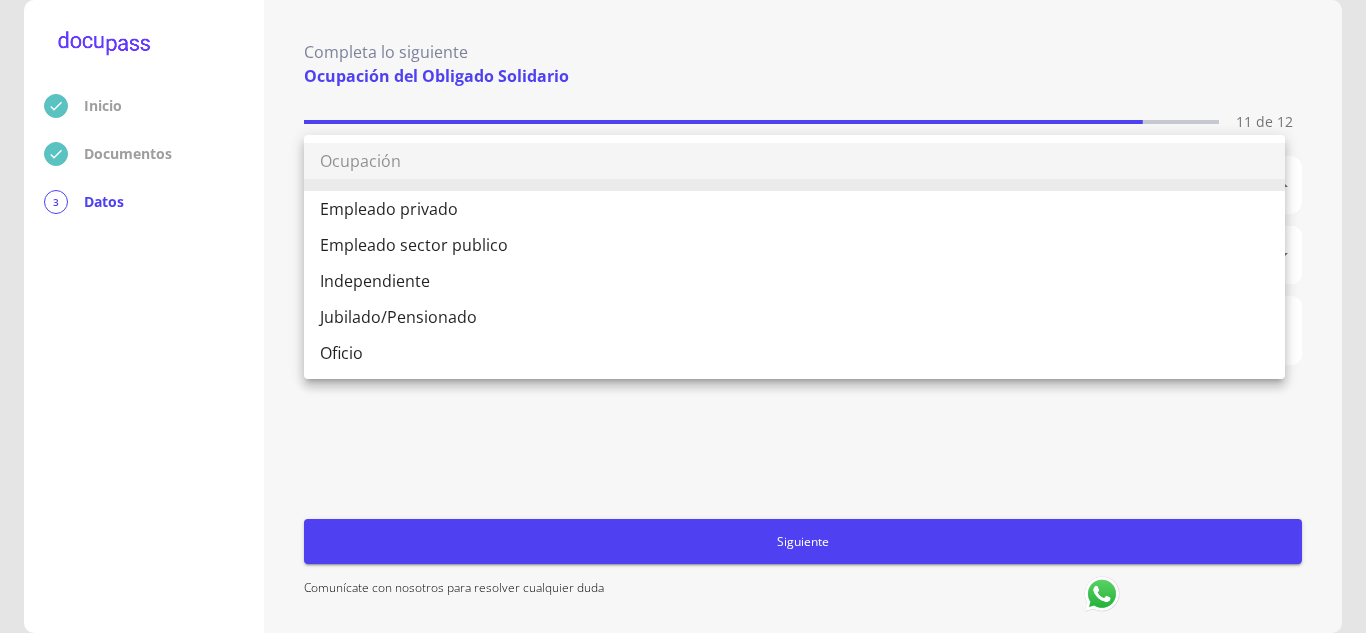 click on "Inicio Documentos 3 Datos   Completa lo siguiente Ocupación del Obligado Solidario 11 de 12 Ocupación * ​ Empleo Actual (Principal) * ​ Fecha de ingreso * Siguiente Comunícate con nosotros para resolver cualquier duda   Ocupación Empleado privado Empleado sector publico Independiente Jubilado/Pensionado Oficio" at bounding box center (683, 316) 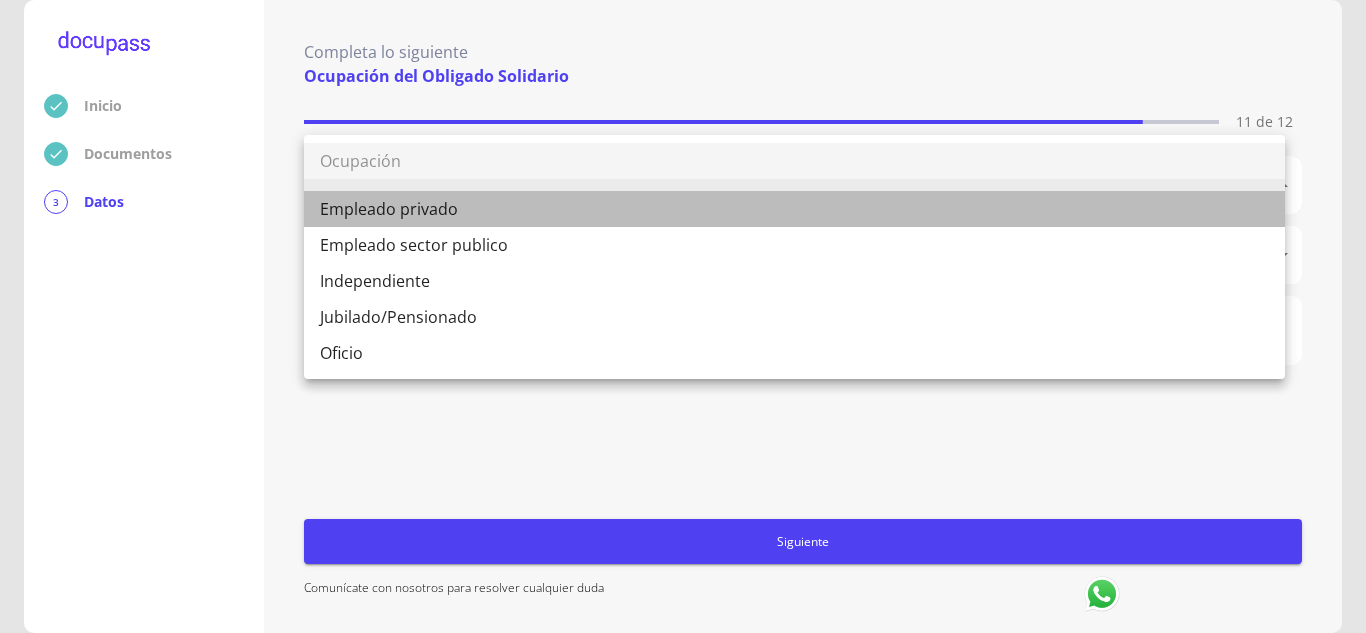 click on "Empleado privado" at bounding box center [794, 209] 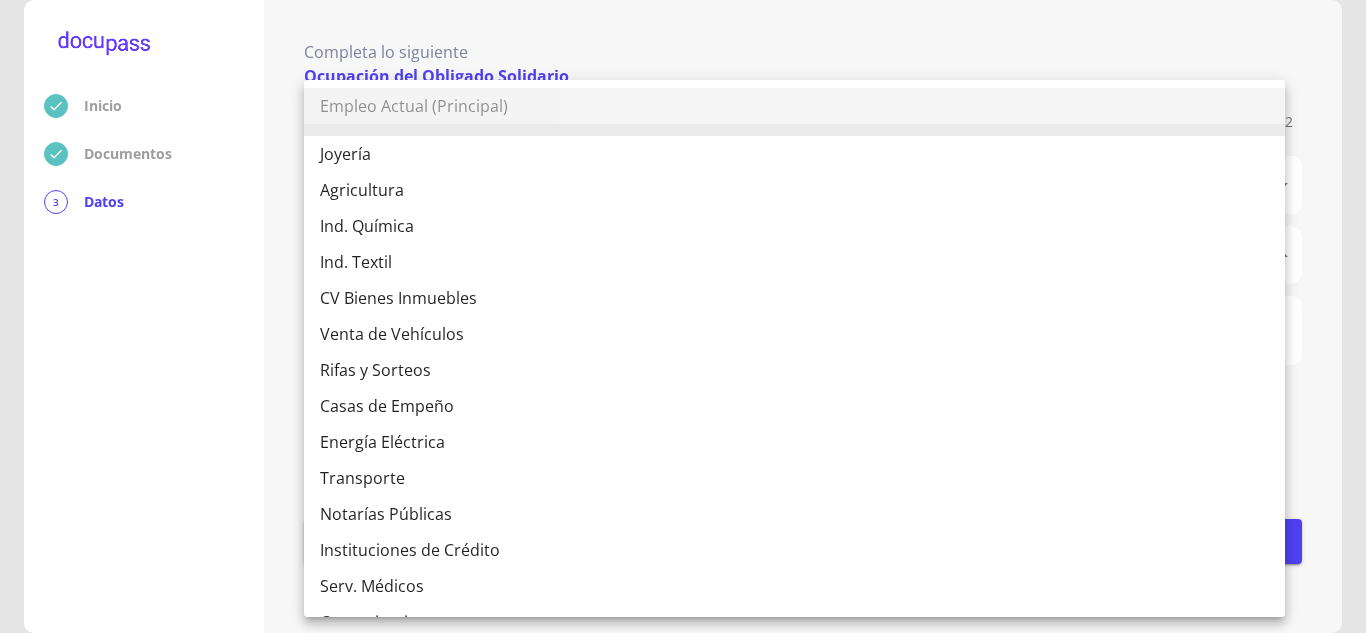click on "Inicio Documentos 3 Datos   Completa lo siguiente Ocupación del Obligado Solidario 11 de 12 Ocupación * Empleado privado Empleado privado Empleo Actual (Principal) * ​ Fecha de ingreso * Siguiente Comunícate con nosotros para resolver cualquier duda   Empleo Actual (Principal) Joyería Agricultura Ind. Química Ind. Textil CV Bienes Inmuebles Venta de Vehículos Rifas y Sorteos Casas de Empeño Energía Eléctrica Transporte Notarías Públicas Instituciones de Crédito Serv. Médicos Comunicaciones Construcción Ind. Editorial Fabricación de Alimentos Extracción de Petróleo Organizaciones de Abogados Contaduría y Auditoría Serv. Personales Serv. de Enseñanza Otro" at bounding box center (683, 316) 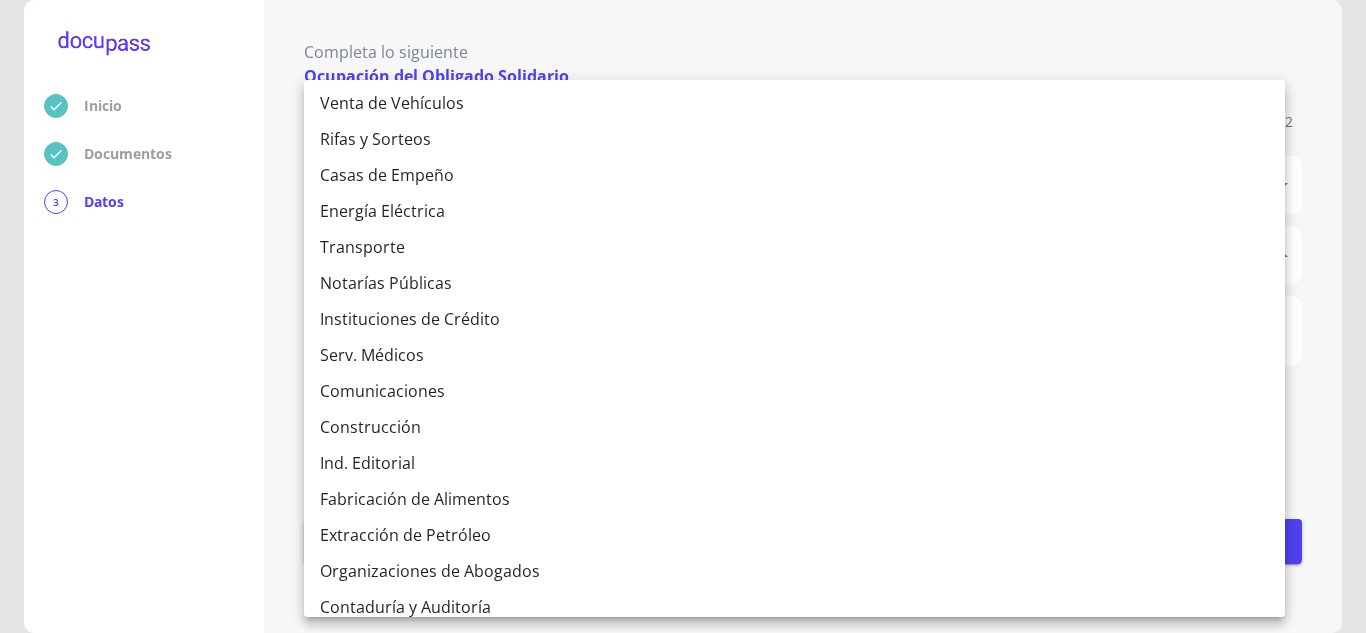 scroll, scrollTop: 355, scrollLeft: 0, axis: vertical 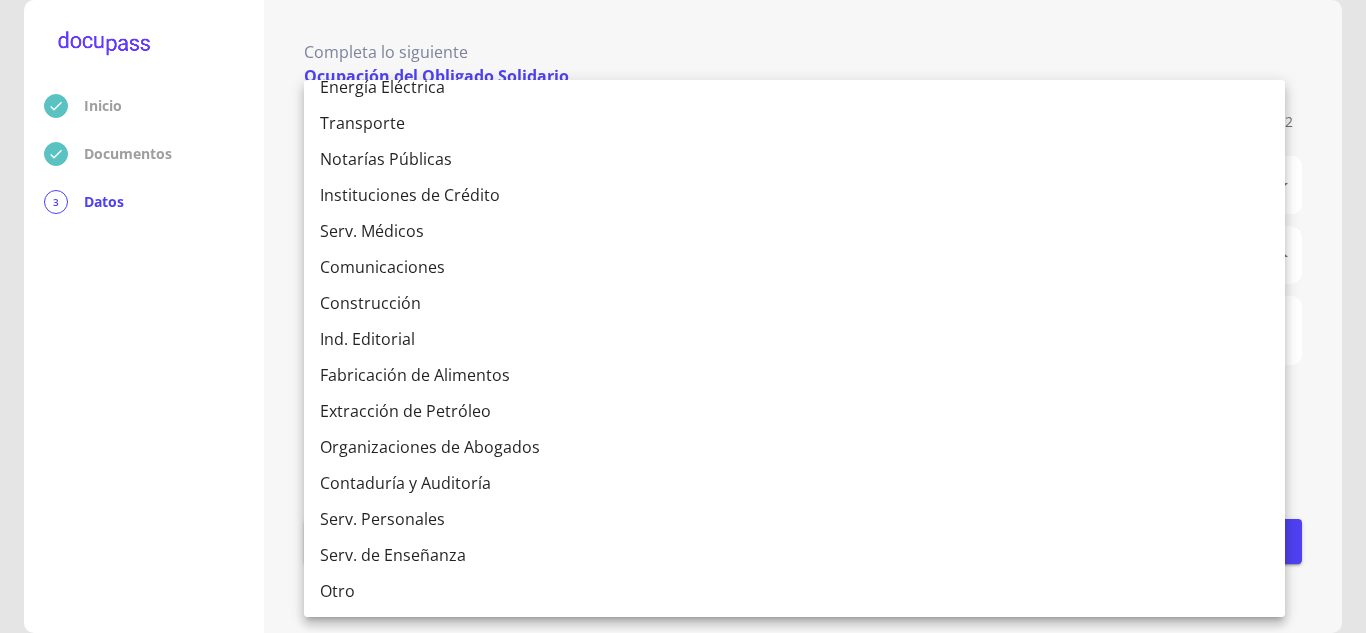 click on "Otro" at bounding box center [794, 591] 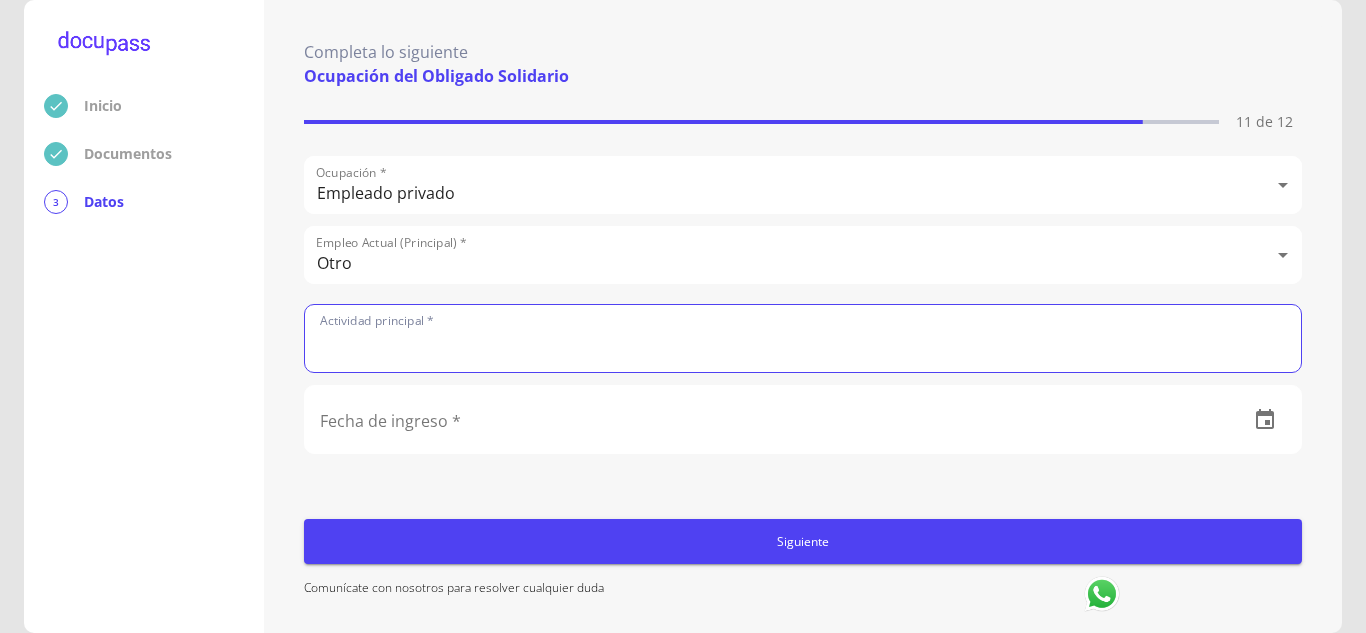 click 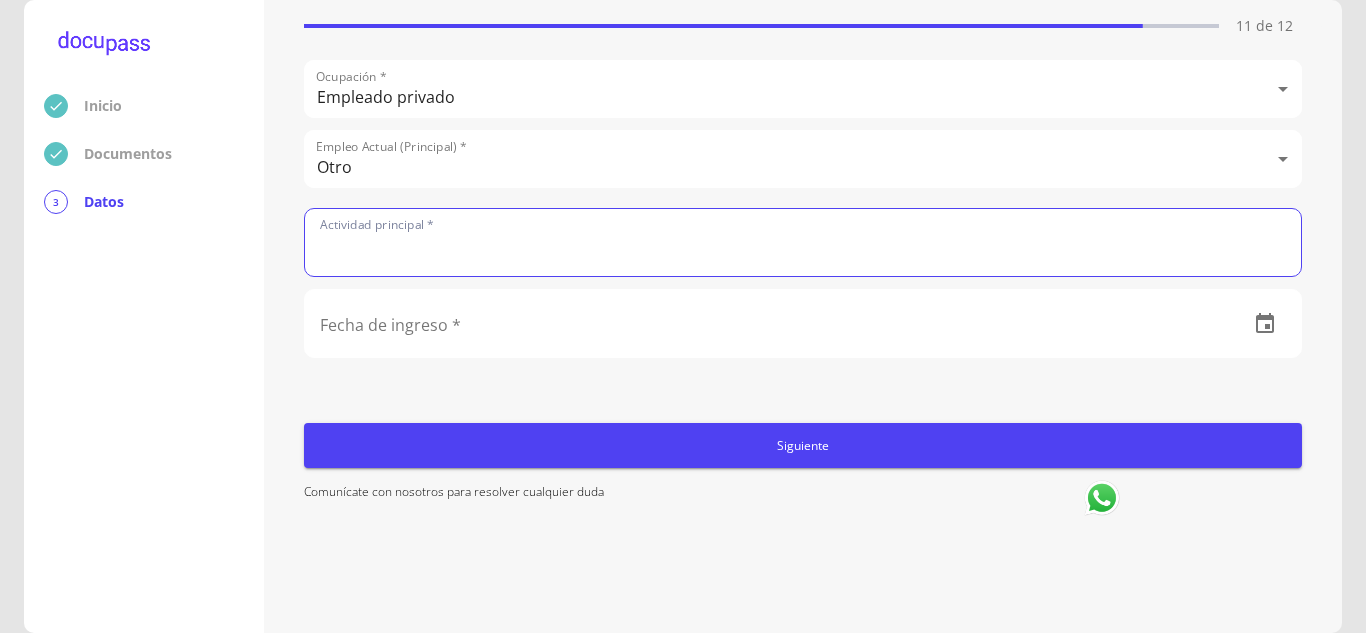 click on "Inicio Documentos 3 Datos" at bounding box center [144, 316] 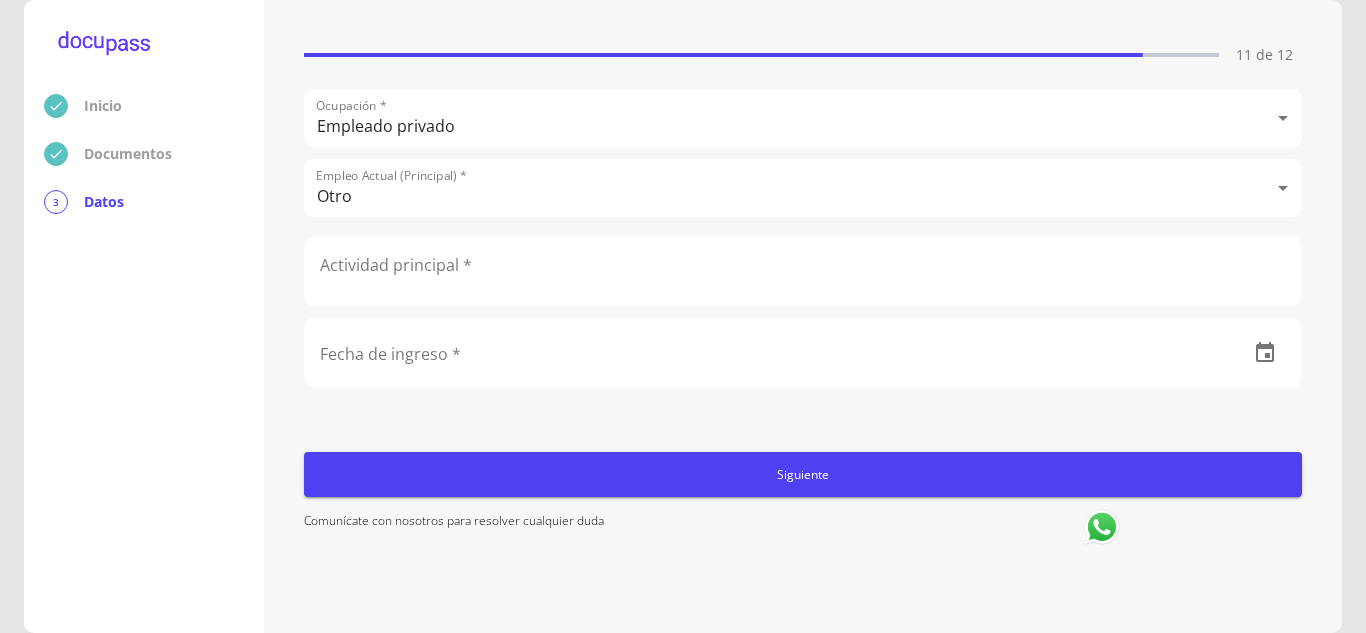 scroll, scrollTop: 0, scrollLeft: 0, axis: both 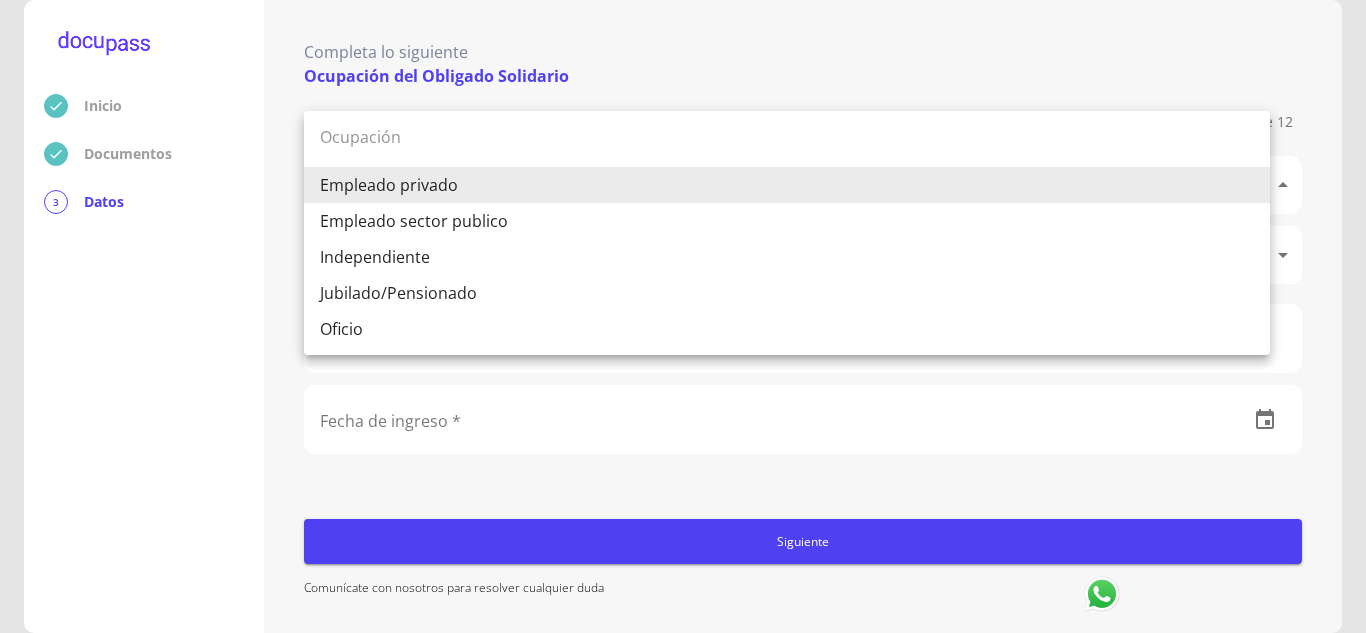 click on "Inicio Documentos 3 Datos   Completa lo siguiente Ocupación del Obligado Solidario 11 de 12 Ocupación * Empleado privado Empleado privado Empleo Actual (Principal) * Otro Otro Actividad principal * Fecha de ingreso * Siguiente Comunícate con nosotros para resolver cualquier duda   Ocupación Empleado privado Empleado sector publico Independiente Jubilado/Pensionado Oficio" at bounding box center (683, 316) 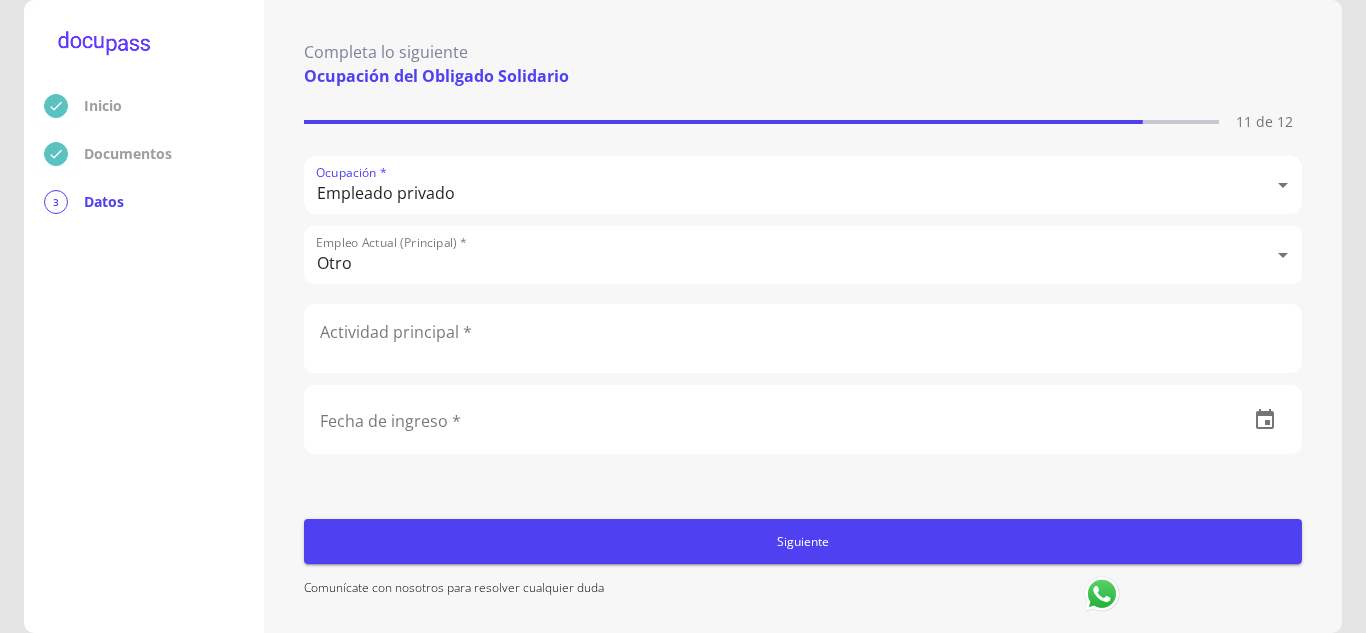 scroll, scrollTop: 14, scrollLeft: 0, axis: vertical 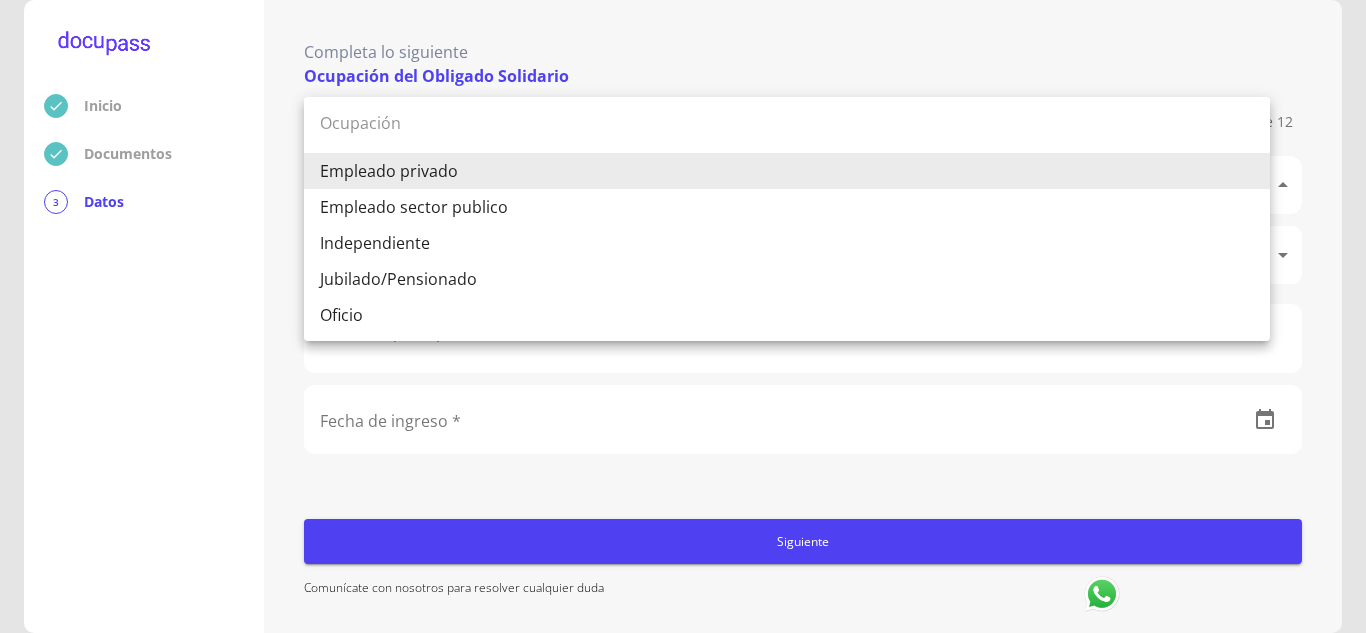 click on "Inicio Documentos 3 Datos   Completa lo siguiente Ocupación del Obligado Solidario 11 de 12 Ocupación * Empleado privado Empleado privado Empleo Actual (Principal) * Otro Otro Actividad principal * Fecha de ingreso * Siguiente Comunícate con nosotros para resolver cualquier duda   Ocupación Empleado privado Empleado sector publico Independiente Jubilado/Pensionado Oficio" at bounding box center [683, 316] 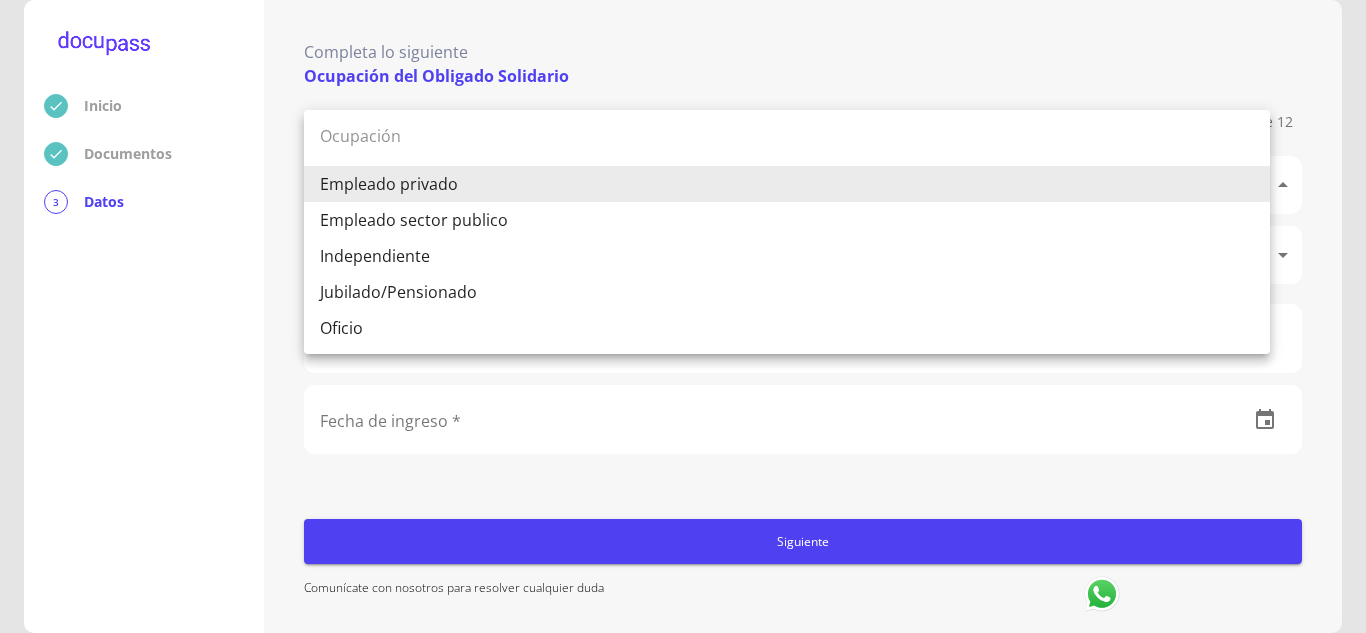 click on "Inicio Documentos 3 Datos   Completa lo siguiente Ocupación del Obligado Solidario 11 de 12 Ocupación * Empleado privado Empleado privado Empleo Actual (Principal) * Otro Otro Actividad principal * Fecha de ingreso * Siguiente Comunícate con nosotros para resolver cualquier duda   Ocupación Empleado privado Empleado sector publico Independiente Jubilado/Pensionado Oficio" at bounding box center [683, 316] 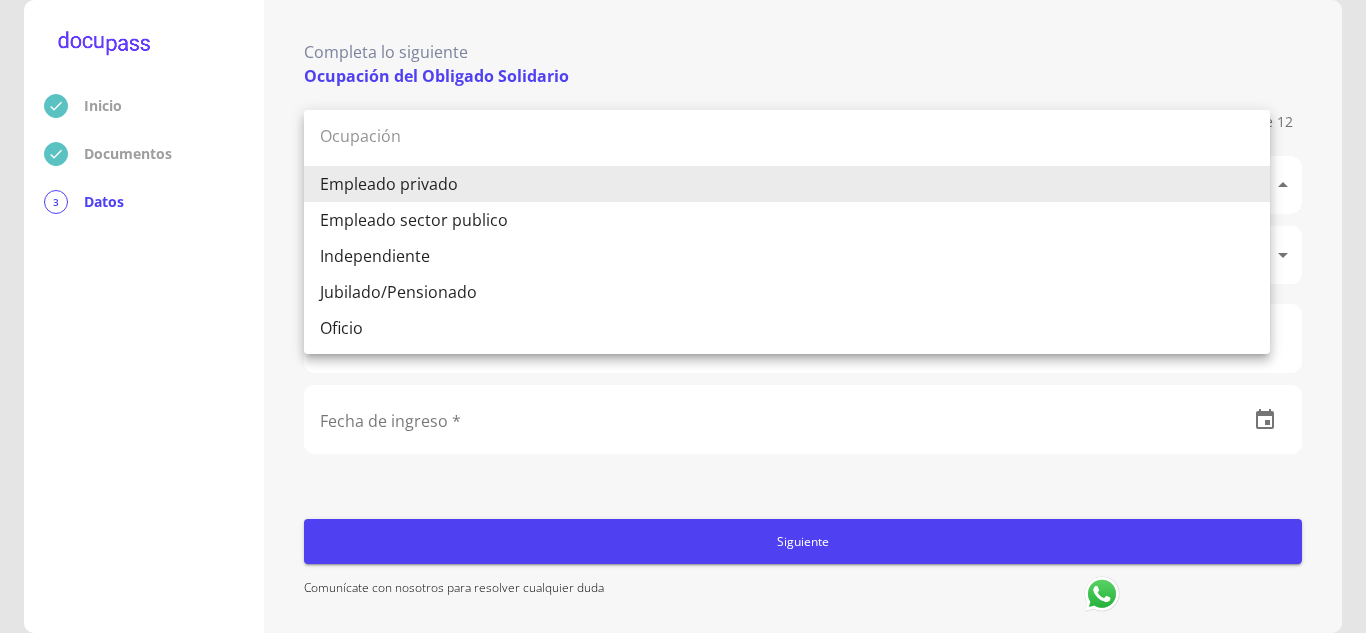 click at bounding box center (683, 316) 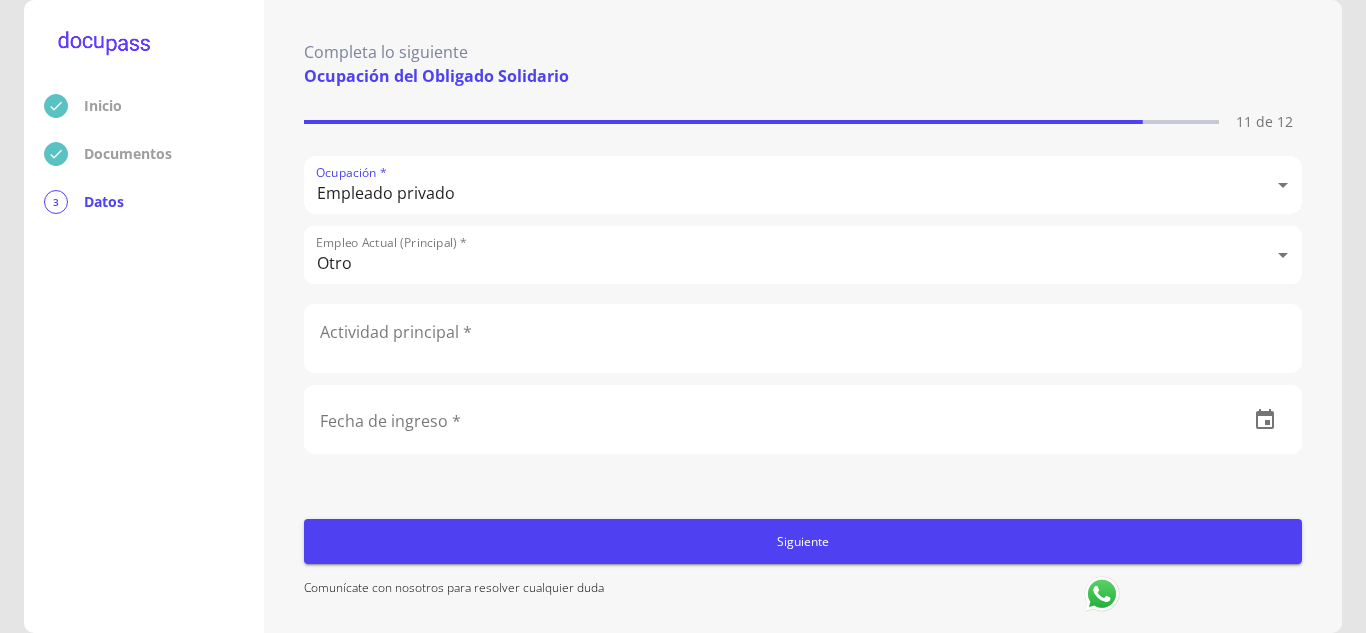 scroll, scrollTop: 5, scrollLeft: 0, axis: vertical 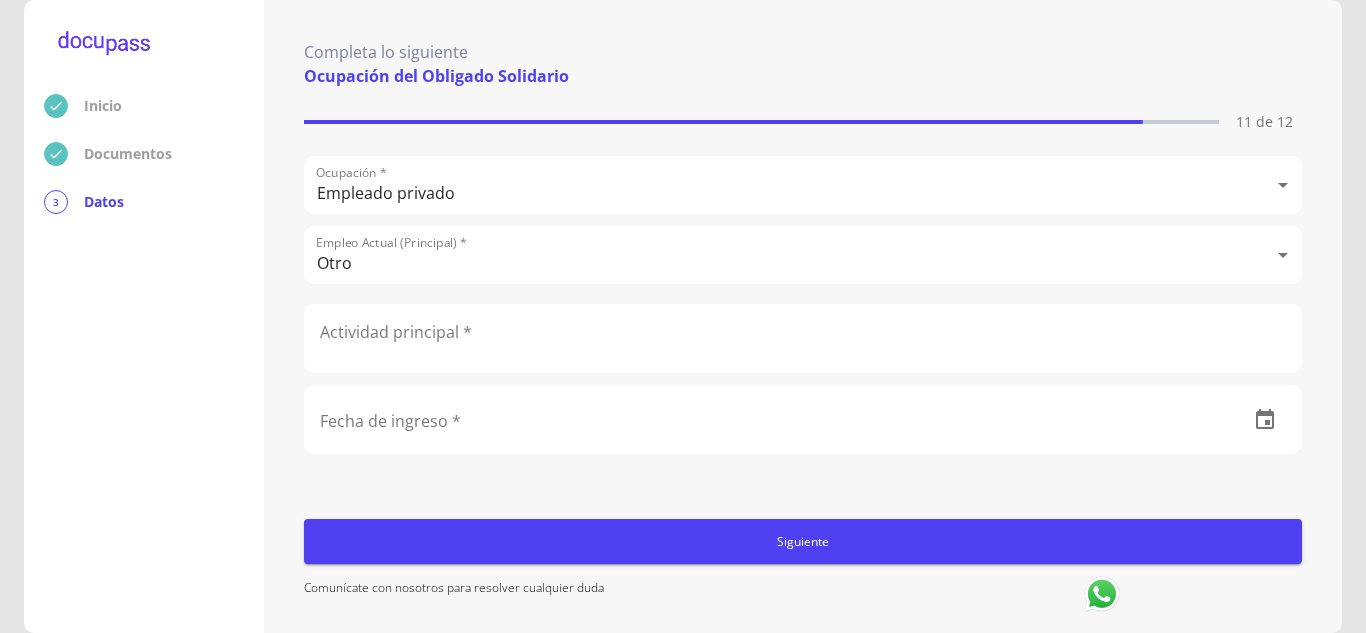 click on "Inicio Documentos 3 Datos   Completa lo siguiente Ocupación del Obligado Solidario 11 de 12 Ocupación * Empleado privado Empleado privado Empleo Actual (Principal) * Otro Otro Actividad principal * Fecha de ingreso * Siguiente Comunícate con nosotros para resolver cualquier duda" at bounding box center (683, 316) 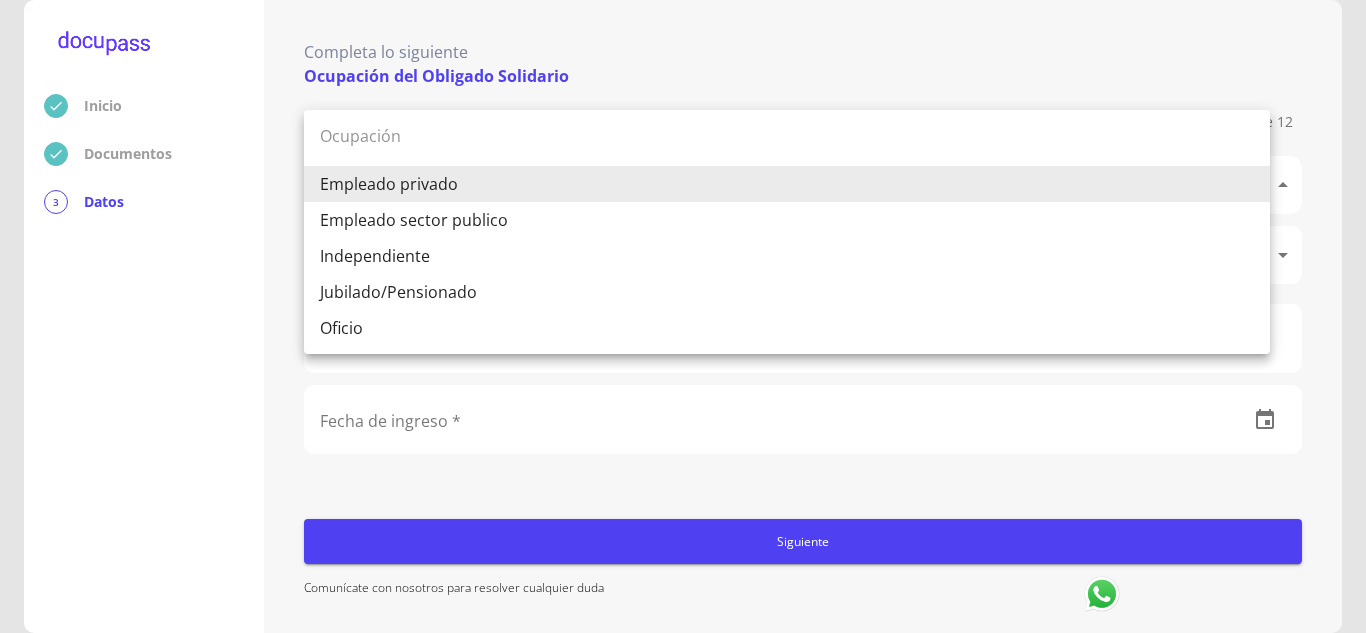 scroll, scrollTop: 1, scrollLeft: 0, axis: vertical 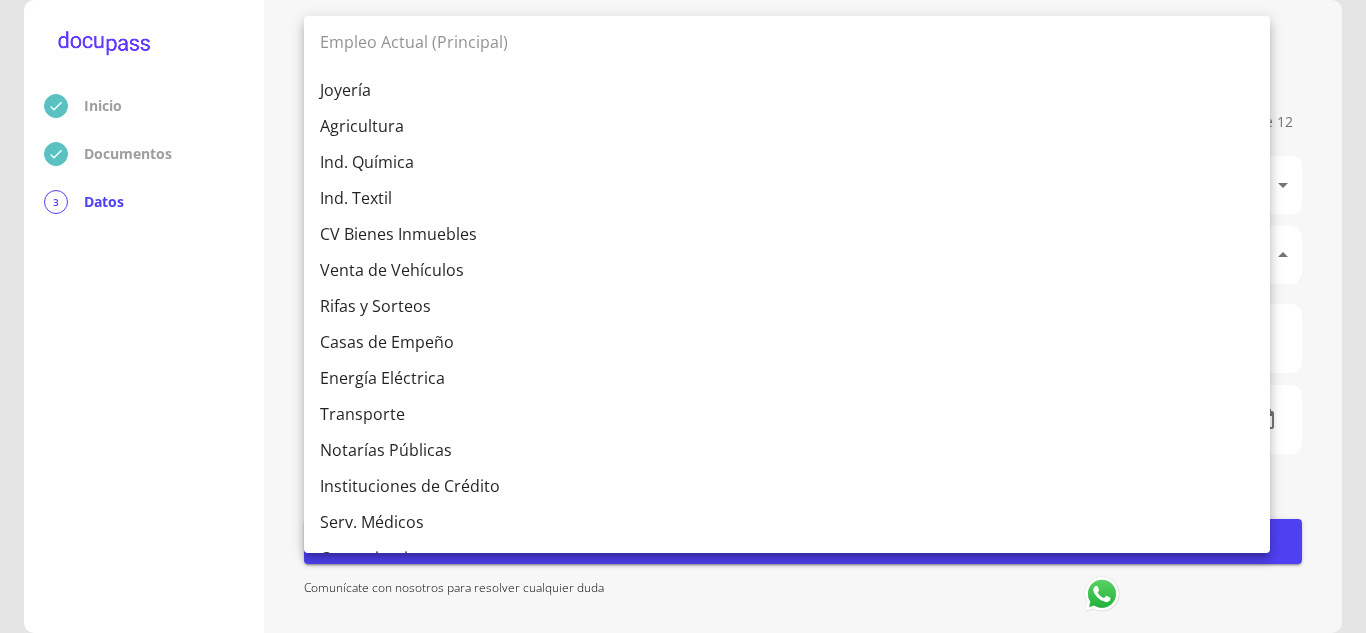 click on "Inicio Documentos 3 Datos   Completa lo siguiente Ocupación del Obligado Solidario 11 de 12 Ocupación * Empleado privado Empleado privado Empleo Actual (Principal) * Otro Otro Actividad principal * Fecha de ingreso * Siguiente Comunícate con nosotros para resolver cualquier duda   Empleo Actual (Principal) Joyería Agricultura Ind. Química Ind. Textil CV Bienes Inmuebles Venta de Vehículos Rifas y Sorteos Casas de Empeño Energía Eléctrica Transporte Notarías Públicas Instituciones de Crédito Serv. Médicos Comunicaciones Construcción Ind. Editorial Fabricación de Alimentos Extracción de Petróleo Organizaciones de Abogados Contaduría y Auditoría Serv. Personales Serv. de Enseñanza Otro" at bounding box center (683, 316) 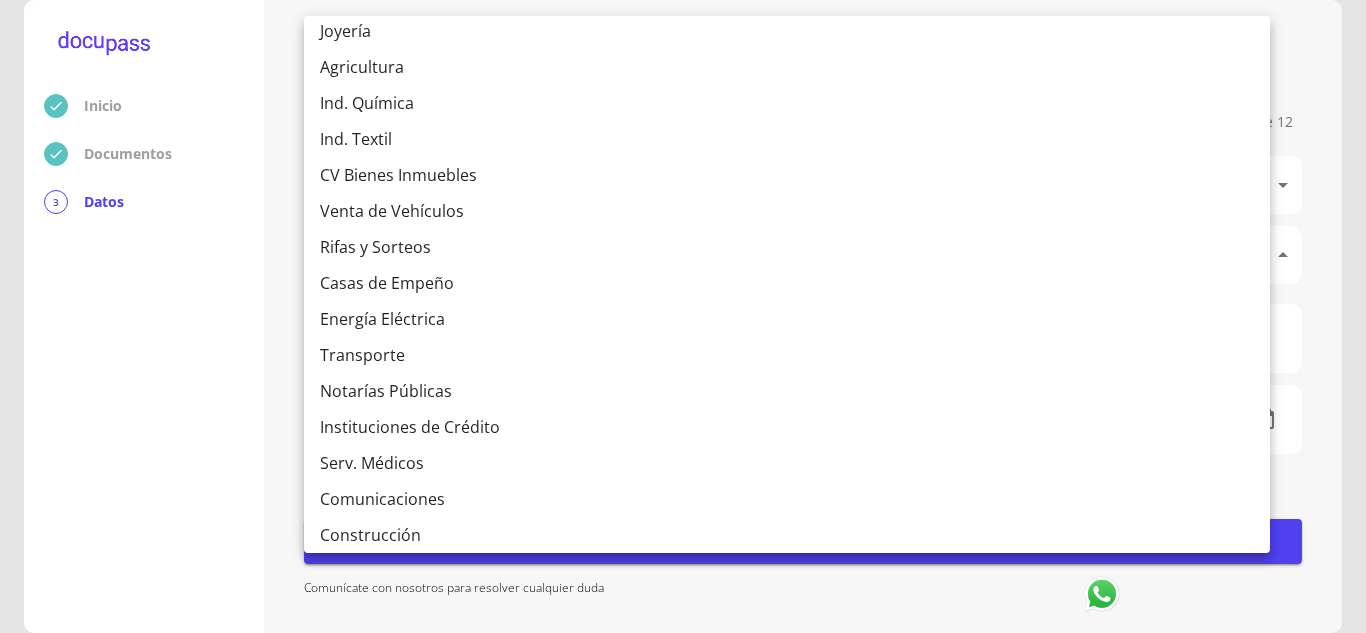 scroll, scrollTop: 60, scrollLeft: 0, axis: vertical 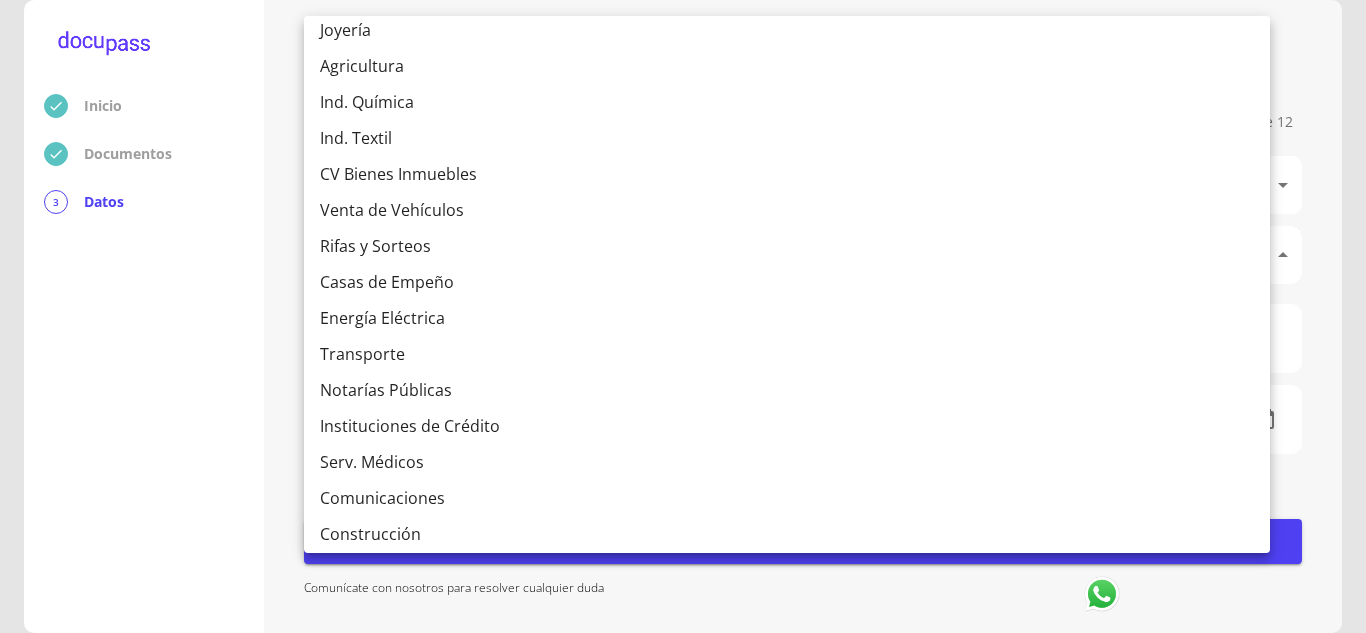 click at bounding box center (683, 316) 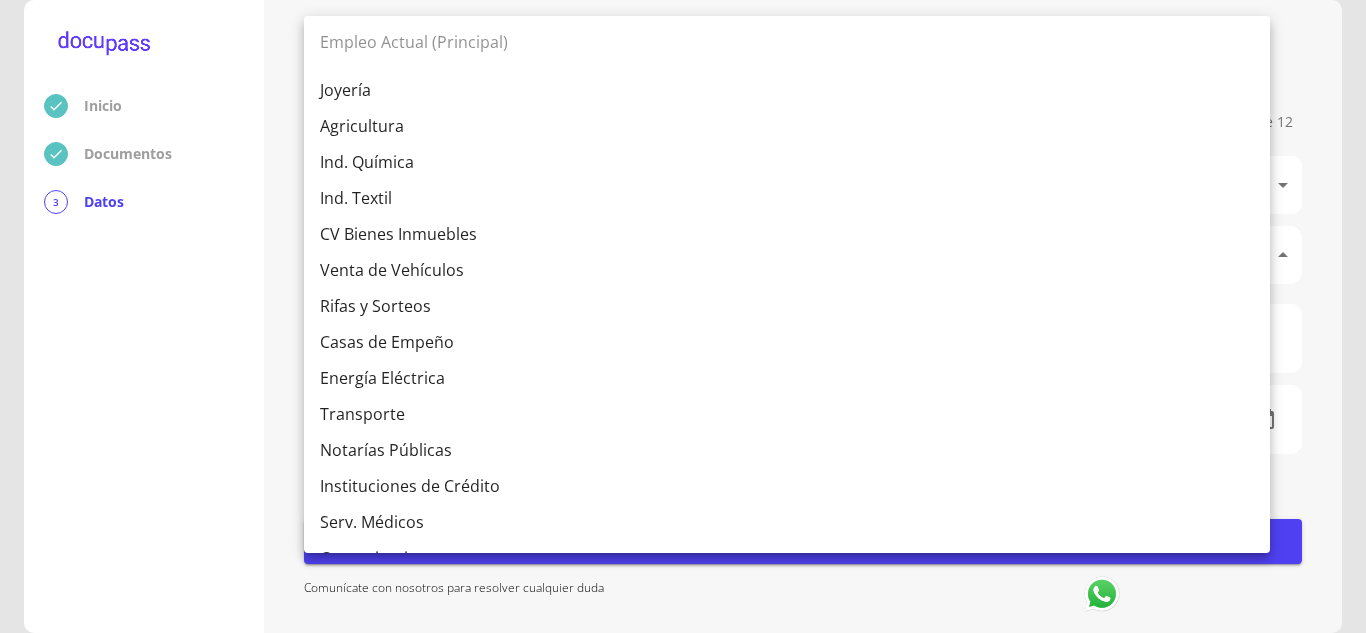 scroll, scrollTop: 355, scrollLeft: 0, axis: vertical 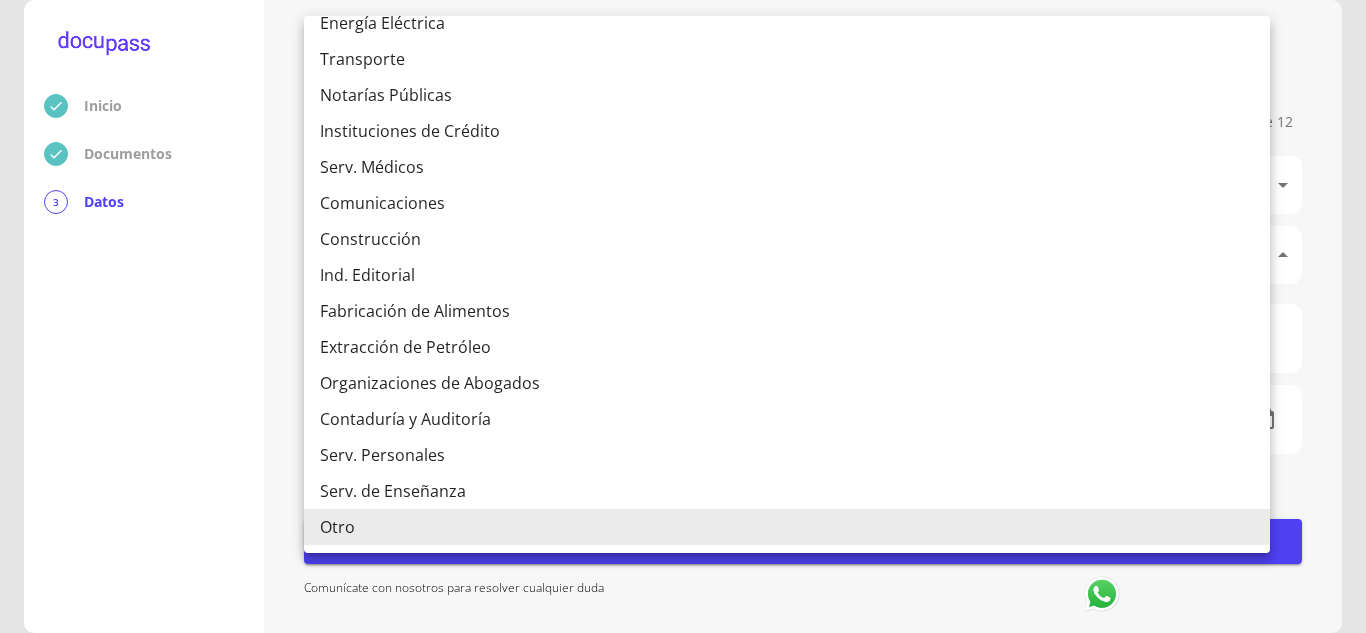 click on "Inicio Documentos 3 Datos   Completa lo siguiente Ocupación del Obligado Solidario 11 de 12 Ocupación * Empleado privado Empleado privado Empleo Actual (Principal) * Otro Otro Actividad principal * Fecha de ingreso * Siguiente Comunícate con nosotros para resolver cualquier duda   Empleo Actual (Principal) Joyería Agricultura Ind. Química Ind. Textil CV Bienes Inmuebles Venta de Vehículos Rifas y Sorteos Casas de Empeño Energía Eléctrica Transporte Notarías Públicas Instituciones de Crédito Serv. Médicos Comunicaciones Construcción Ind. Editorial Fabricación de Alimentos Extracción de Petróleo Organizaciones de Abogados Contaduría y Auditoría Serv. Personales Serv. de Enseñanza Otro" at bounding box center [683, 316] 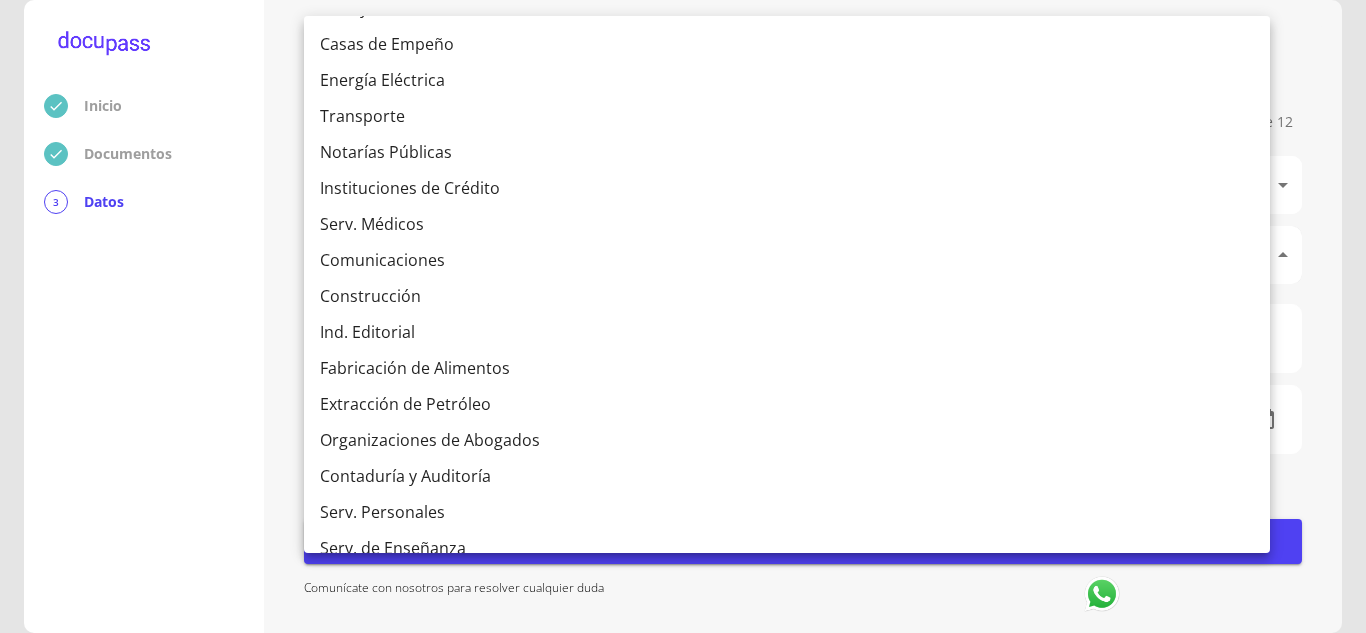 scroll, scrollTop: 355, scrollLeft: 0, axis: vertical 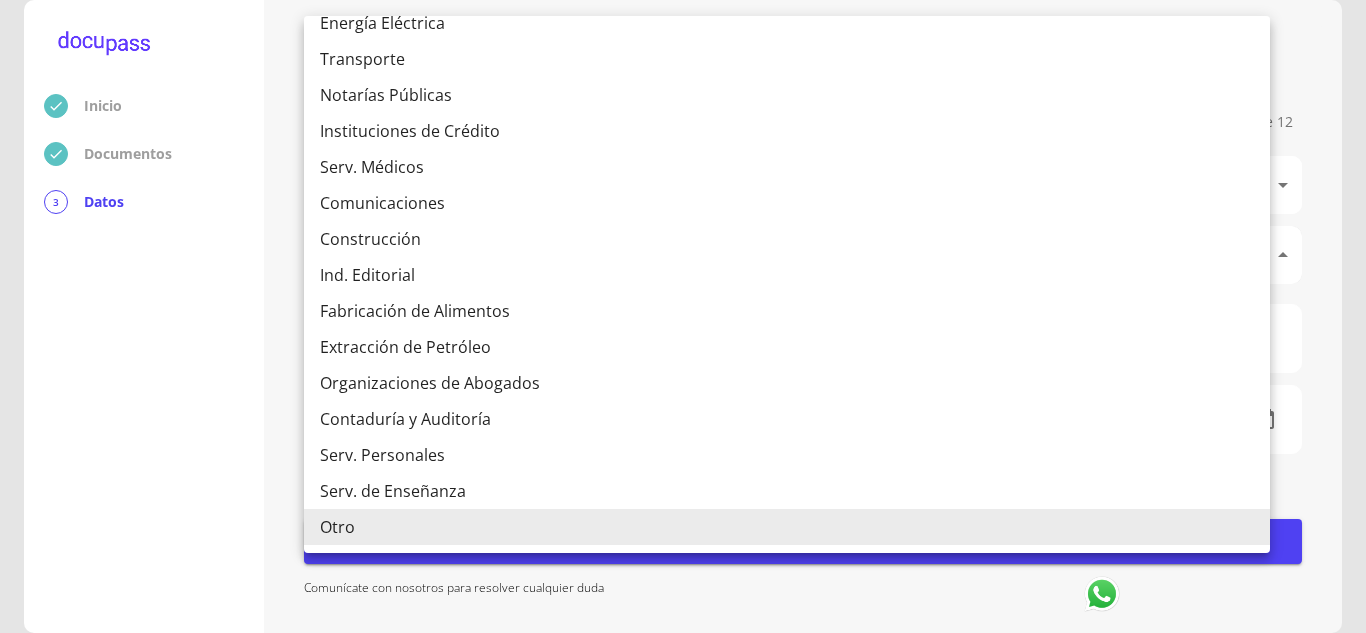 click at bounding box center [683, 316] 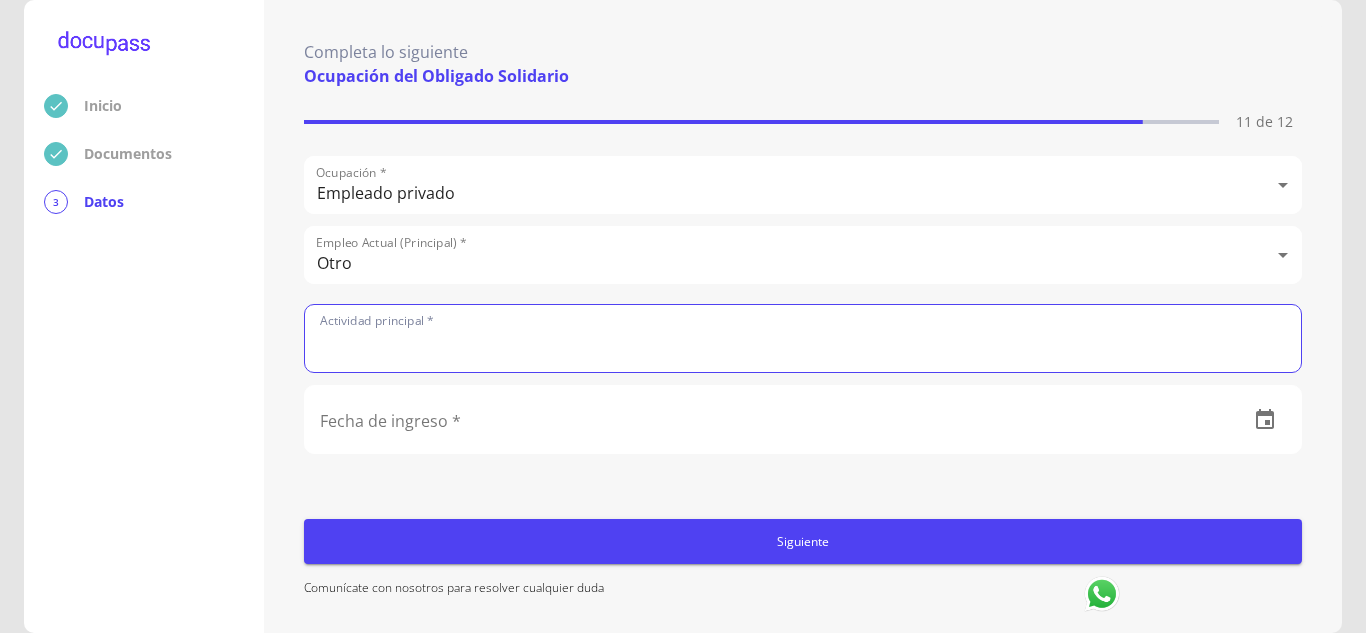 scroll, scrollTop: 0, scrollLeft: 0, axis: both 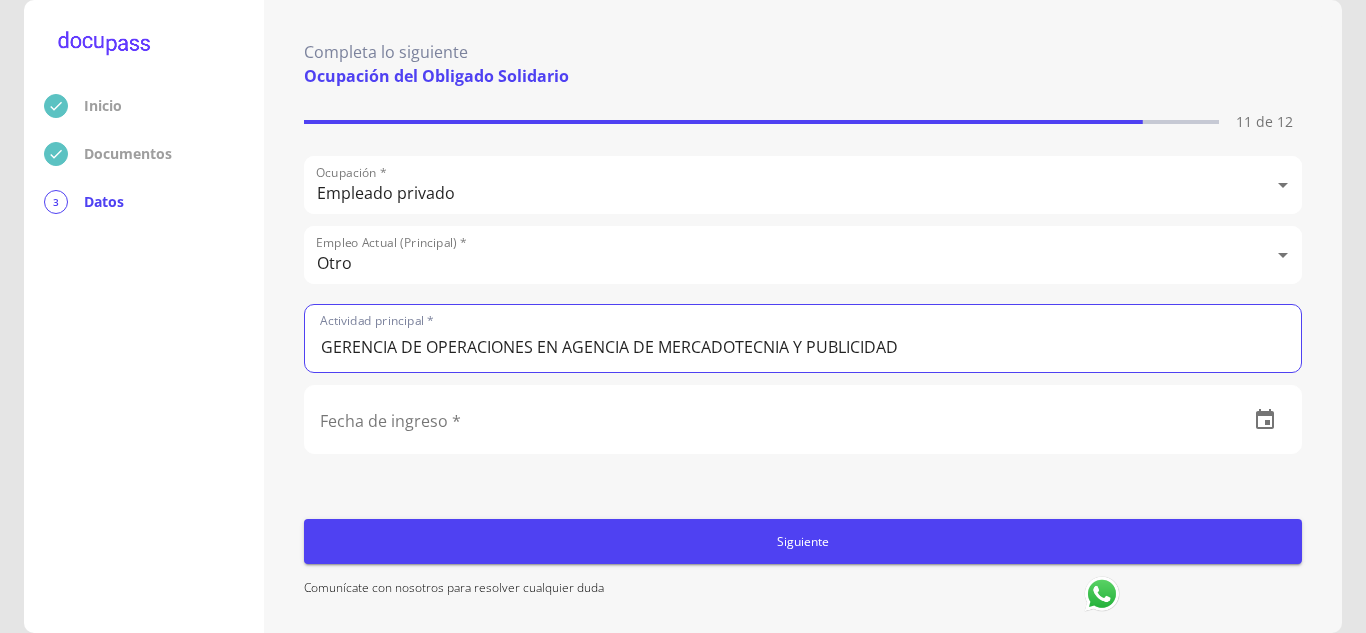 type on "GERENCIA DE OPERACIONES EN AGENCIA DE MERCADOTECNIA Y PUBLICIDAD" 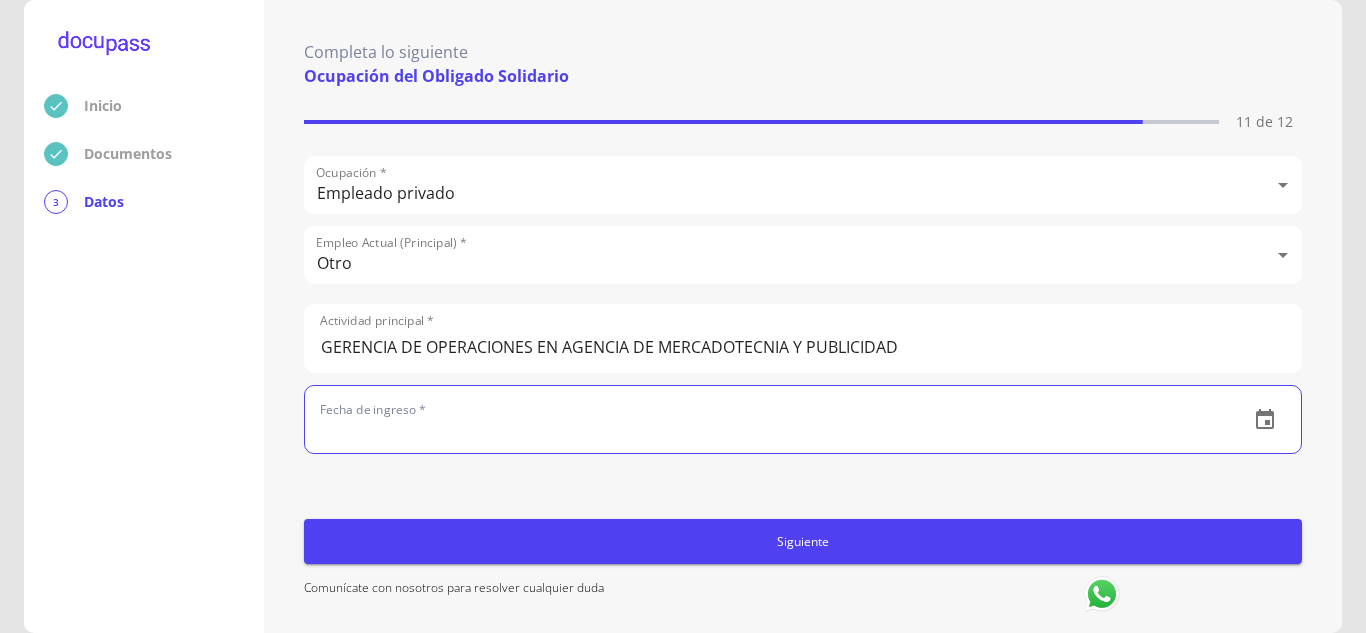 click at bounding box center (769, 419) 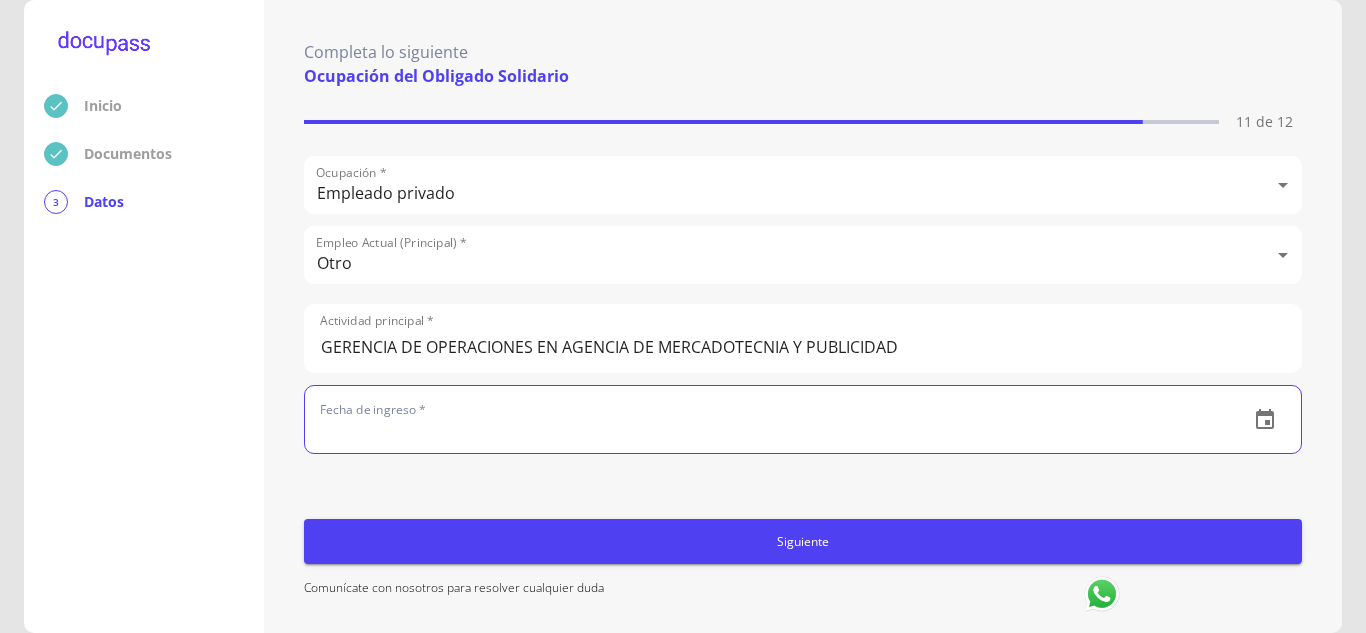 scroll, scrollTop: 96, scrollLeft: 0, axis: vertical 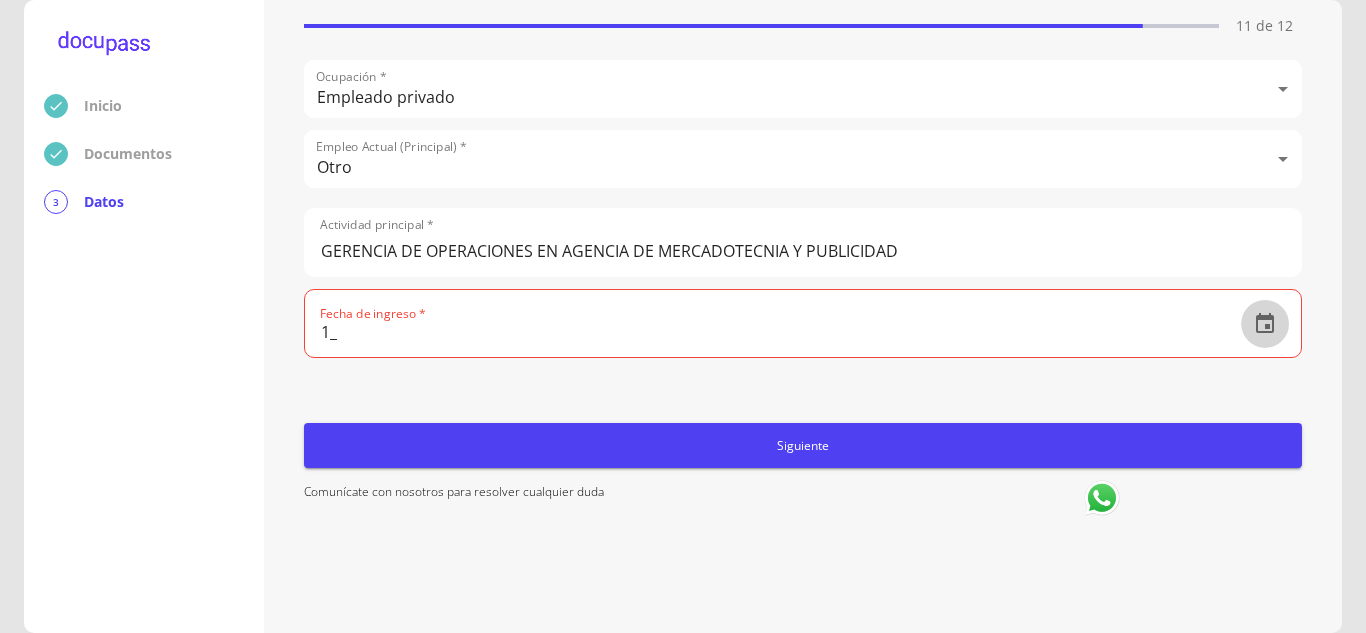 click 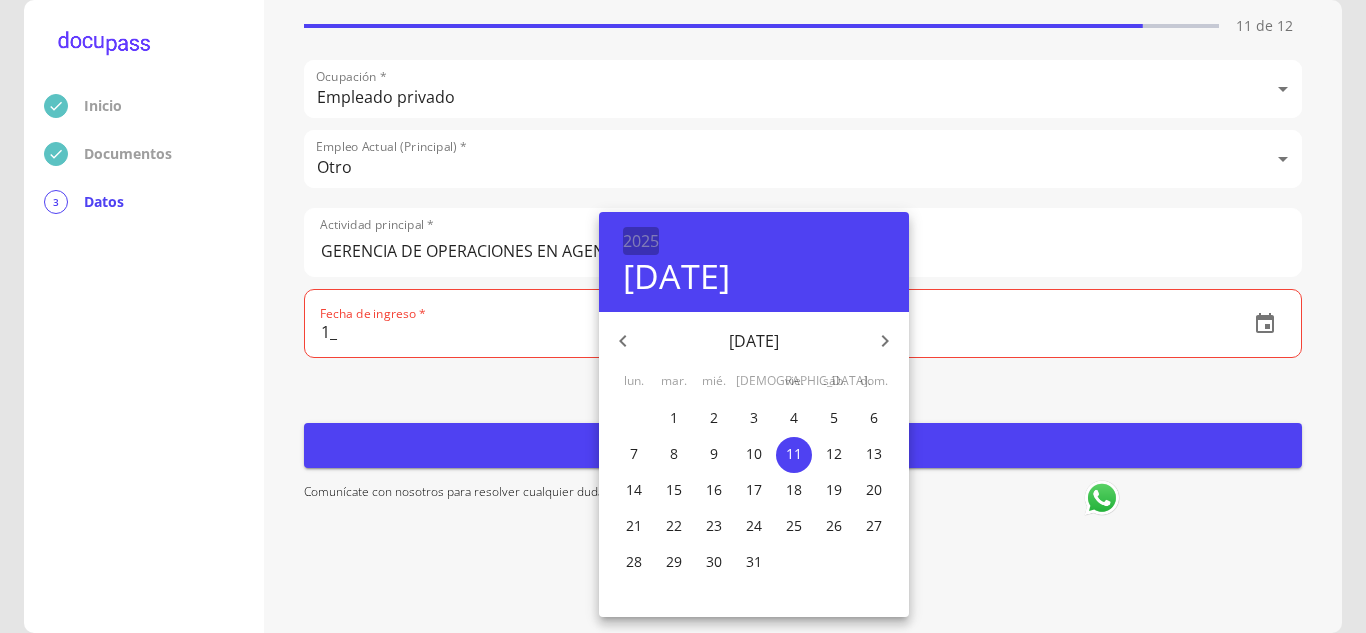 click on "2025" at bounding box center [641, 241] 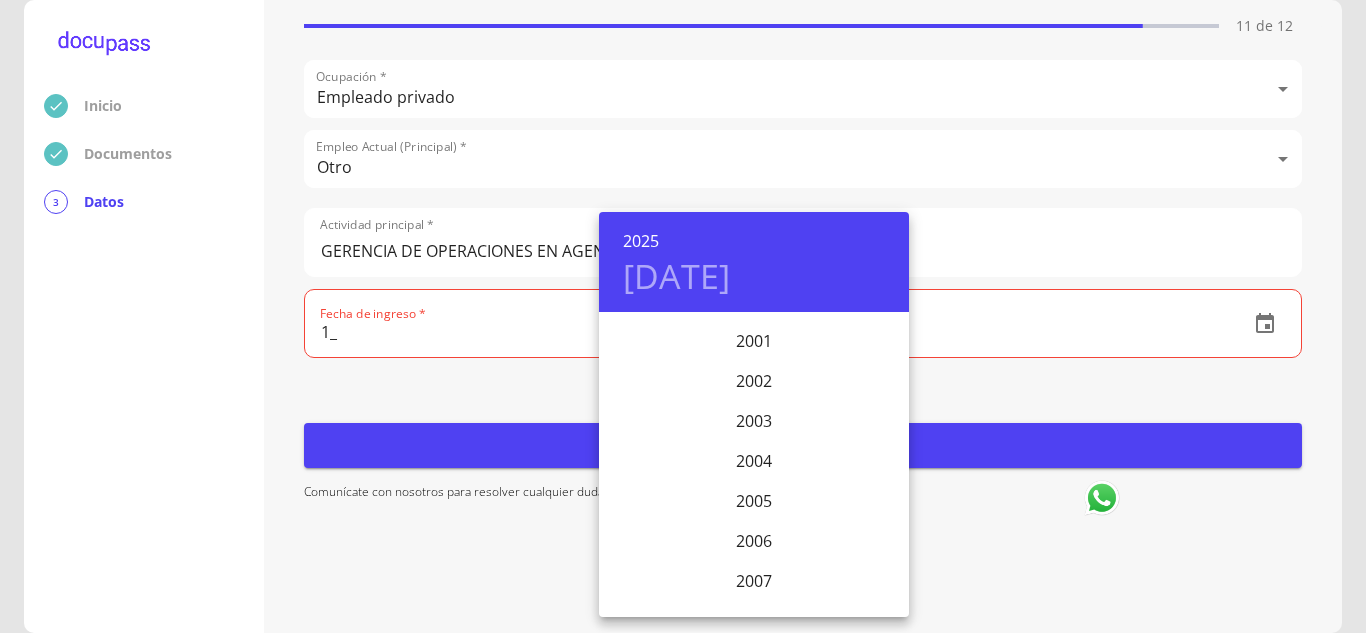 scroll, scrollTop: 4075, scrollLeft: 0, axis: vertical 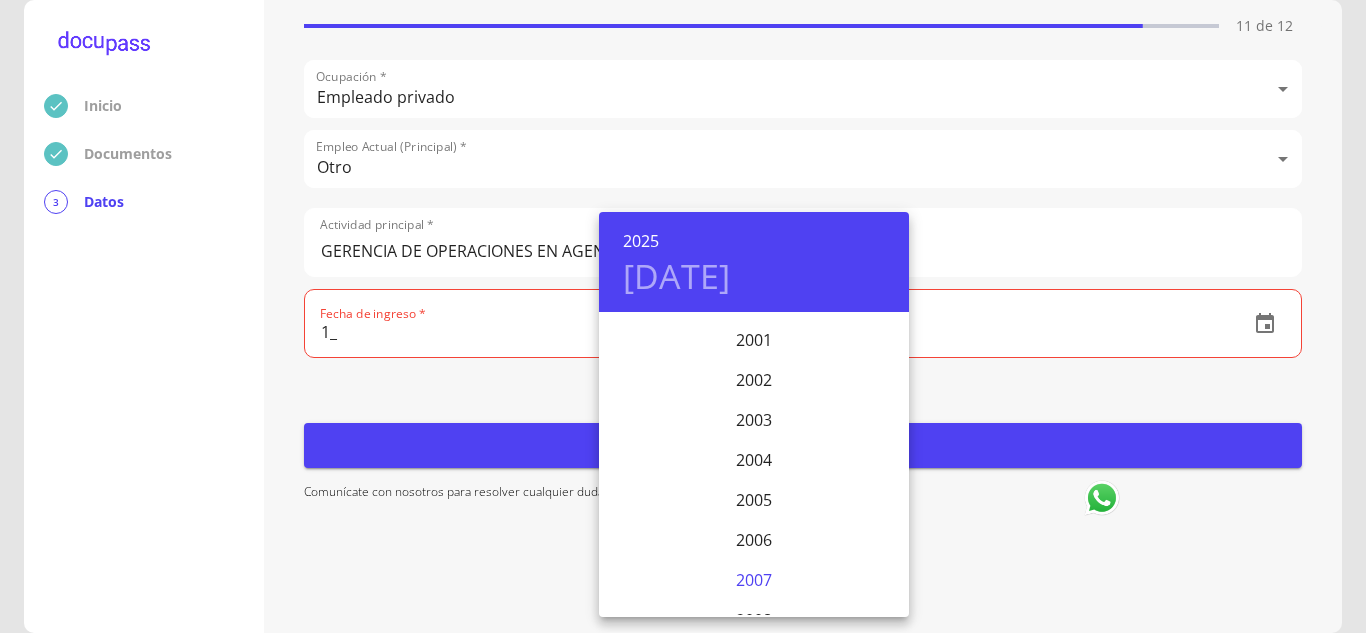 click on "2007" at bounding box center (754, 580) 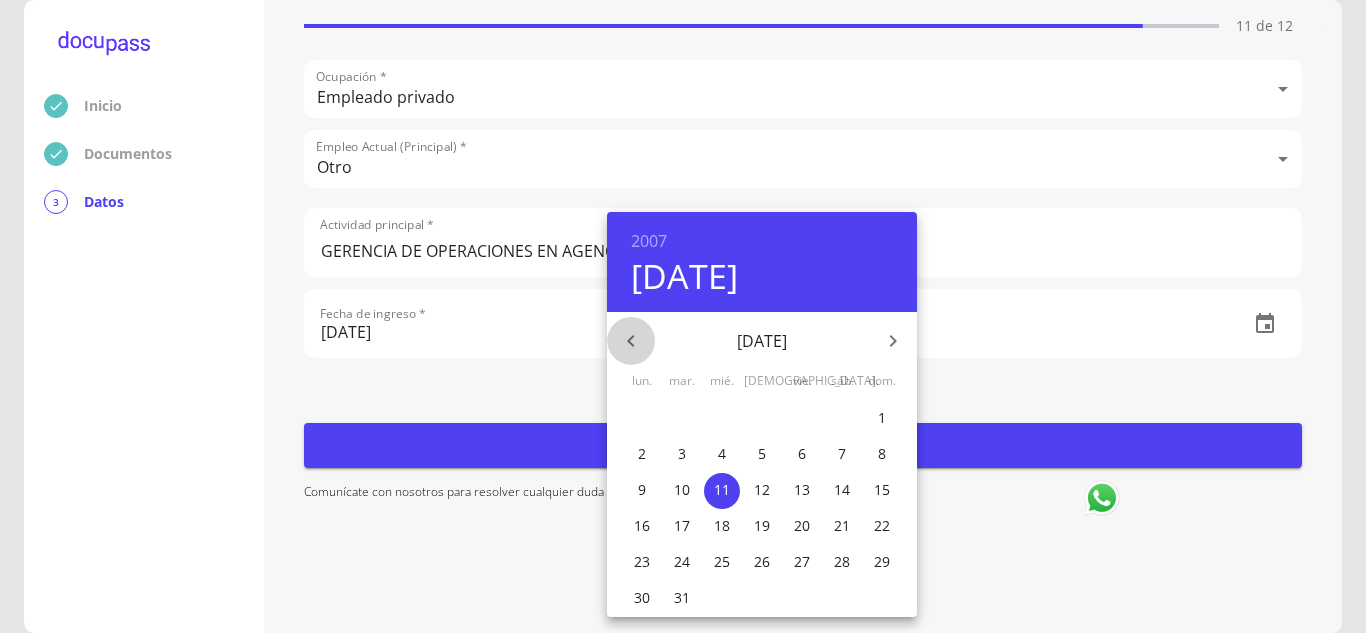 click 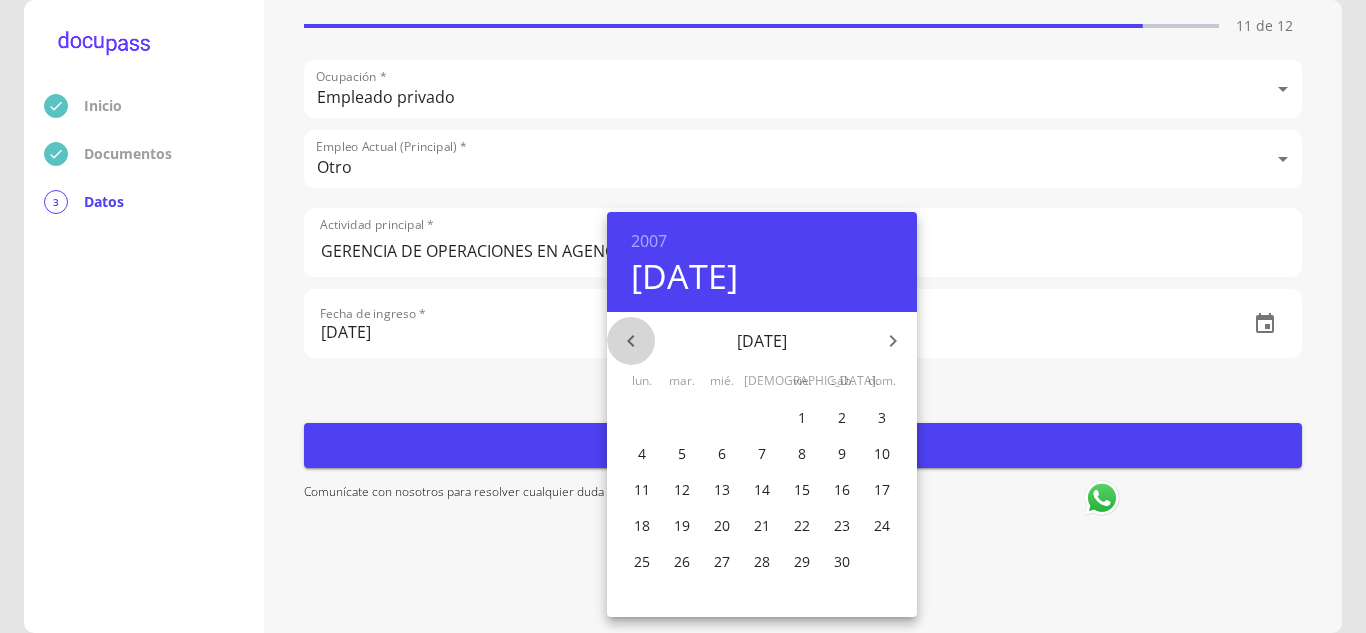 click 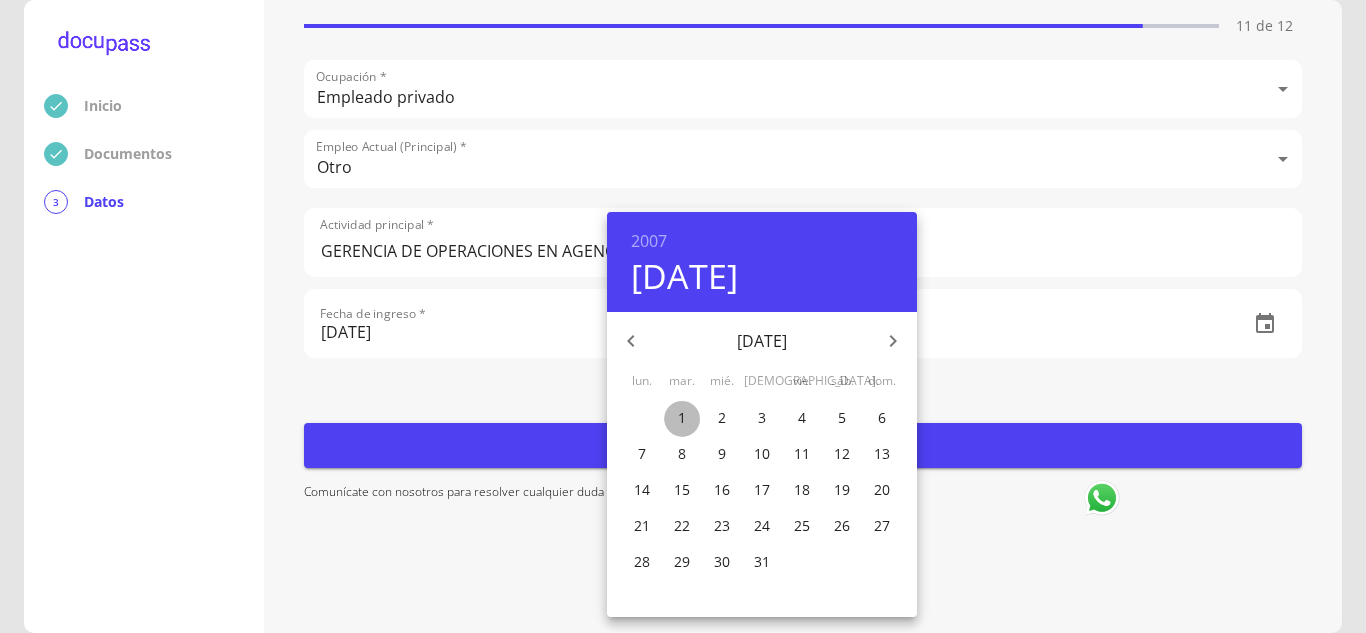 click on "1" at bounding box center [682, 418] 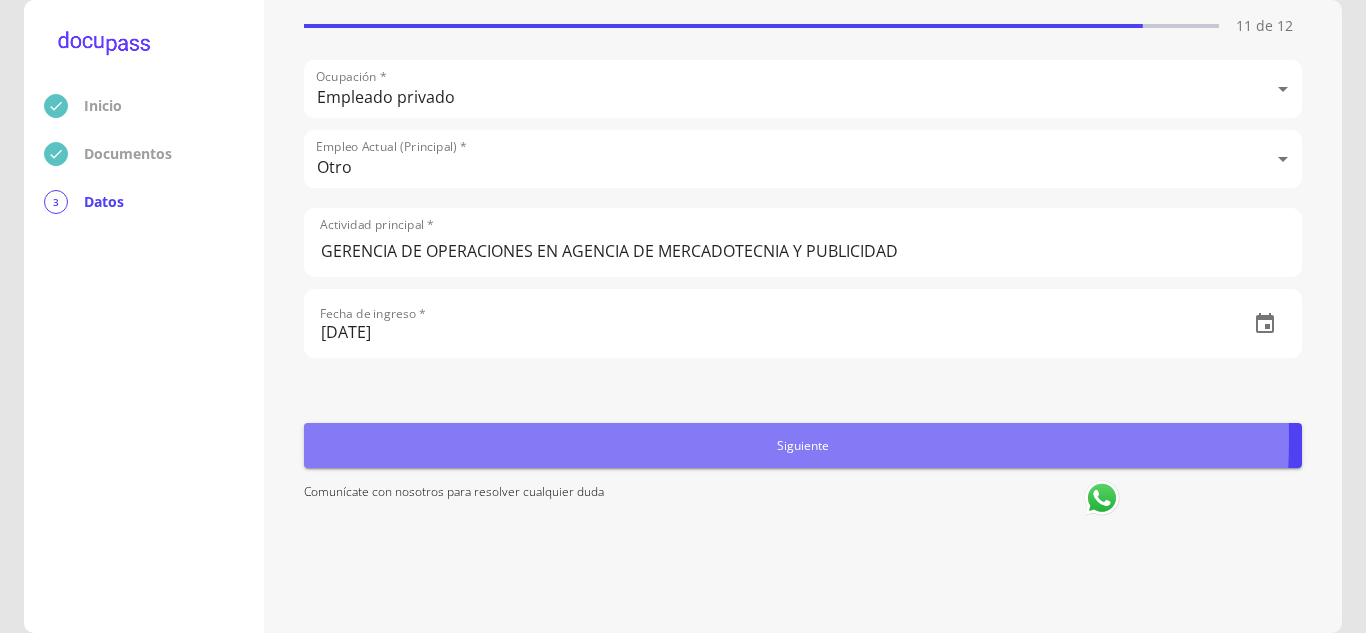 click on "Siguiente" at bounding box center (803, 445) 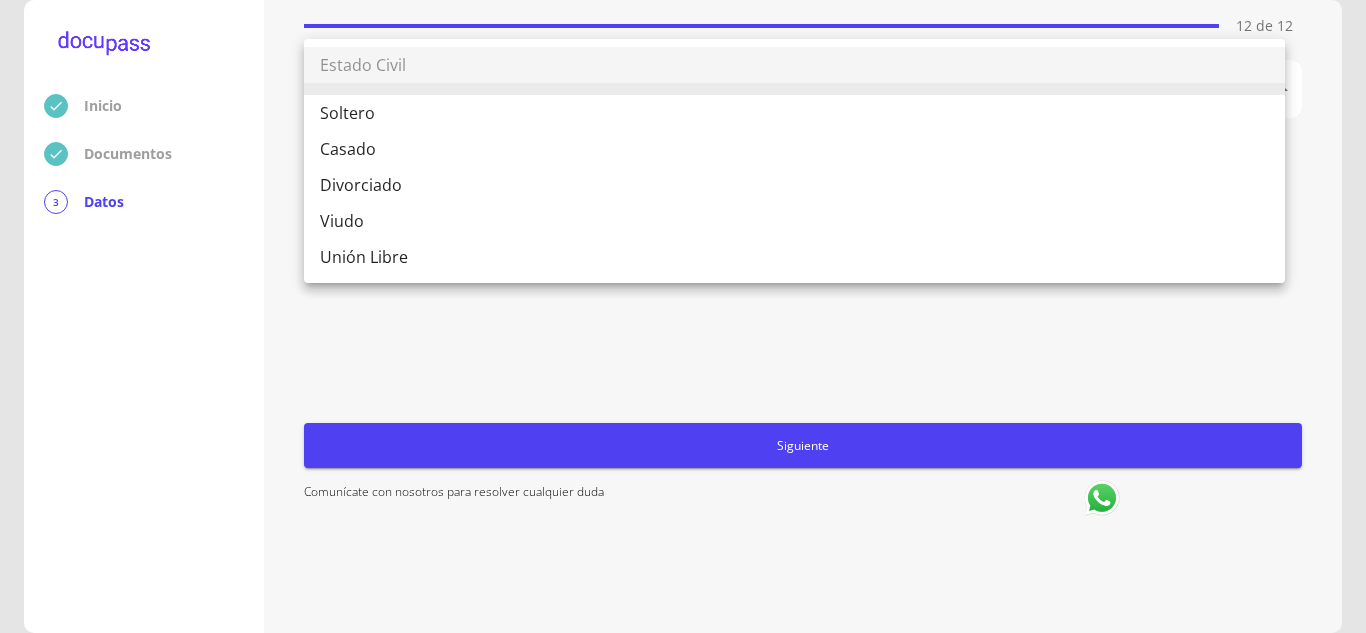 click on "Inicio Documentos 3 Datos   Completa lo siguiente Estado Civil del Obligado Solidario 12 de 12 Estado Civil * ​ Siguiente Comunícate con nosotros para resolver cualquier duda   Estado Civil [DEMOGRAPHIC_DATA][PERSON_NAME] [DEMOGRAPHIC_DATA] Viudo Unión Libre" at bounding box center (683, 316) 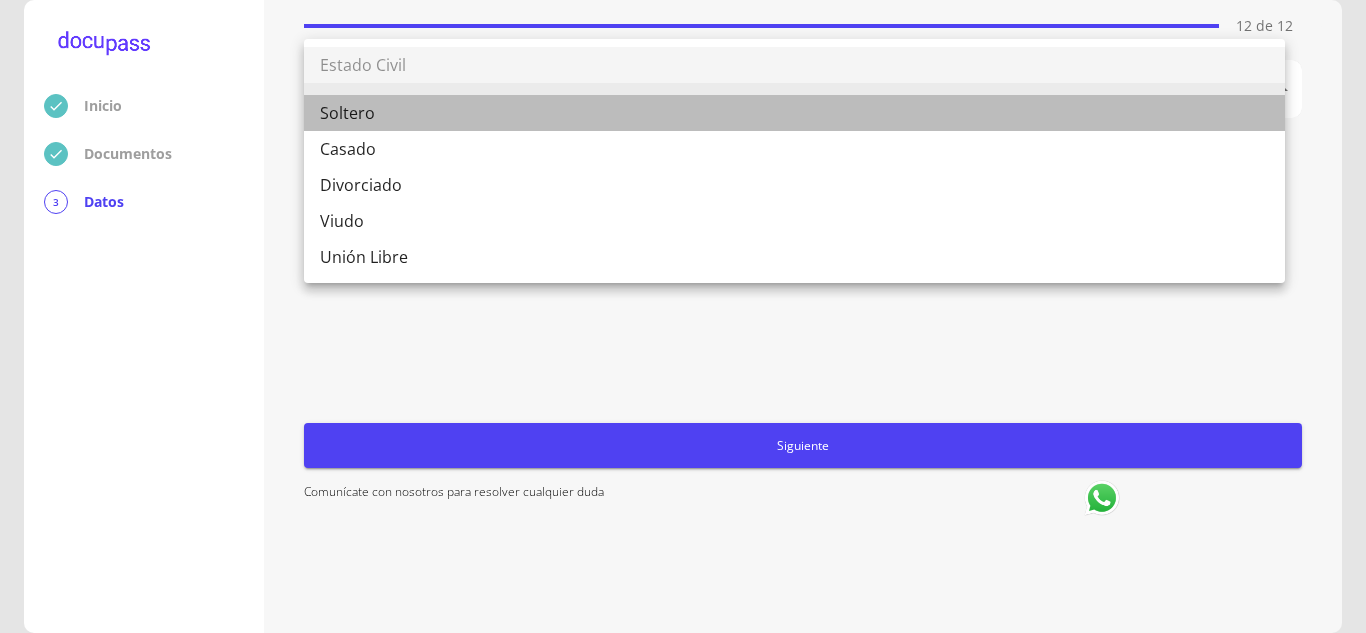 click on "Soltero" at bounding box center (794, 113) 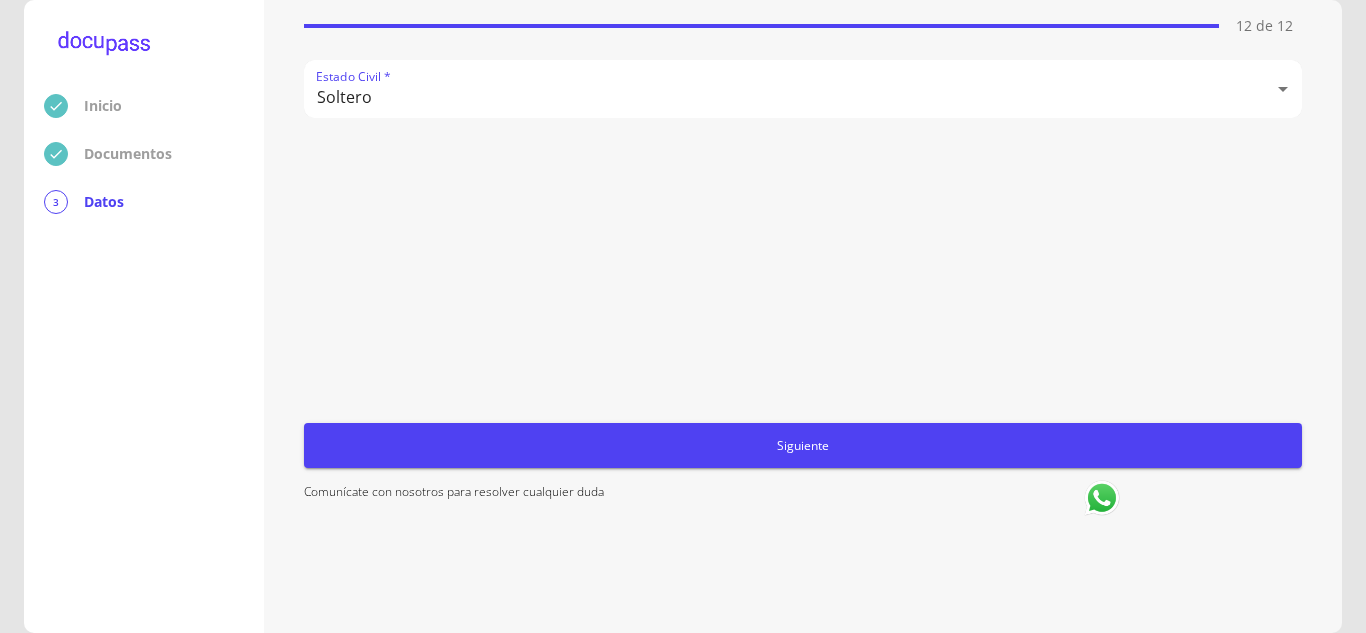 click on "Siguiente" at bounding box center [803, 445] 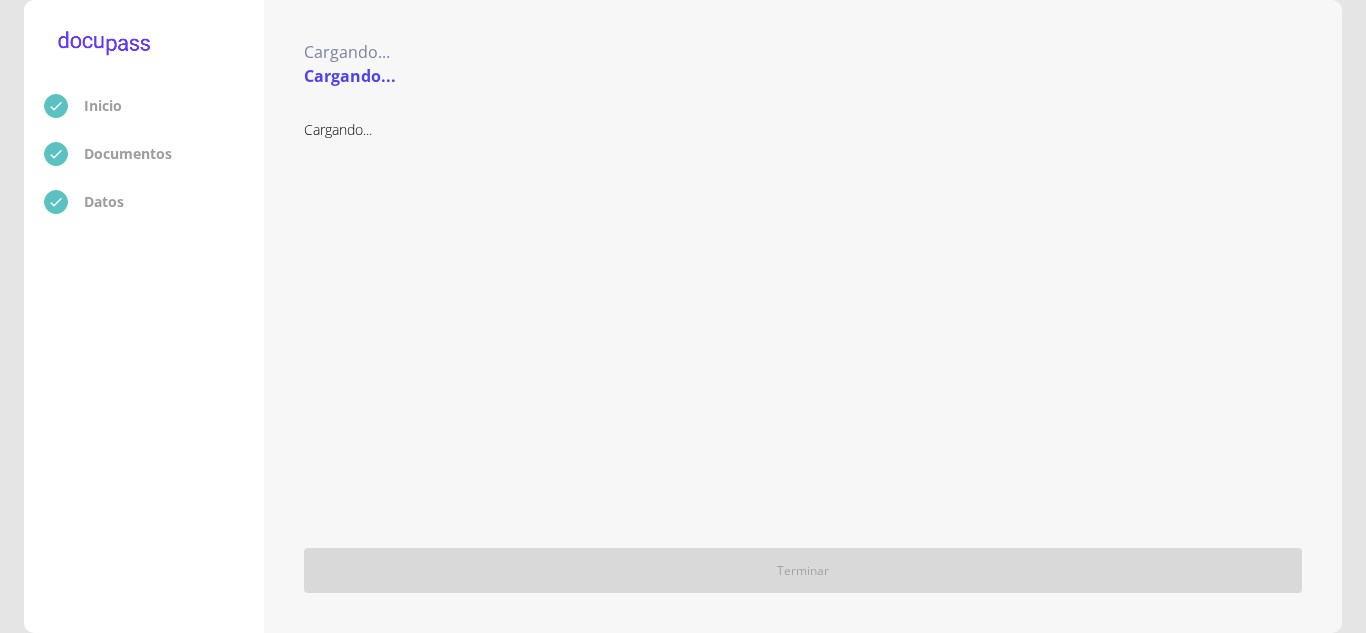 scroll, scrollTop: 0, scrollLeft: 0, axis: both 